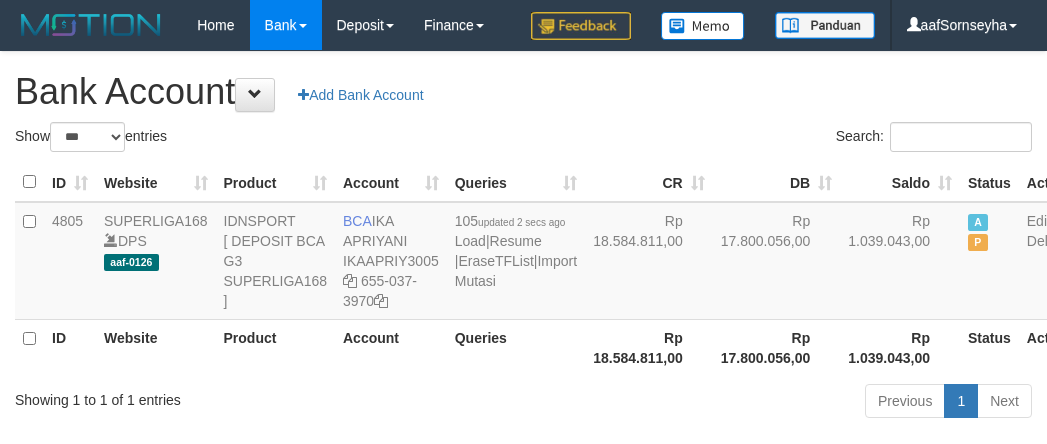 select on "***" 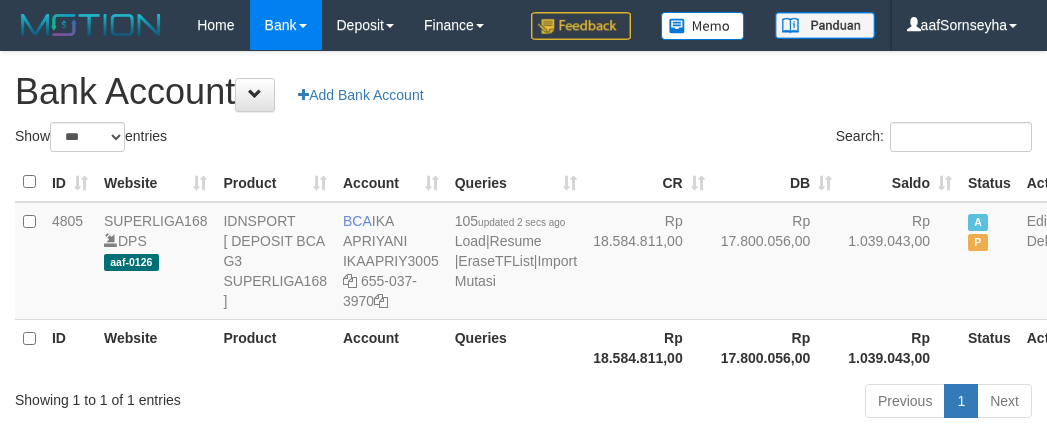 scroll, scrollTop: 0, scrollLeft: 0, axis: both 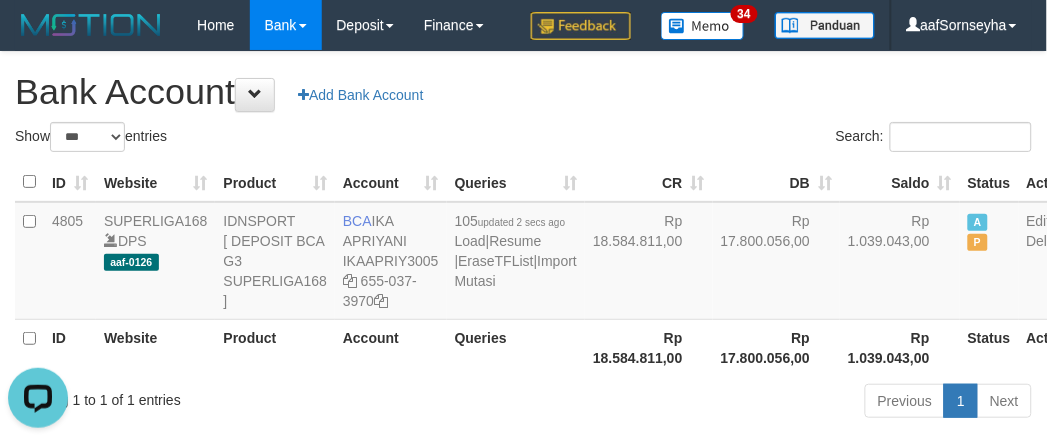 click on "ID Website Product Account Queries CR DB Saldo Status Action
4805
SUPERLIGA168
DPS
aaf-0126
IDNSPORT
[ DEPOSIT BCA G3 SUPERLIGA168 ]
BCA
IKA APRIYANI
IKAAPRIY3005
655-037-3970
105  updated 2 secs ago
Load
|
Resume
|
EraseTFList
|
Import Mutasi
Rp 18.584.811,00
Rp 17.800.056,00
Rp 1.039.043,00
A
P
Edit
Delete
ID Website Product Account Queries Rp 18.584.811,00 Rp 17.800.056,00" at bounding box center (523, 269) 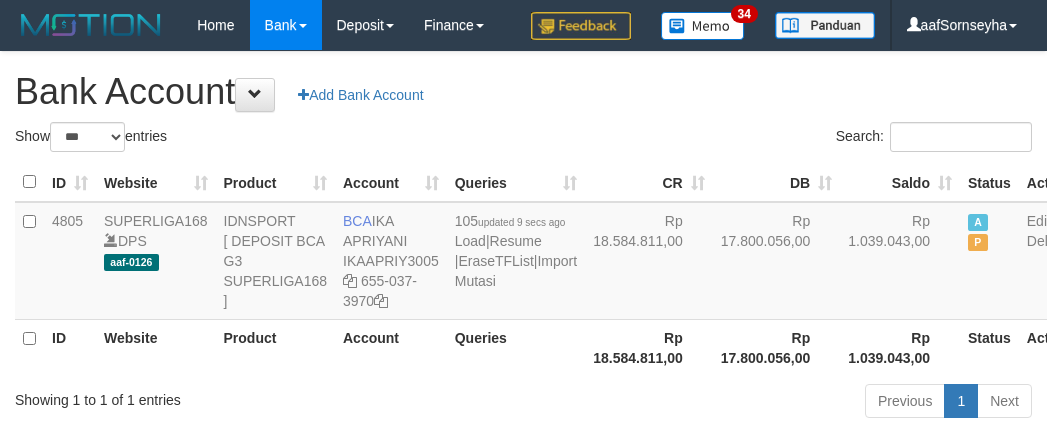 select on "***" 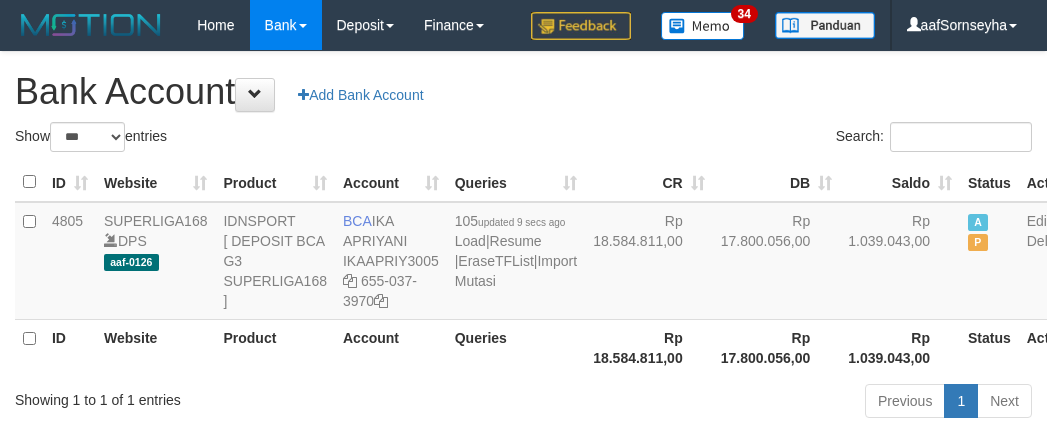scroll, scrollTop: 0, scrollLeft: 0, axis: both 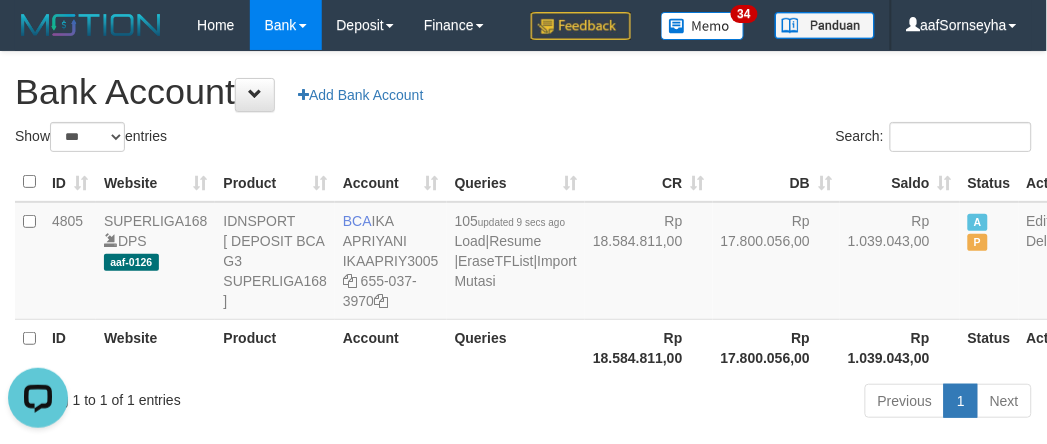click on "Showing 1 to 1 of 1 entries" at bounding box center (218, 396) 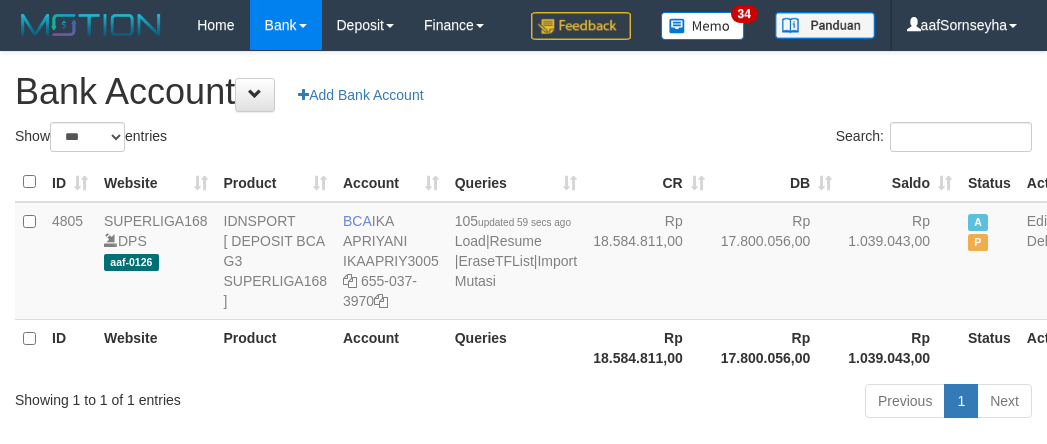 select on "***" 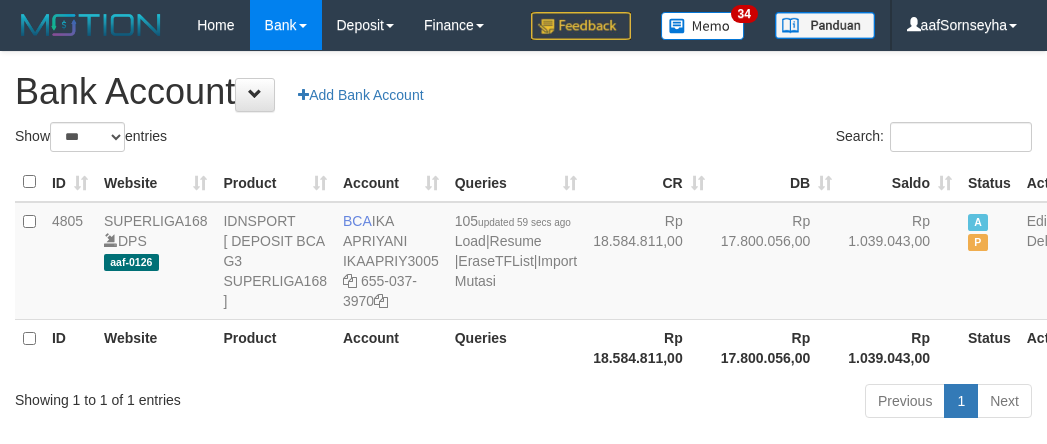 scroll, scrollTop: 0, scrollLeft: 0, axis: both 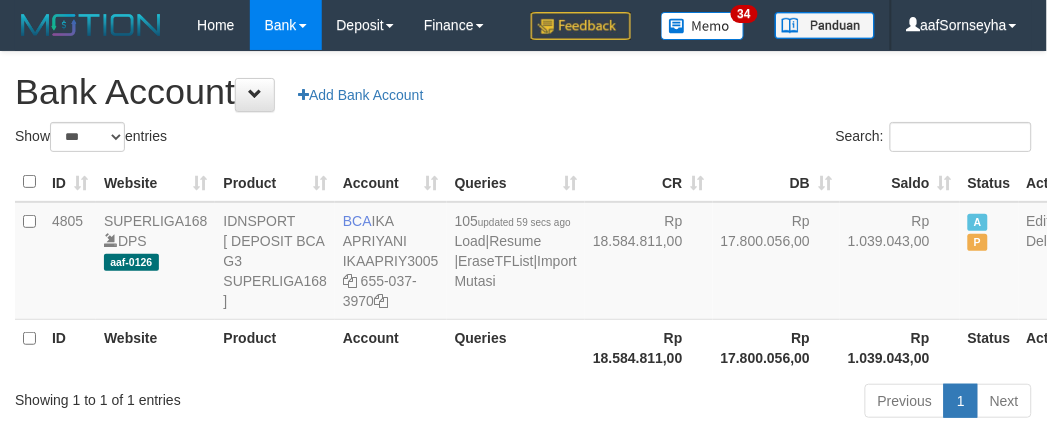 click on "ID Website Product Account Queries Rp 18.584.811,00 Rp 17.800.056,00 Rp 1.039.043,00 Status Action" at bounding box center (546, 347) 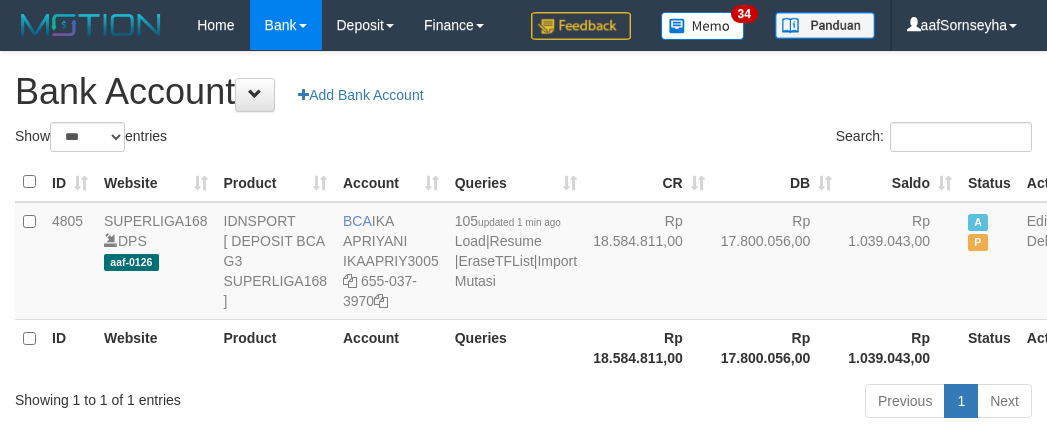 select on "***" 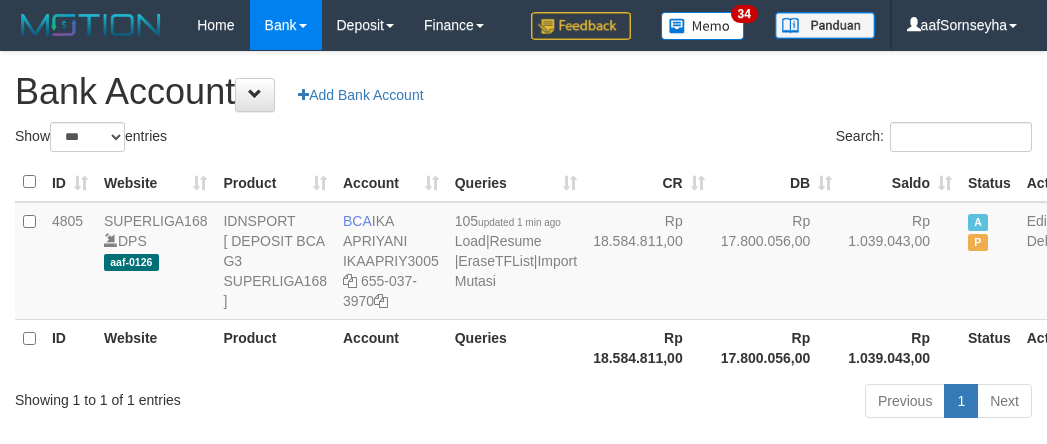 scroll, scrollTop: 0, scrollLeft: 0, axis: both 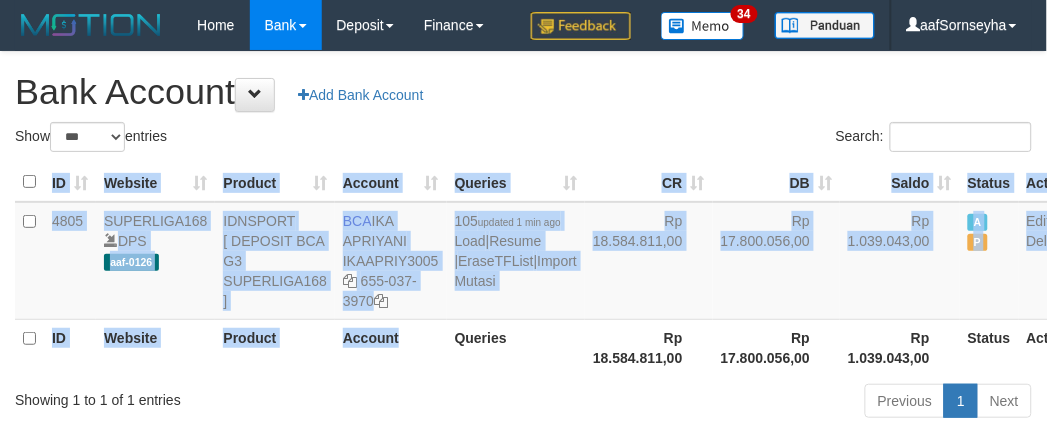 drag, startPoint x: 410, startPoint y: 403, endPoint x: 408, endPoint y: 417, distance: 14.142136 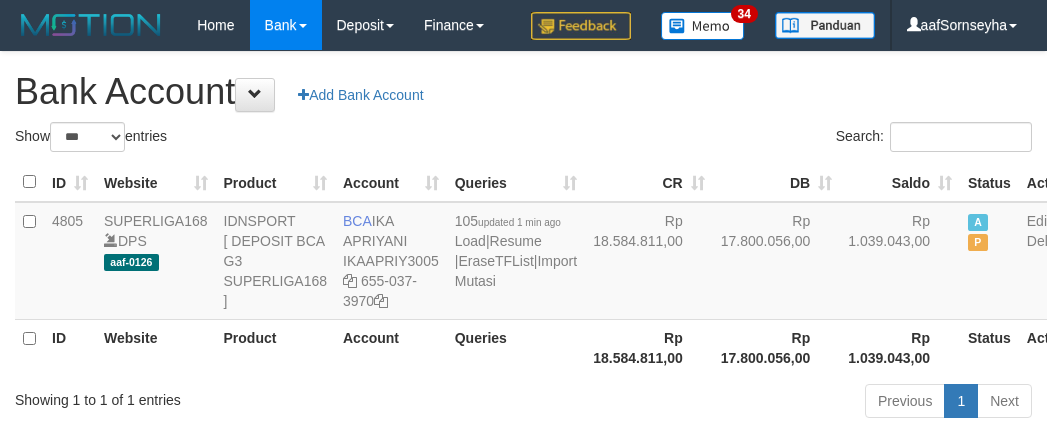 select on "***" 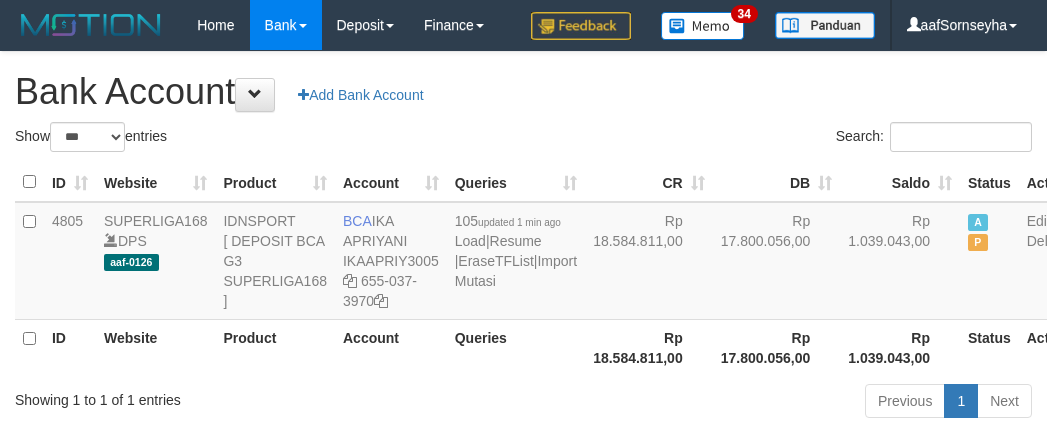 scroll, scrollTop: 0, scrollLeft: 0, axis: both 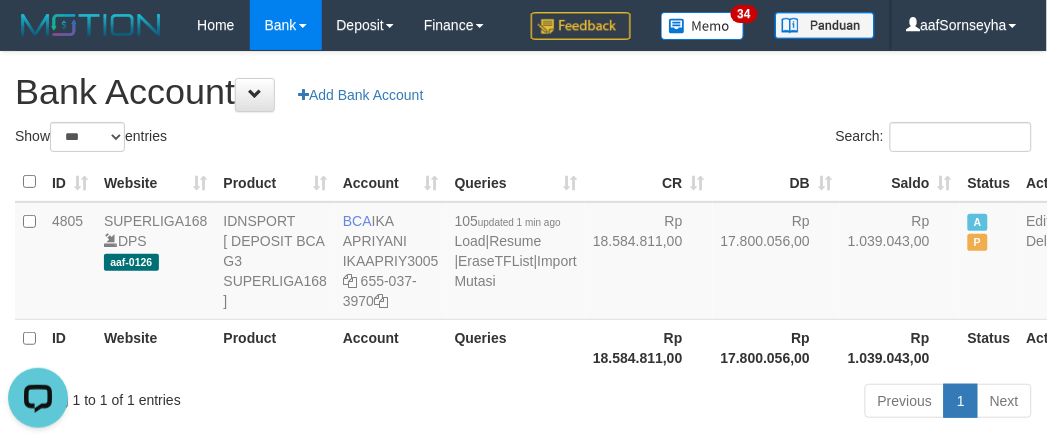 click on "Account" at bounding box center (391, 347) 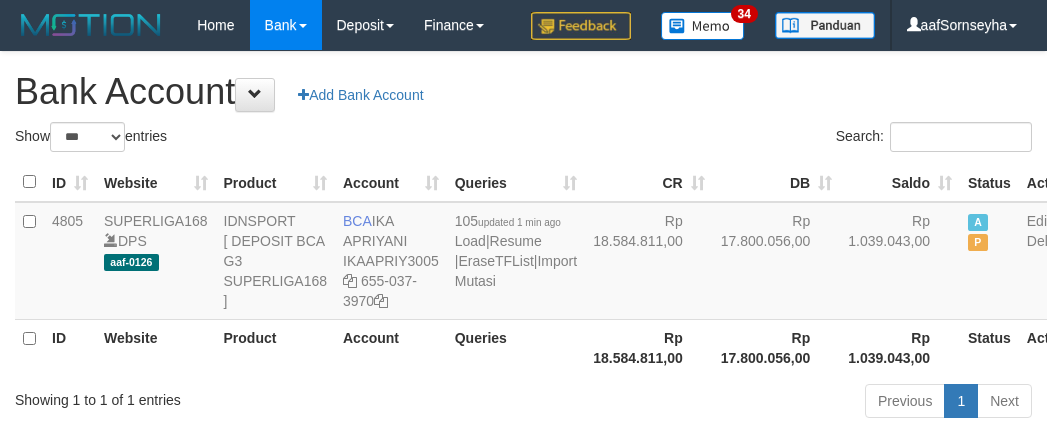 select on "***" 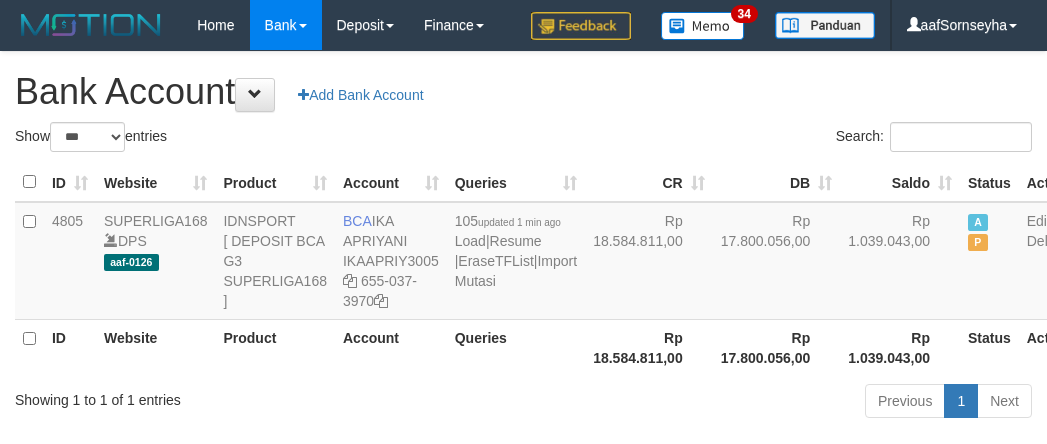 scroll, scrollTop: 0, scrollLeft: 0, axis: both 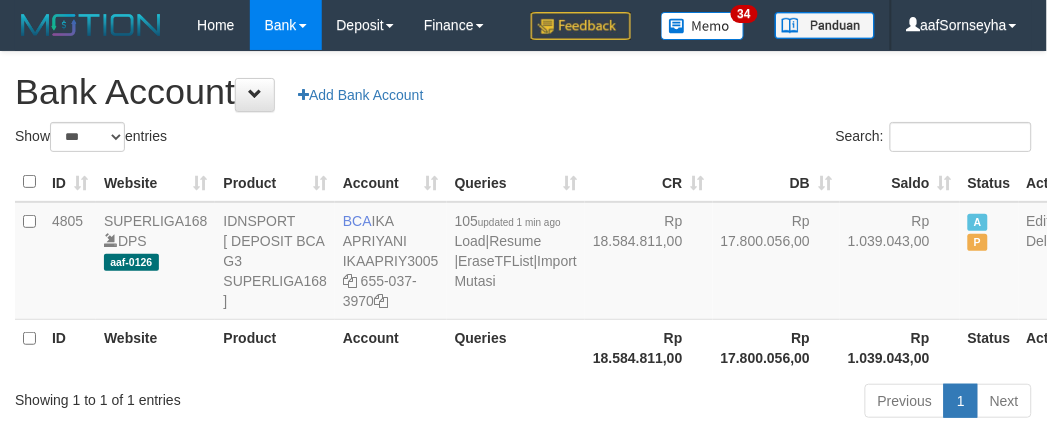 drag, startPoint x: 0, startPoint y: 0, endPoint x: 362, endPoint y: 404, distance: 542.4574 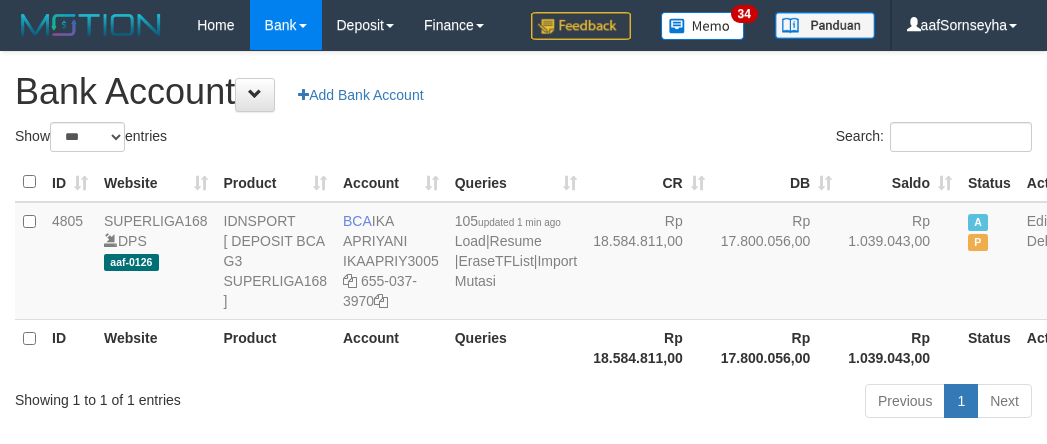 select on "***" 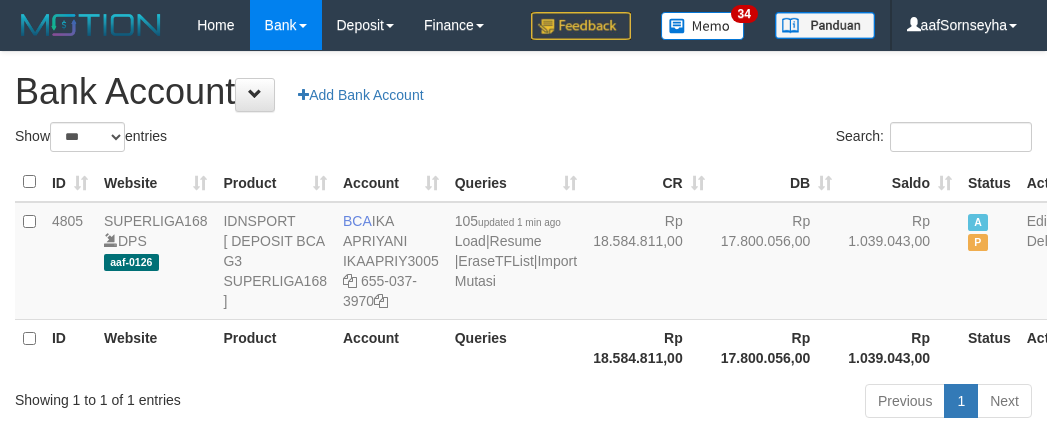 scroll, scrollTop: 0, scrollLeft: 0, axis: both 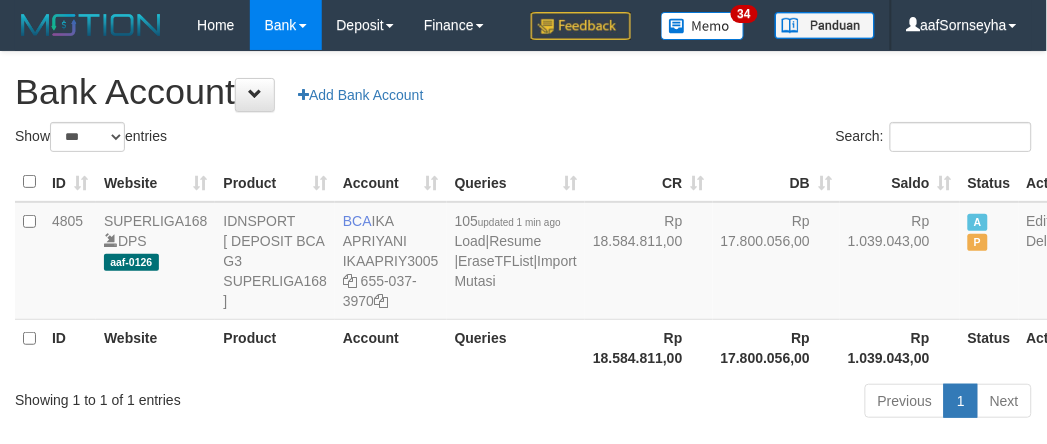 drag, startPoint x: 0, startPoint y: 0, endPoint x: 368, endPoint y: 392, distance: 537.66907 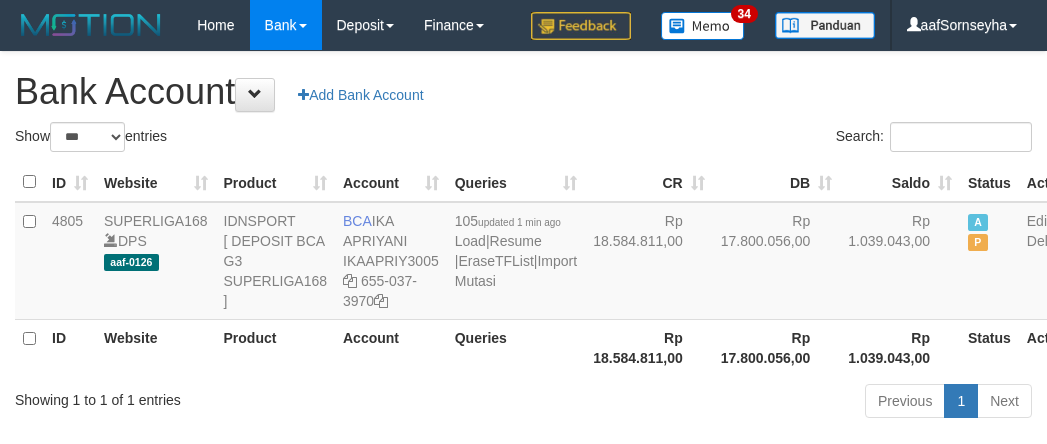 select on "***" 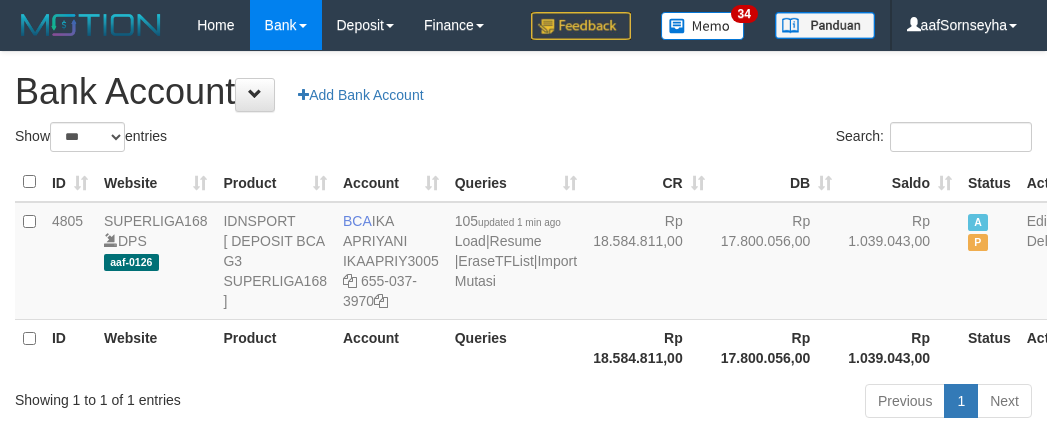 scroll, scrollTop: 0, scrollLeft: 0, axis: both 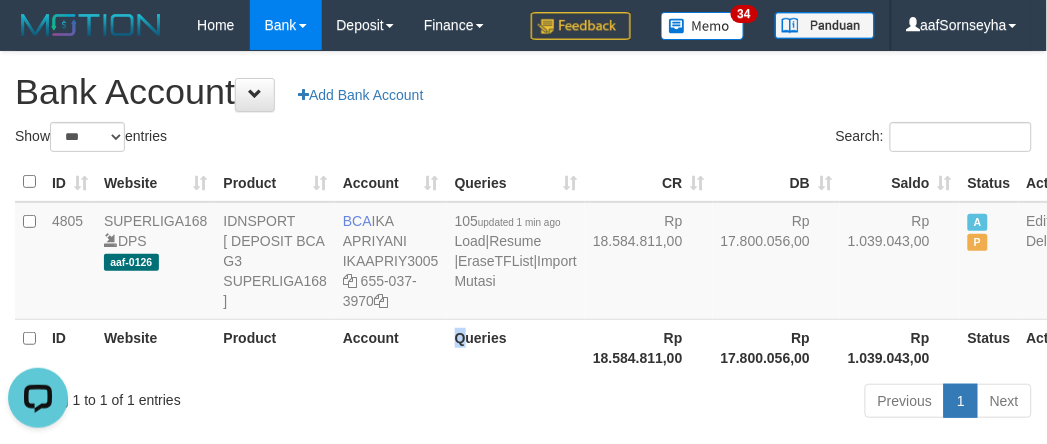 click on "Queries" at bounding box center (516, 347) 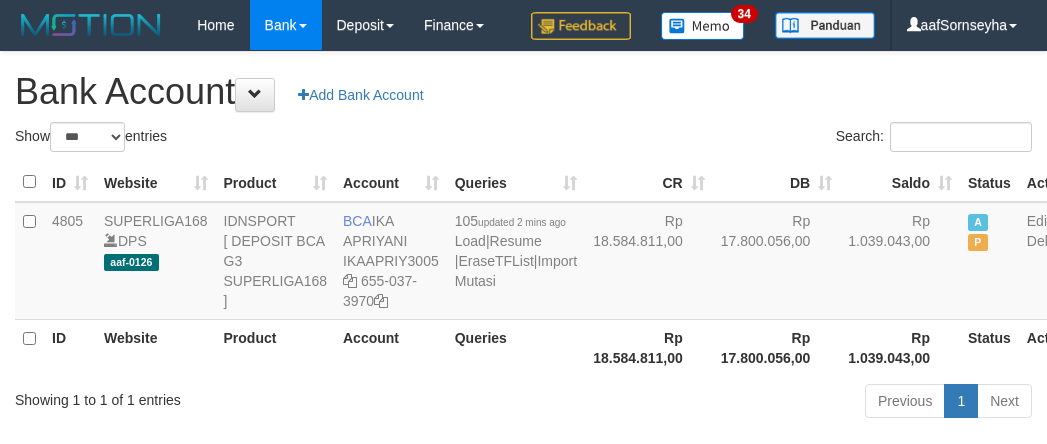 select on "***" 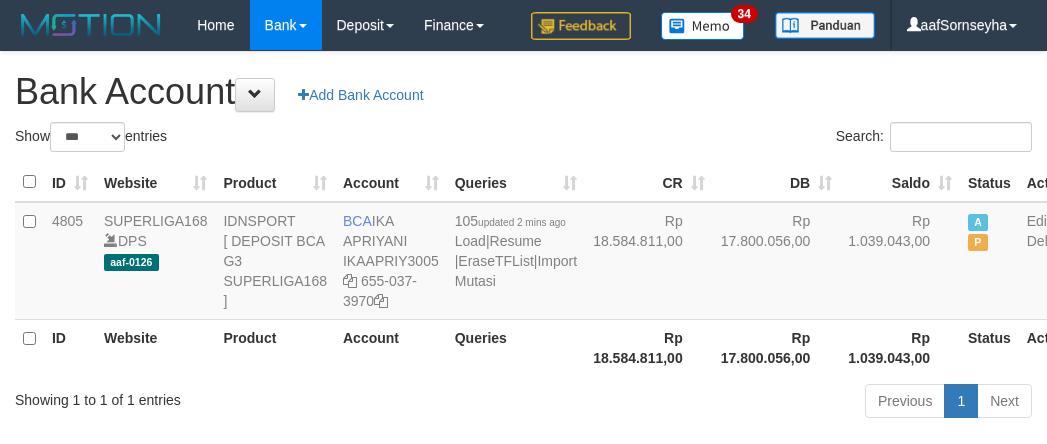 scroll, scrollTop: 0, scrollLeft: 0, axis: both 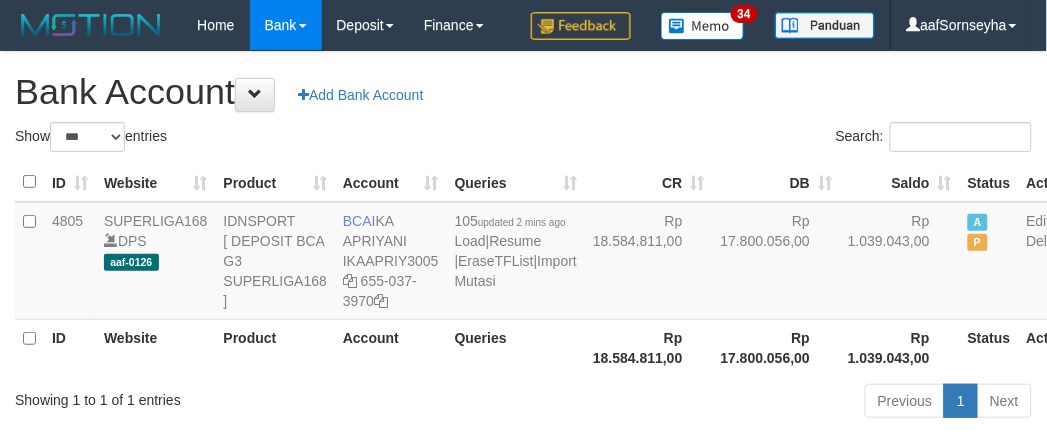 click on "Queries" at bounding box center [516, 347] 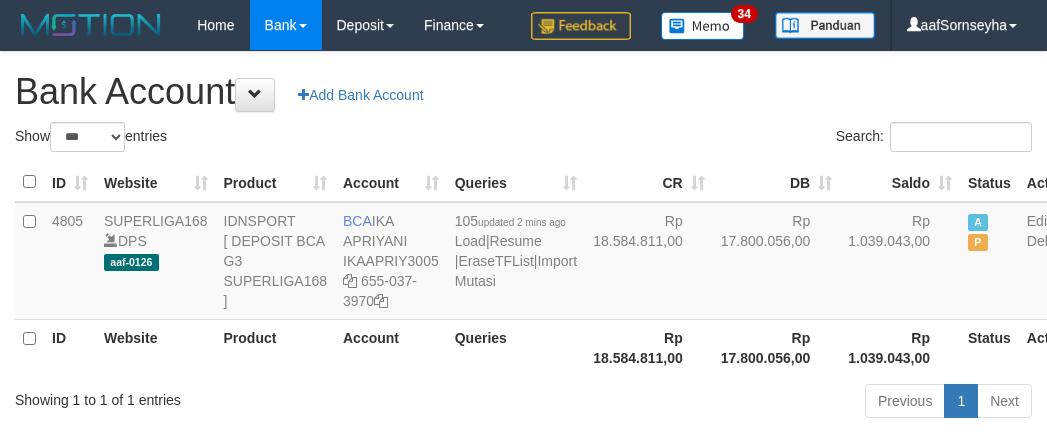 select on "***" 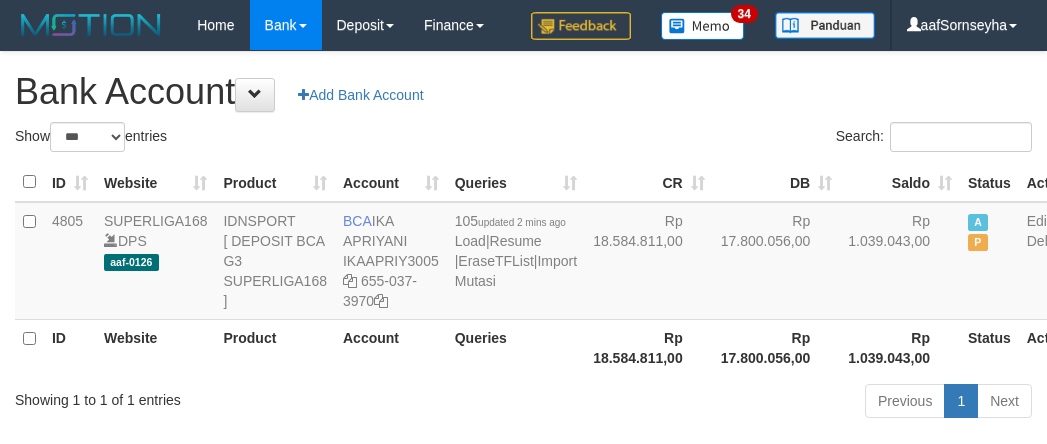 scroll, scrollTop: 0, scrollLeft: 0, axis: both 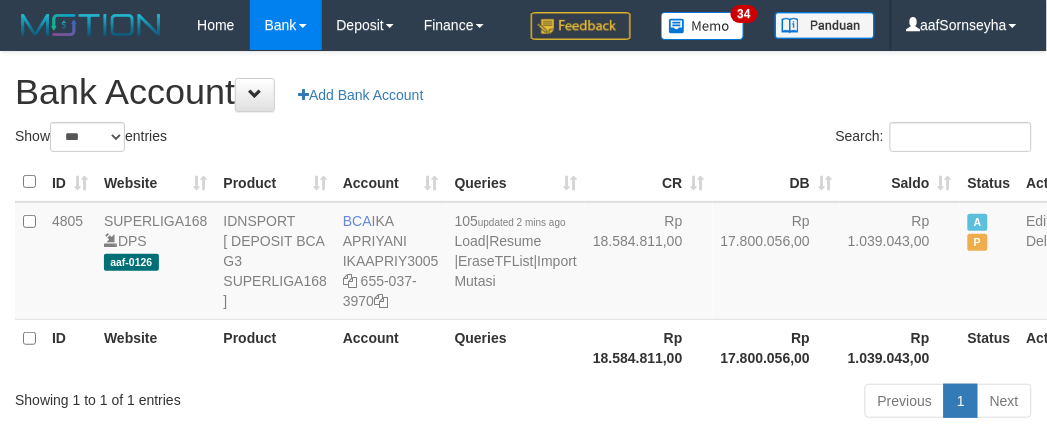 click on "Queries" at bounding box center [516, 347] 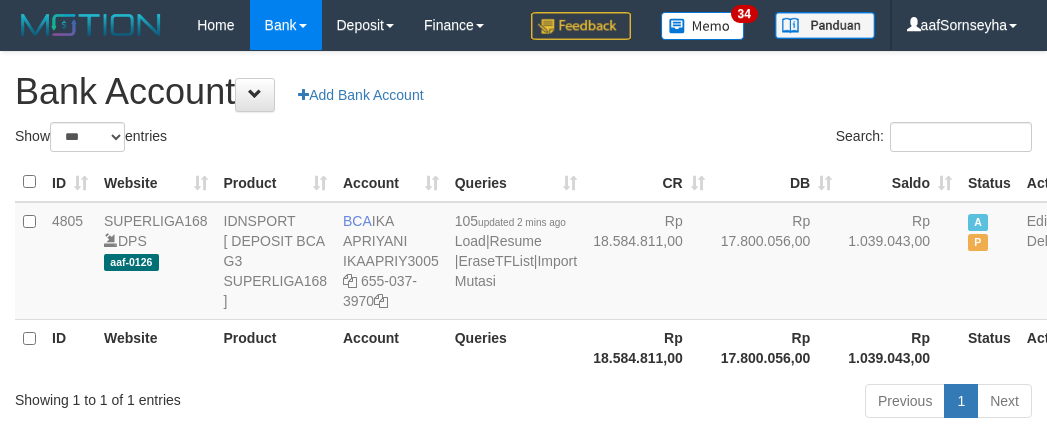 select on "***" 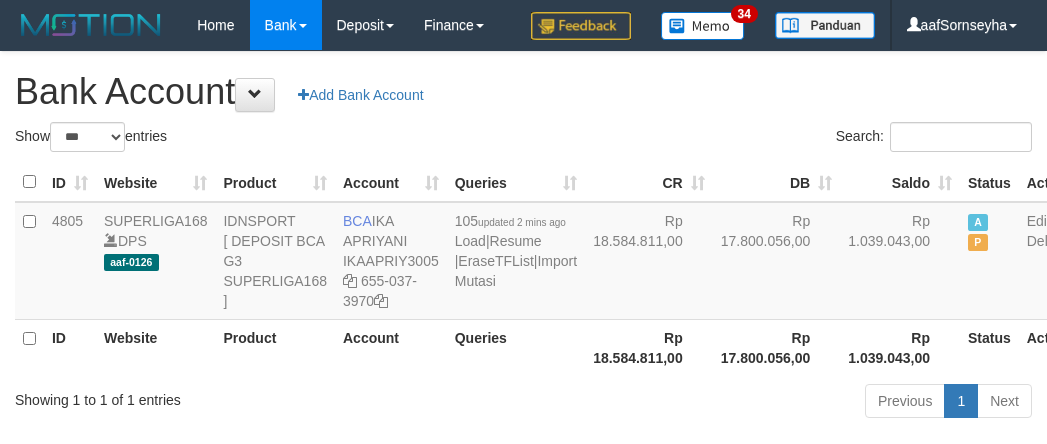 scroll, scrollTop: 0, scrollLeft: 0, axis: both 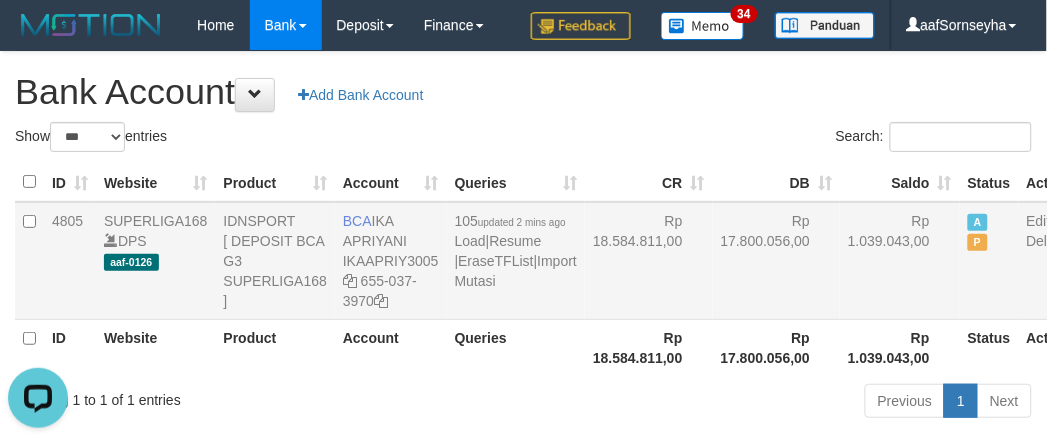 click on "105  updated 2 mins ago
Load
|
Resume
|
EraseTFList
|
Import Mutasi" at bounding box center (516, 261) 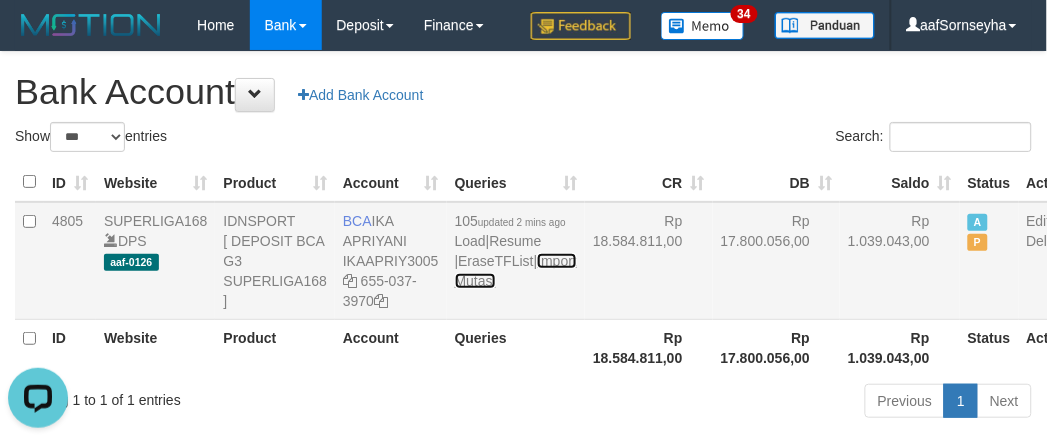 click on "Import Mutasi" at bounding box center (516, 271) 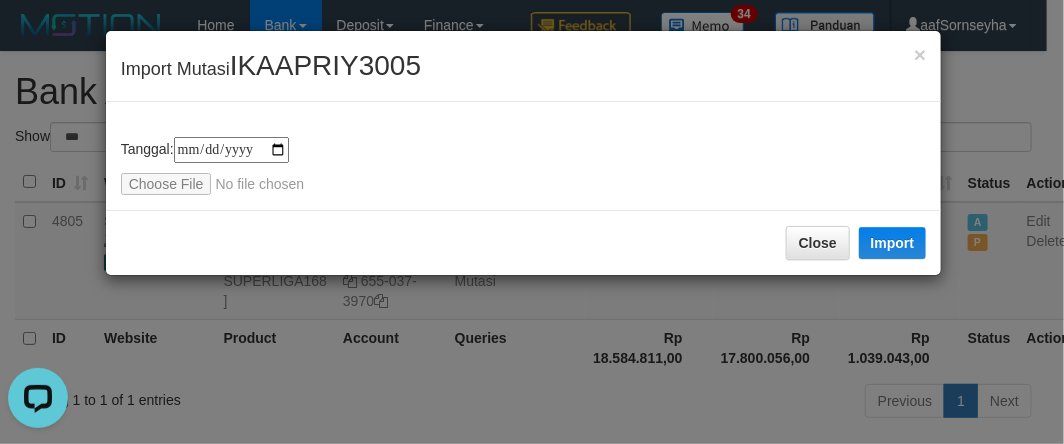 type on "**********" 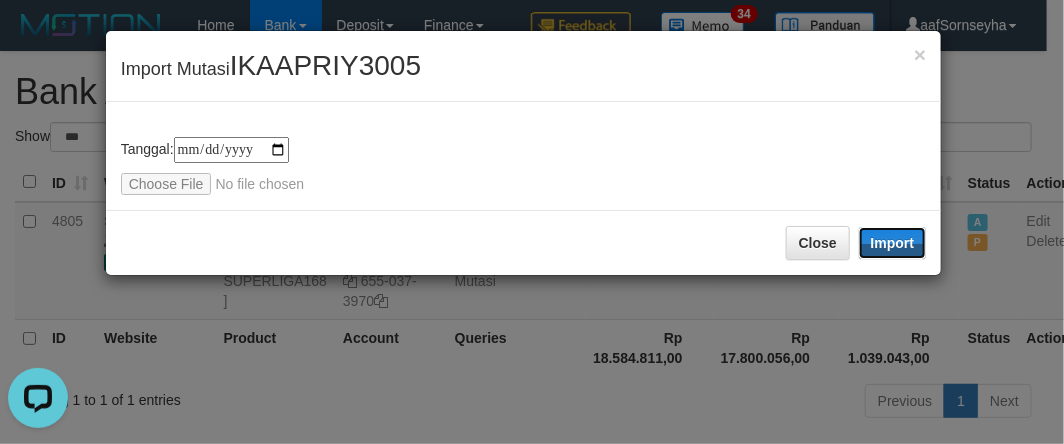 click on "Import" at bounding box center (893, 243) 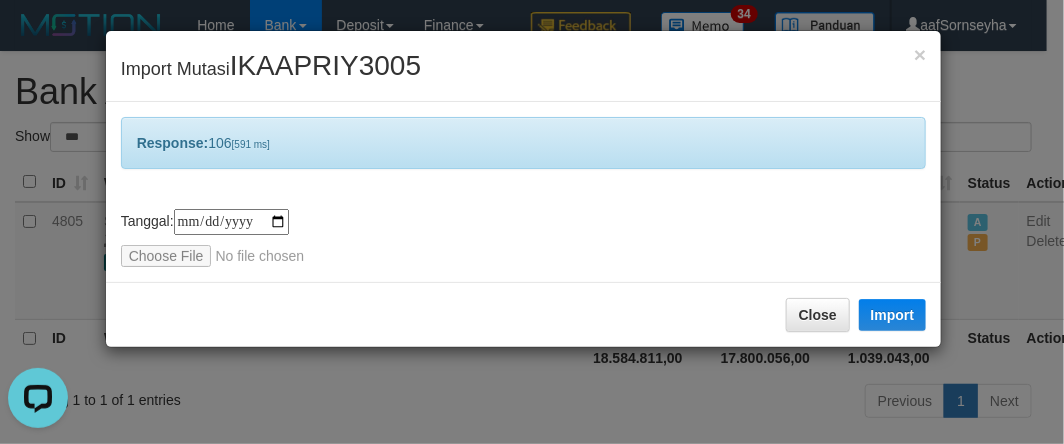 click on "**********" at bounding box center (532, 222) 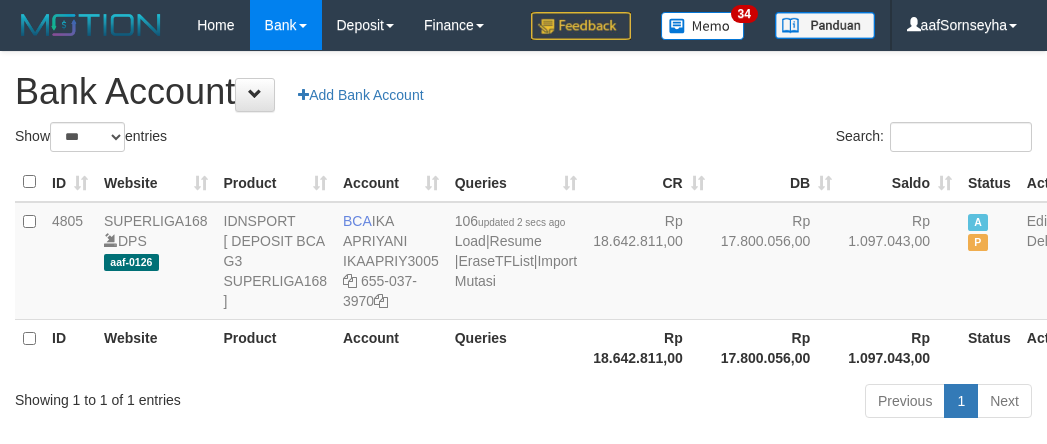 select on "***" 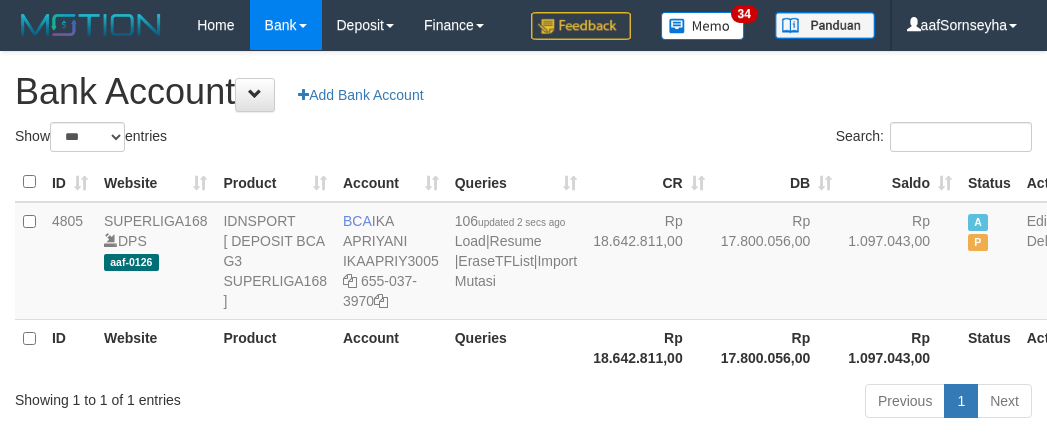 scroll, scrollTop: 0, scrollLeft: 0, axis: both 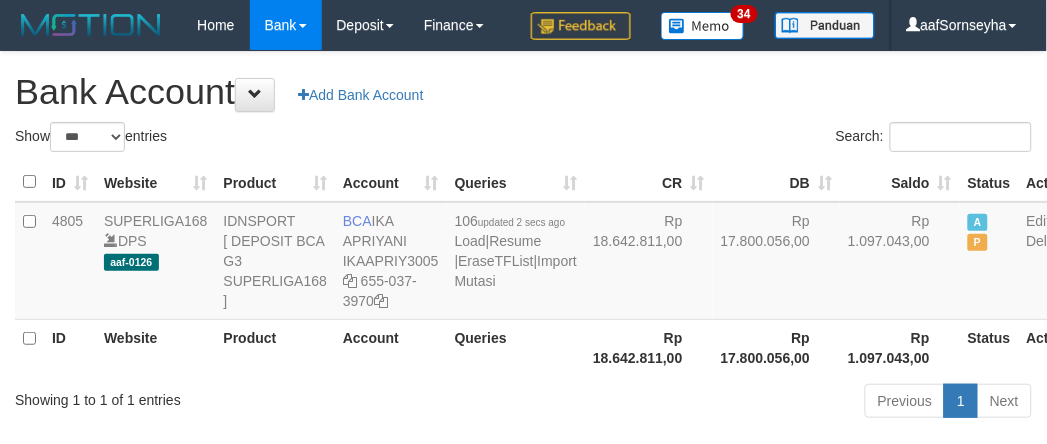 click on "Queries" at bounding box center [516, 347] 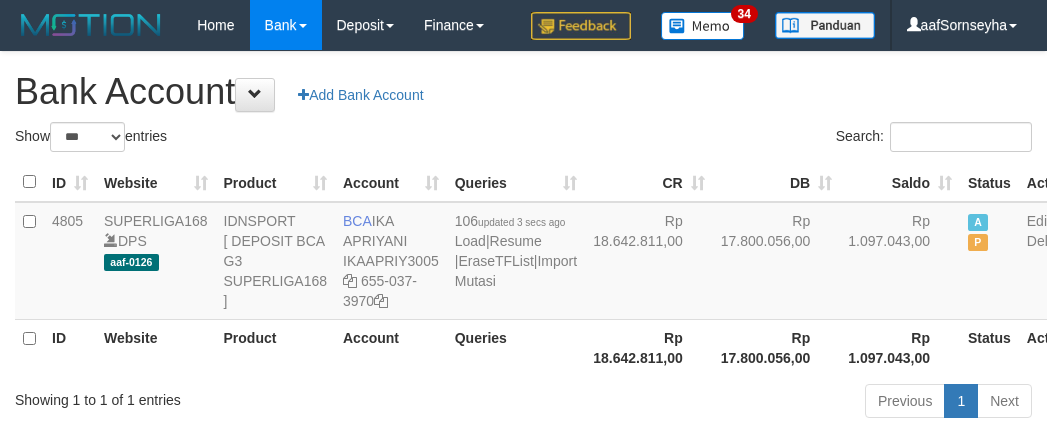 select on "***" 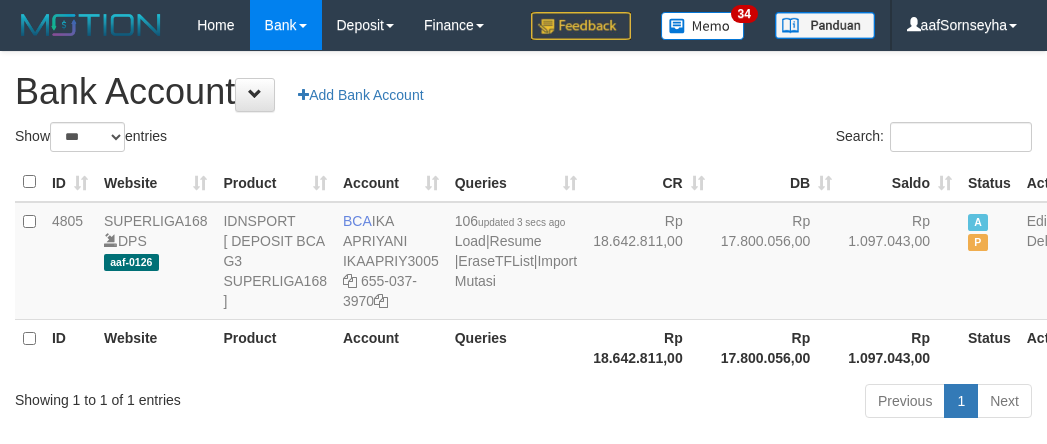 scroll, scrollTop: 0, scrollLeft: 0, axis: both 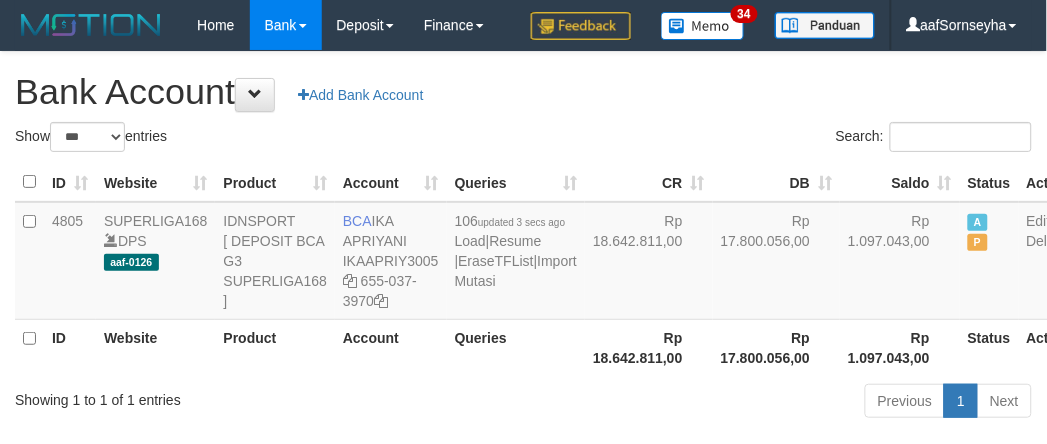 click on "Queries" at bounding box center (516, 347) 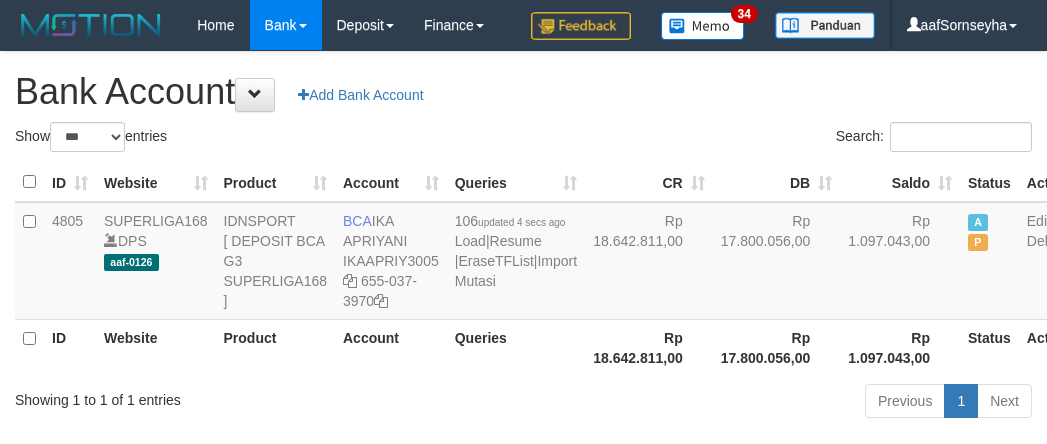 select on "***" 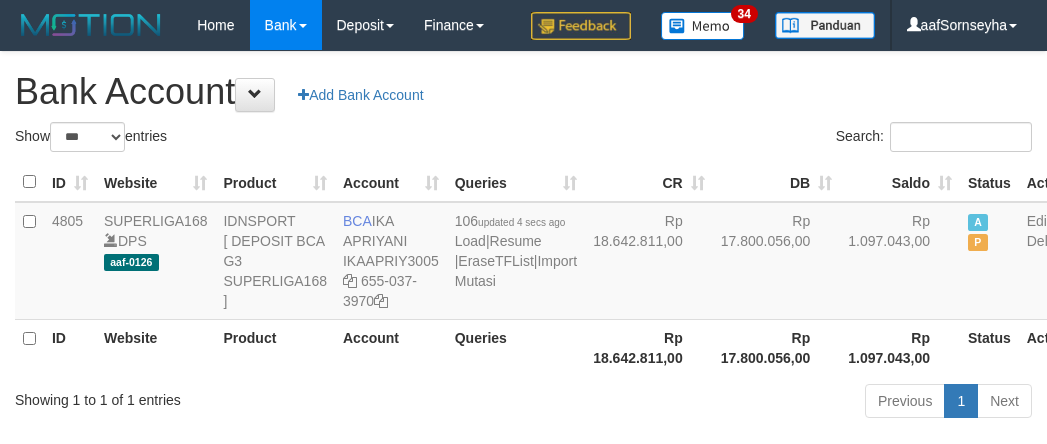 scroll, scrollTop: 0, scrollLeft: 0, axis: both 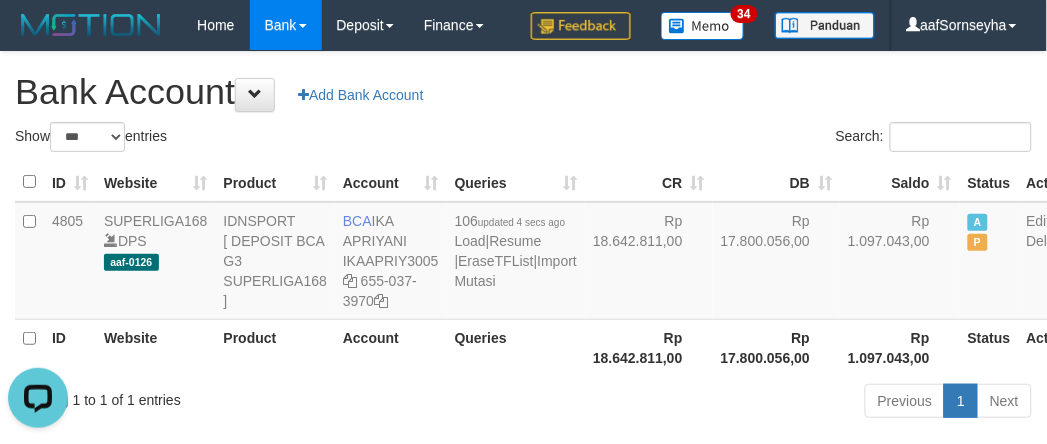 click on "Account" at bounding box center [391, 347] 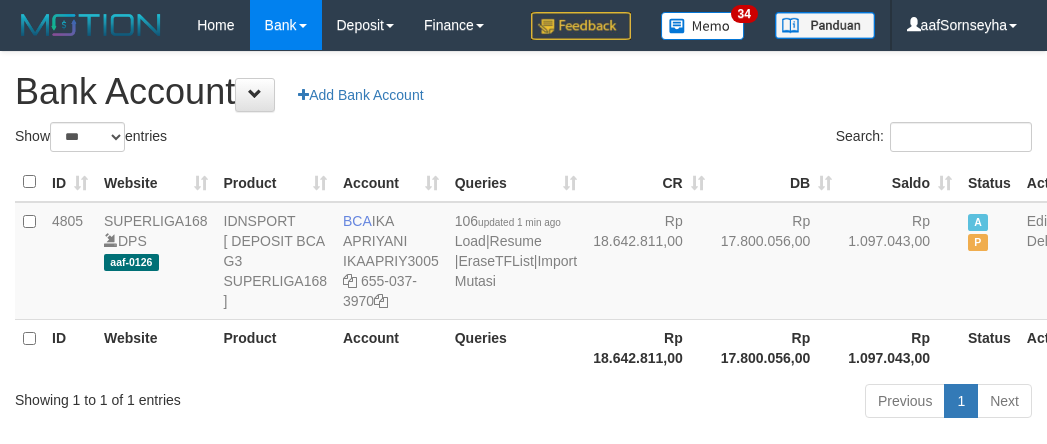 select on "***" 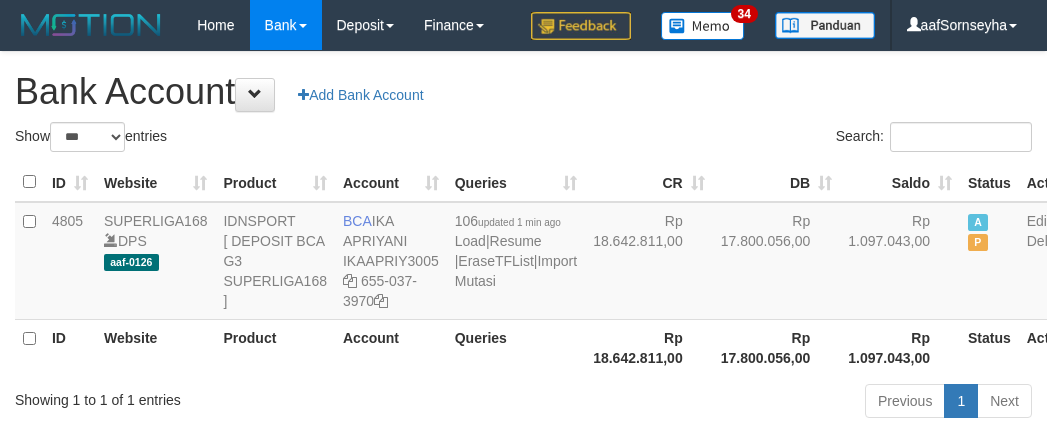 scroll, scrollTop: 0, scrollLeft: 0, axis: both 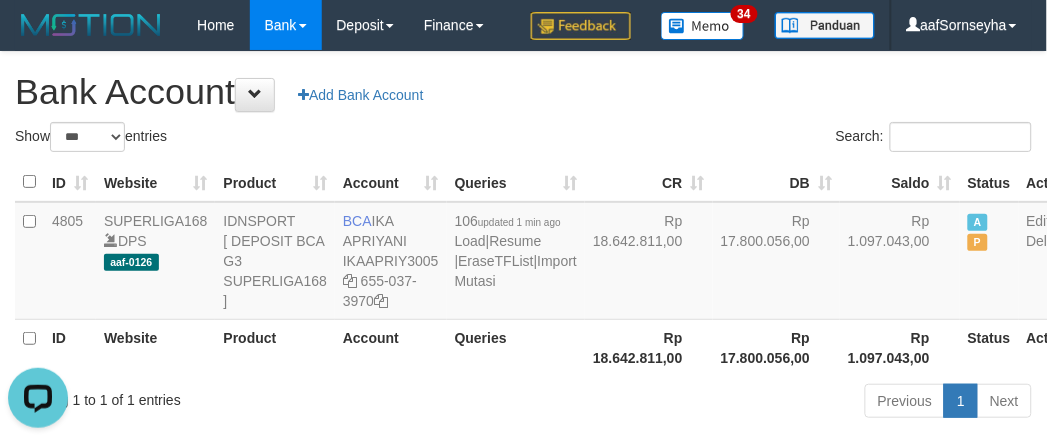 click on "Account" at bounding box center [391, 347] 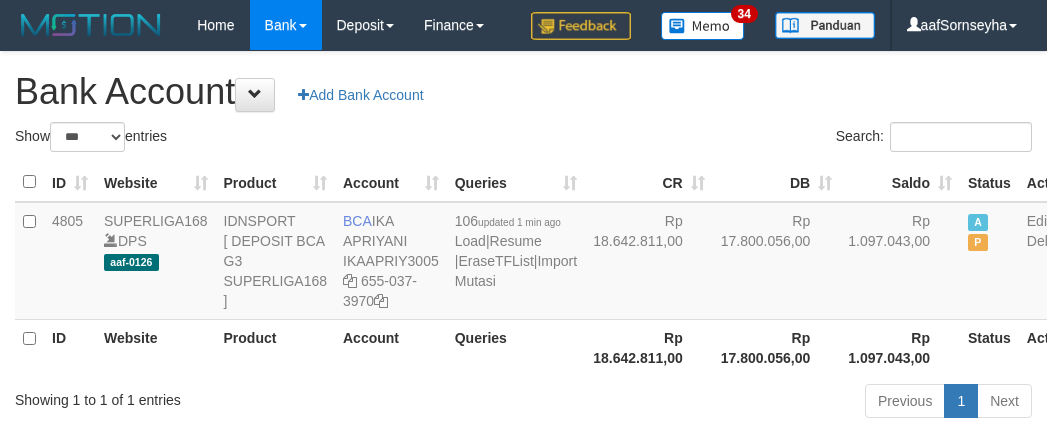 select on "***" 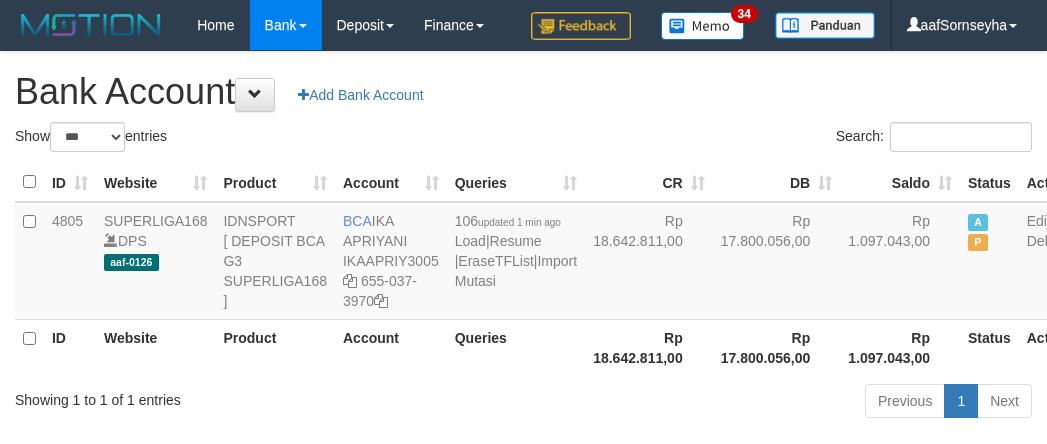 scroll, scrollTop: 0, scrollLeft: 0, axis: both 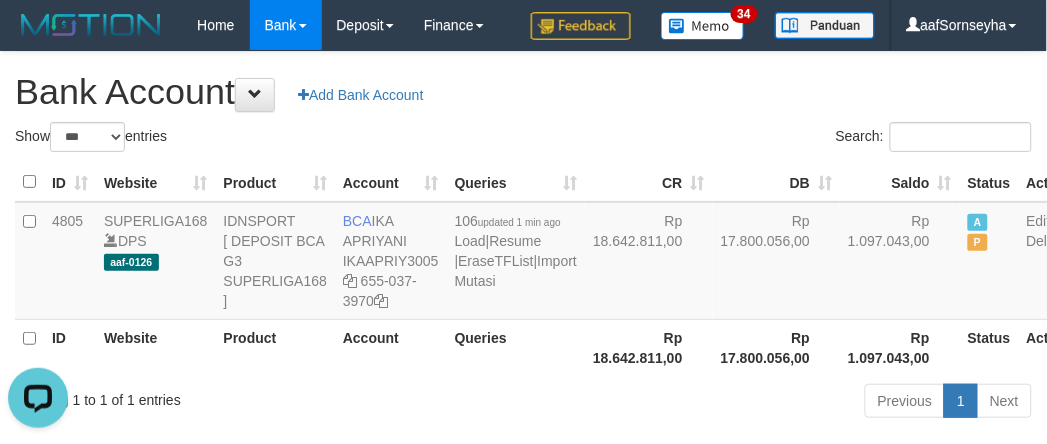 click on "Account" at bounding box center [391, 347] 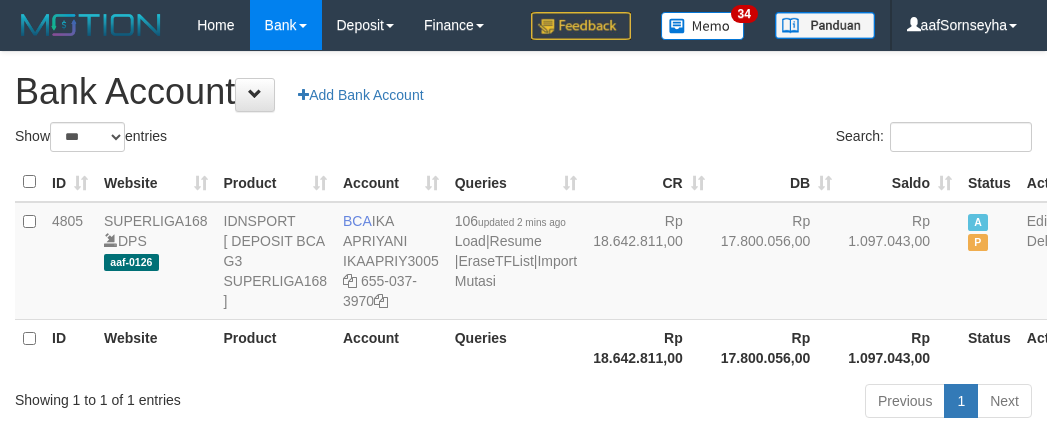 select on "***" 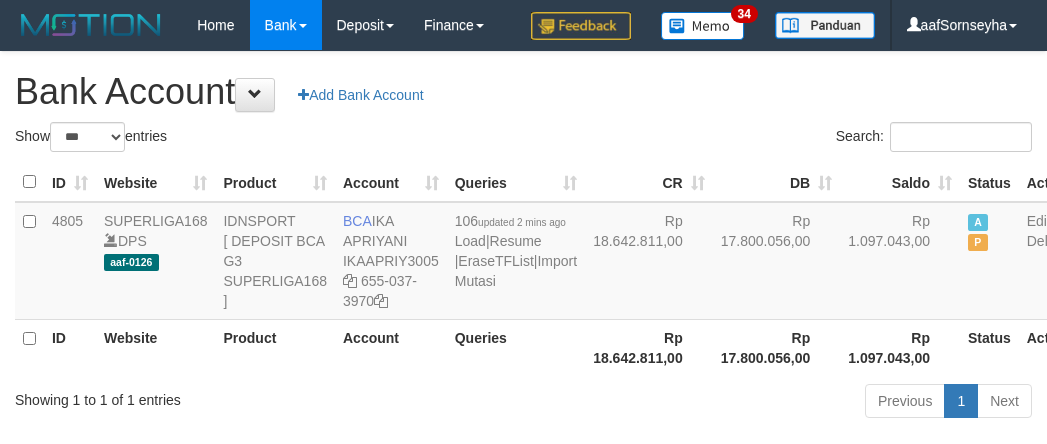 scroll, scrollTop: 0, scrollLeft: 0, axis: both 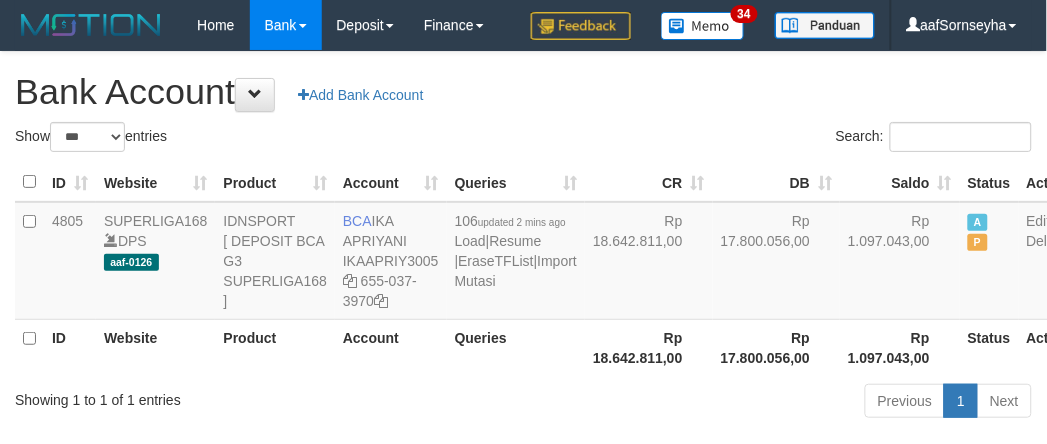click on "Account" at bounding box center [391, 347] 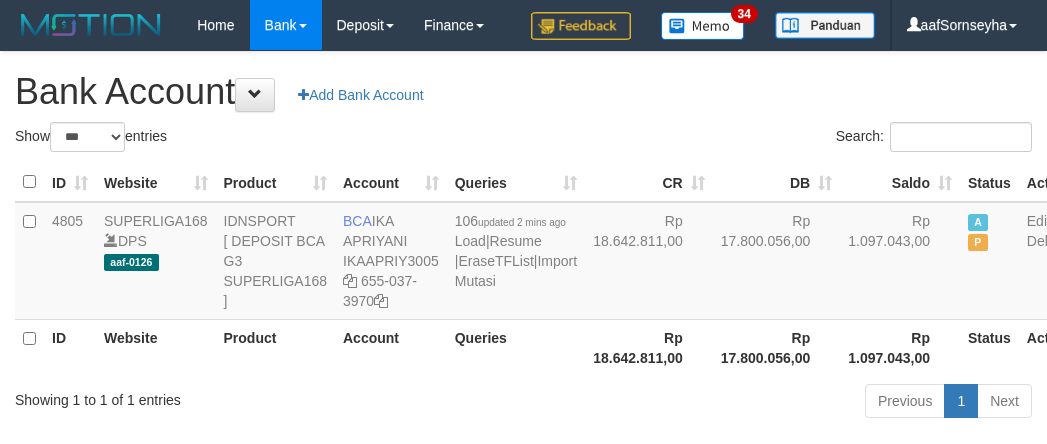 select on "***" 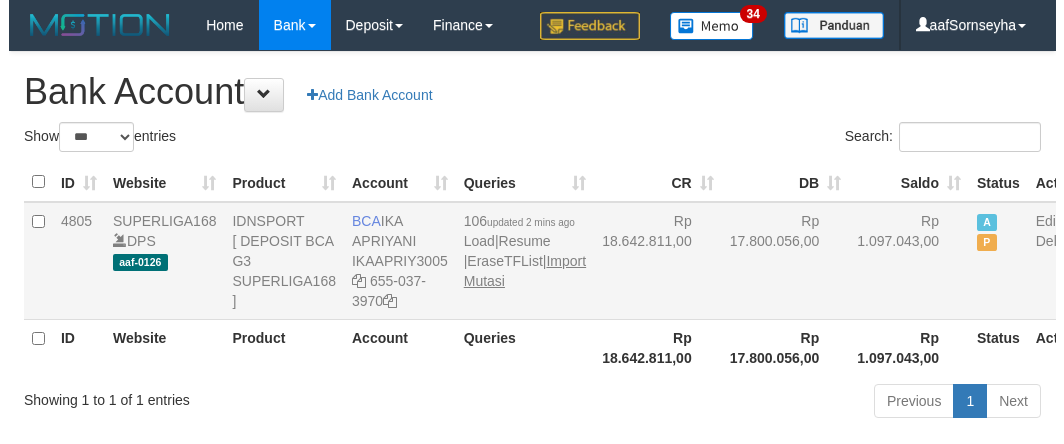 scroll, scrollTop: 0, scrollLeft: 0, axis: both 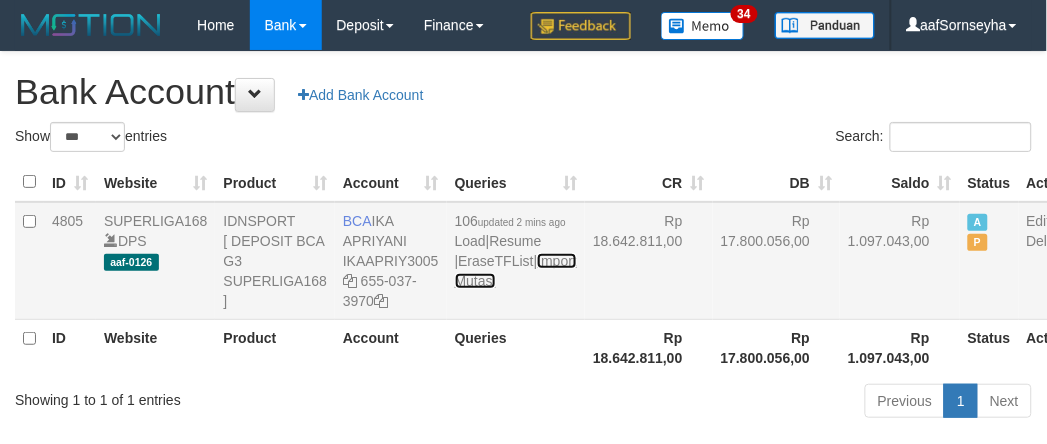 click on "Import Mutasi" at bounding box center [516, 271] 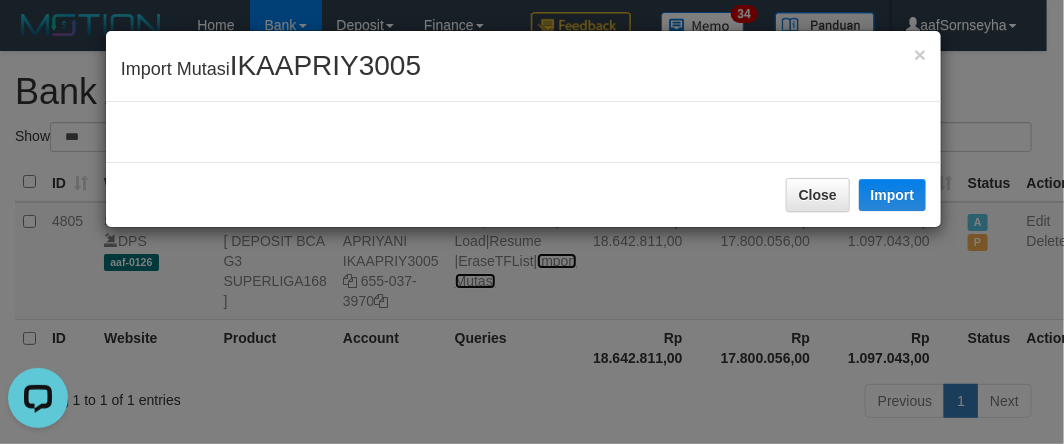 scroll, scrollTop: 0, scrollLeft: 0, axis: both 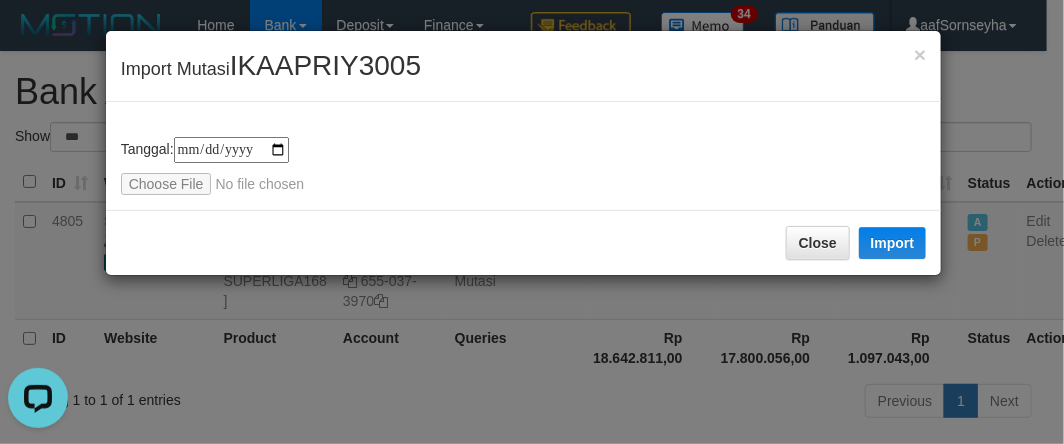 type on "**********" 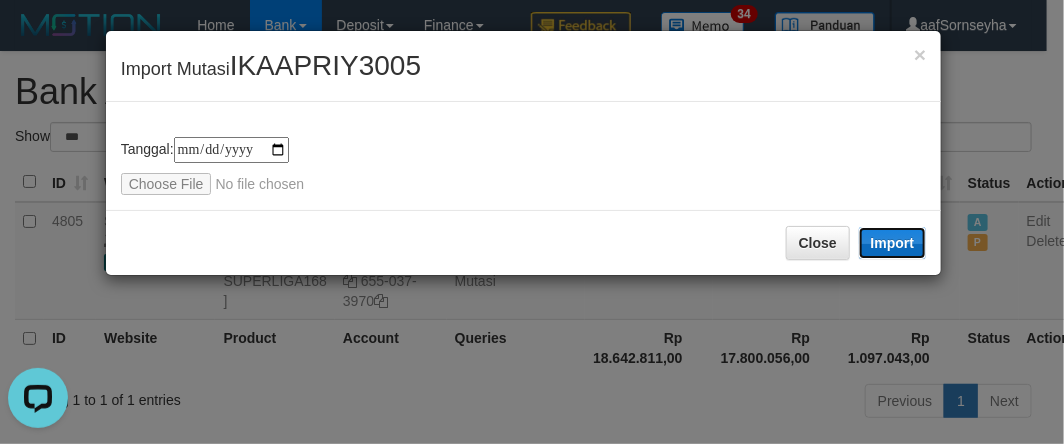 click on "Import" at bounding box center (893, 243) 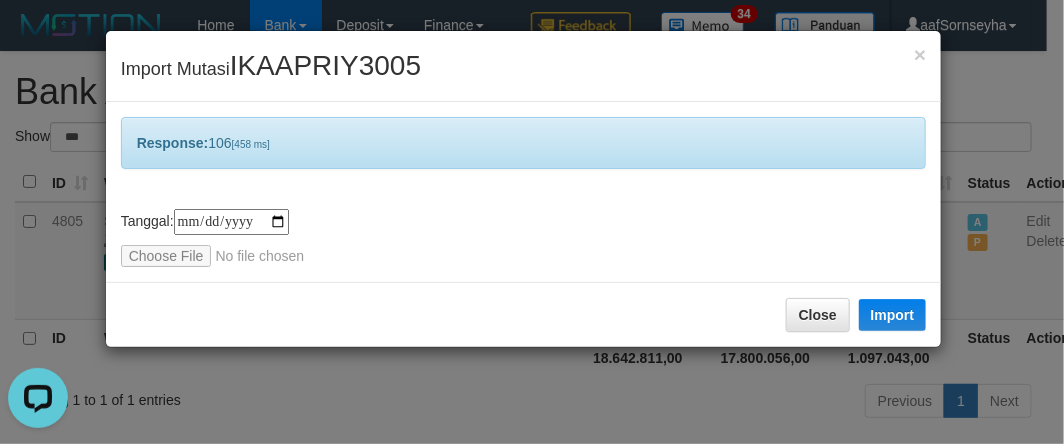 click on "**********" at bounding box center (532, 222) 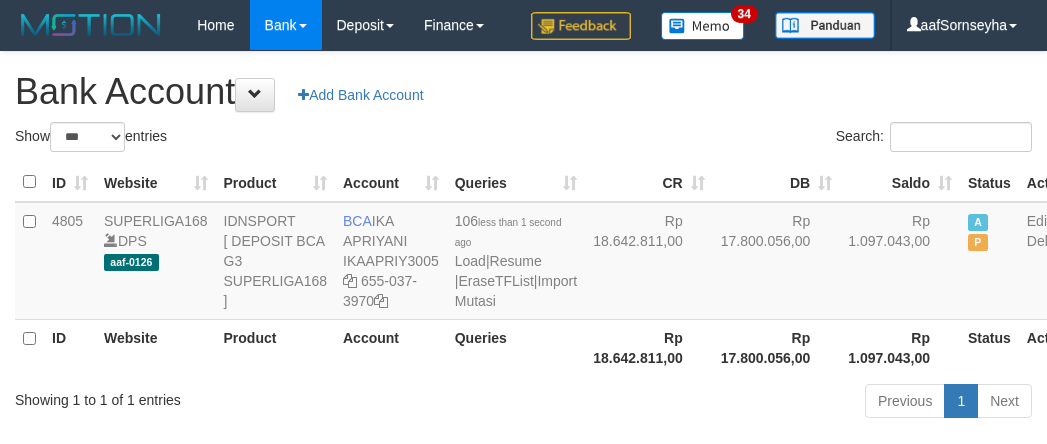 select on "***" 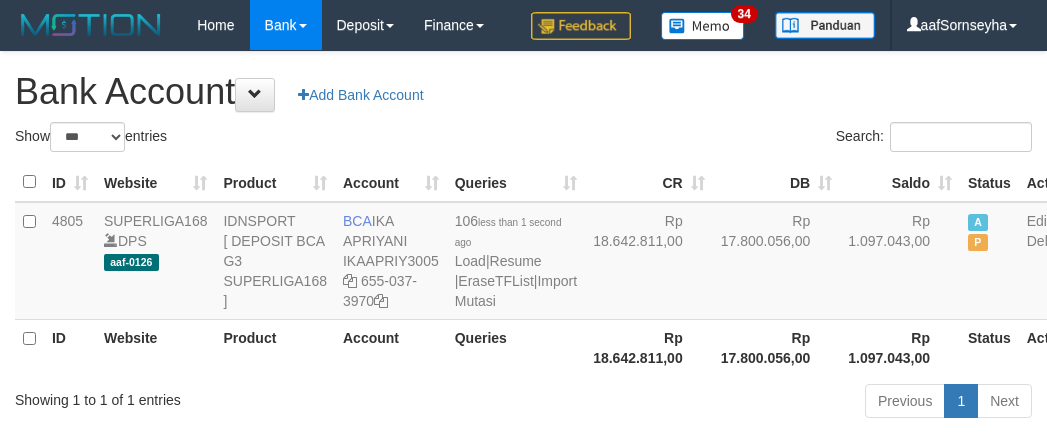 scroll, scrollTop: 0, scrollLeft: 0, axis: both 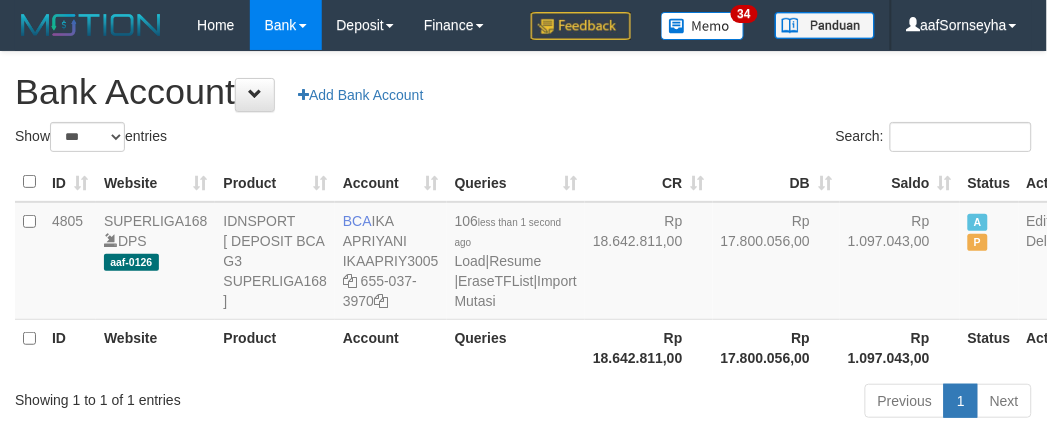 click on "Account" at bounding box center (391, 347) 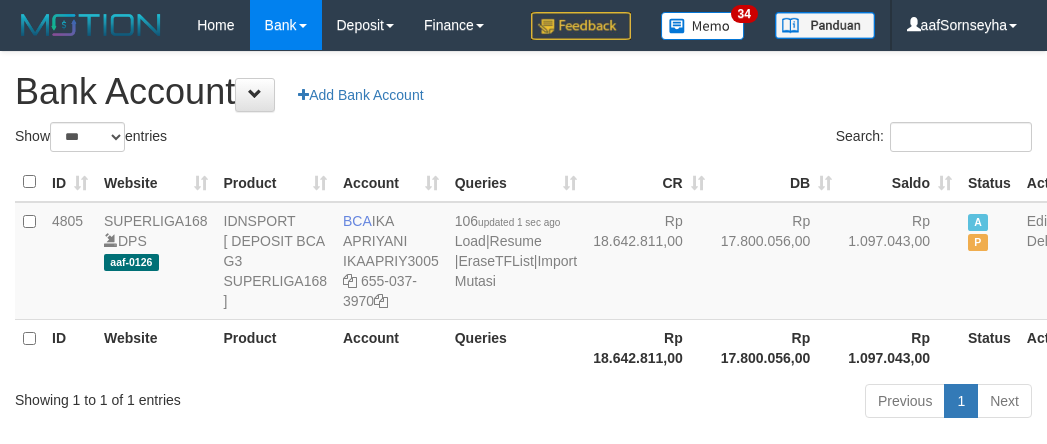 select on "***" 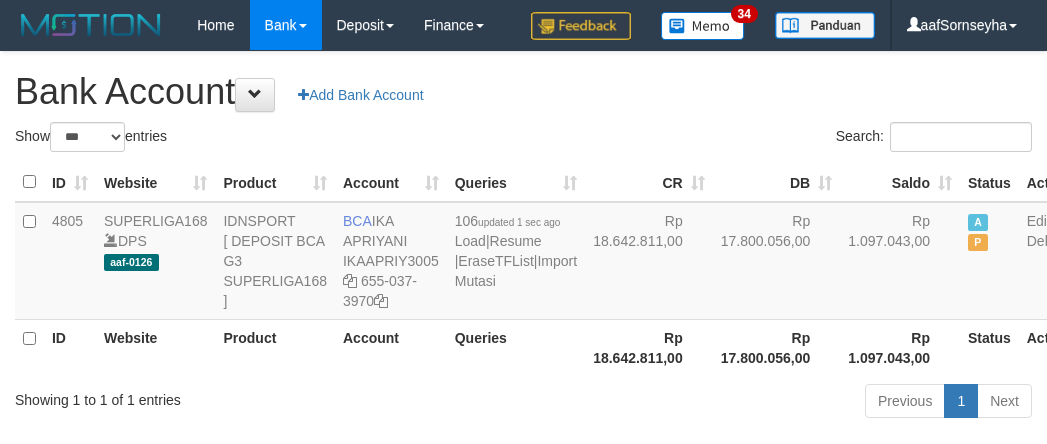 scroll, scrollTop: 0, scrollLeft: 0, axis: both 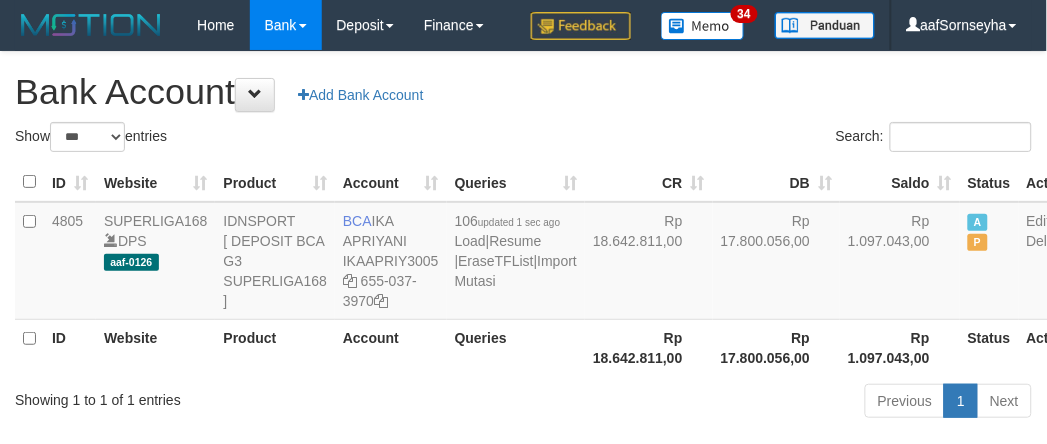 click on "Queries" at bounding box center (516, 347) 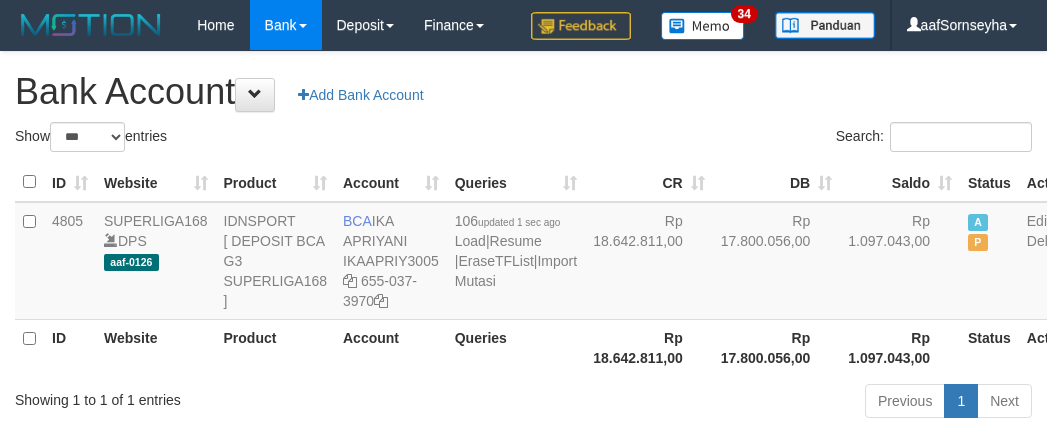 select on "***" 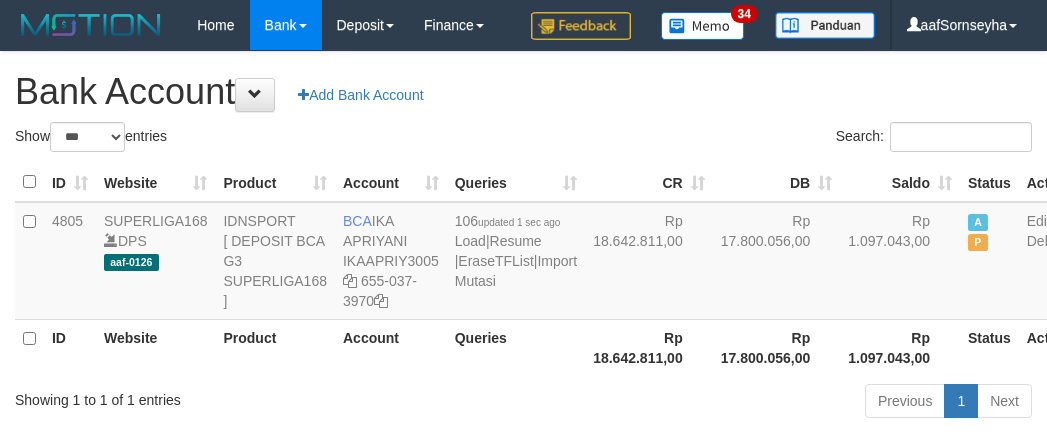 scroll, scrollTop: 0, scrollLeft: 0, axis: both 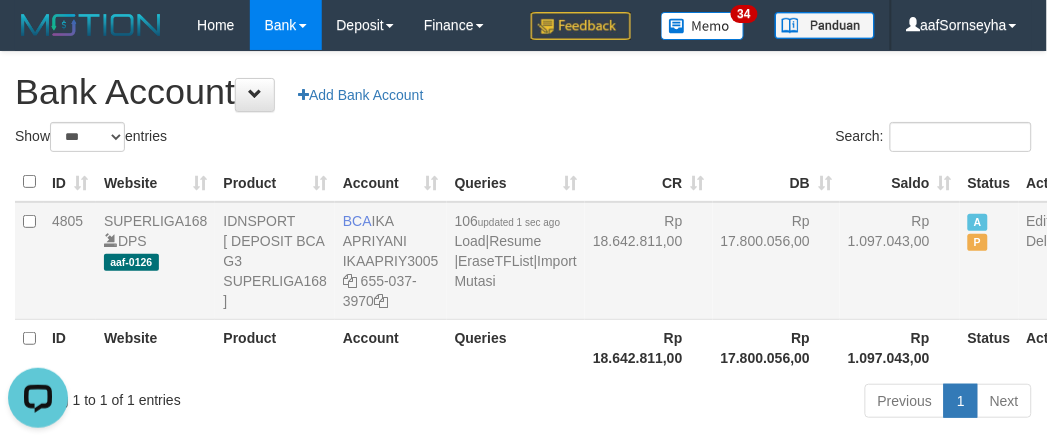click on "106  updated 1 sec ago
Load
|
Resume
|
EraseTFList
|
Import Mutasi" at bounding box center (516, 261) 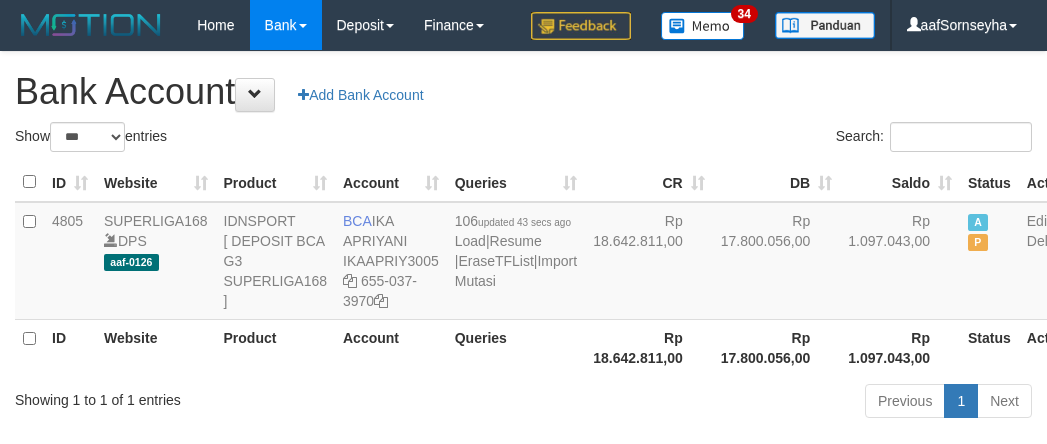 select on "***" 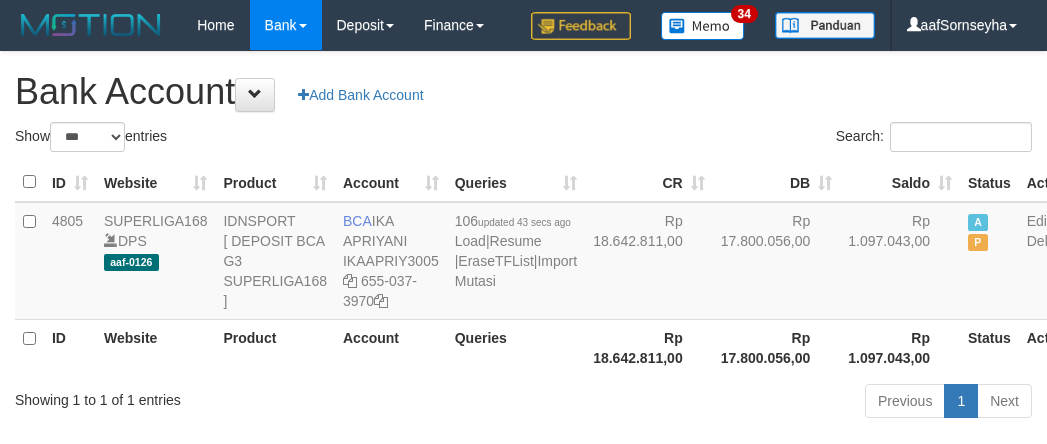 scroll, scrollTop: 0, scrollLeft: 0, axis: both 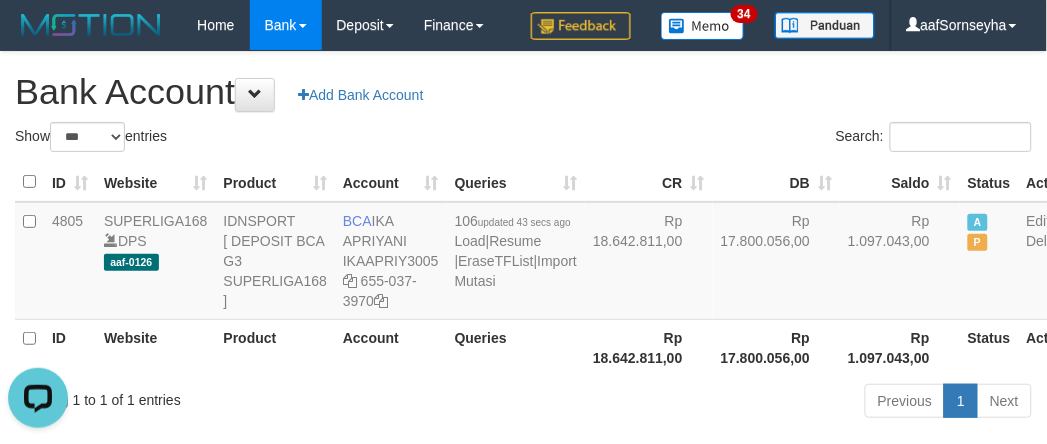 click on "Product" at bounding box center [275, 347] 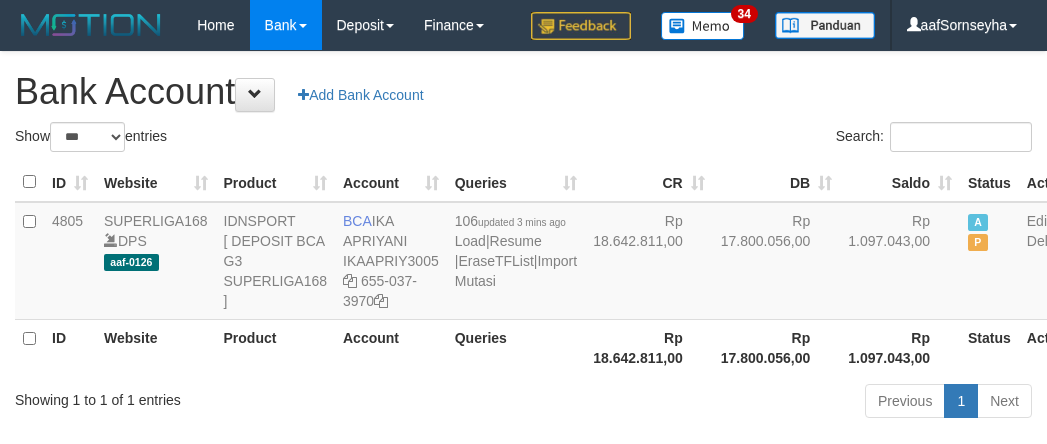 select on "***" 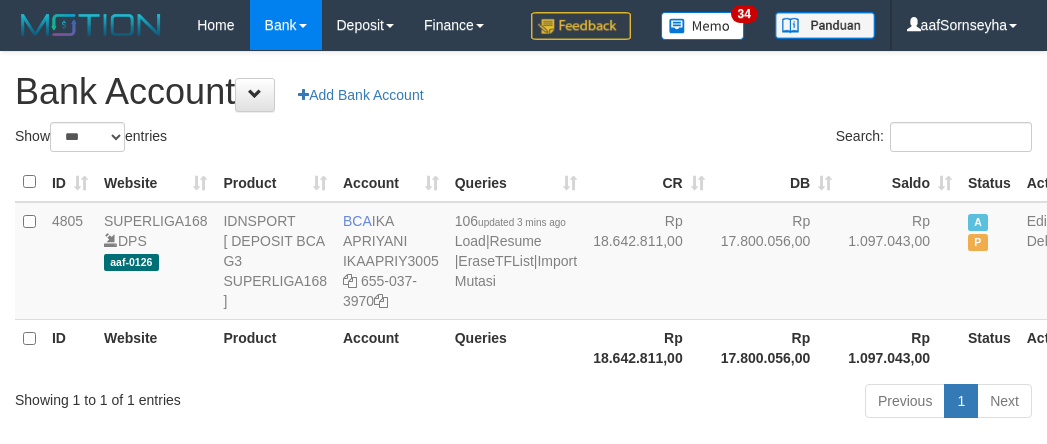 scroll, scrollTop: 0, scrollLeft: 0, axis: both 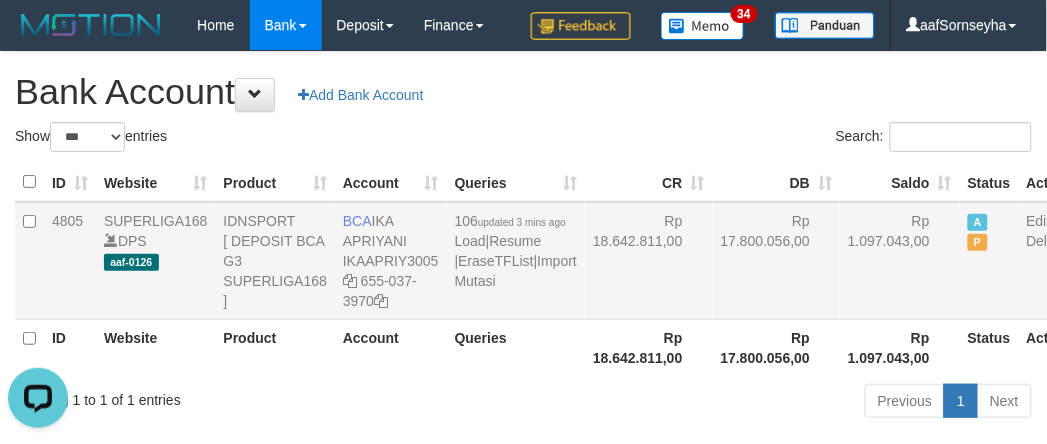 click on "BCA
IKA APRIYANI
IKAAPRIY3005
655-037-3970" at bounding box center [391, 261] 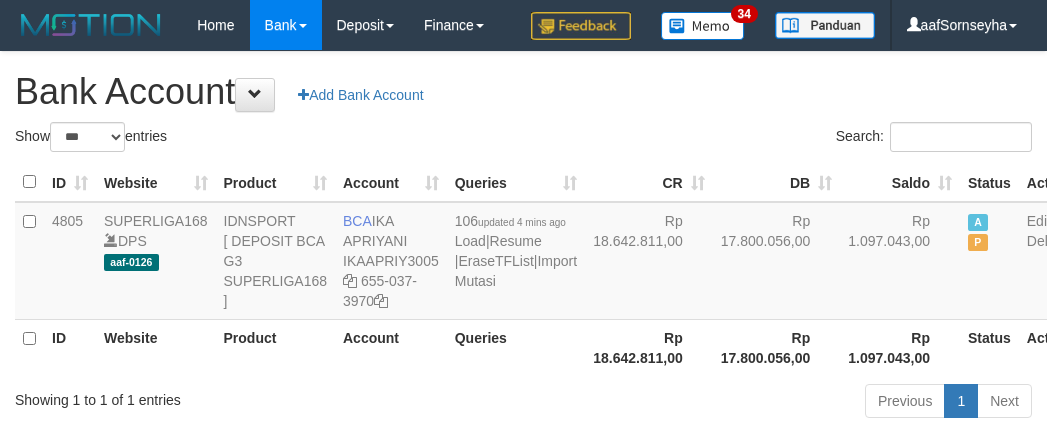 select on "***" 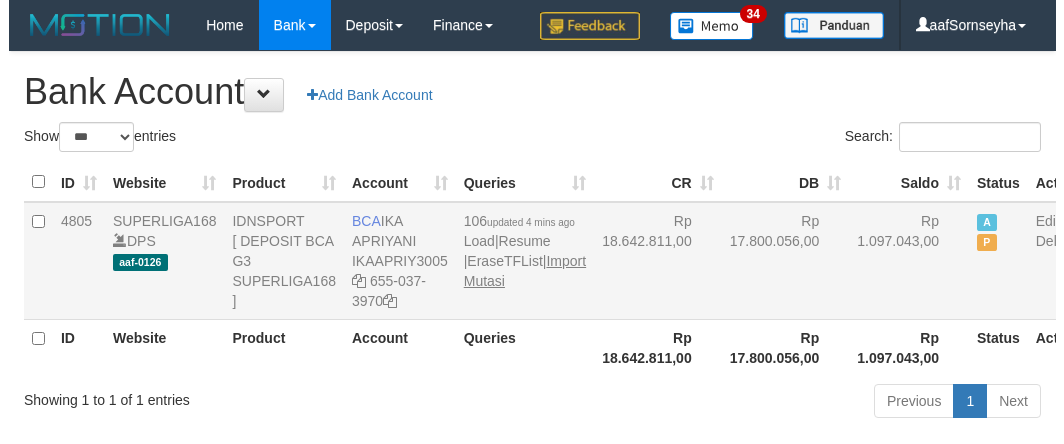 scroll, scrollTop: 0, scrollLeft: 0, axis: both 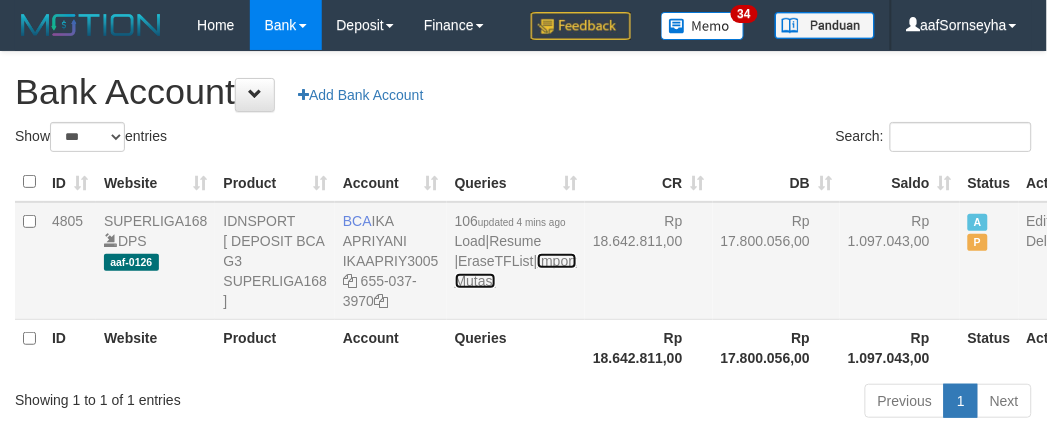 click on "Import Mutasi" at bounding box center (516, 271) 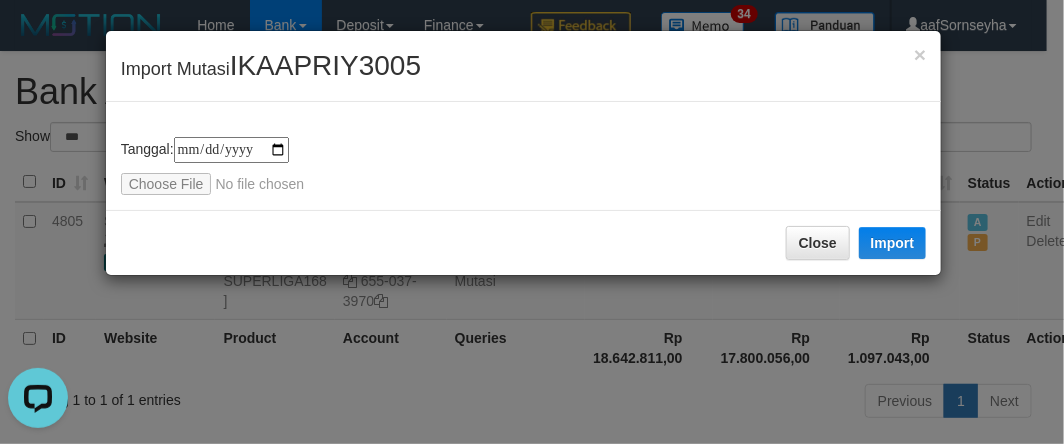 scroll, scrollTop: 0, scrollLeft: 0, axis: both 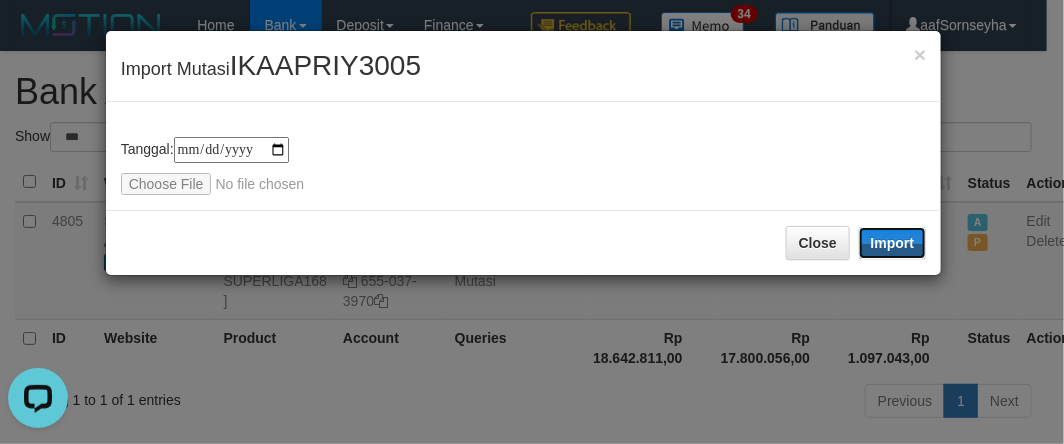 drag, startPoint x: 907, startPoint y: 230, endPoint x: 515, endPoint y: 381, distance: 420.07736 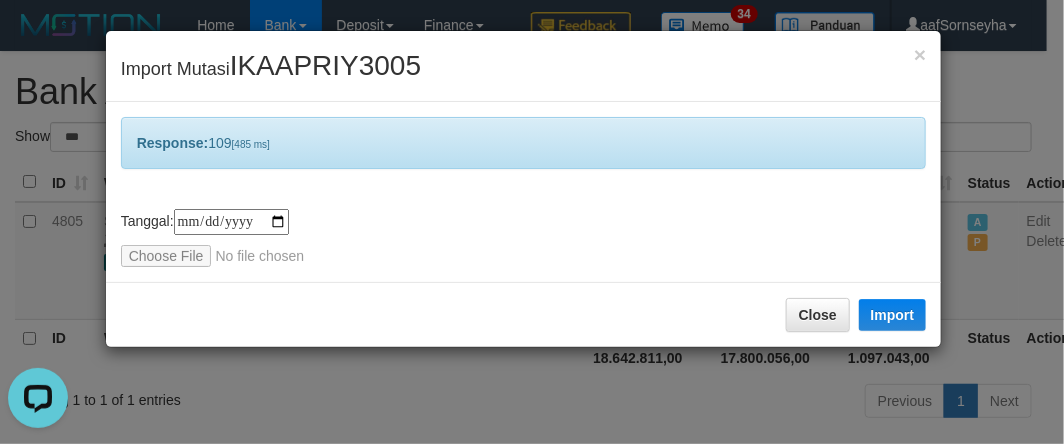 click on "**********" at bounding box center [532, 222] 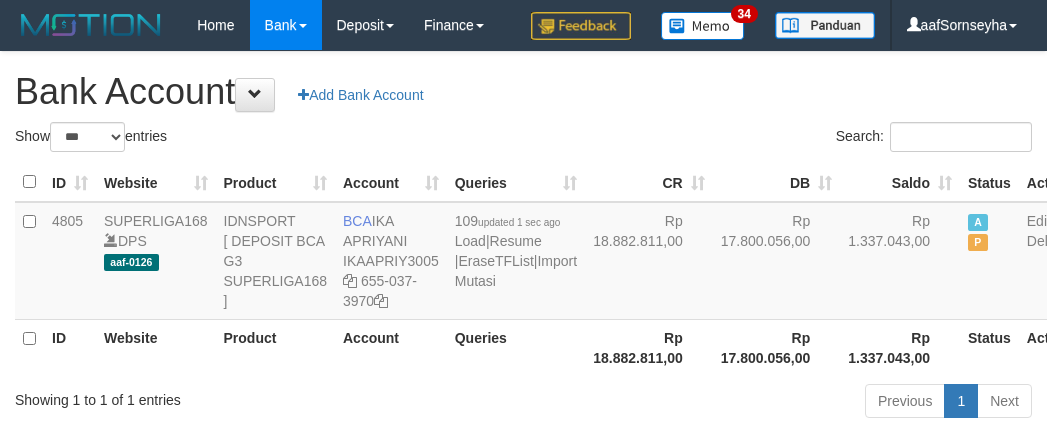 select on "***" 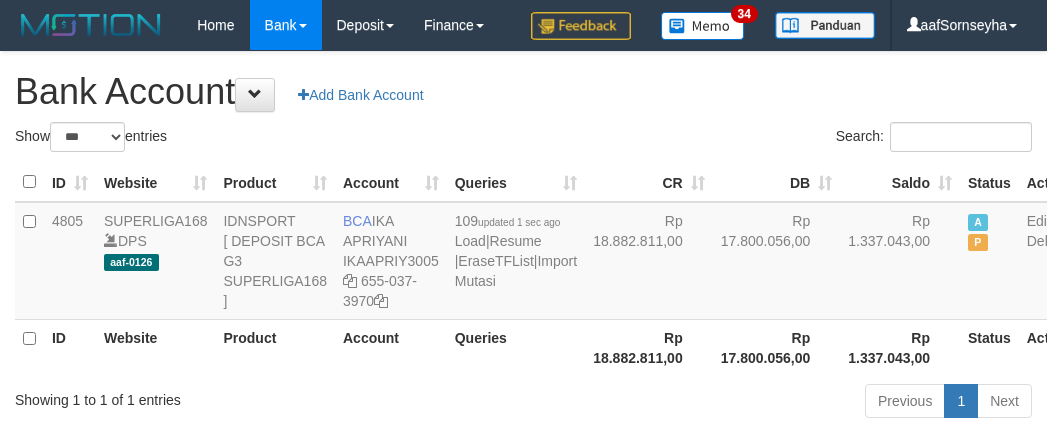 scroll, scrollTop: 0, scrollLeft: 0, axis: both 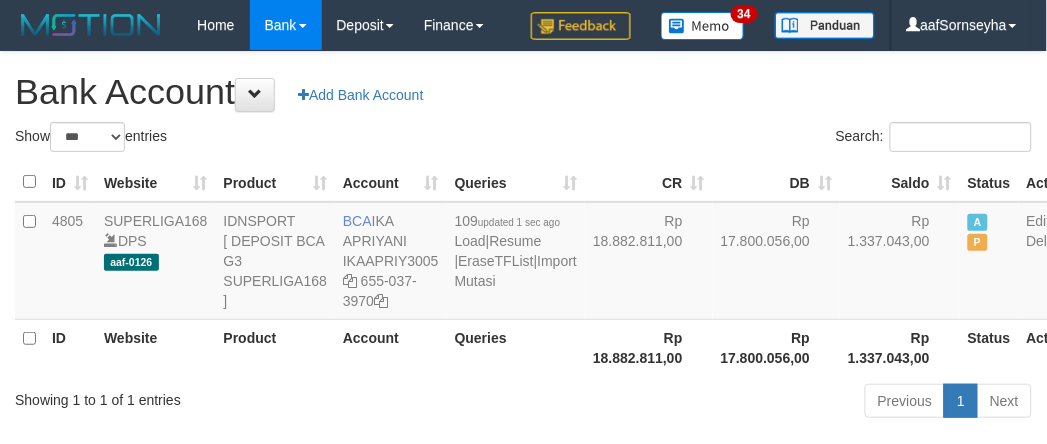 click on "Queries" at bounding box center (516, 347) 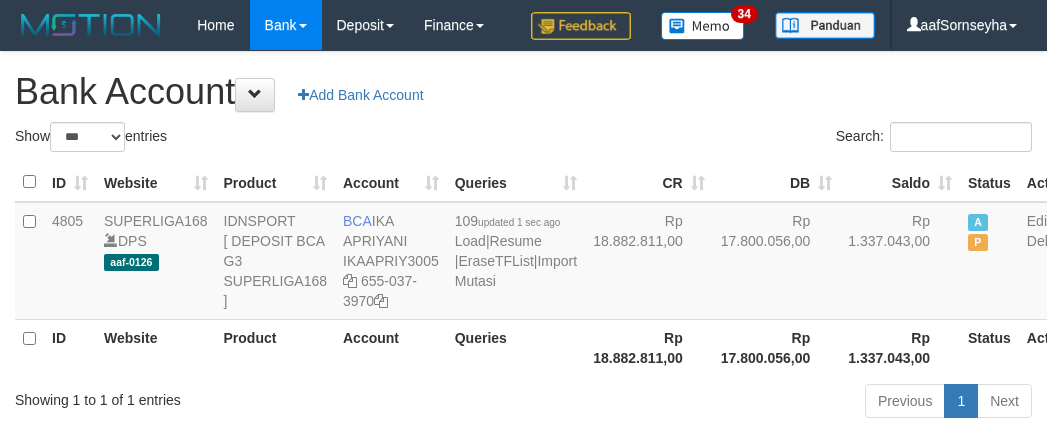 select on "***" 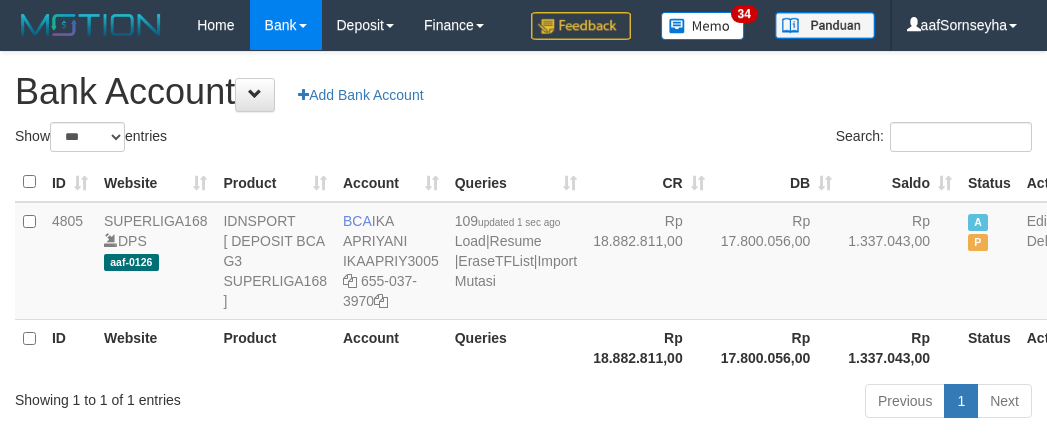 scroll, scrollTop: 0, scrollLeft: 0, axis: both 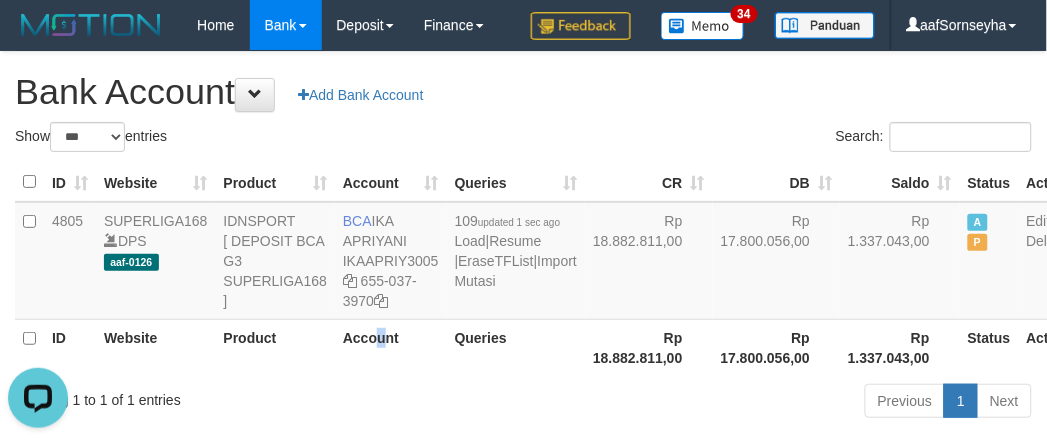 click on "Account" at bounding box center [391, 347] 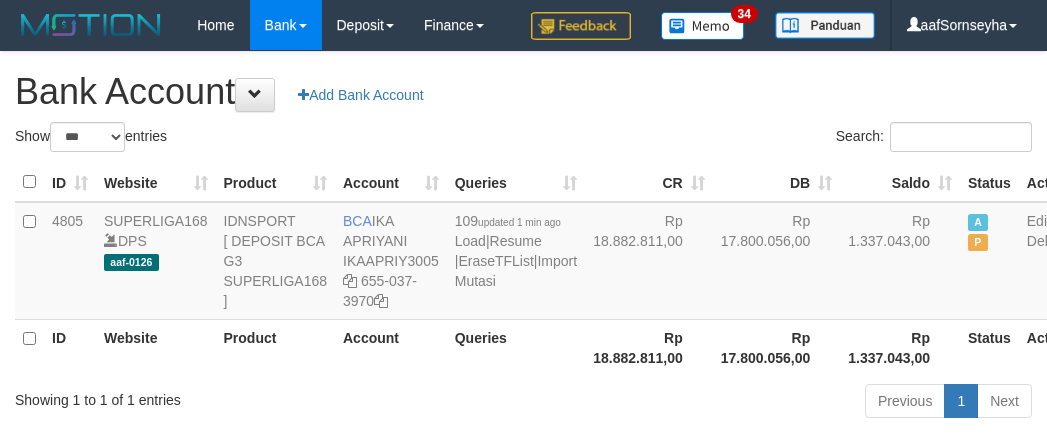 select on "***" 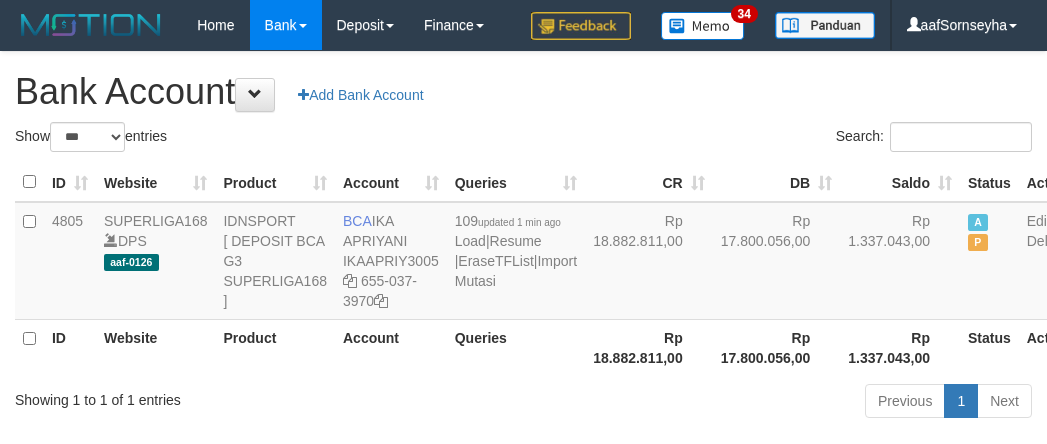 scroll, scrollTop: 0, scrollLeft: 0, axis: both 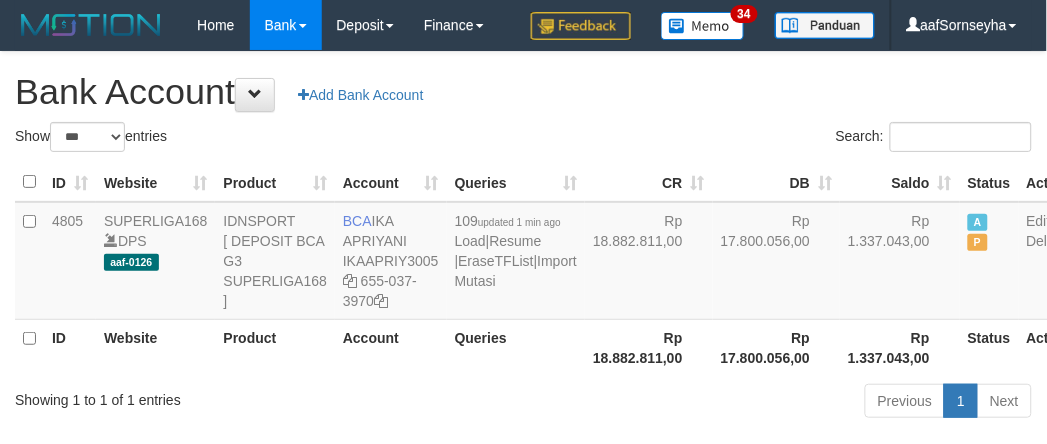 click on "Account" at bounding box center [391, 347] 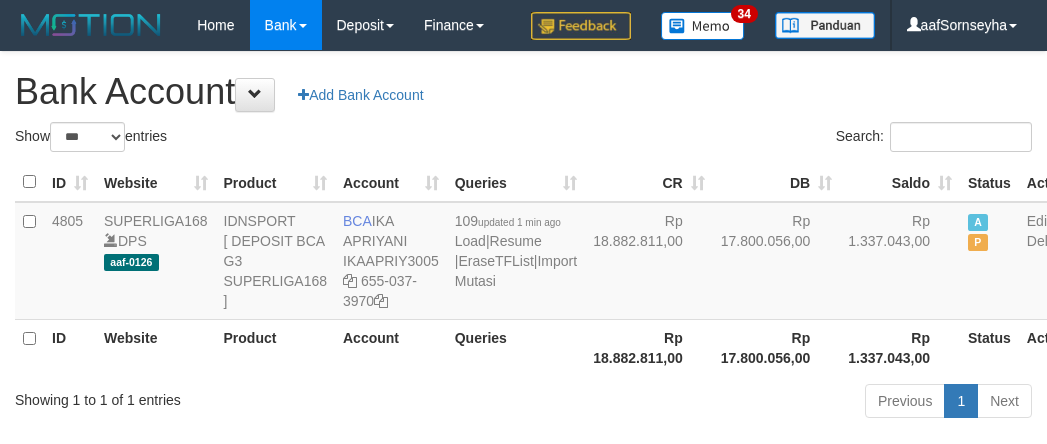 select on "***" 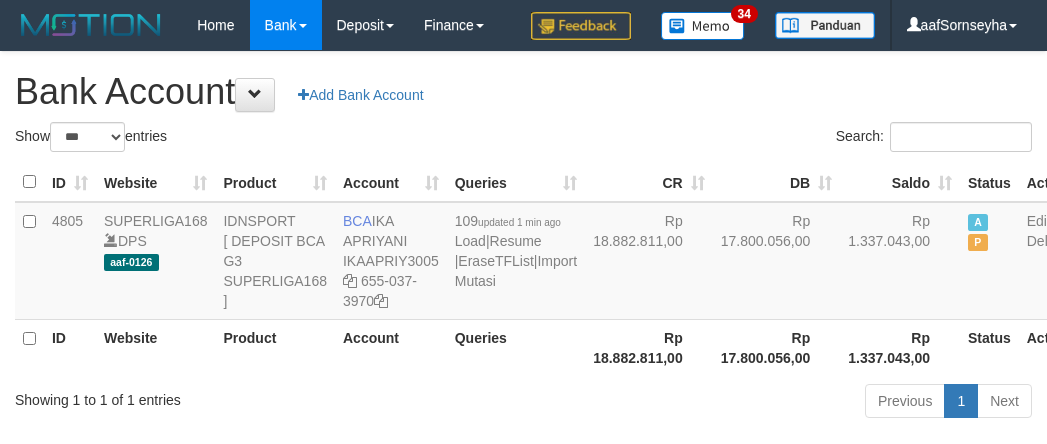 scroll, scrollTop: 0, scrollLeft: 0, axis: both 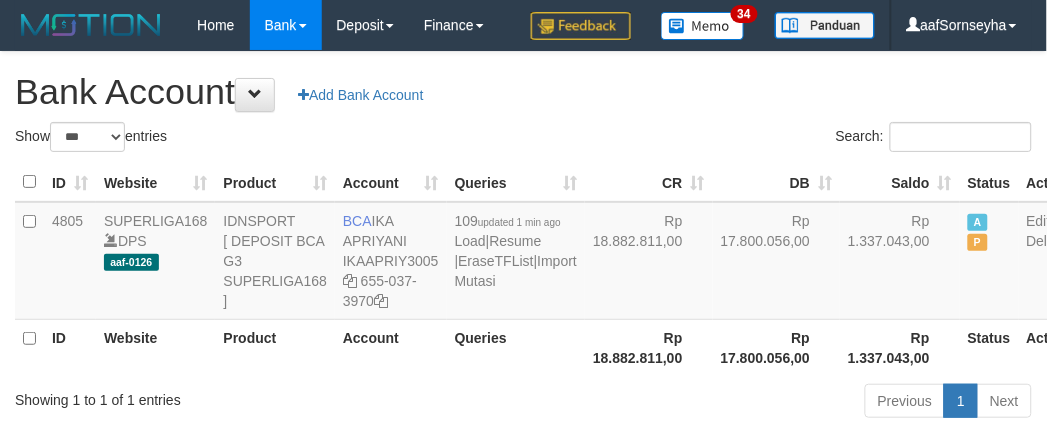 click on "Account" at bounding box center (391, 347) 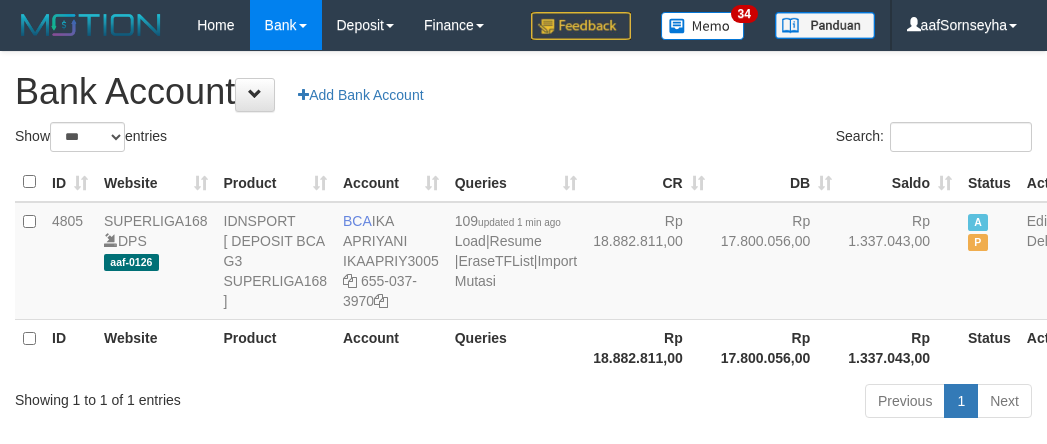 select on "***" 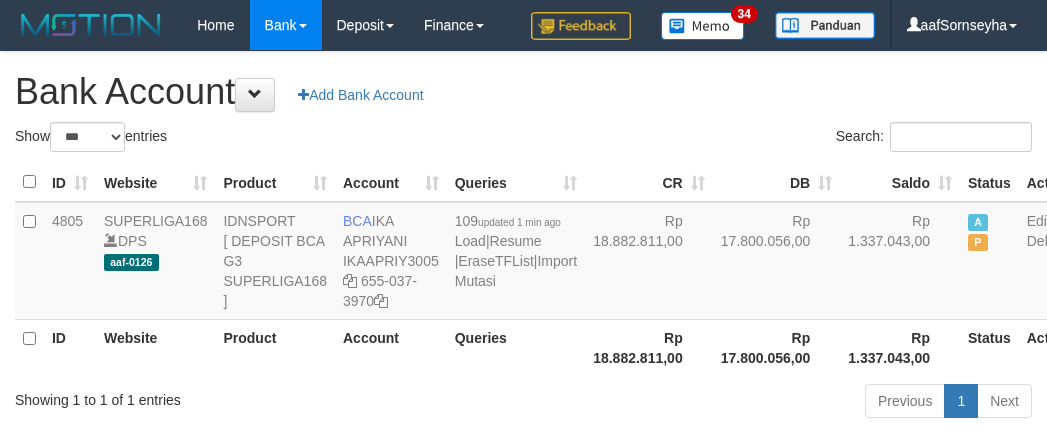 scroll, scrollTop: 0, scrollLeft: 0, axis: both 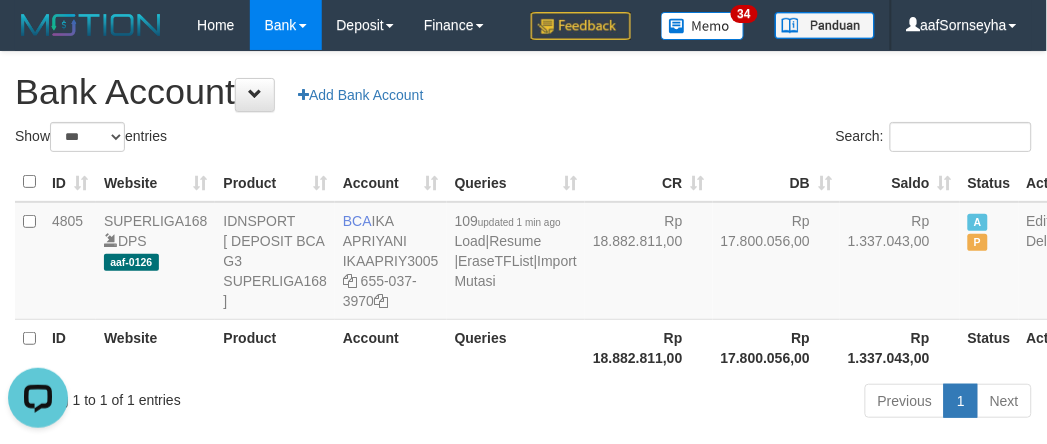 click on "Product" at bounding box center (275, 347) 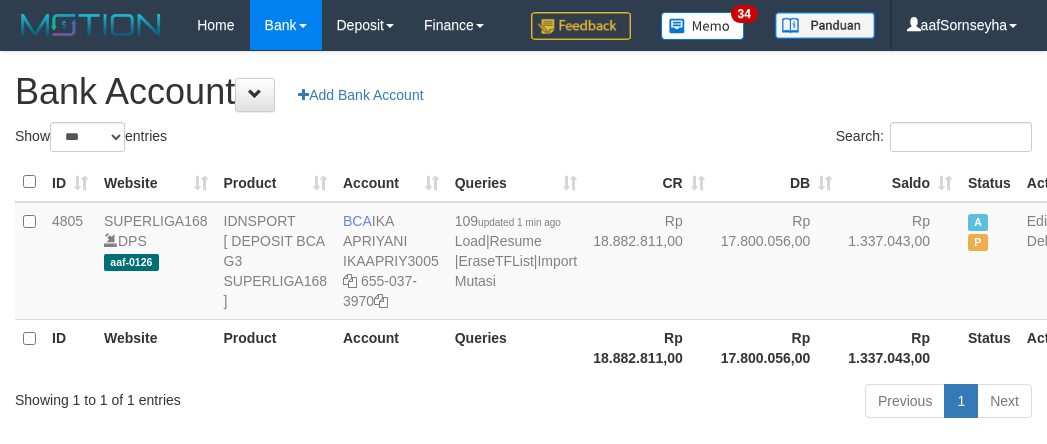 select on "***" 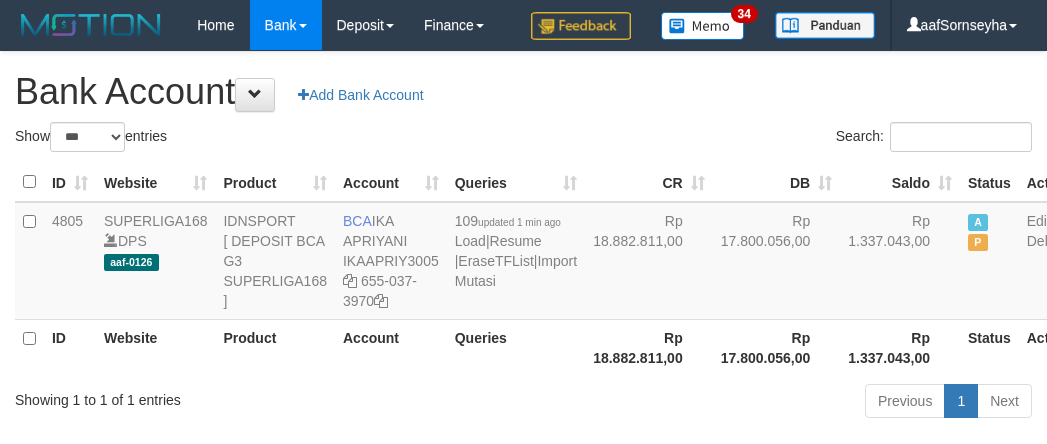 scroll, scrollTop: 0, scrollLeft: 0, axis: both 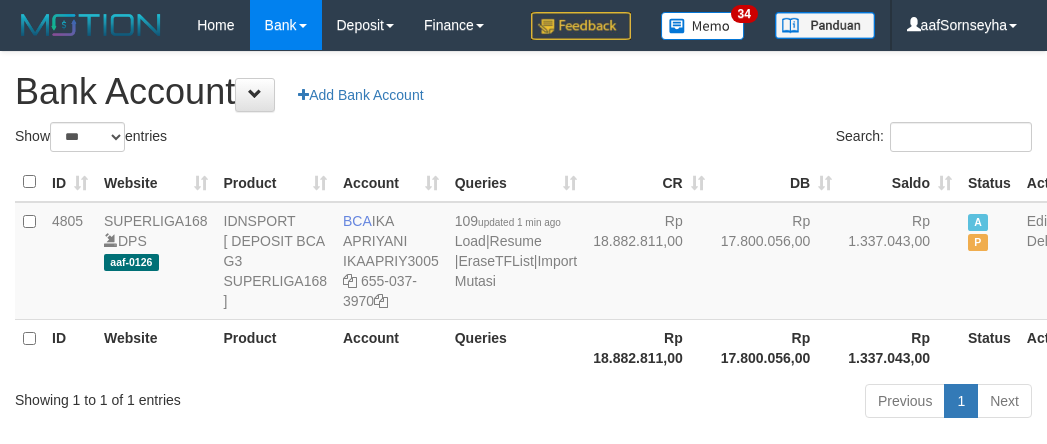 select on "***" 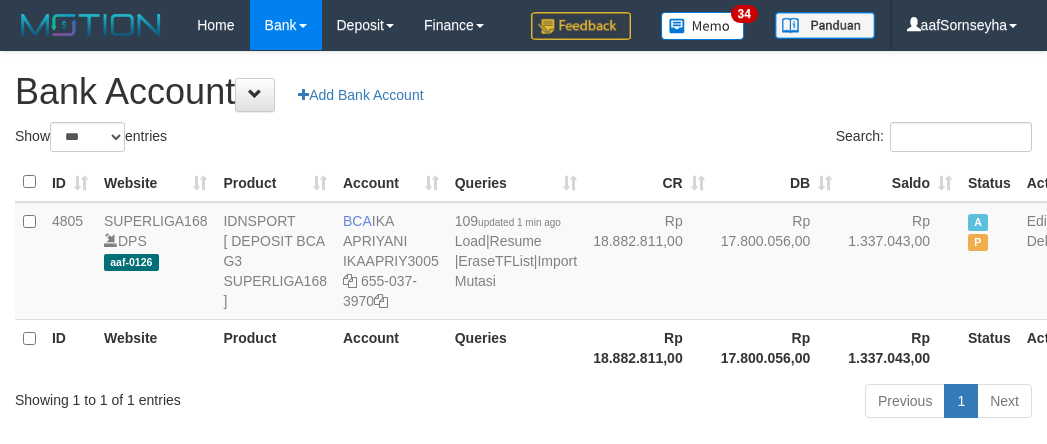 scroll, scrollTop: 0, scrollLeft: 0, axis: both 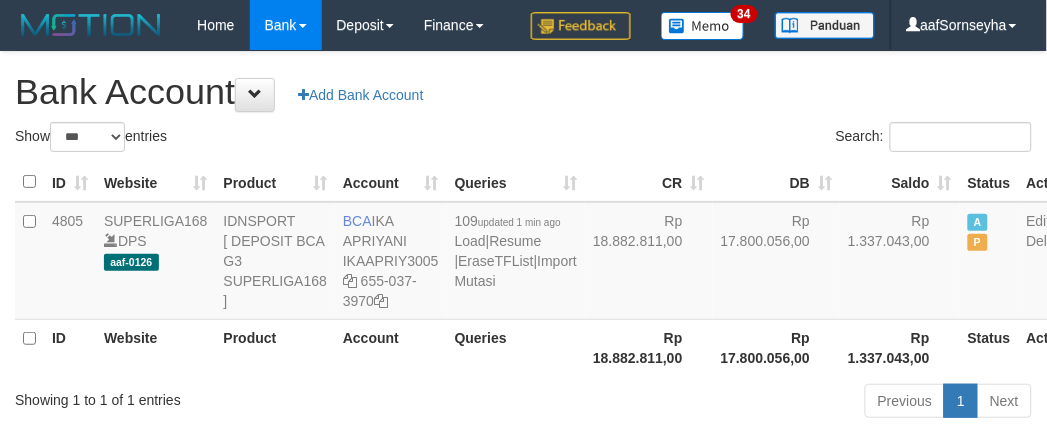 click on "Product" at bounding box center [275, 347] 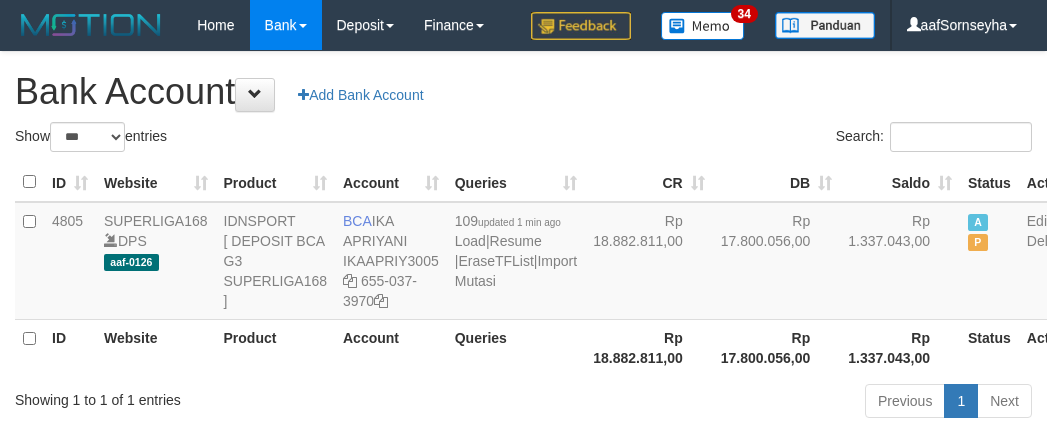 select on "***" 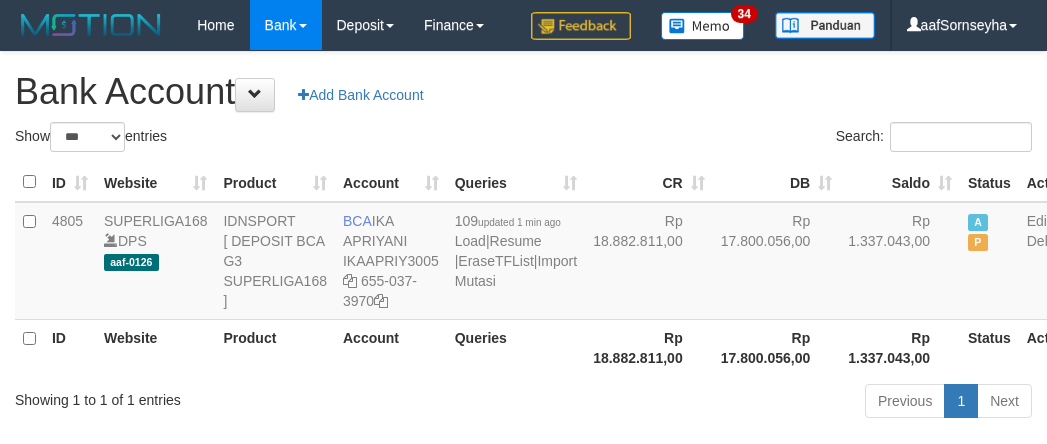 scroll, scrollTop: 0, scrollLeft: 0, axis: both 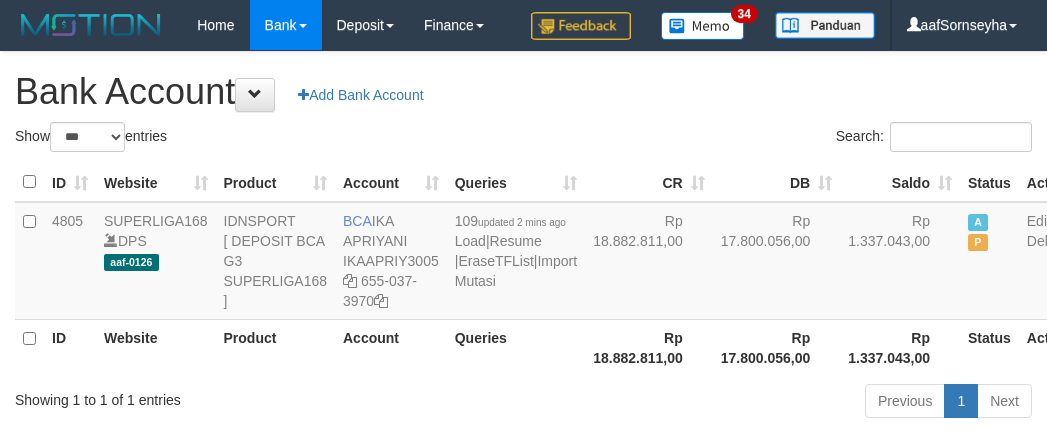select on "***" 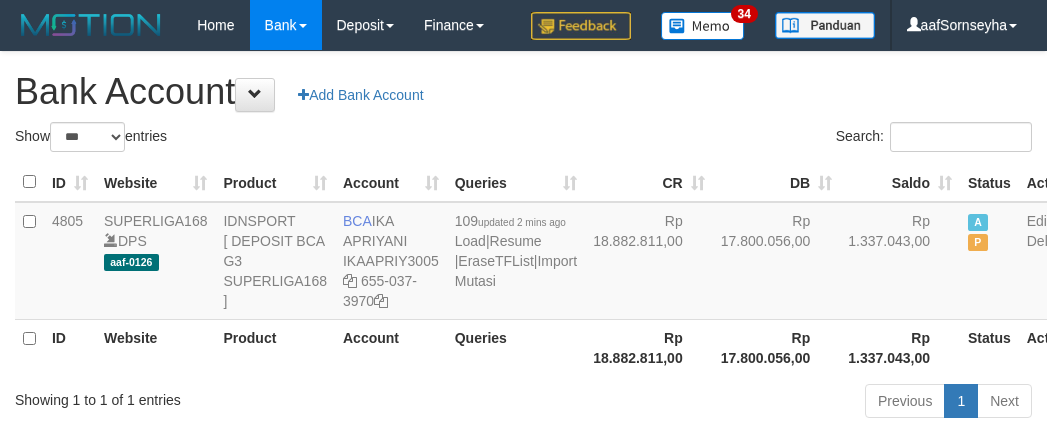 scroll, scrollTop: 0, scrollLeft: 0, axis: both 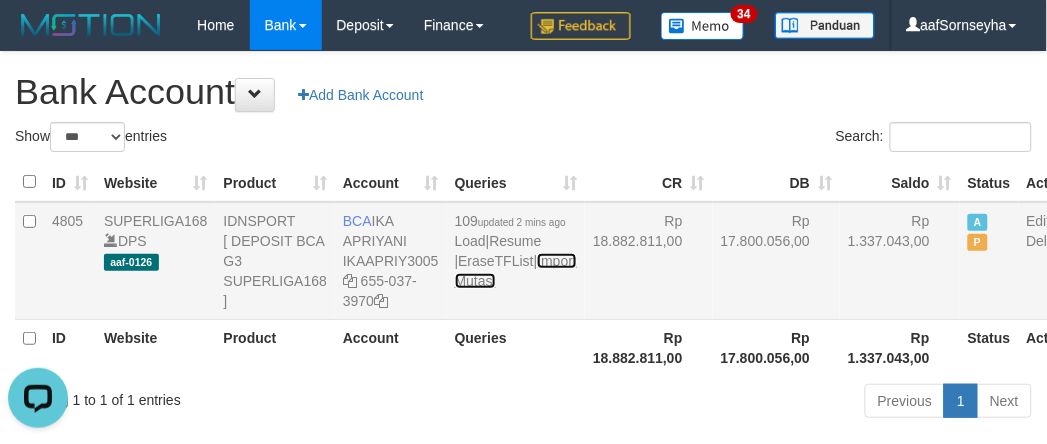 click on "Import Mutasi" at bounding box center (516, 271) 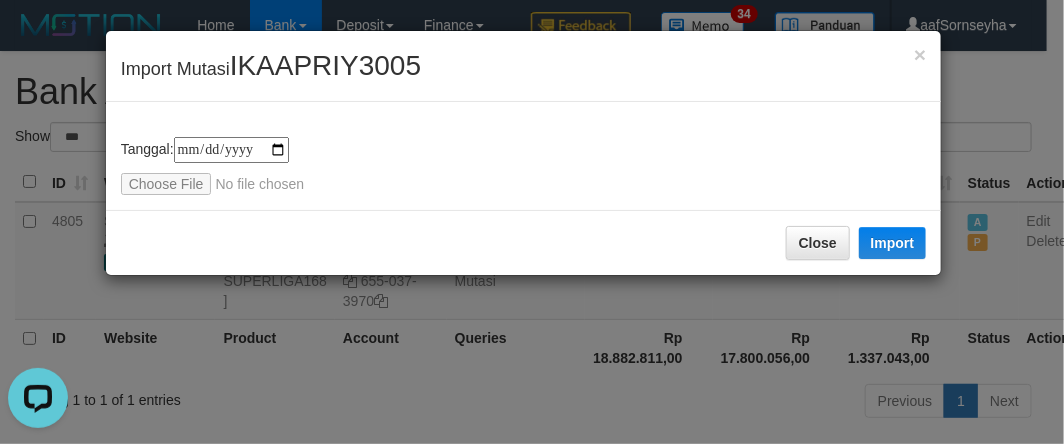 type on "**********" 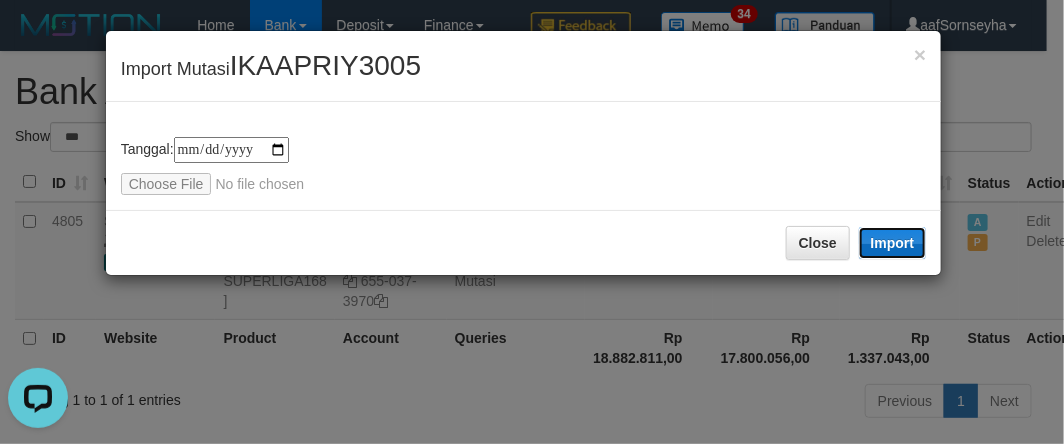 click on "Import" at bounding box center (893, 243) 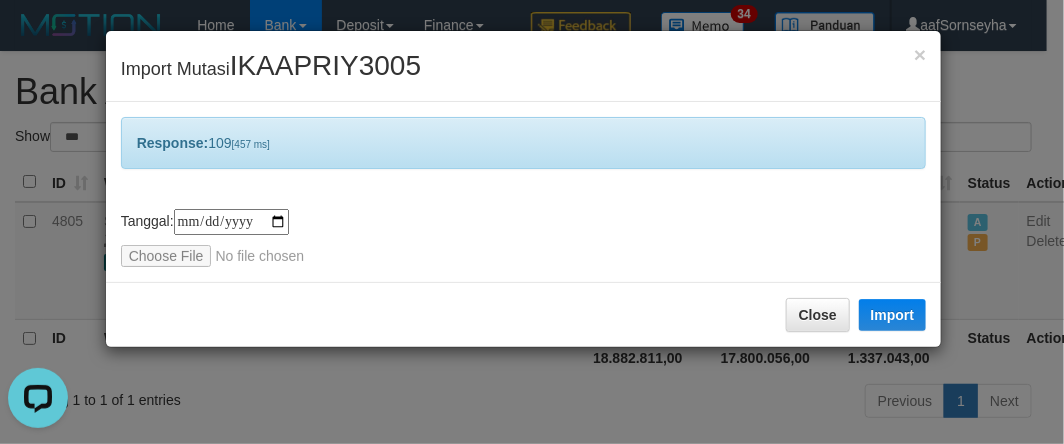 click on "**********" at bounding box center (532, 222) 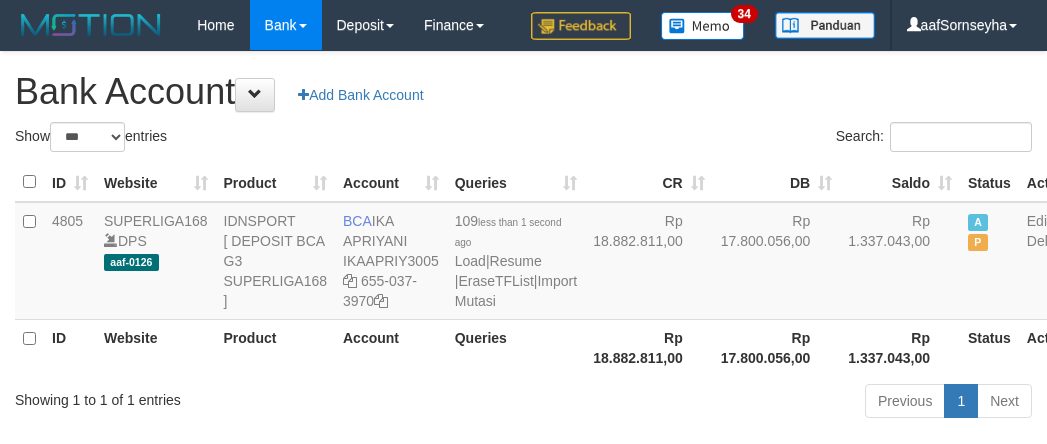 select on "***" 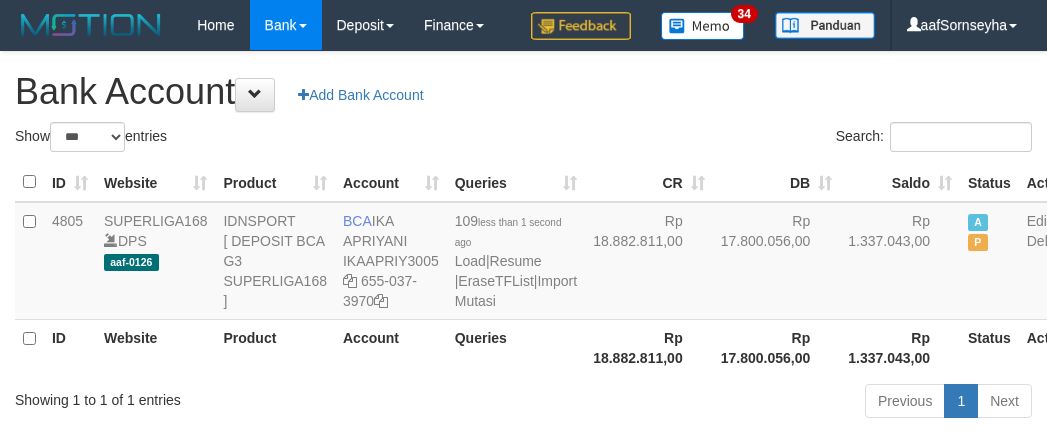 scroll, scrollTop: 0, scrollLeft: 0, axis: both 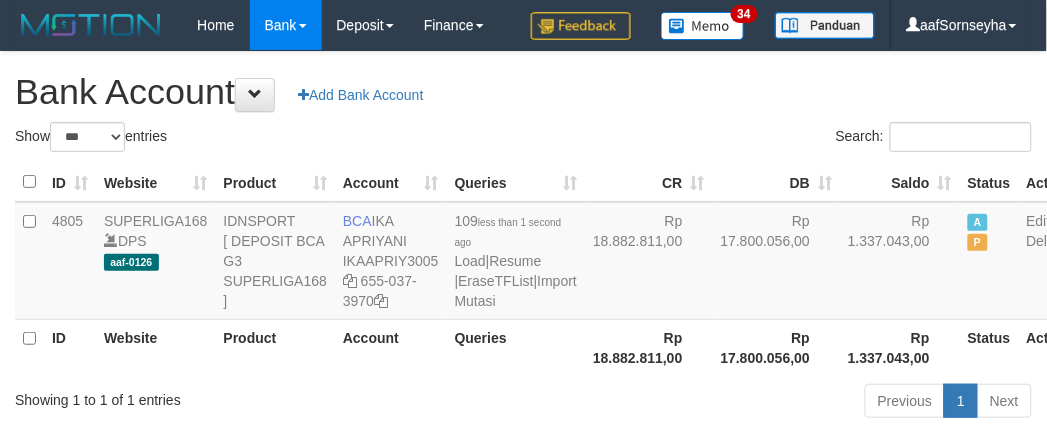 drag, startPoint x: 0, startPoint y: 0, endPoint x: 388, endPoint y: 381, distance: 543.78766 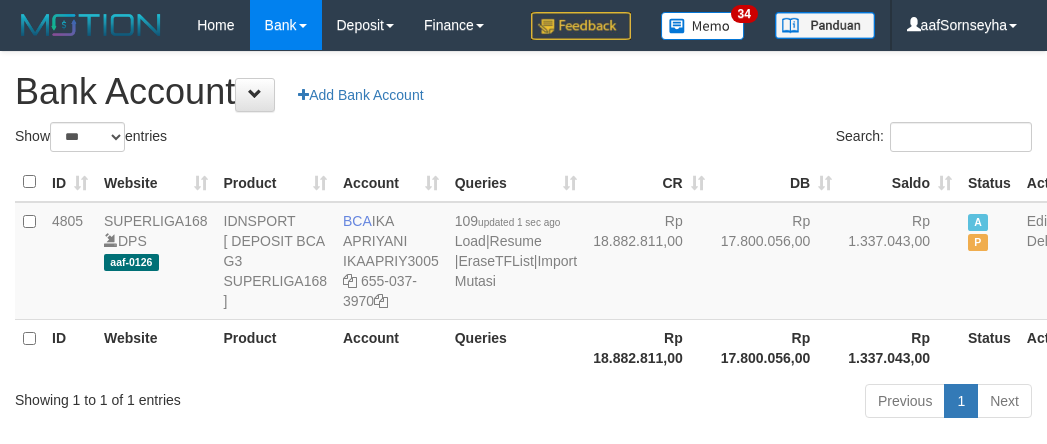 select on "***" 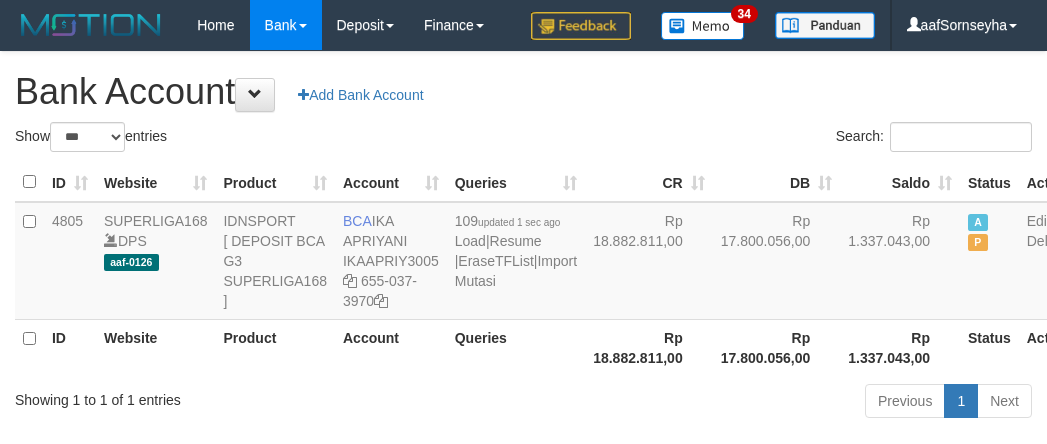 scroll, scrollTop: 0, scrollLeft: 0, axis: both 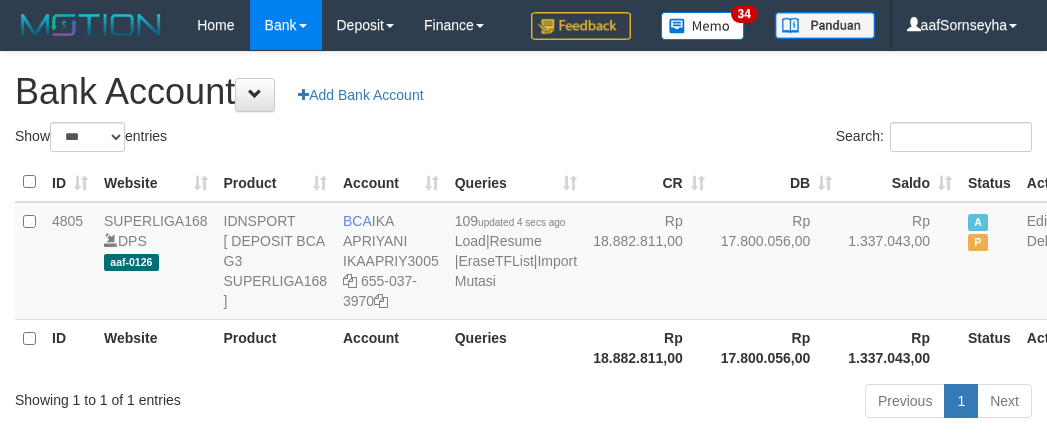 select on "***" 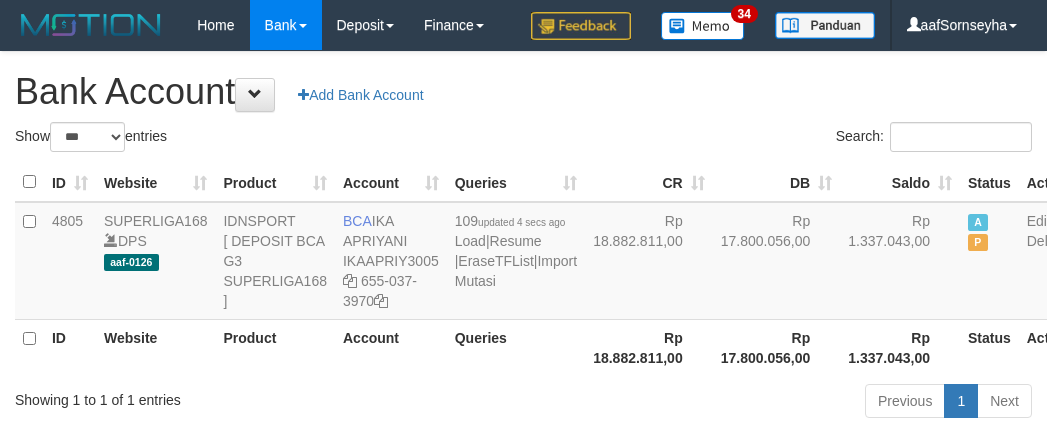 scroll, scrollTop: 0, scrollLeft: 0, axis: both 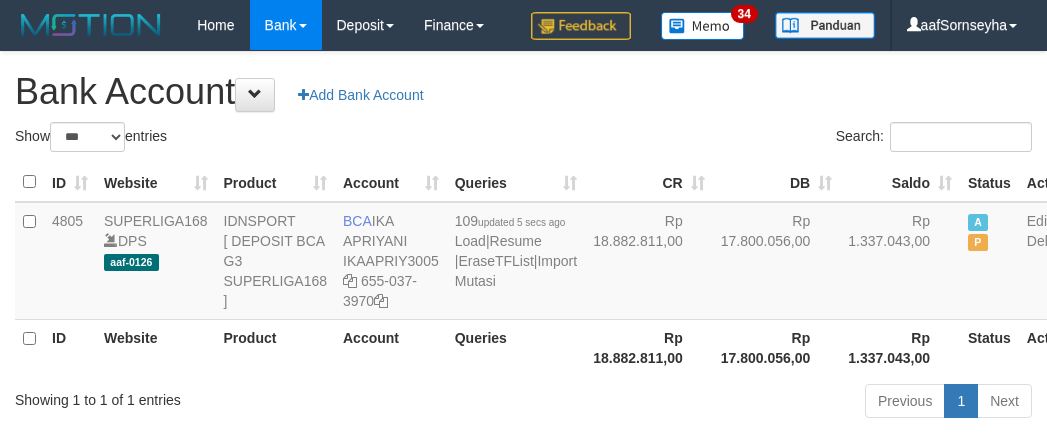 select on "***" 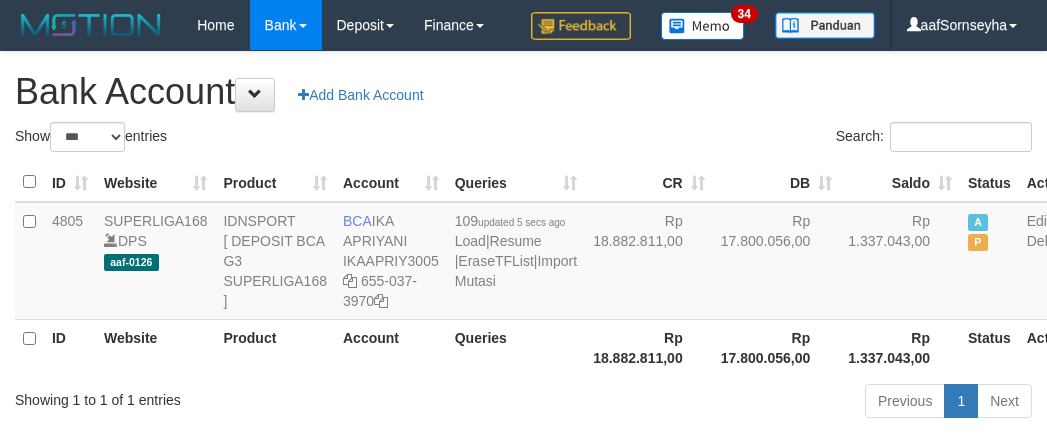 scroll, scrollTop: 0, scrollLeft: 0, axis: both 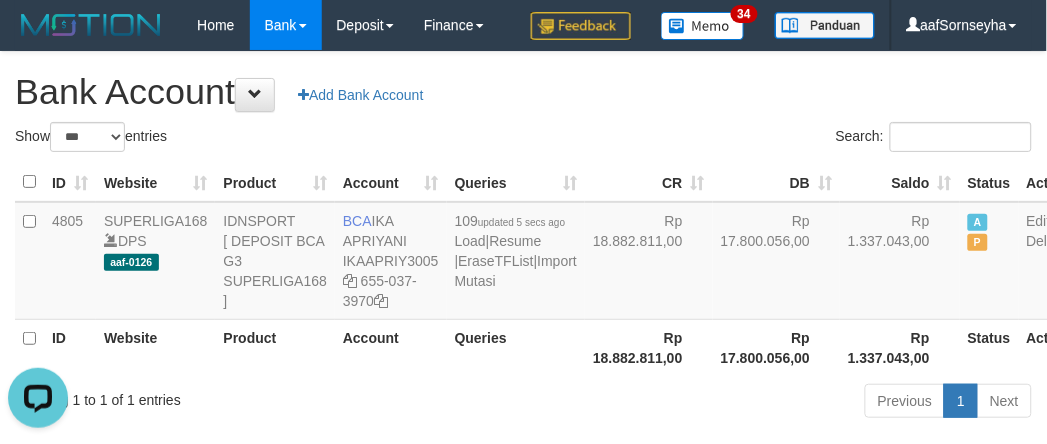 click on "Queries" at bounding box center [516, 347] 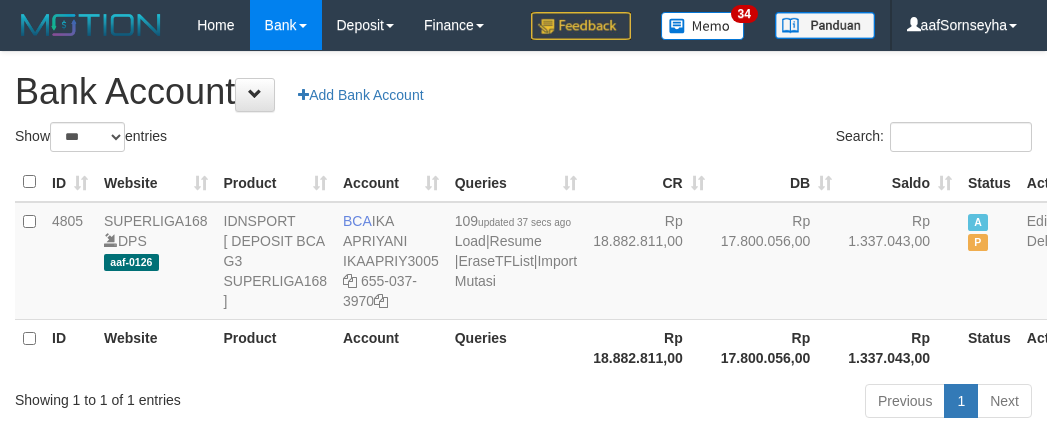 select on "***" 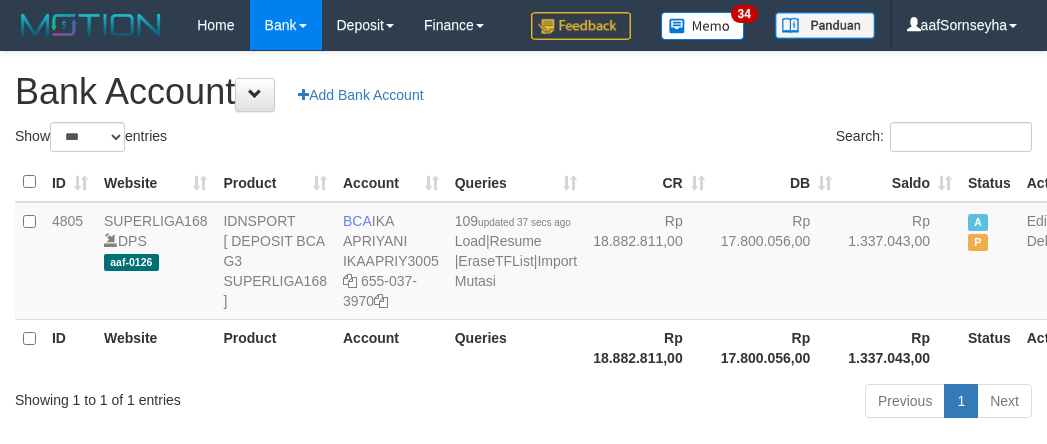 scroll, scrollTop: 0, scrollLeft: 0, axis: both 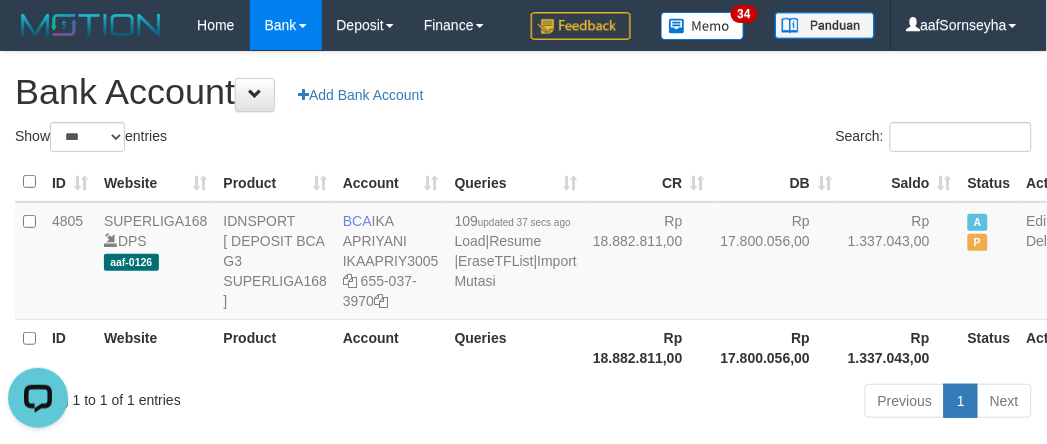 drag, startPoint x: 423, startPoint y: 368, endPoint x: 434, endPoint y: 374, distance: 12.529964 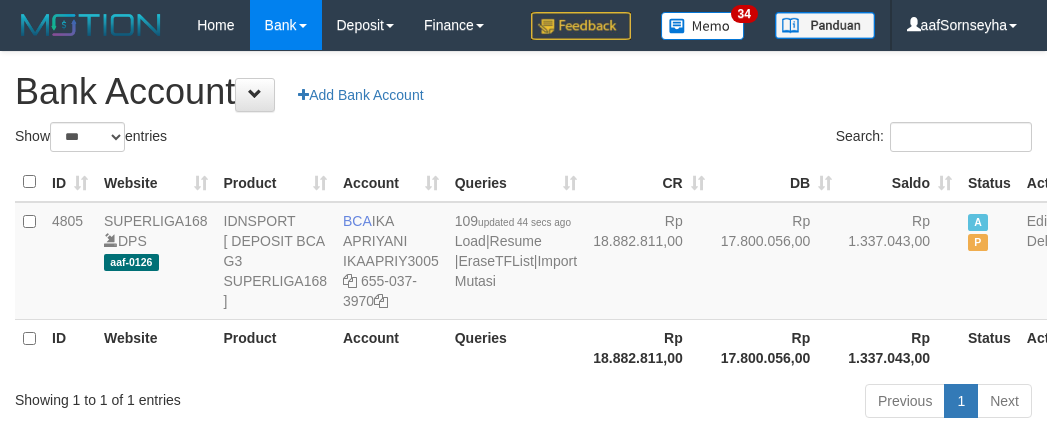 select on "***" 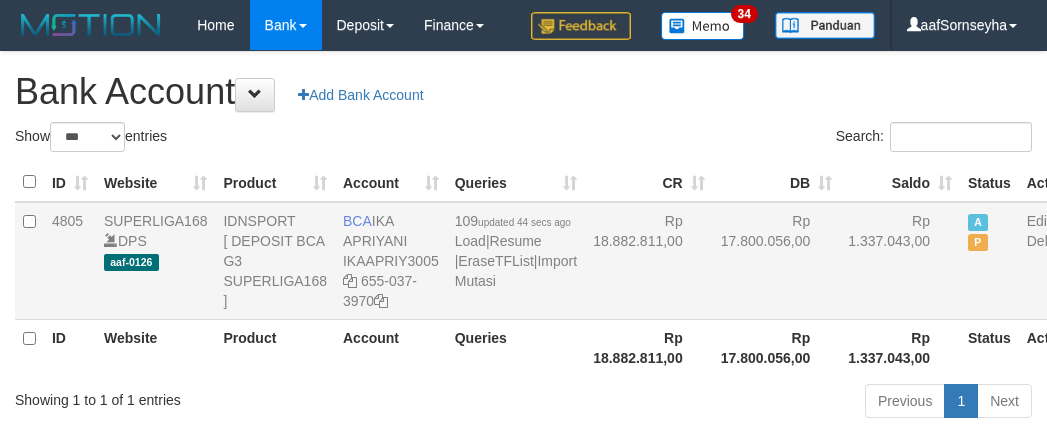 scroll, scrollTop: 0, scrollLeft: 0, axis: both 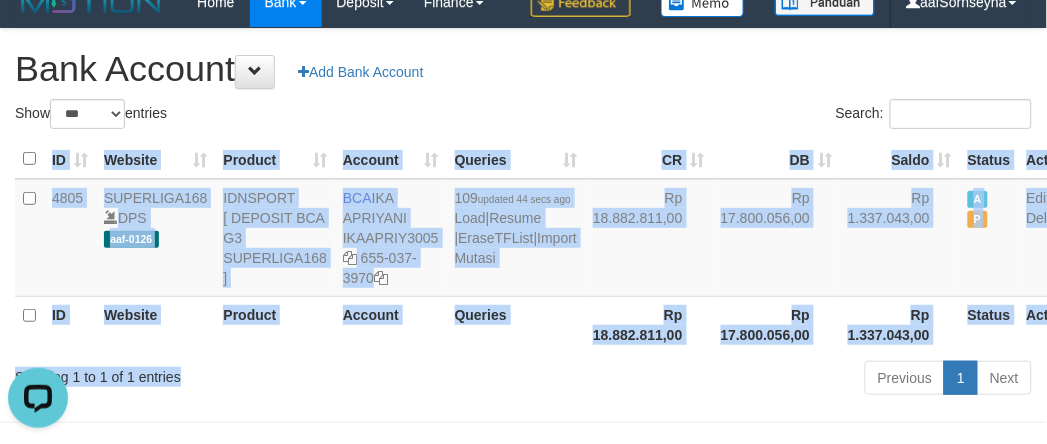 drag, startPoint x: 401, startPoint y: 417, endPoint x: 426, endPoint y: 425, distance: 26.24881 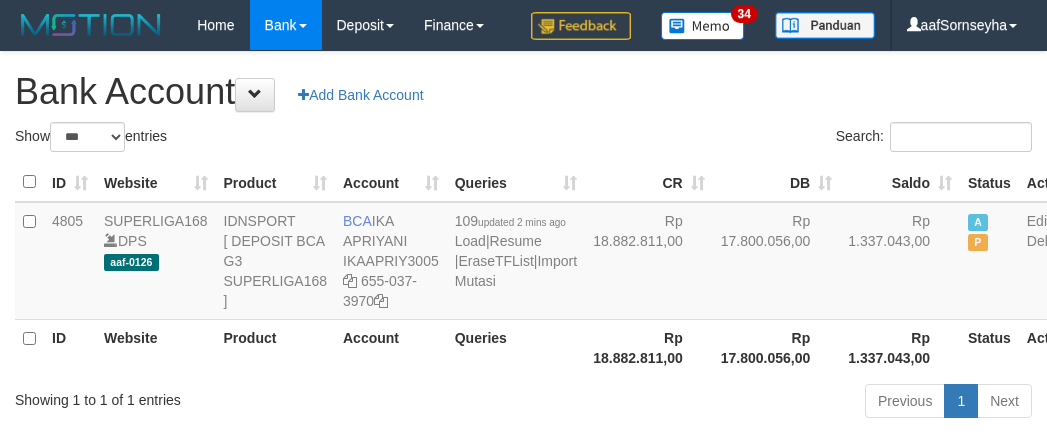 select on "***" 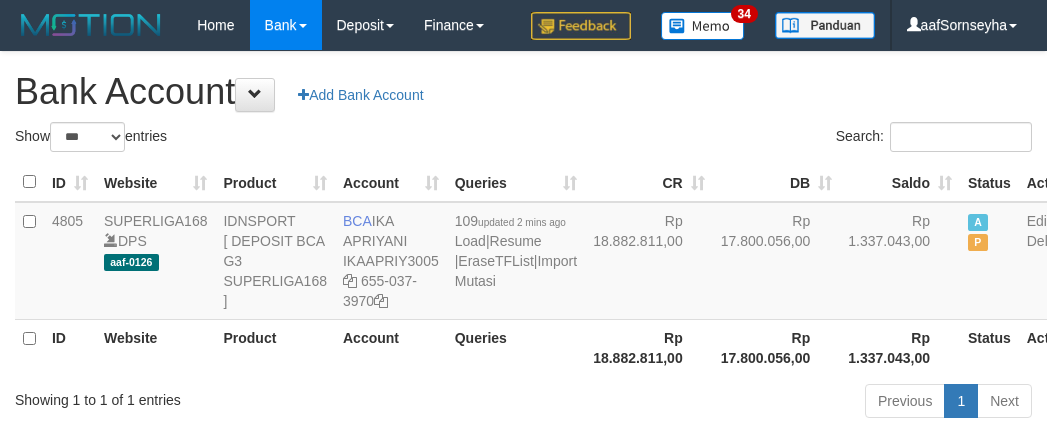 scroll, scrollTop: 27, scrollLeft: 0, axis: vertical 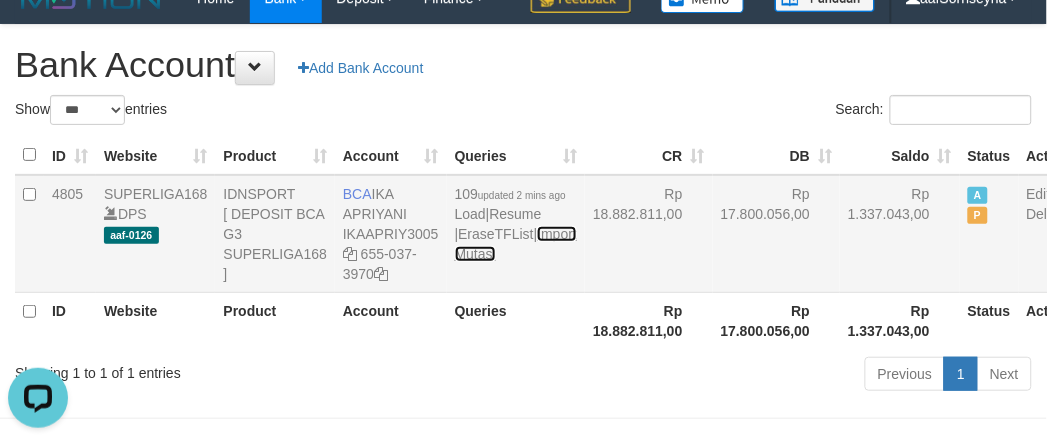 click on "Import Mutasi" at bounding box center [516, 244] 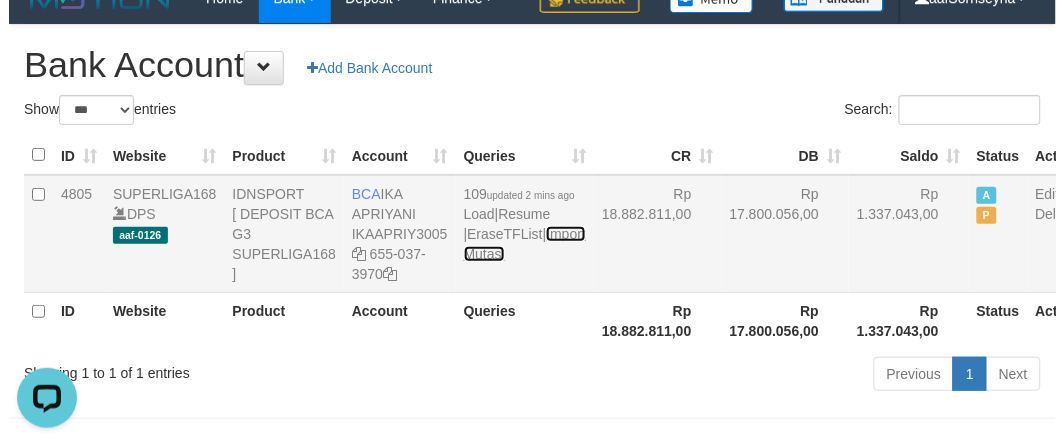 scroll, scrollTop: 0, scrollLeft: 0, axis: both 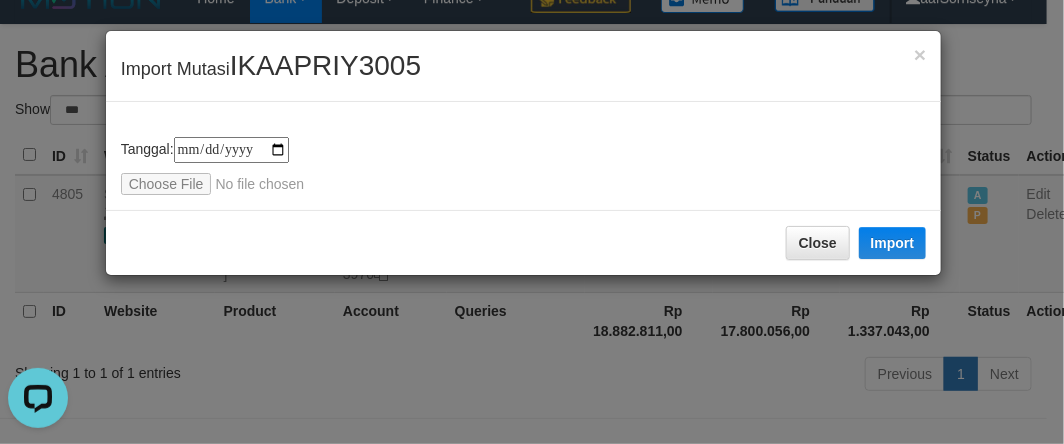 click on "**********" at bounding box center (532, 222) 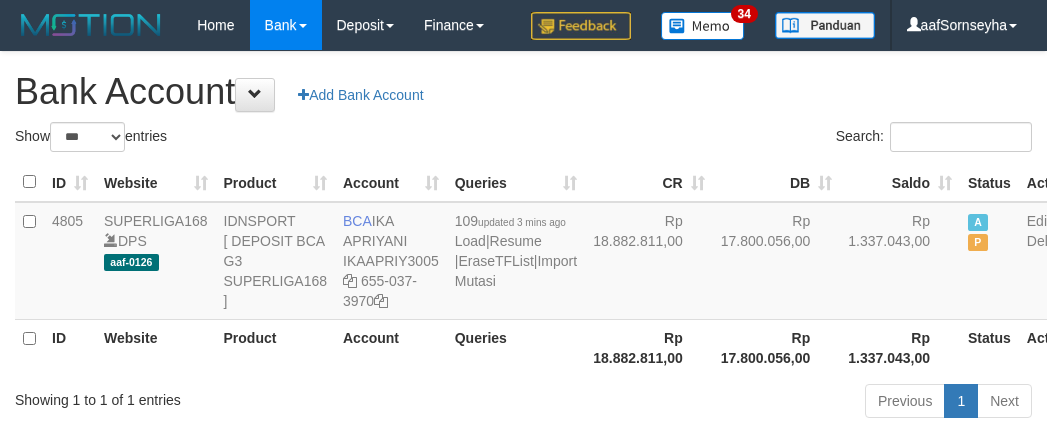 select on "***" 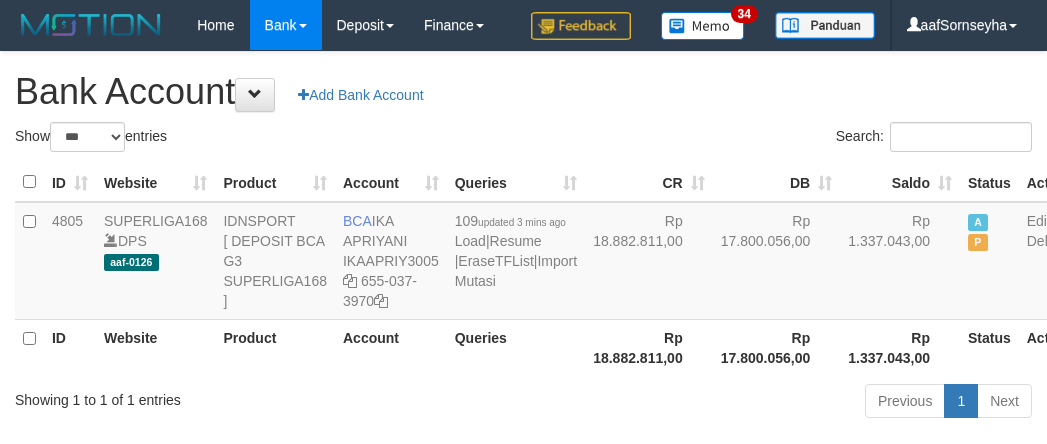 scroll, scrollTop: 27, scrollLeft: 0, axis: vertical 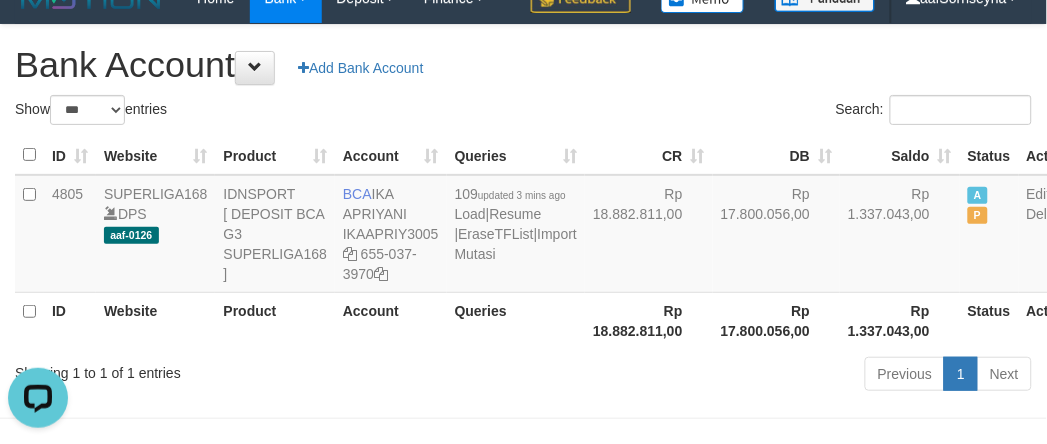 click on "Showing 1 to 1 of 1 entries" at bounding box center [218, 369] 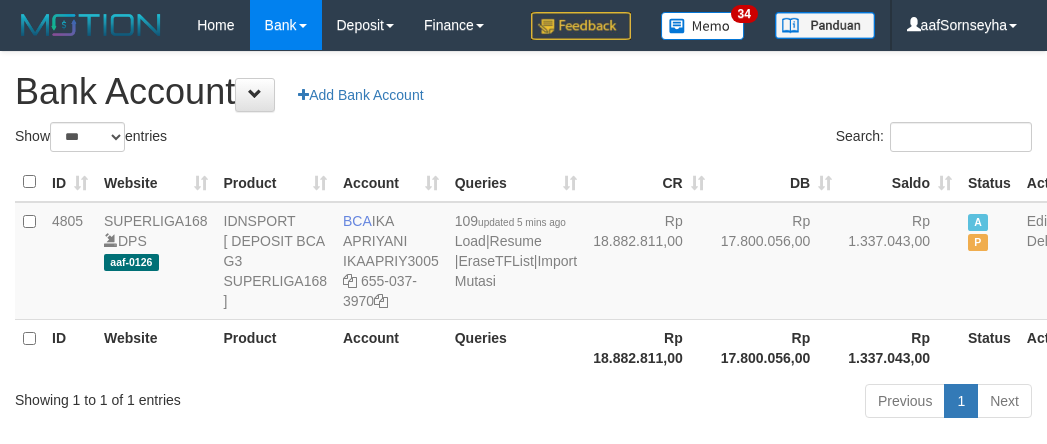 select on "***" 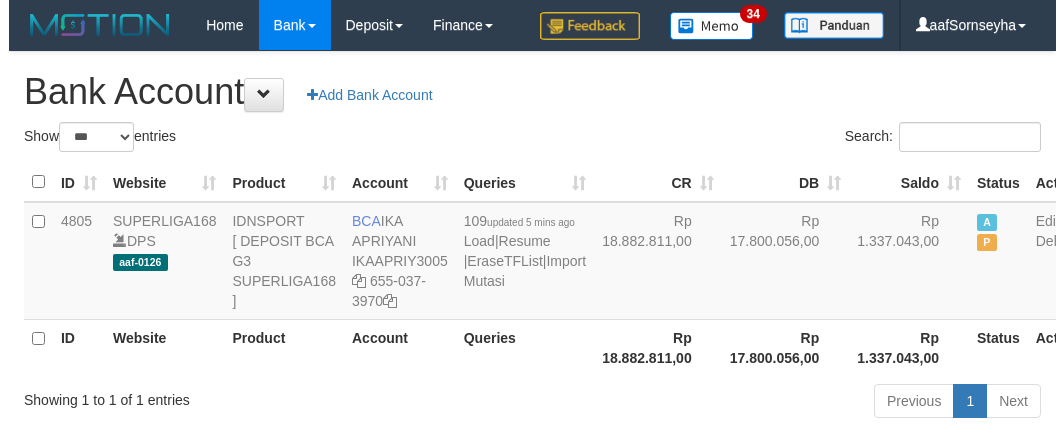 scroll, scrollTop: 27, scrollLeft: 0, axis: vertical 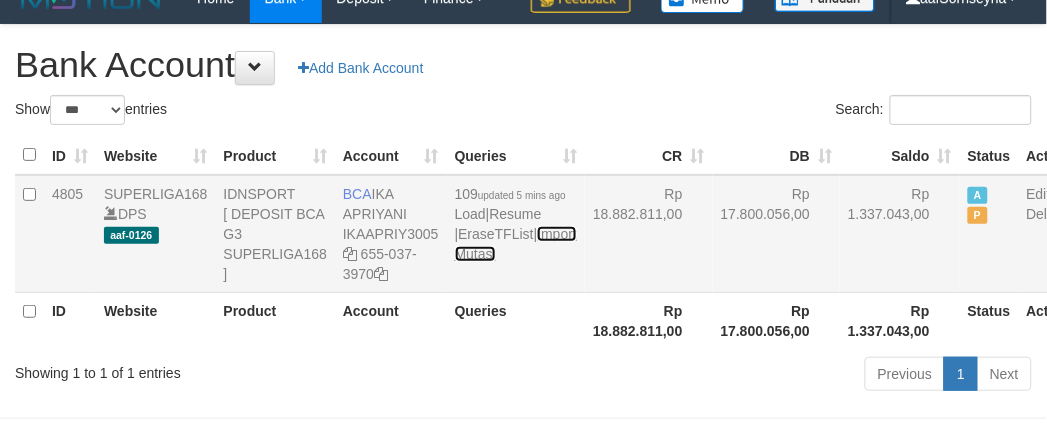 click on "Import Mutasi" at bounding box center [516, 244] 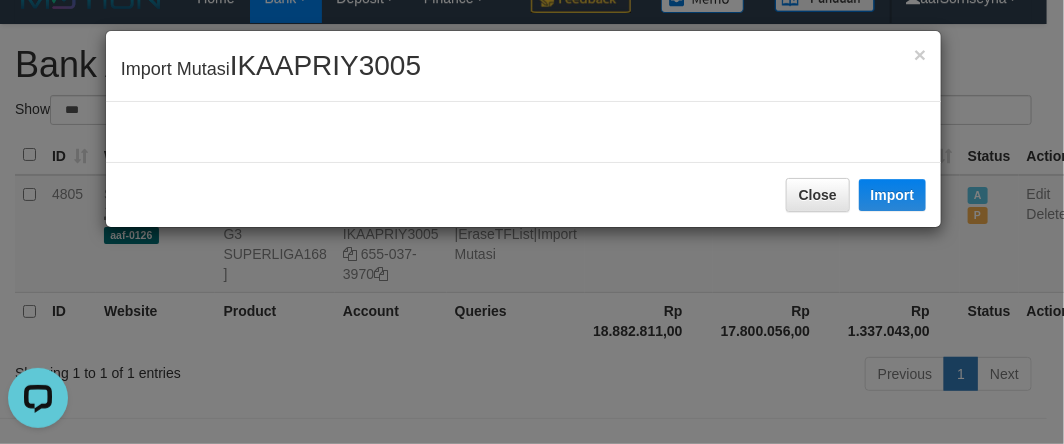 scroll, scrollTop: 0, scrollLeft: 0, axis: both 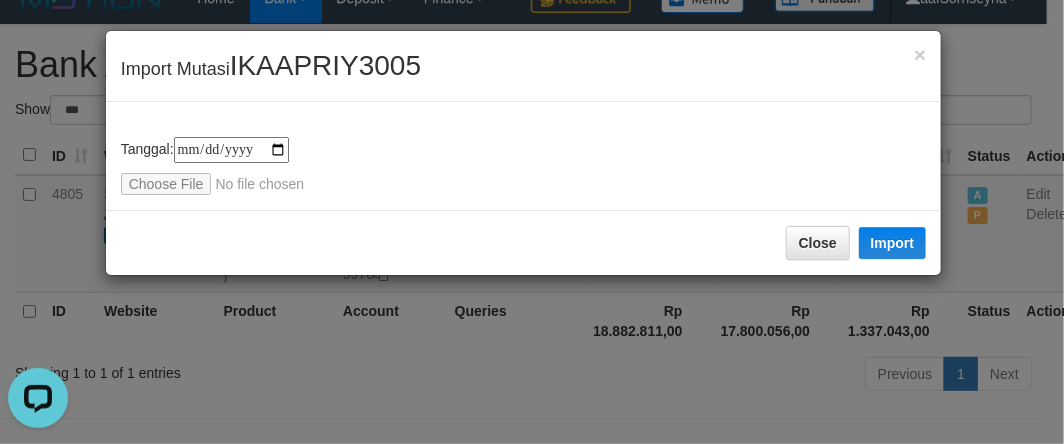 type on "**********" 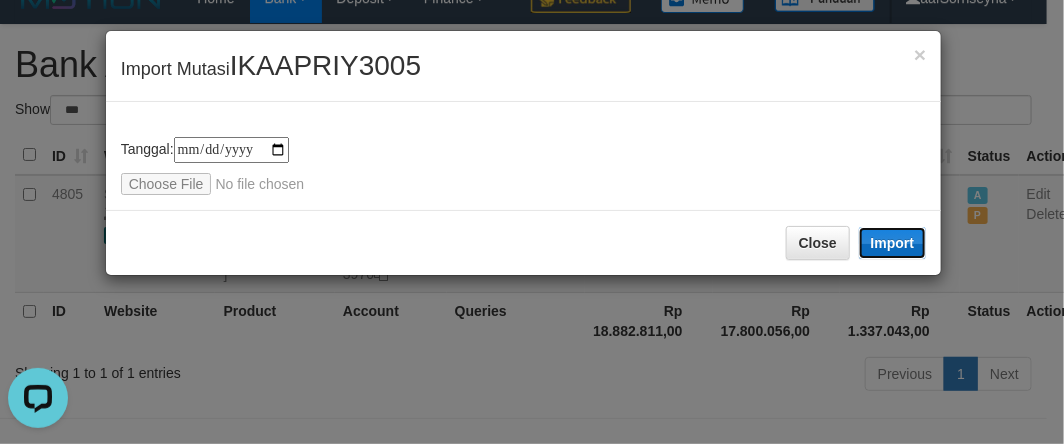 click on "Import" at bounding box center (893, 243) 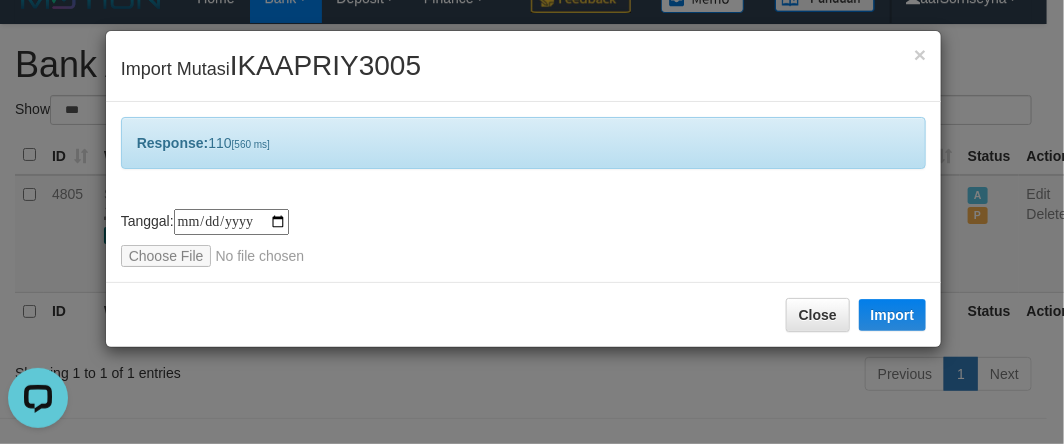 drag, startPoint x: 480, startPoint y: 400, endPoint x: 458, endPoint y: 401, distance: 22.022715 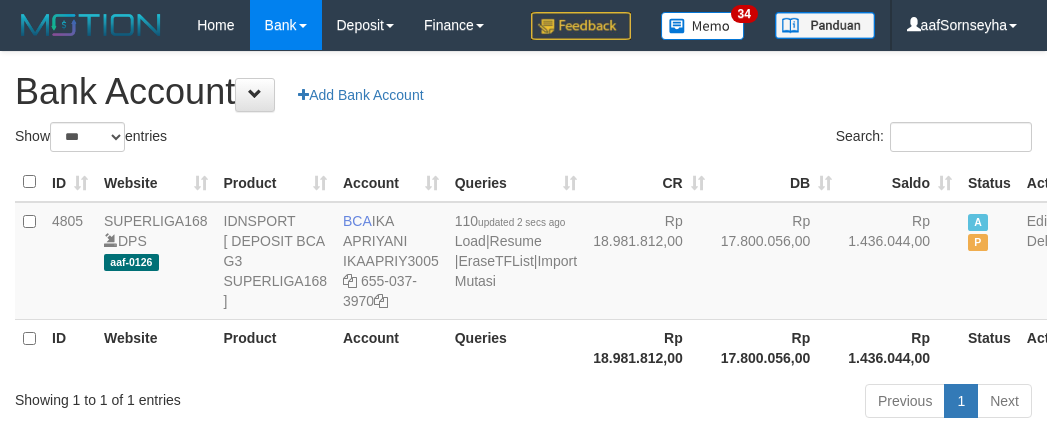 select on "***" 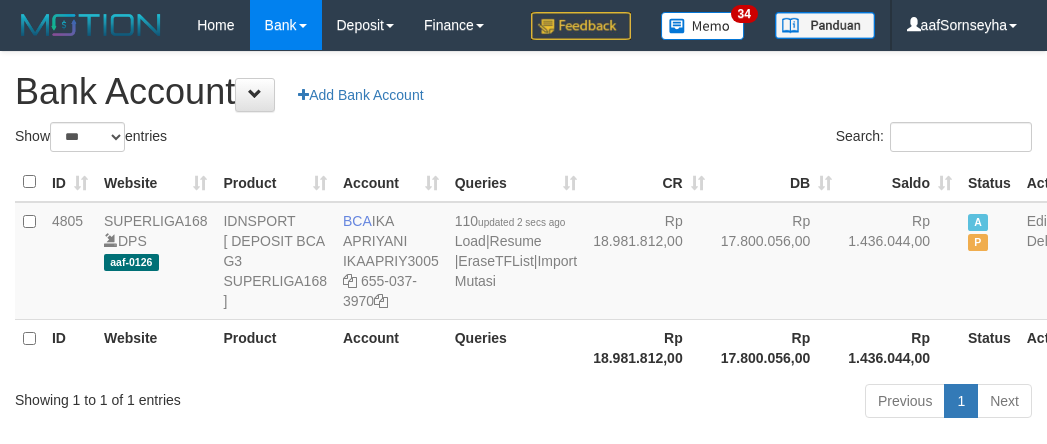 scroll, scrollTop: 27, scrollLeft: 0, axis: vertical 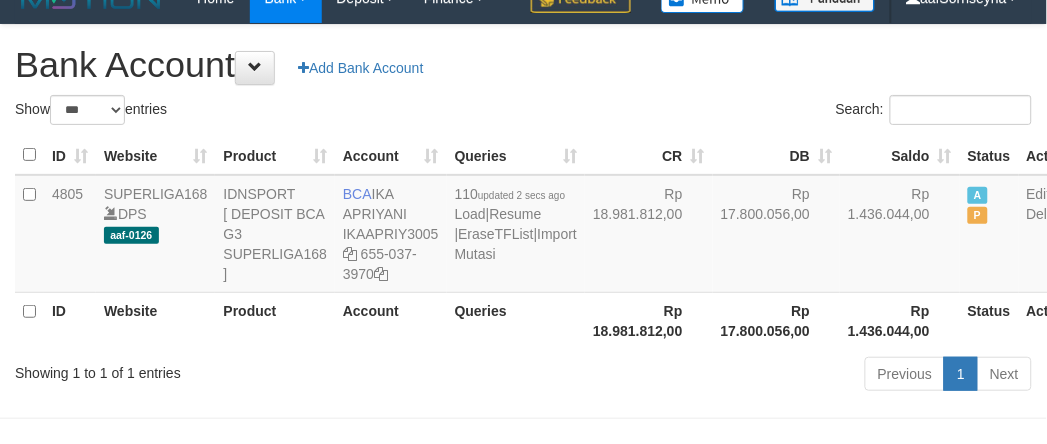 click on "Previous 1 Next" at bounding box center (741, 376) 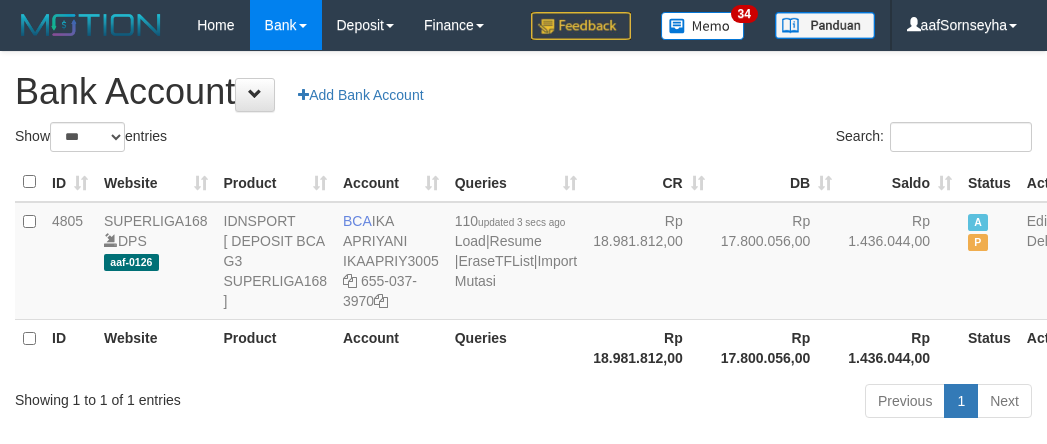 select on "***" 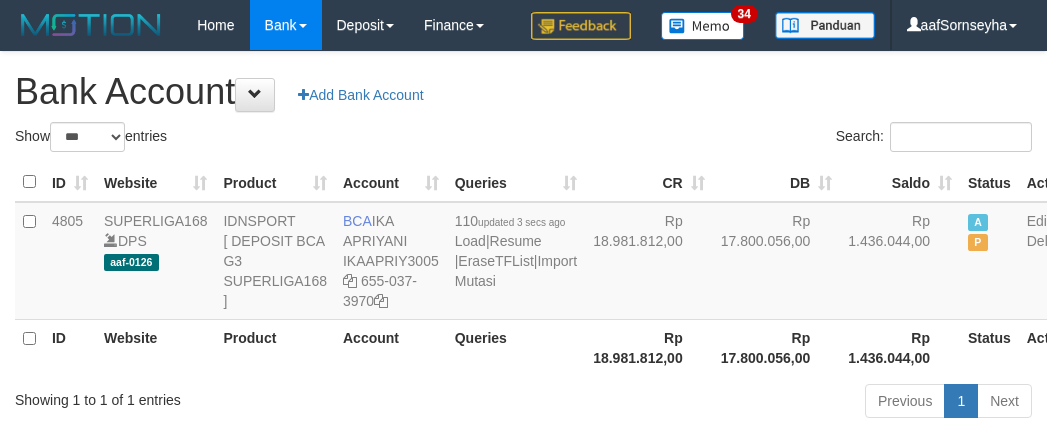 scroll, scrollTop: 27, scrollLeft: 0, axis: vertical 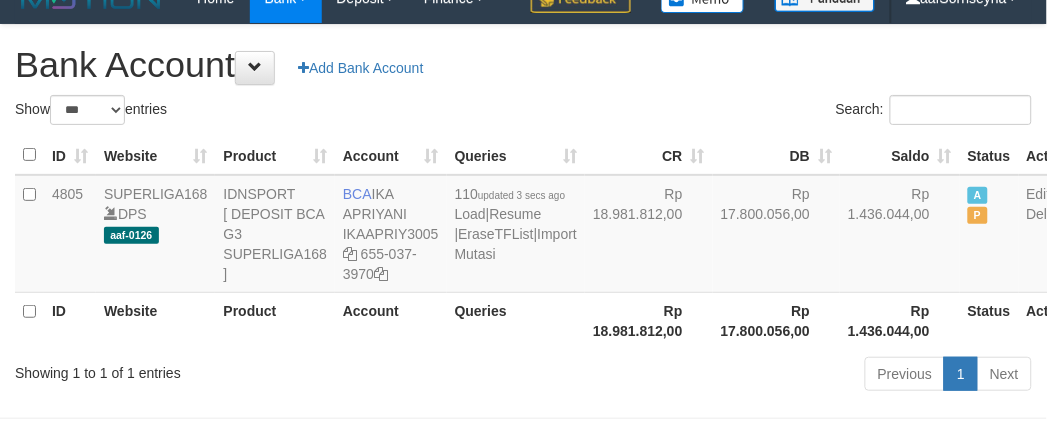 click on "Previous 1 Next" at bounding box center (741, 376) 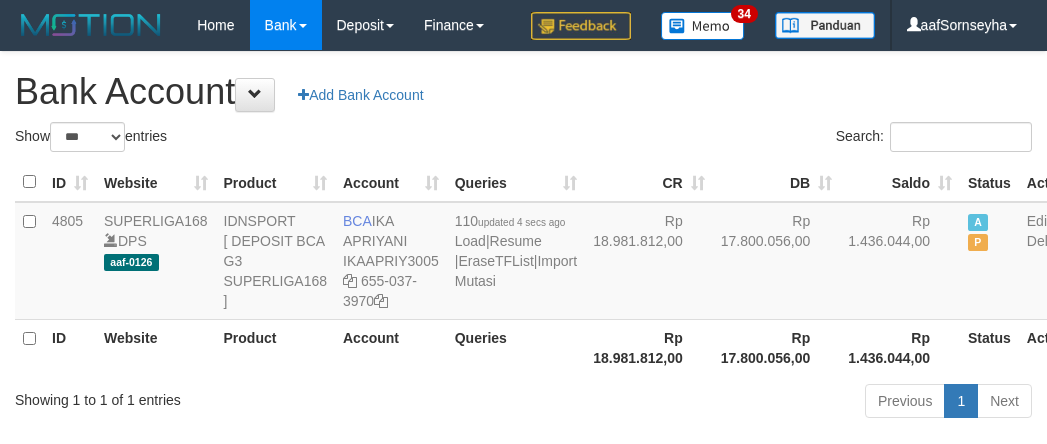select on "***" 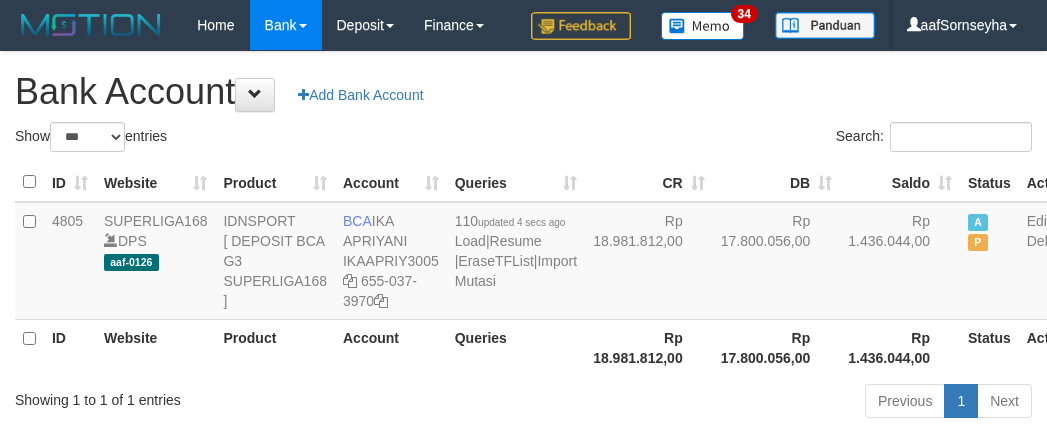 scroll, scrollTop: 27, scrollLeft: 0, axis: vertical 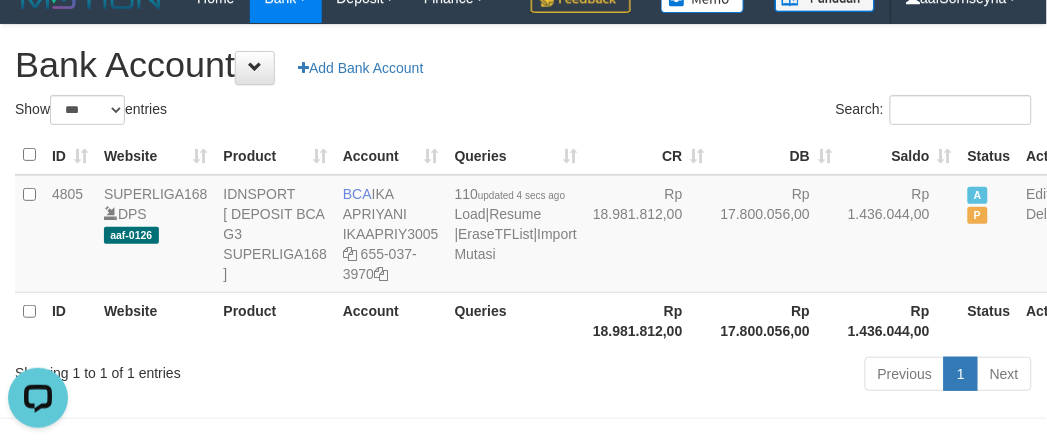 click on "Account" at bounding box center [391, 320] 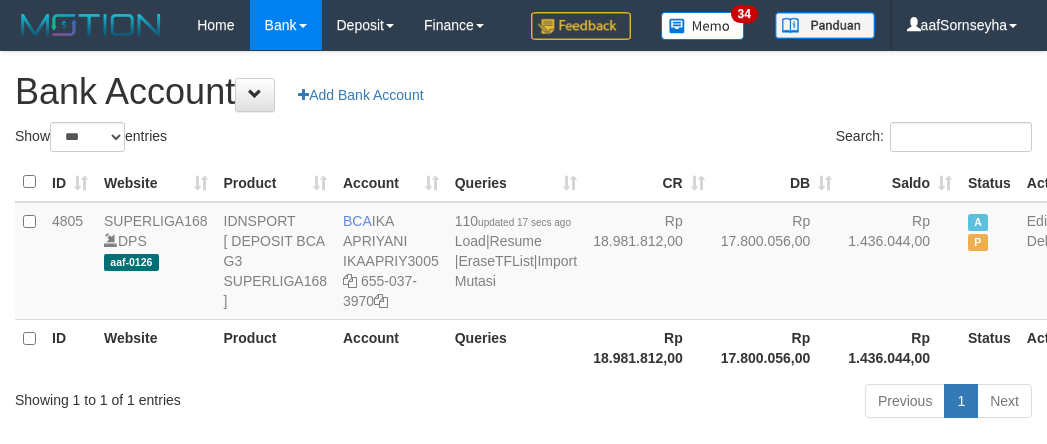 select on "***" 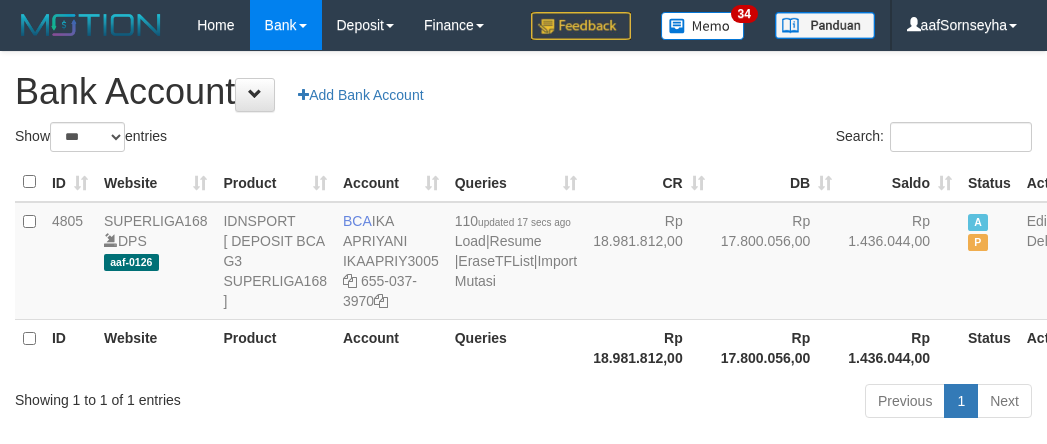 scroll, scrollTop: 27, scrollLeft: 0, axis: vertical 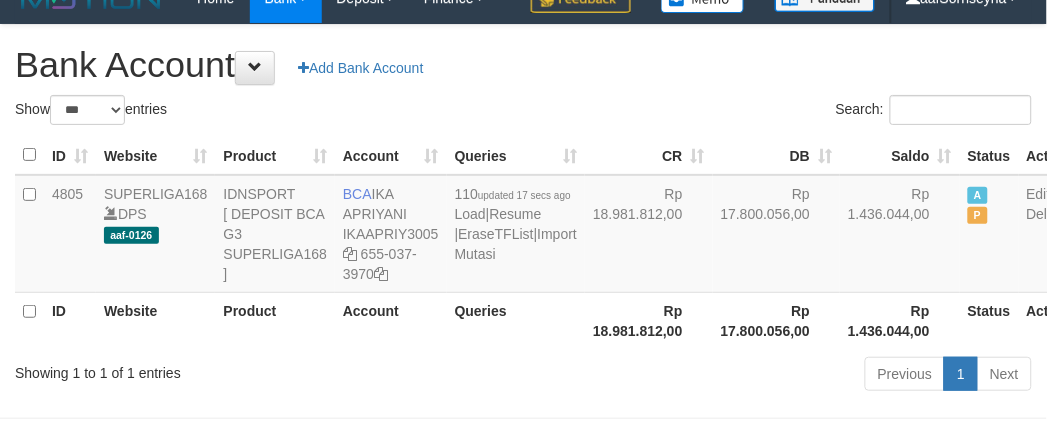 drag, startPoint x: 424, startPoint y: 366, endPoint x: 427, endPoint y: 355, distance: 11.401754 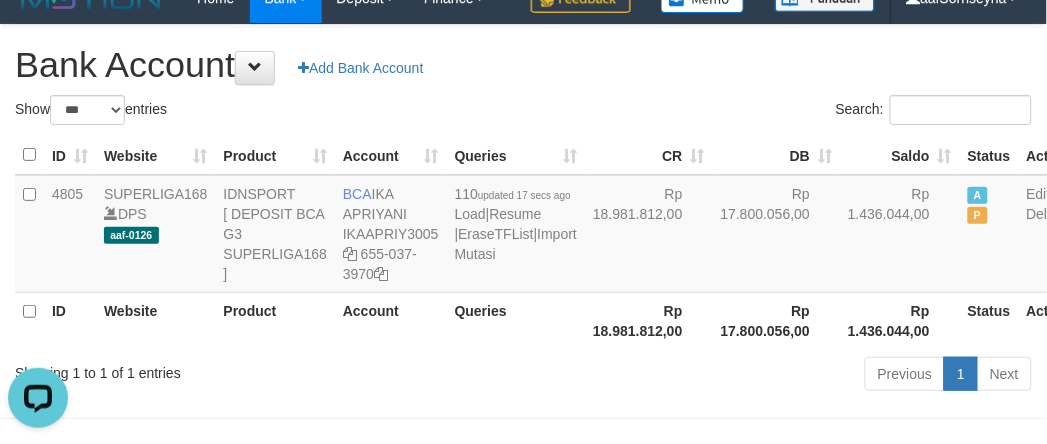 scroll, scrollTop: 0, scrollLeft: 0, axis: both 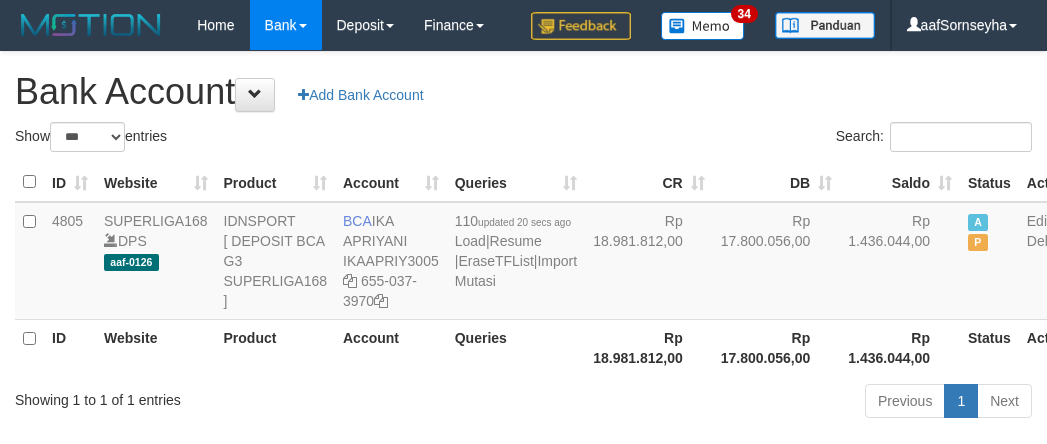 select on "***" 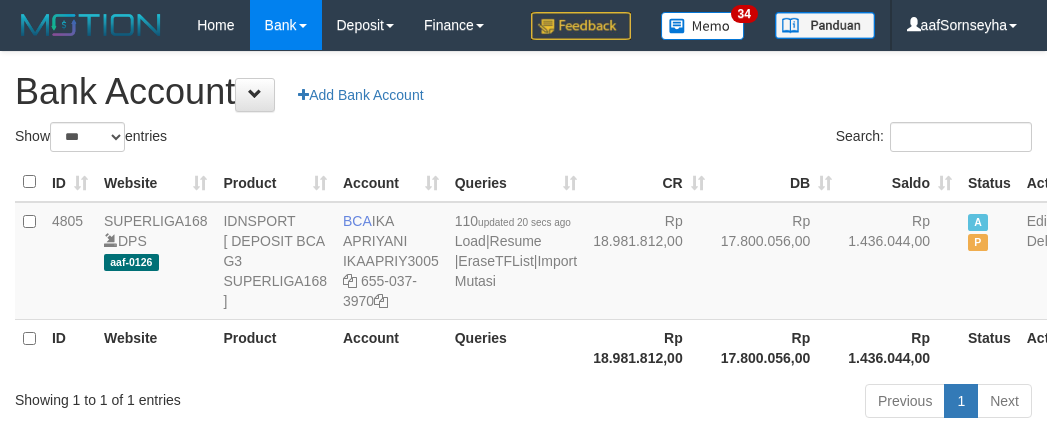 scroll, scrollTop: 27, scrollLeft: 0, axis: vertical 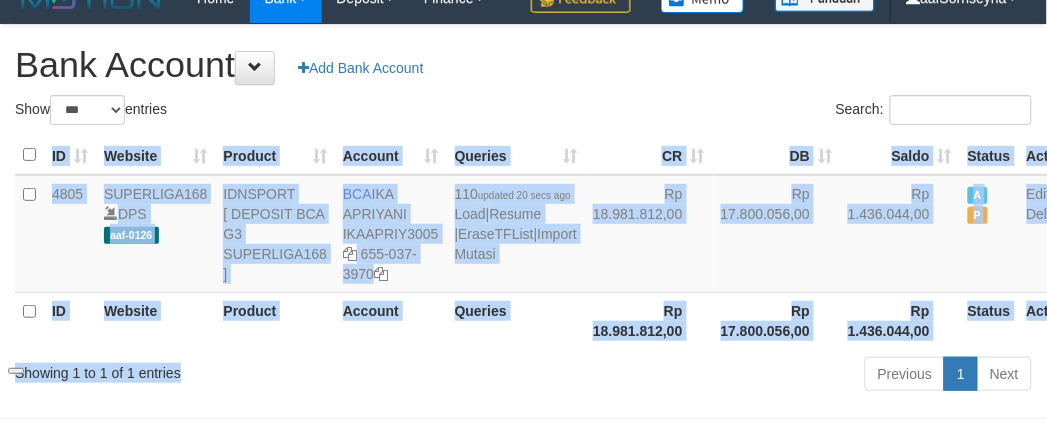 click on "Show  ** ** ** *** ***  entries Search:
ID Website Product Account Queries CR DB Saldo Status Action
4805
SUPERLIGA168
DPS
aaf-0126
IDNSPORT
[ DEPOSIT BCA G3 SUPERLIGA168 ]
BCA
IKA APRIYANI
IKAAPRIY3005
655-037-3970
110  updated 20 secs ago
Load
|
Resume
|
EraseTFList
|
Import Mutasi
Rp 18.981.812,00
Rp 17.800.056,00
Rp 1.436.044,00
A
P
Edit
Delete
ID Website Product Account
1" at bounding box center [523, 246] 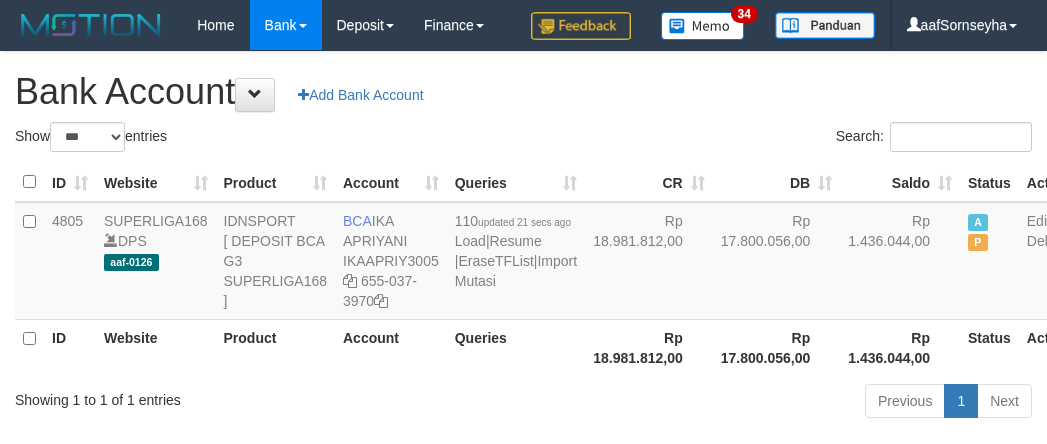 select on "***" 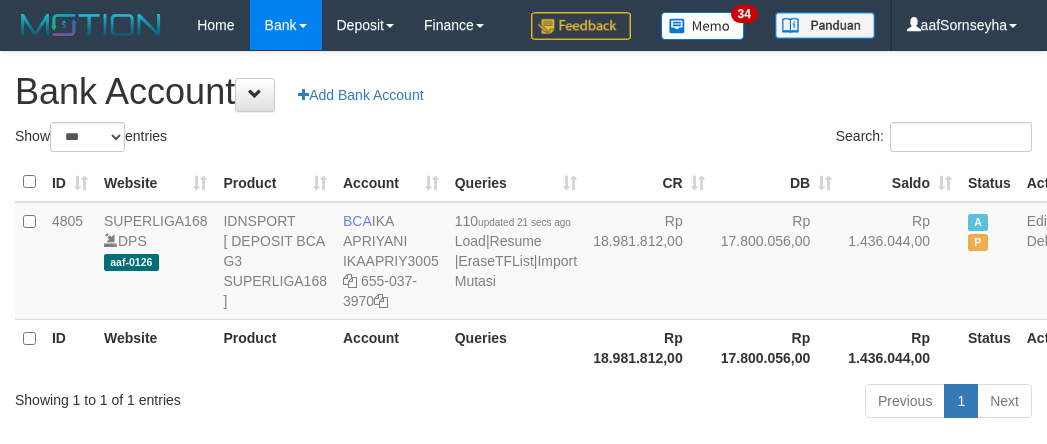 scroll, scrollTop: 27, scrollLeft: 0, axis: vertical 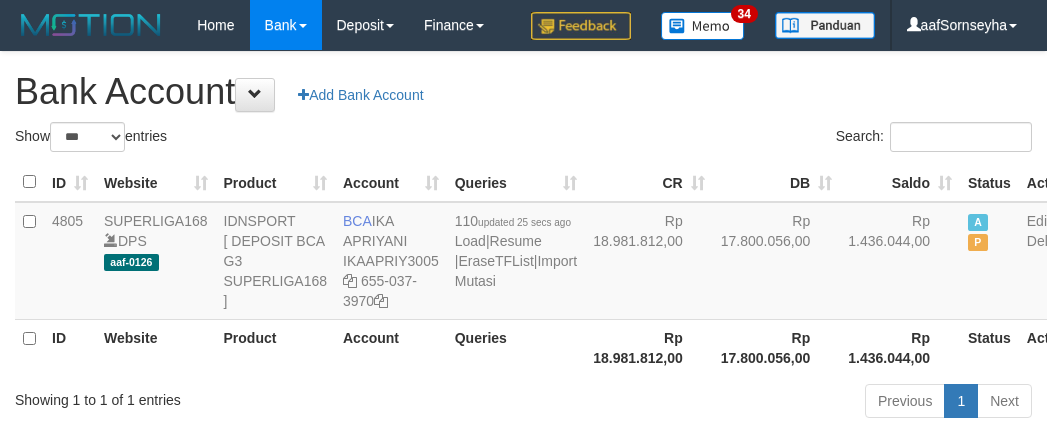 select on "***" 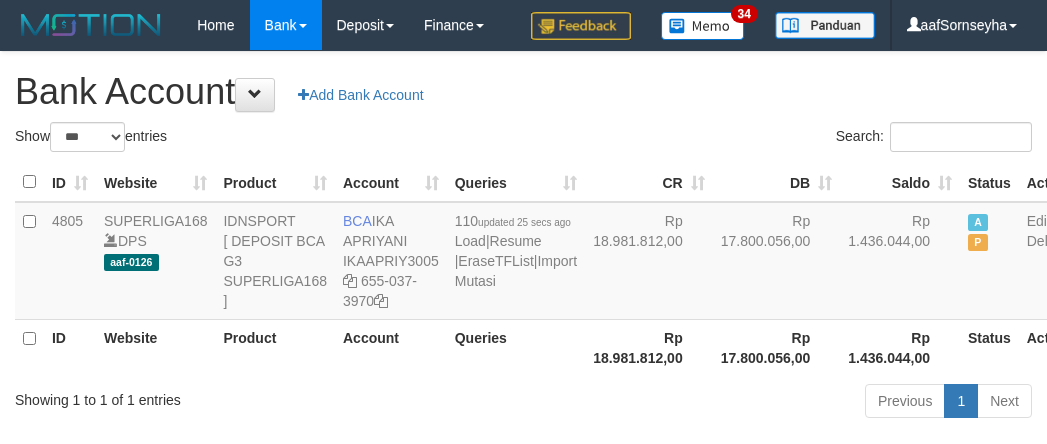 scroll, scrollTop: 27, scrollLeft: 0, axis: vertical 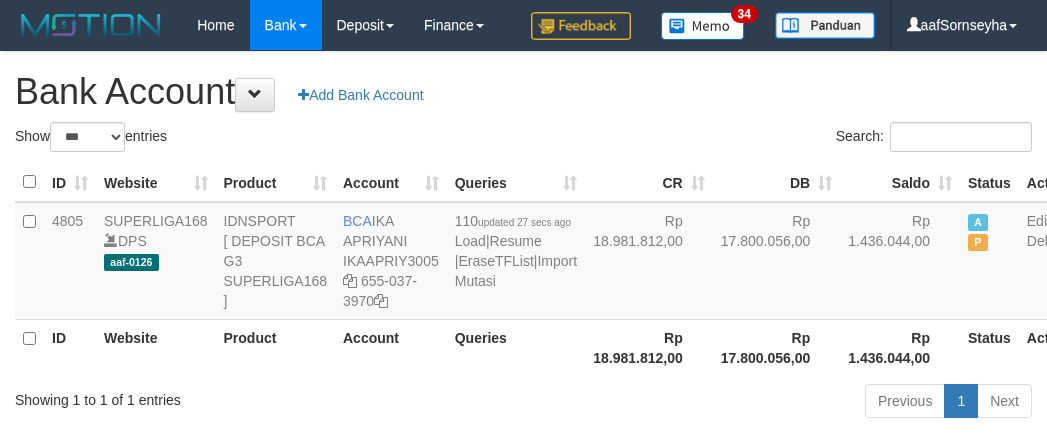 select on "***" 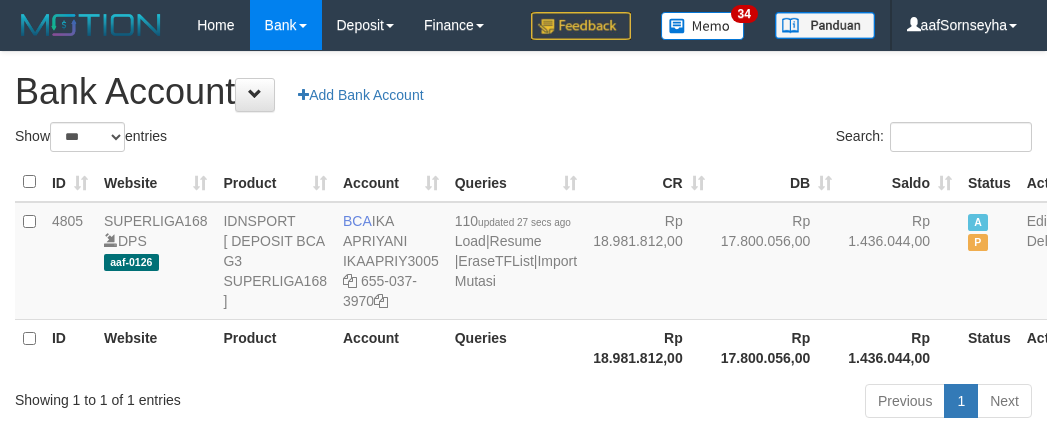 scroll, scrollTop: 27, scrollLeft: 0, axis: vertical 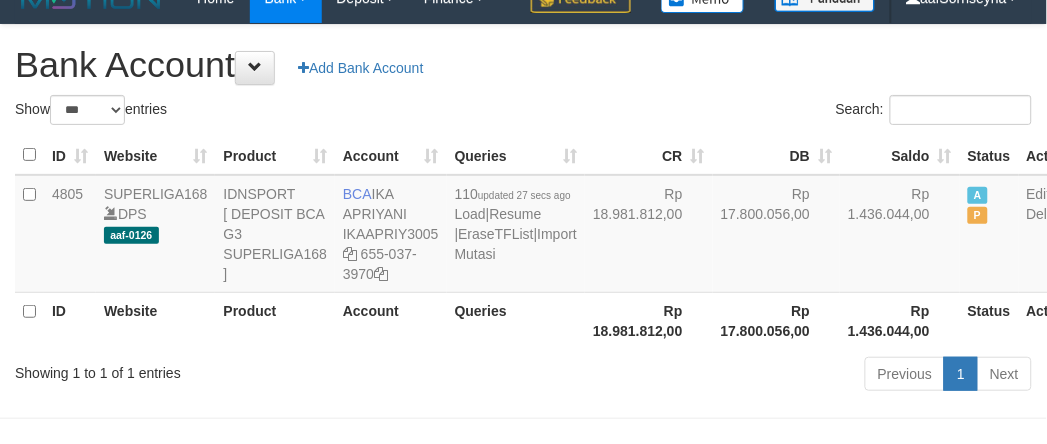 drag, startPoint x: 0, startPoint y: 0, endPoint x: 414, endPoint y: 371, distance: 555.91095 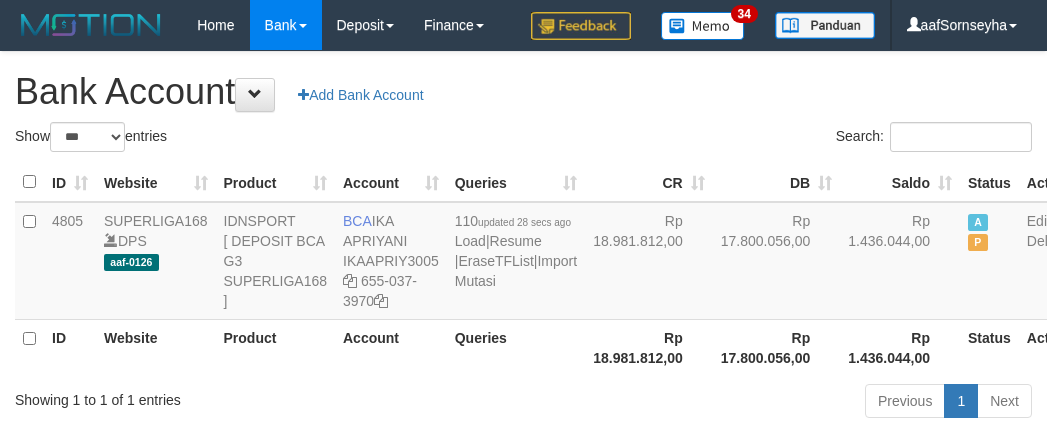 select on "***" 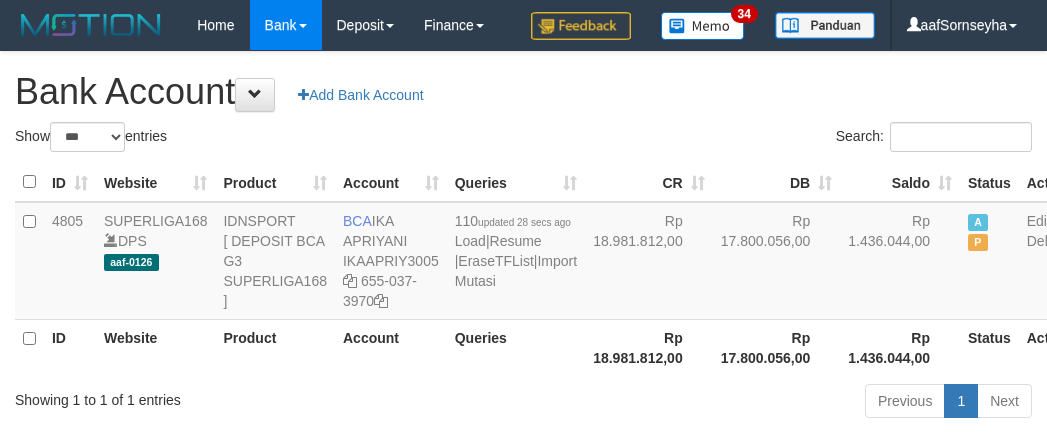 scroll, scrollTop: 27, scrollLeft: 0, axis: vertical 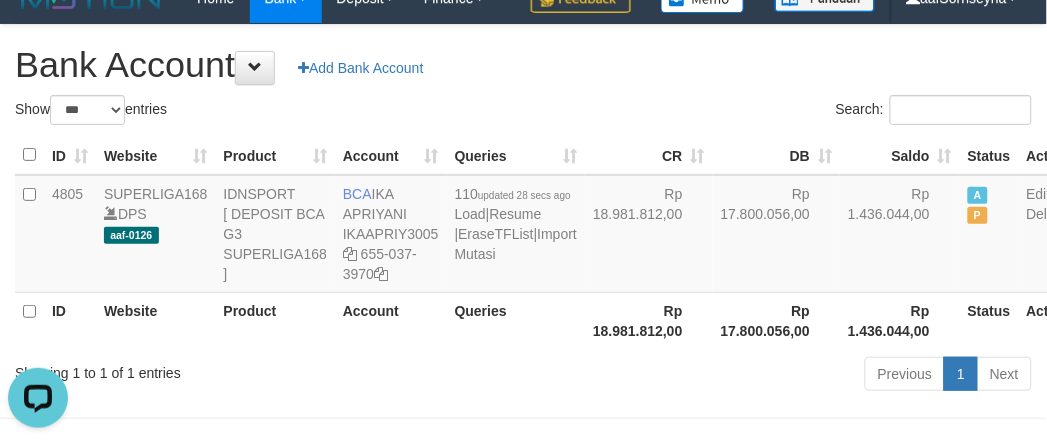 click on "Showing 1 to 1 of 1 entries" at bounding box center (218, 369) 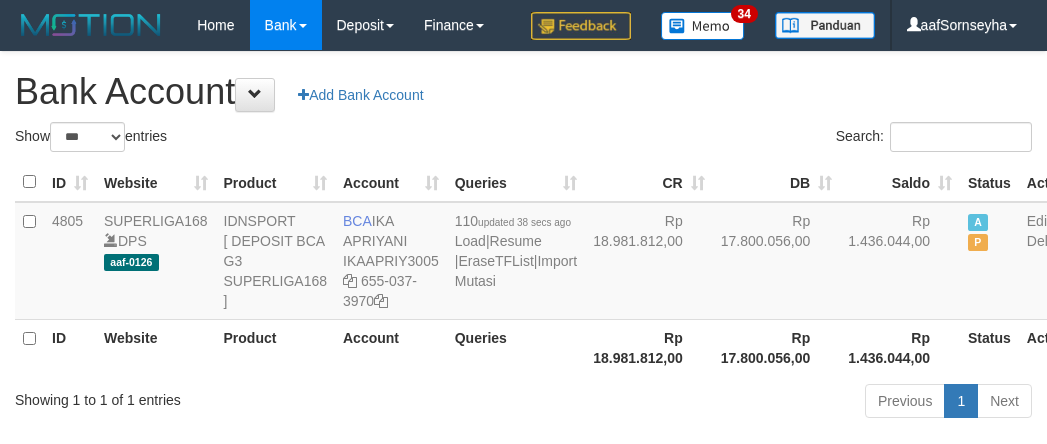 select on "***" 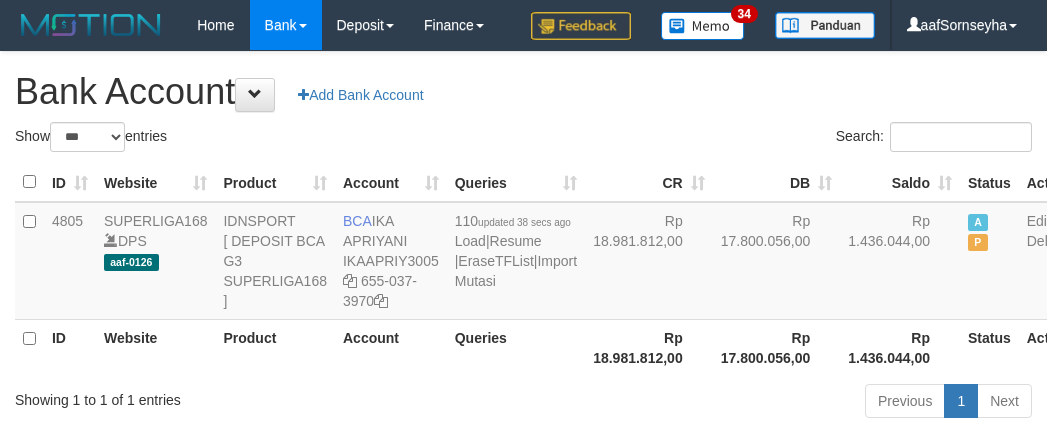 scroll, scrollTop: 27, scrollLeft: 0, axis: vertical 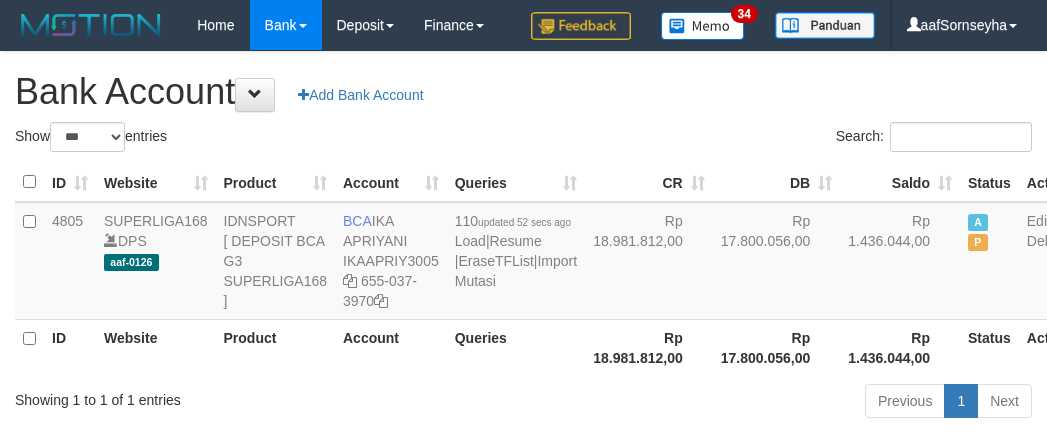 select on "***" 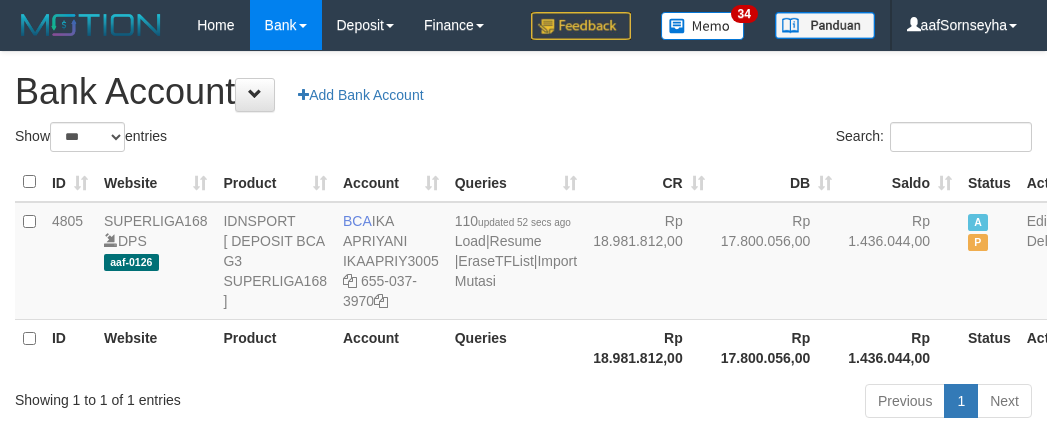 scroll, scrollTop: 27, scrollLeft: 0, axis: vertical 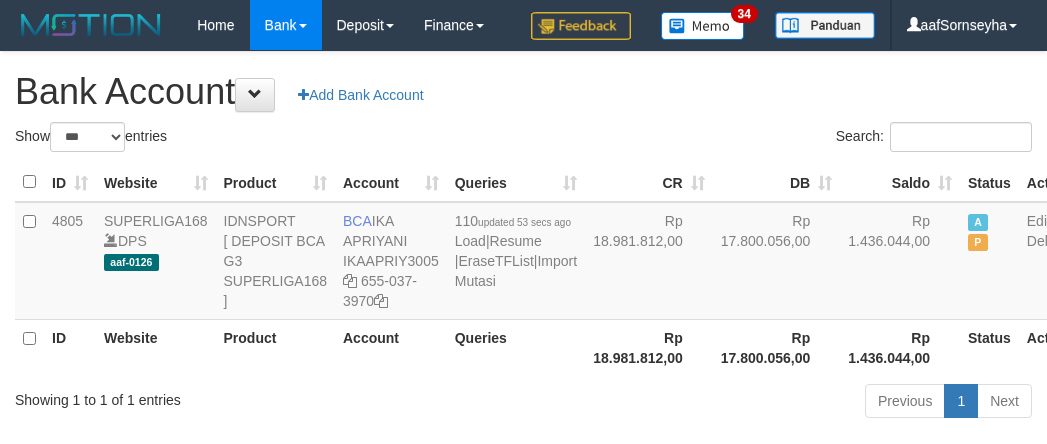 select on "***" 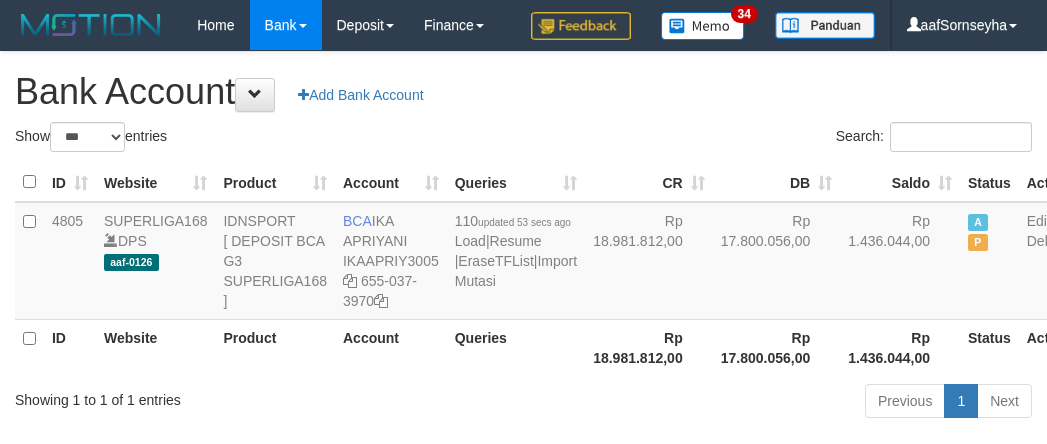 scroll, scrollTop: 27, scrollLeft: 0, axis: vertical 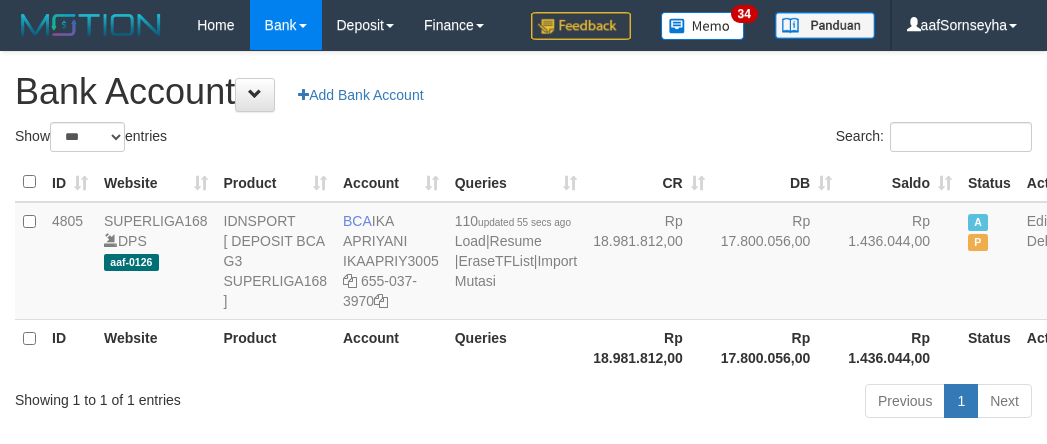 select on "***" 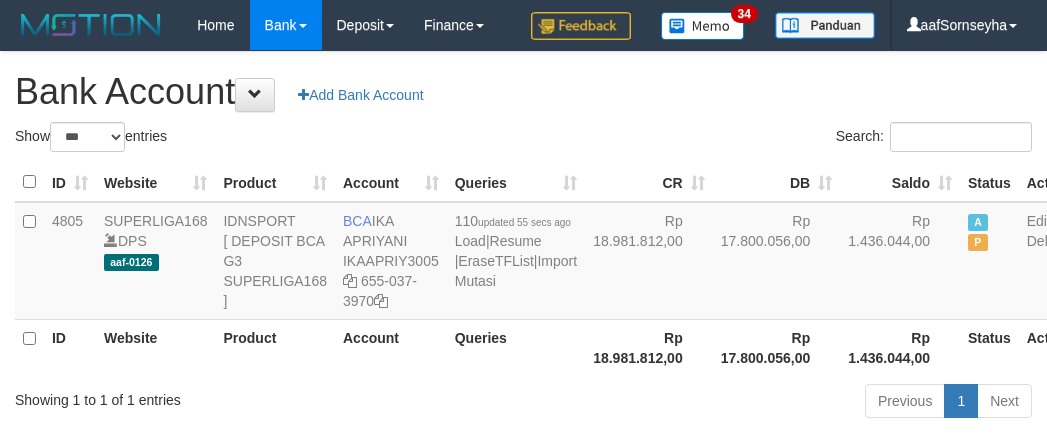 scroll, scrollTop: 27, scrollLeft: 0, axis: vertical 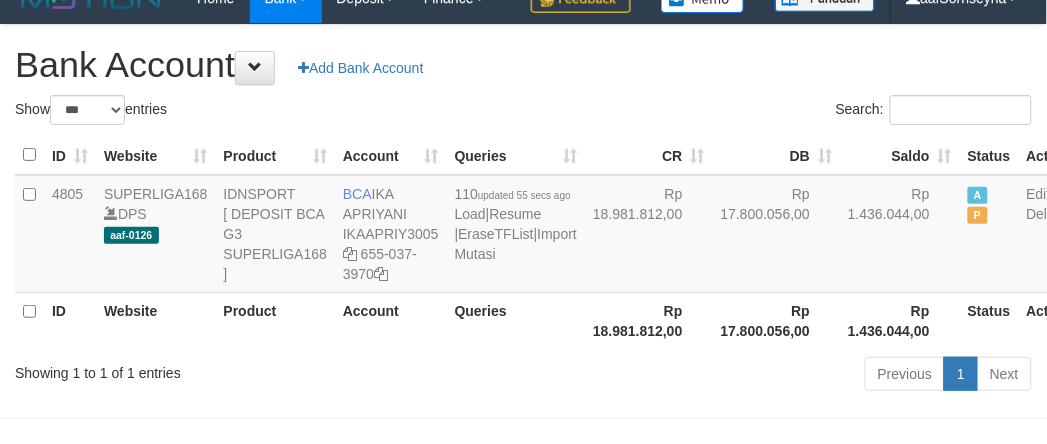 drag, startPoint x: 0, startPoint y: 0, endPoint x: 415, endPoint y: 384, distance: 565.4034 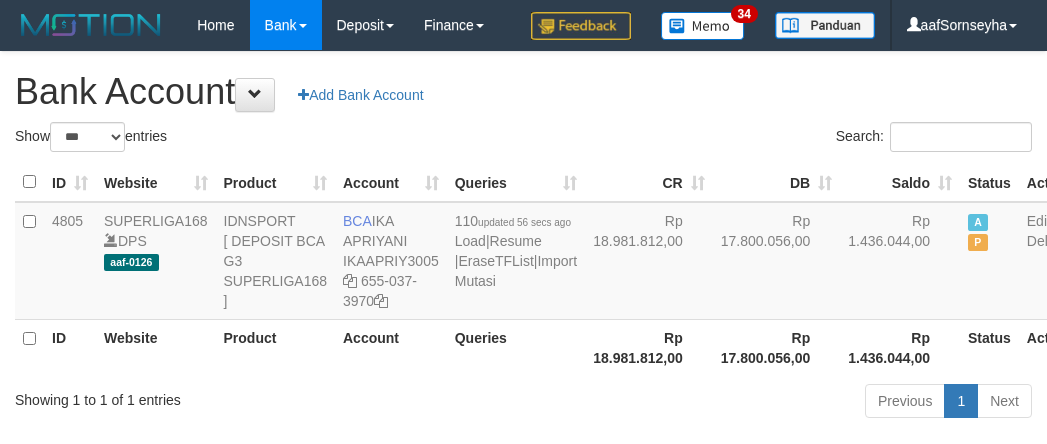select on "***" 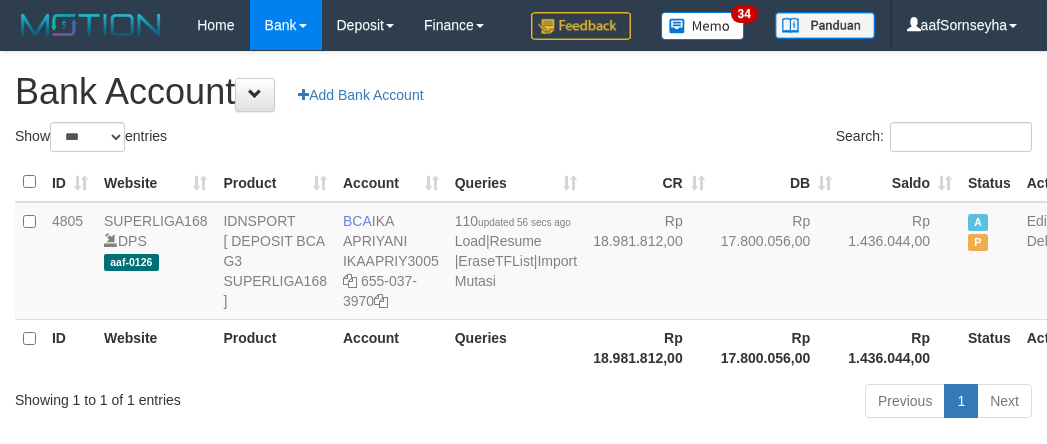 scroll, scrollTop: 27, scrollLeft: 0, axis: vertical 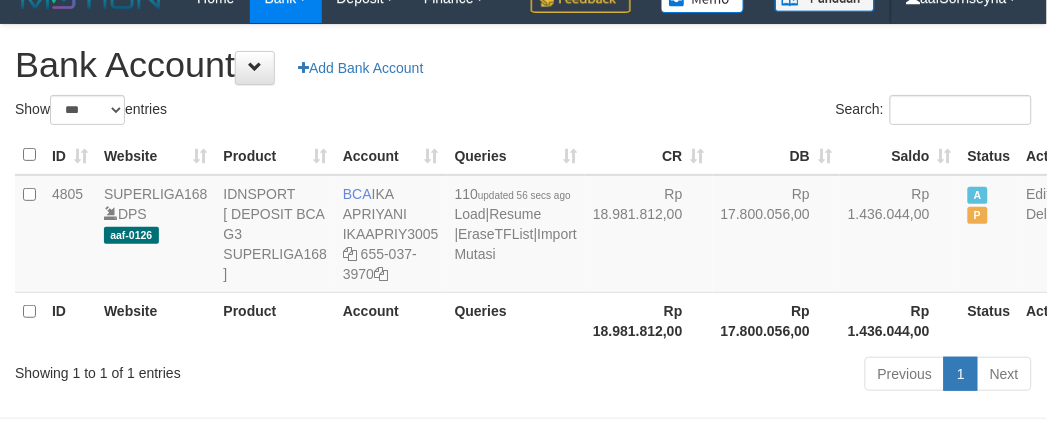click on "Account" at bounding box center (391, 320) 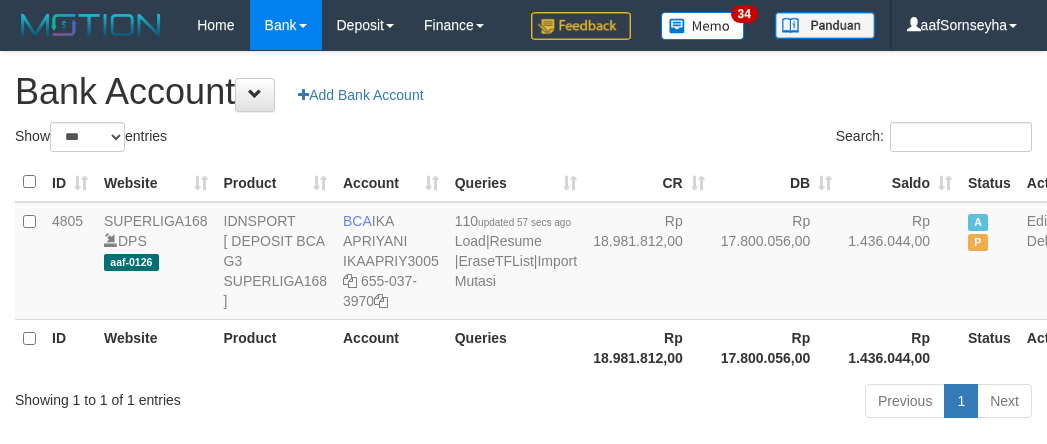 select on "***" 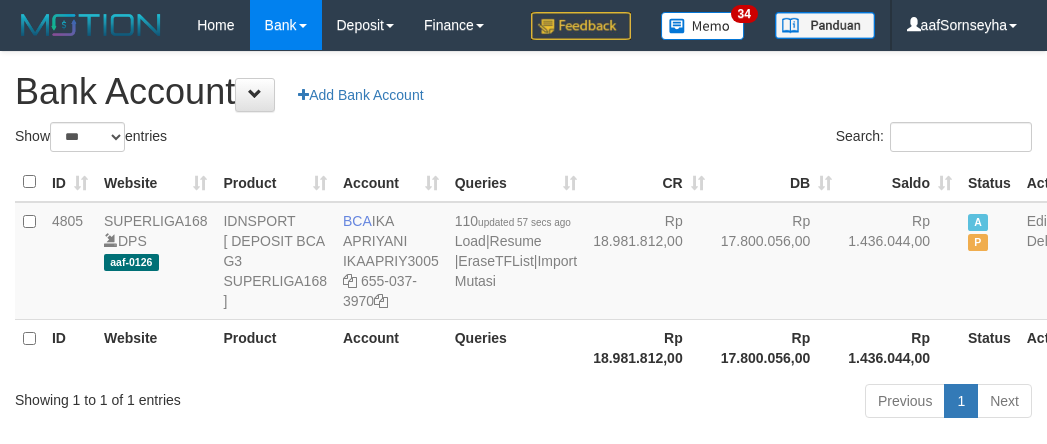scroll, scrollTop: 27, scrollLeft: 0, axis: vertical 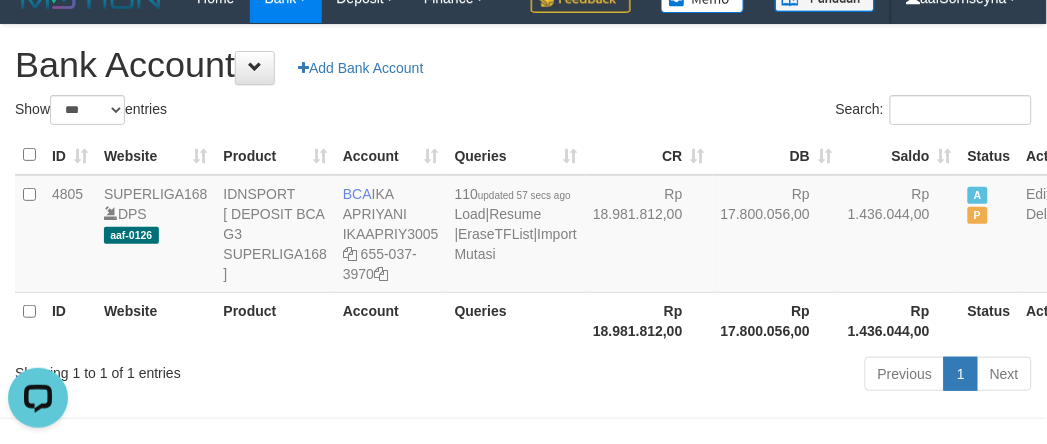 click on "Showing 1 to 1 of 1 entries" at bounding box center [218, 369] 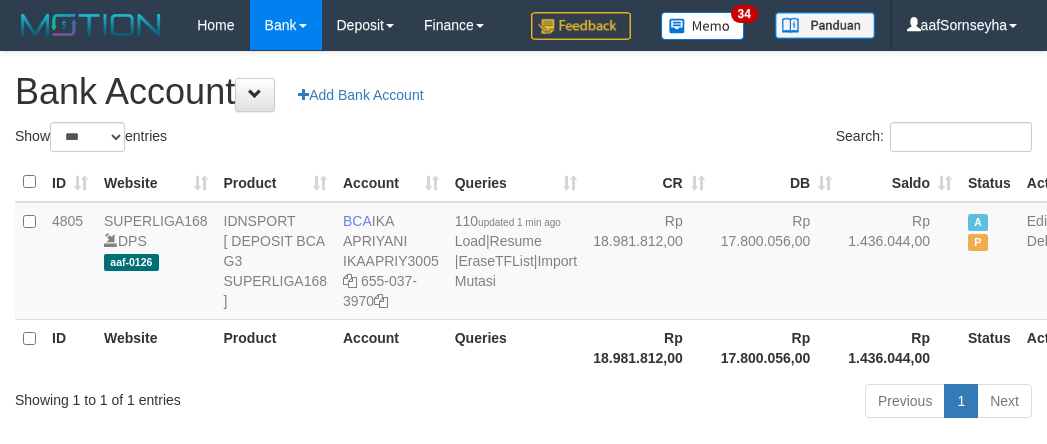 select on "***" 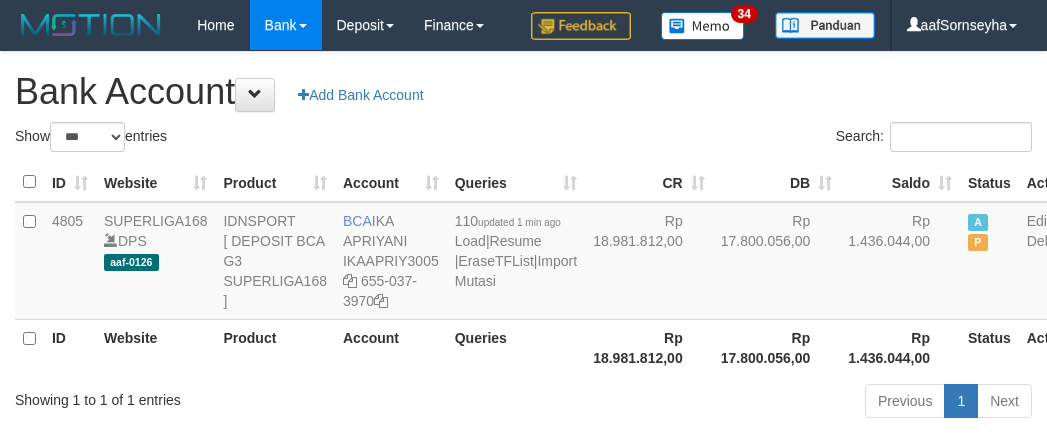 scroll, scrollTop: 27, scrollLeft: 0, axis: vertical 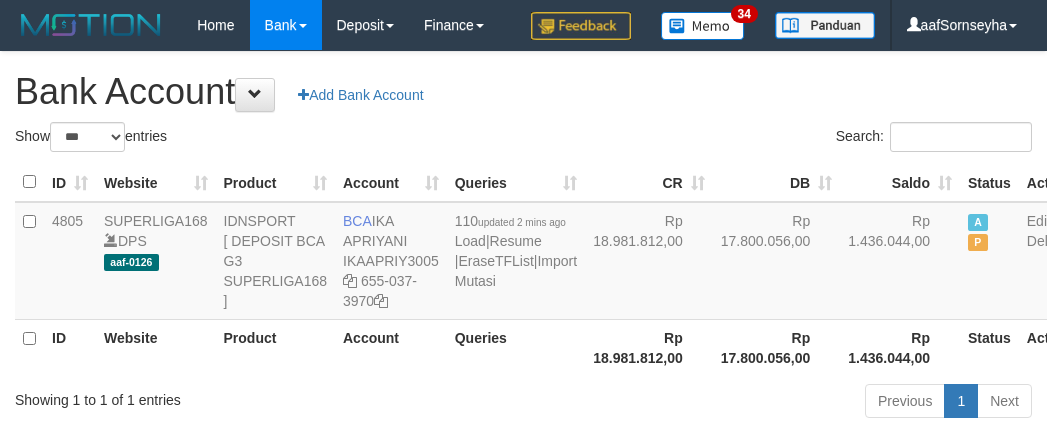 select on "***" 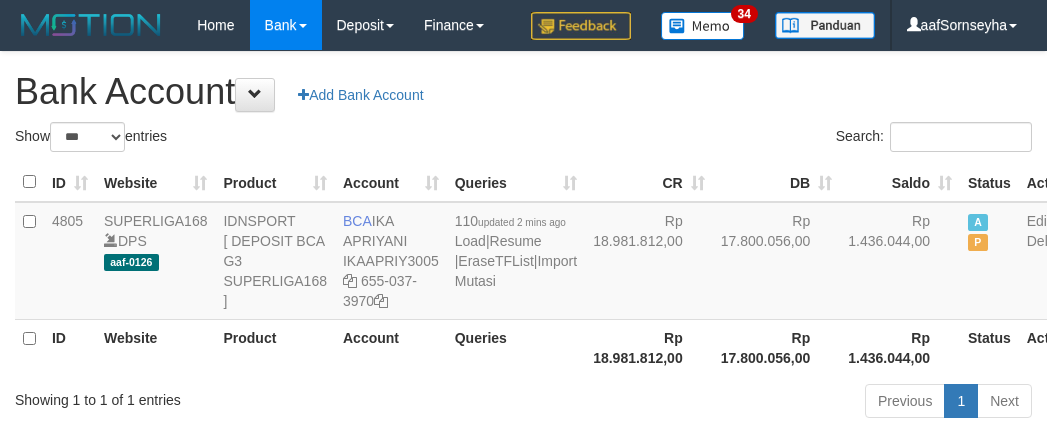 scroll, scrollTop: 27, scrollLeft: 0, axis: vertical 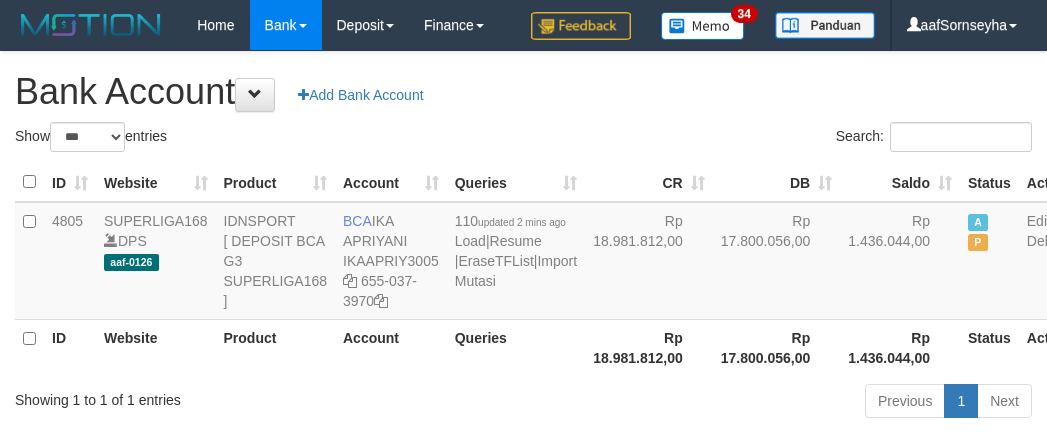 select on "***" 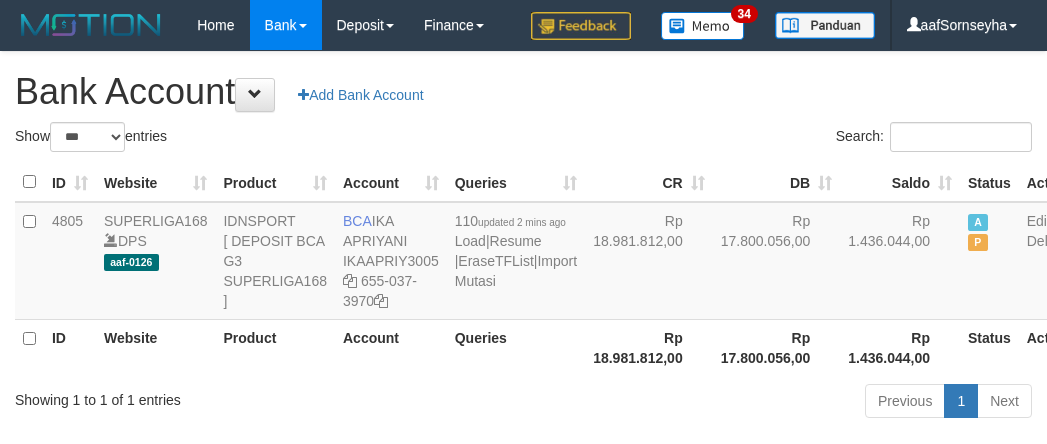 scroll, scrollTop: 27, scrollLeft: 0, axis: vertical 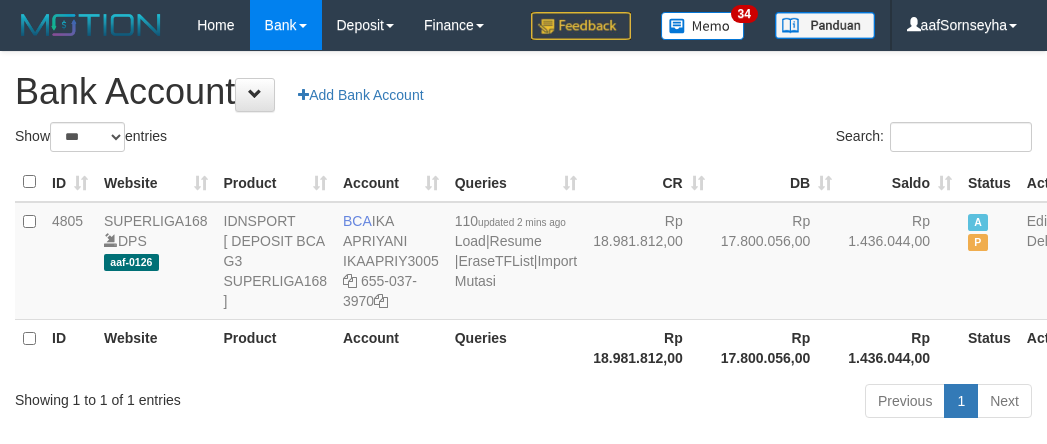 select on "***" 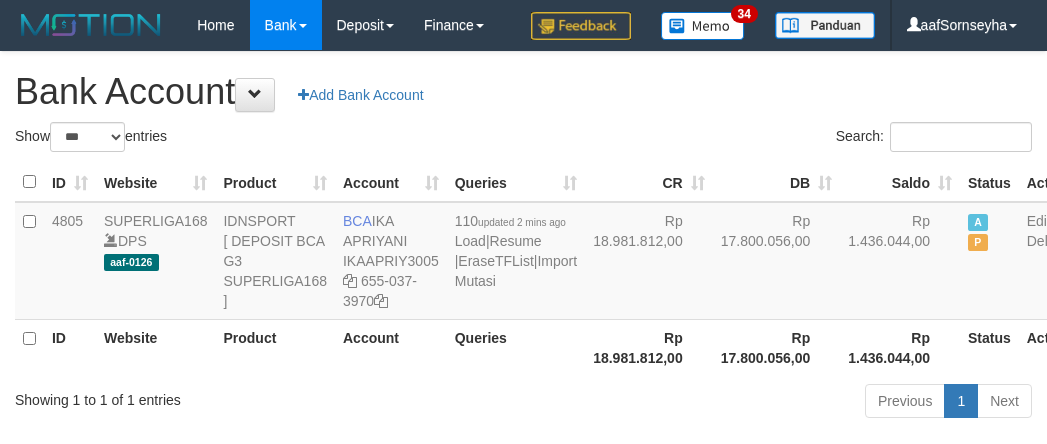 scroll, scrollTop: 27, scrollLeft: 0, axis: vertical 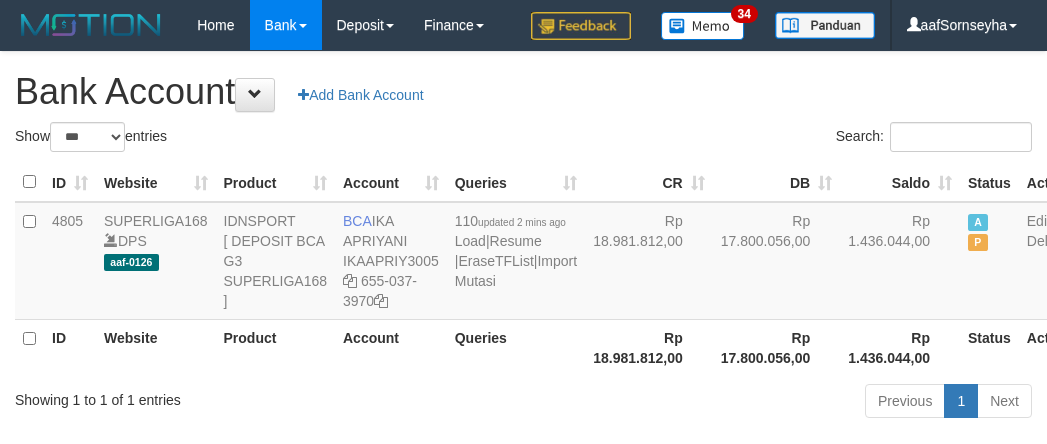 select on "***" 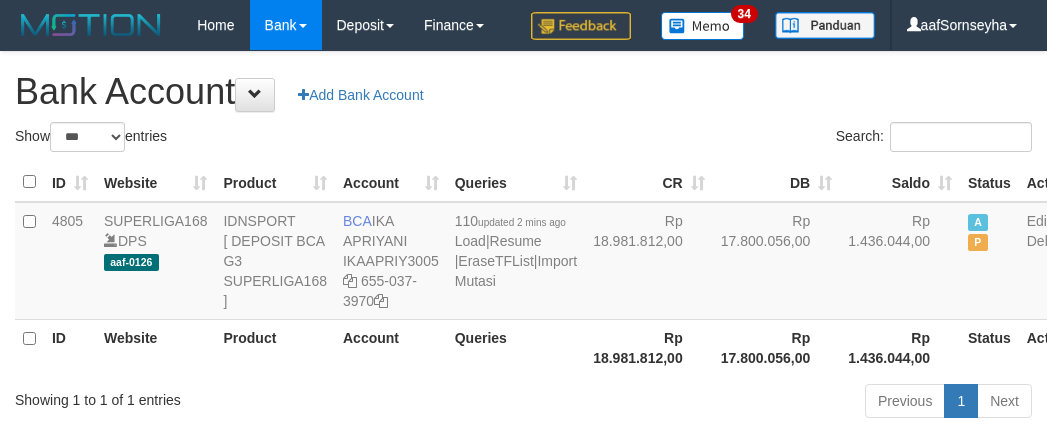 scroll, scrollTop: 27, scrollLeft: 0, axis: vertical 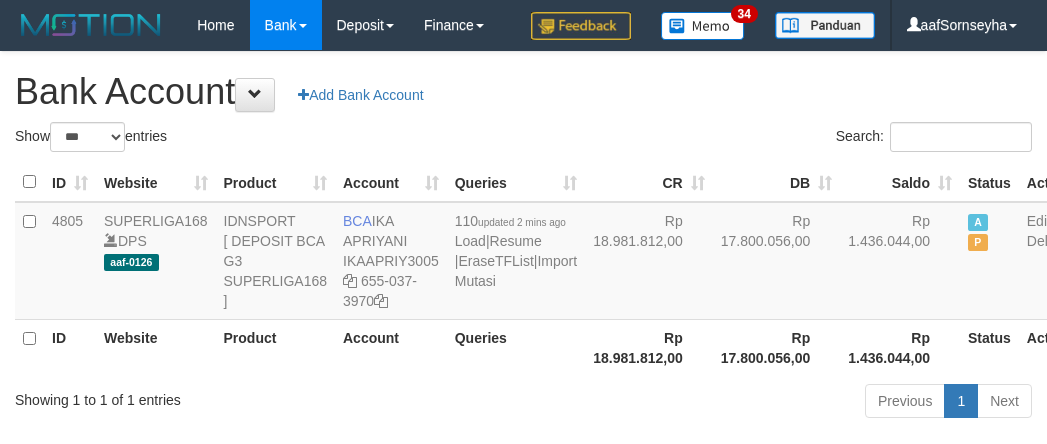 select on "***" 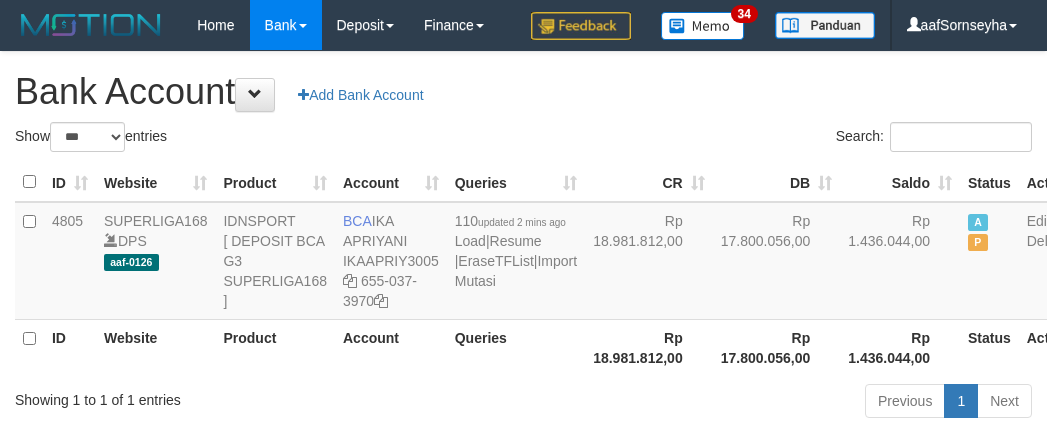 scroll, scrollTop: 27, scrollLeft: 0, axis: vertical 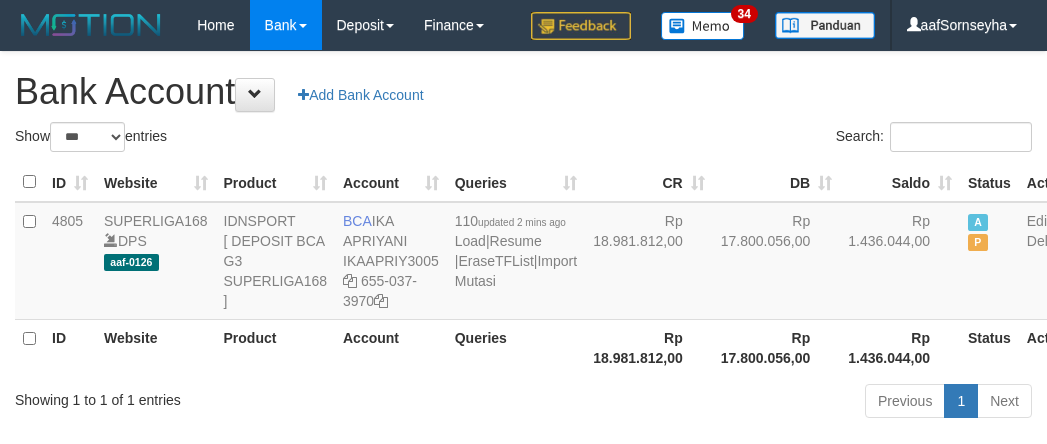 select on "***" 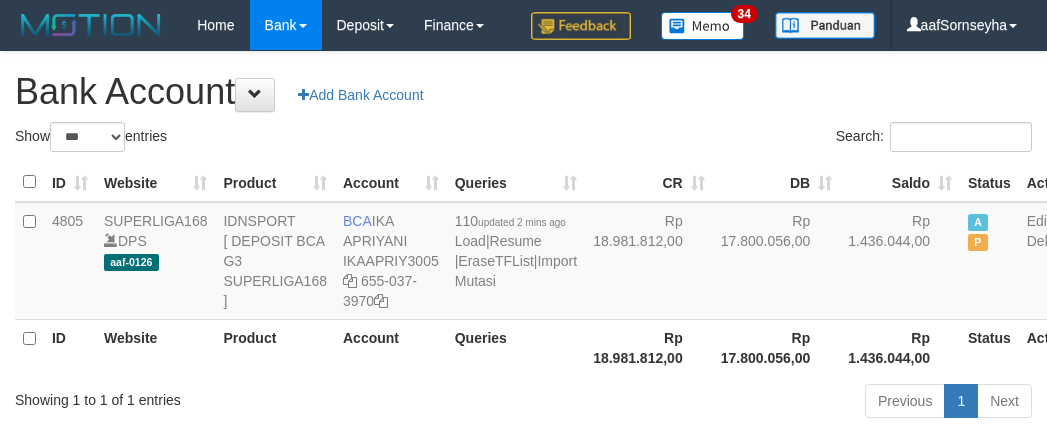 scroll, scrollTop: 27, scrollLeft: 0, axis: vertical 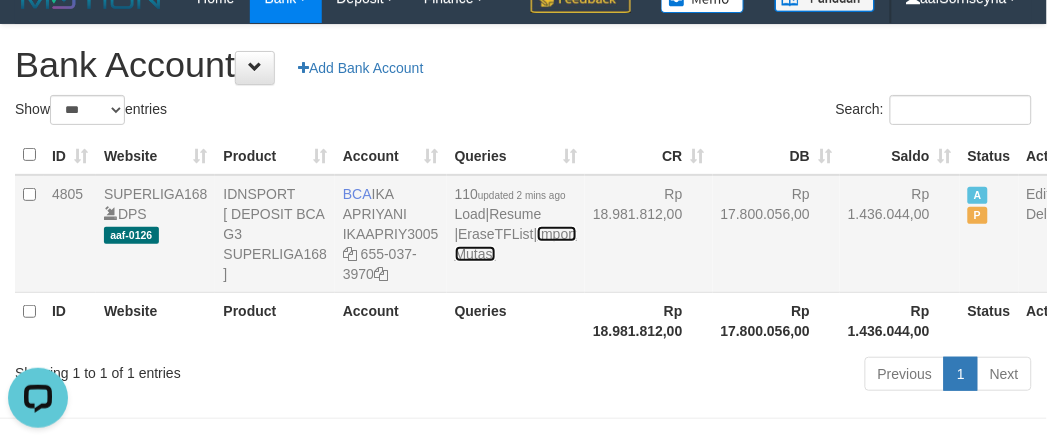 click on "Import Mutasi" at bounding box center [516, 244] 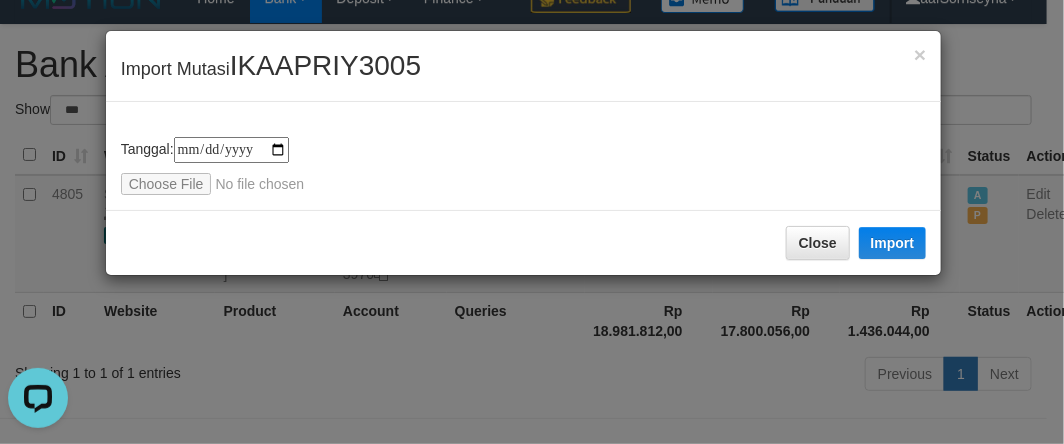 type on "**********" 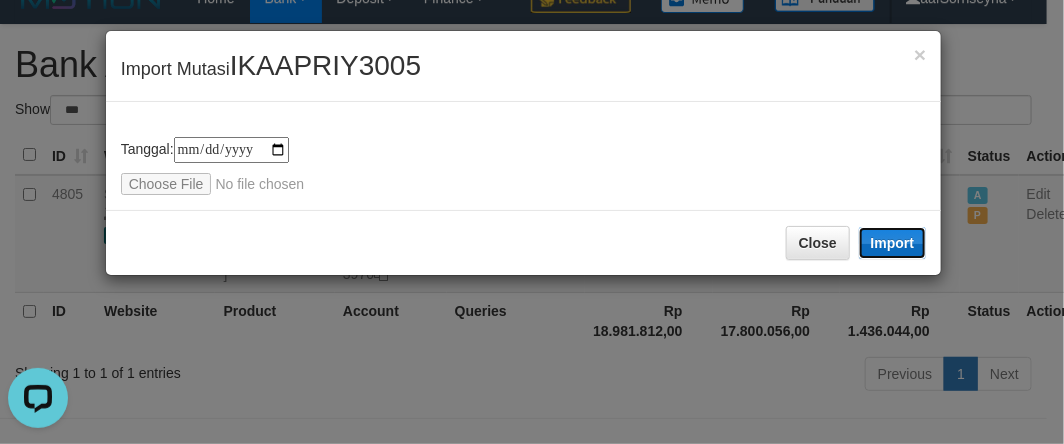 click on "Import" at bounding box center (893, 243) 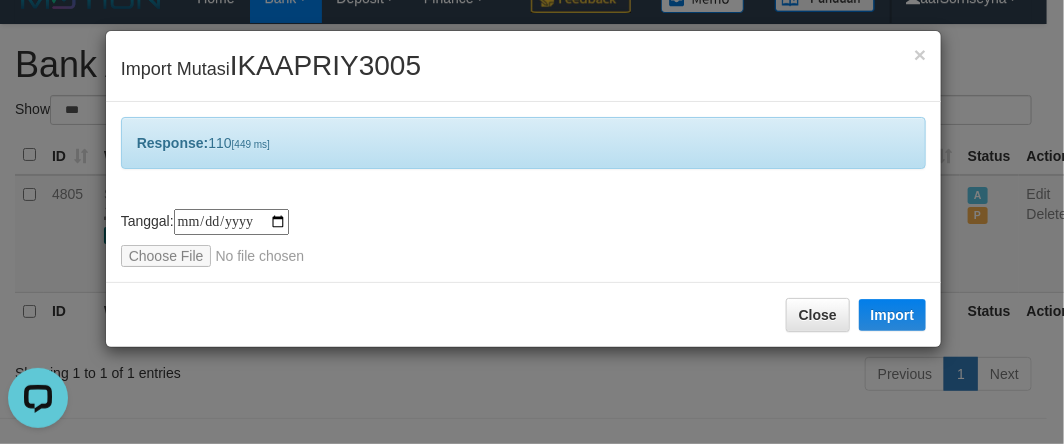 click on "**********" at bounding box center (532, 222) 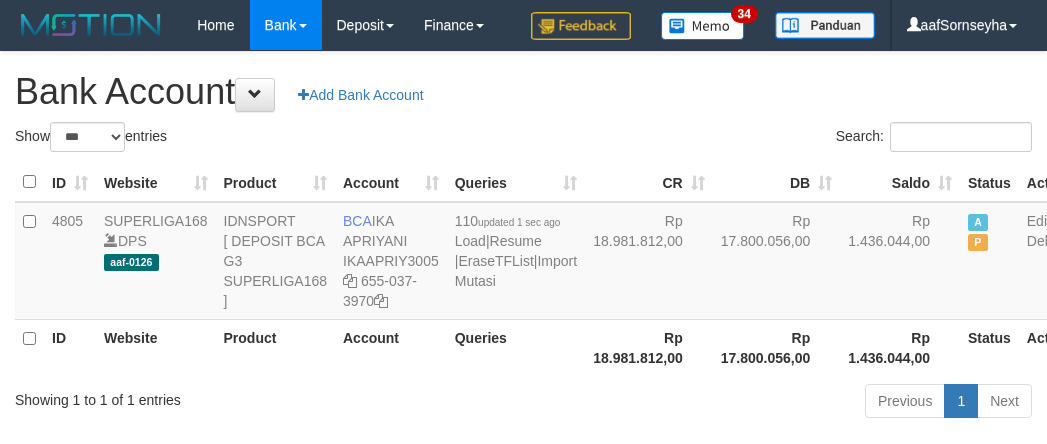 select on "***" 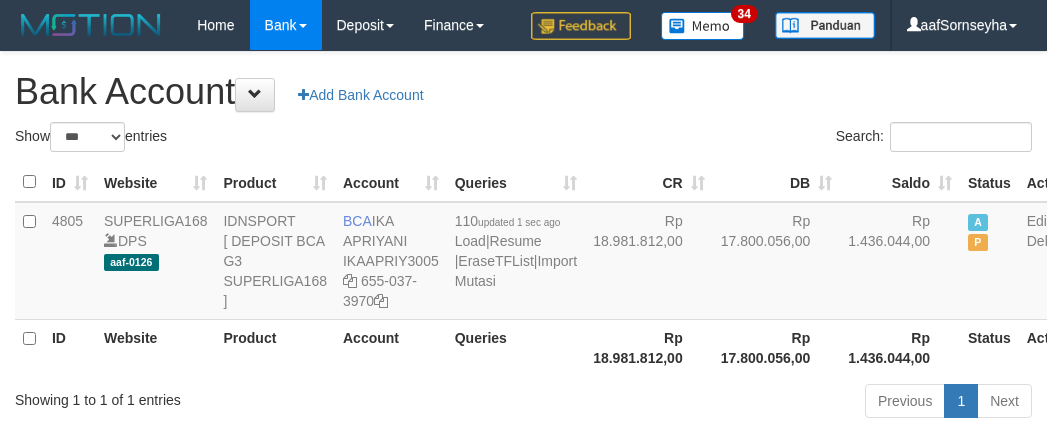 scroll, scrollTop: 27, scrollLeft: 0, axis: vertical 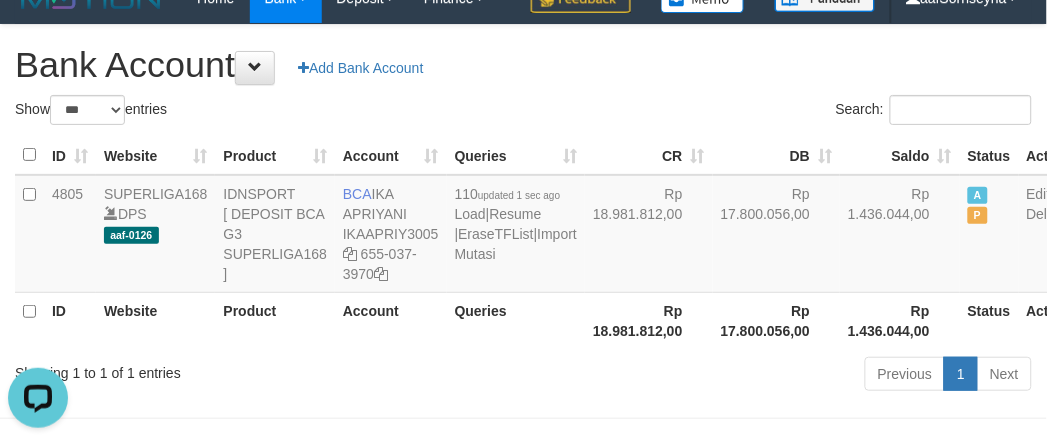 click on "Account" at bounding box center (391, 320) 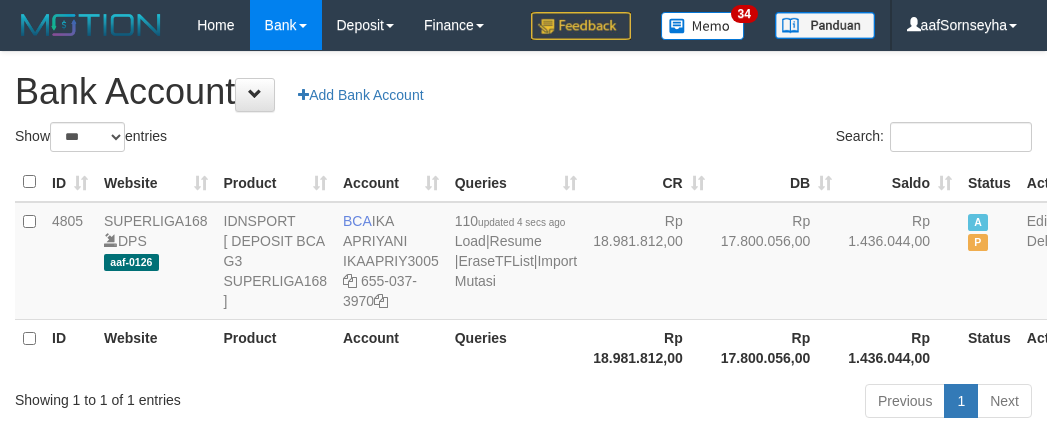 select on "***" 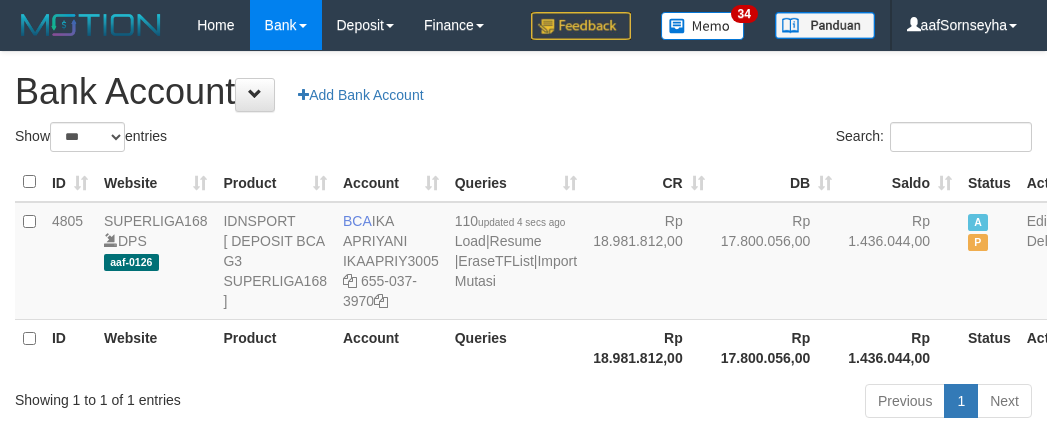 scroll, scrollTop: 27, scrollLeft: 0, axis: vertical 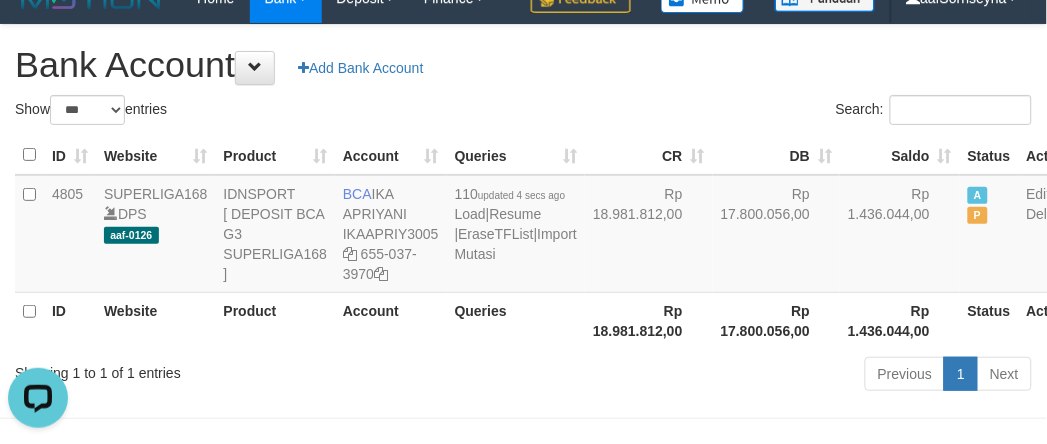 click on "Previous 1 Next" at bounding box center [741, 376] 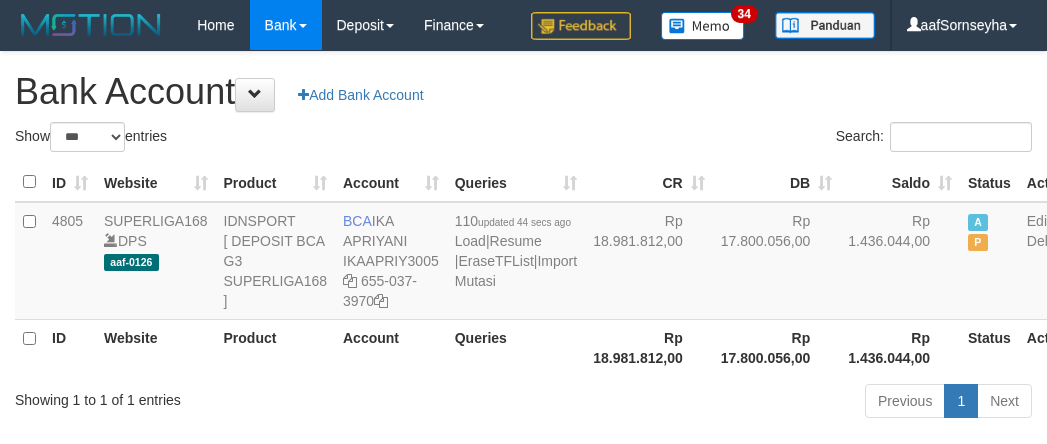 select on "***" 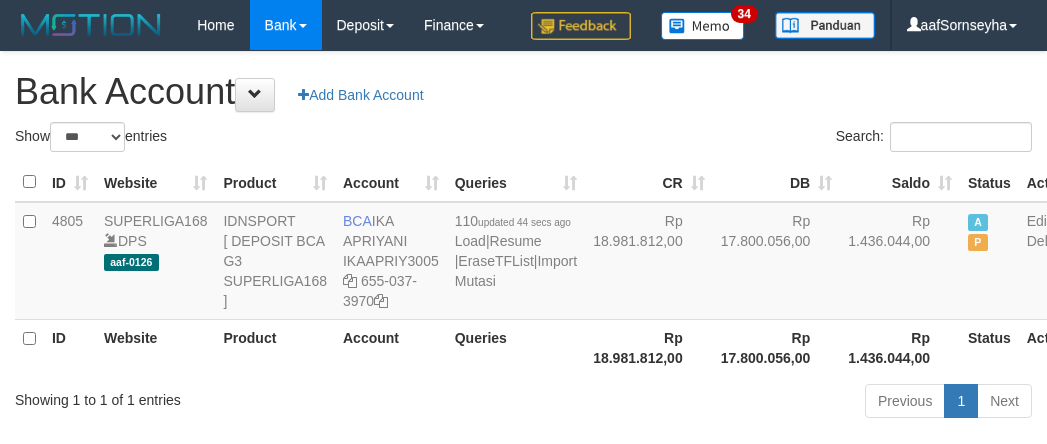 scroll, scrollTop: 27, scrollLeft: 0, axis: vertical 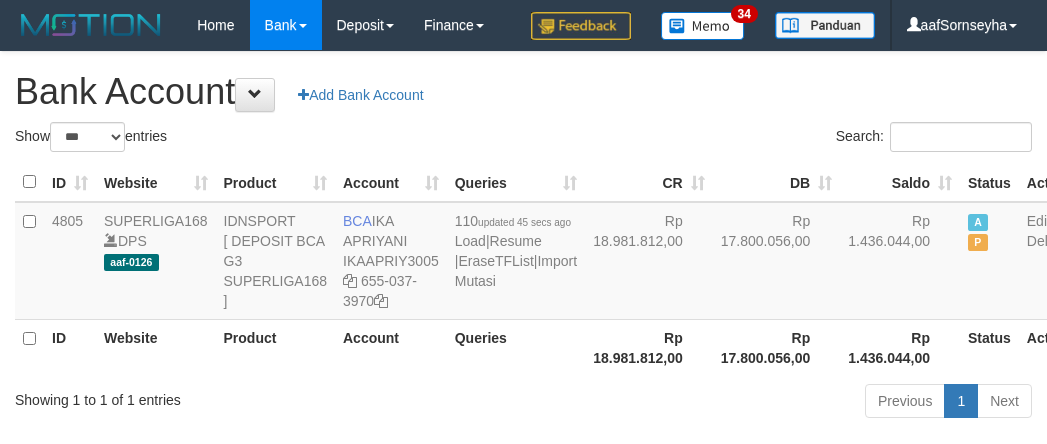 select on "***" 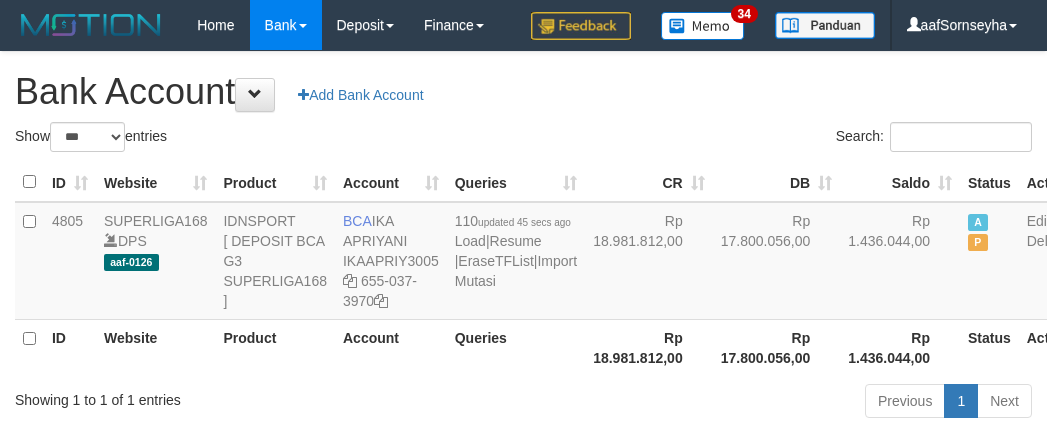 scroll, scrollTop: 27, scrollLeft: 0, axis: vertical 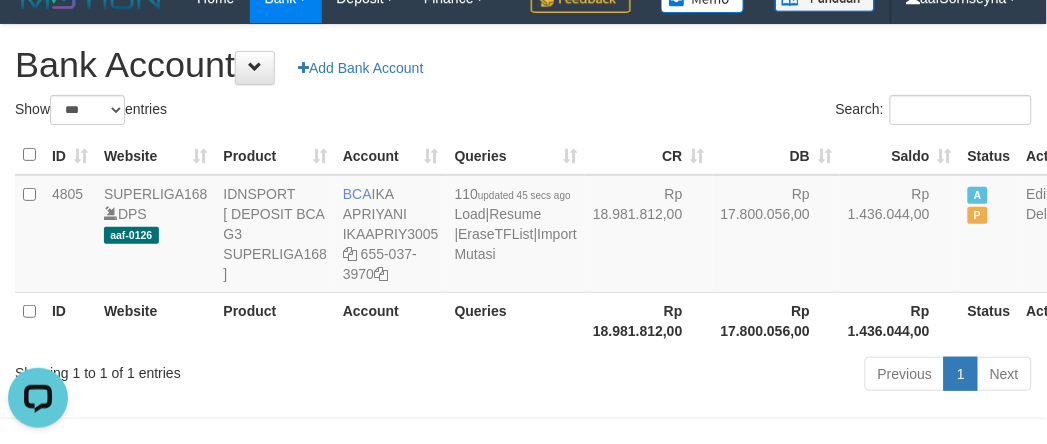 click on "ID Website Product Account Queries CR DB Saldo Status Action
4805
SUPERLIGA168
DPS
aaf-0126
IDNSPORT
[ DEPOSIT BCA G3 SUPERLIGA168 ]
BCA
[NAME]
IKAAPRIY3005
655-037-3970
110 updated 45 secs ago
Load
|
Resume
|
EraseTFList
|
Import Mutasi
Rp 18.981.812,00
Rp 17.800.056,00
Rp 1.436.044,00
A
P
Edit
Delete
ID Website Product Account Queries Rp 18.981.812,00 Rp 17.800.056,00" at bounding box center [523, 242] 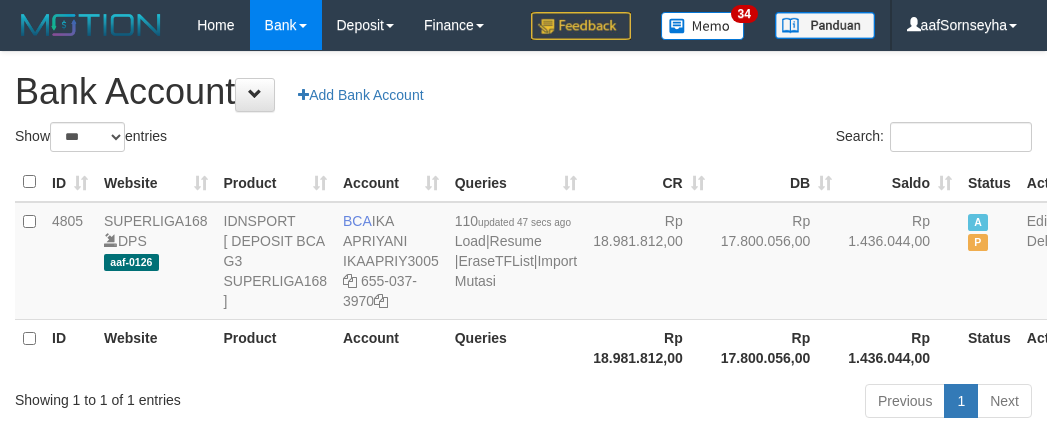 select on "***" 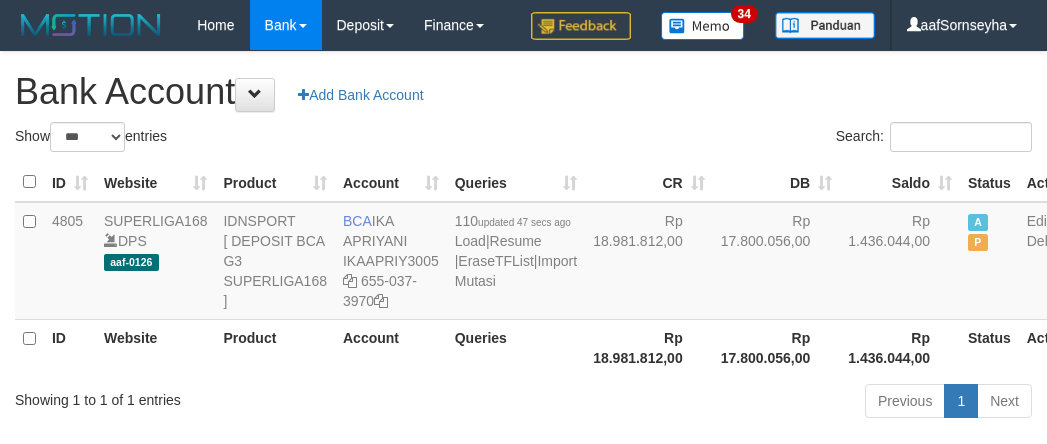 scroll, scrollTop: 27, scrollLeft: 0, axis: vertical 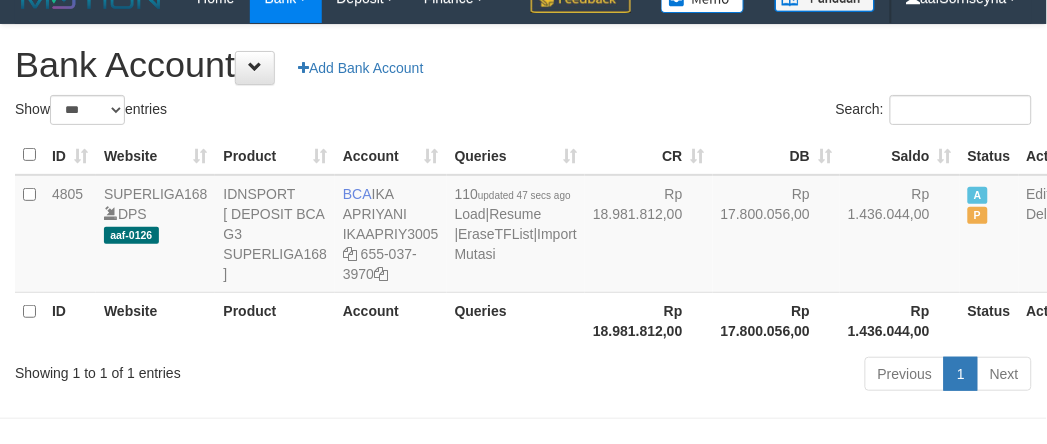 click on "Product" at bounding box center (275, 320) 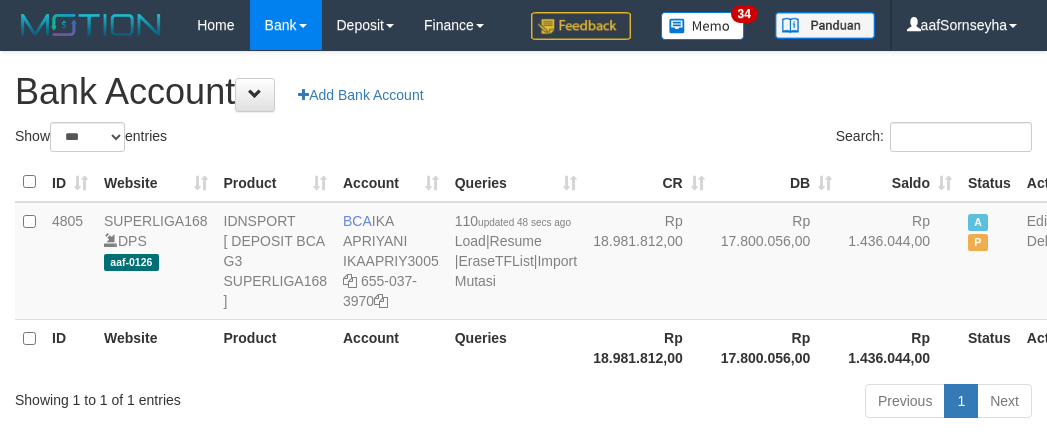 select on "***" 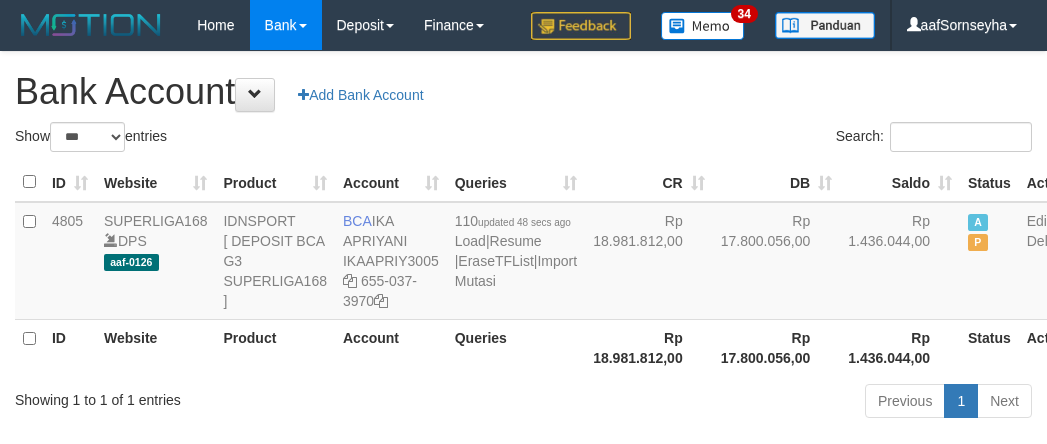 scroll, scrollTop: 27, scrollLeft: 0, axis: vertical 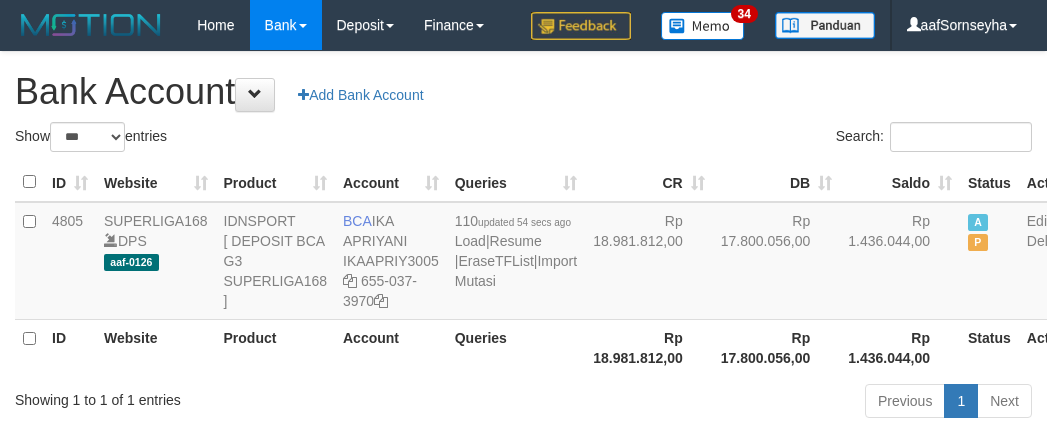 select on "***" 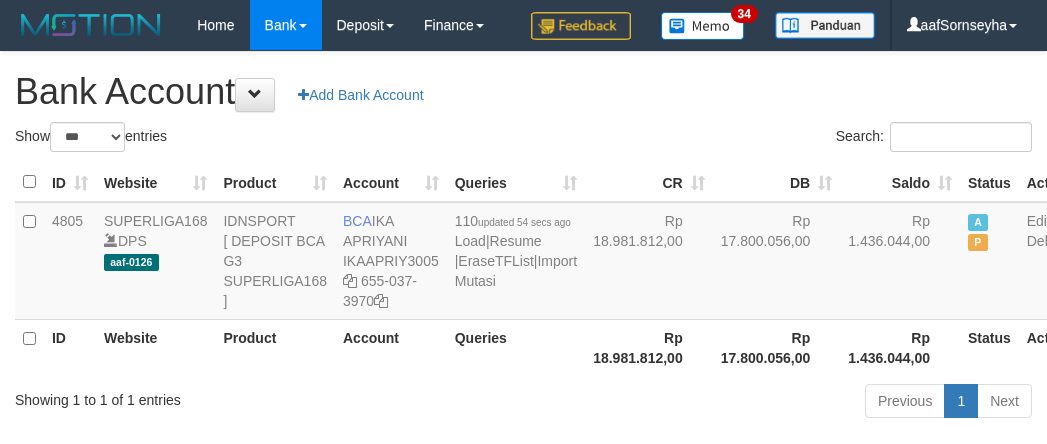 scroll, scrollTop: 27, scrollLeft: 0, axis: vertical 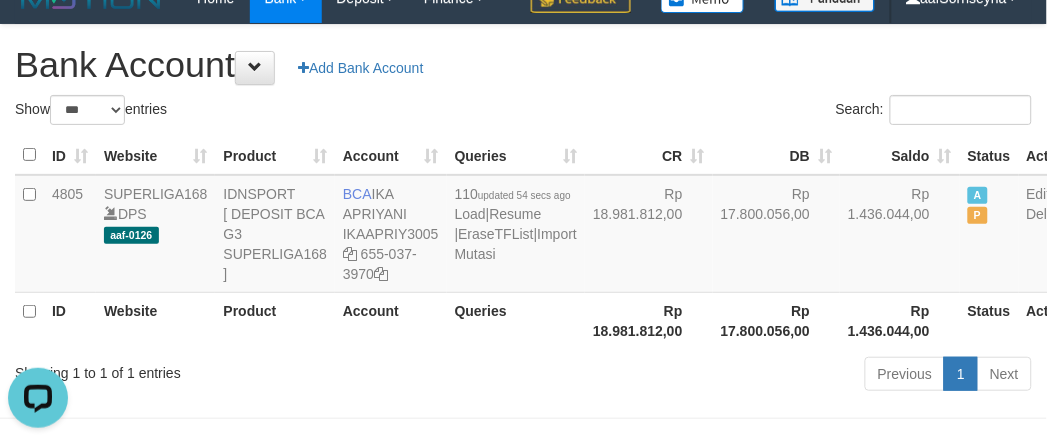 drag, startPoint x: 481, startPoint y: 401, endPoint x: 446, endPoint y: 414, distance: 37.336308 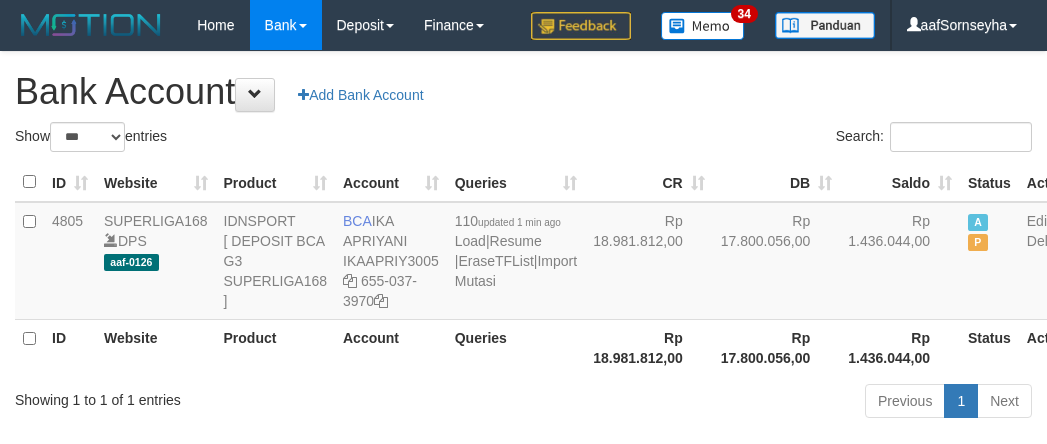 select on "***" 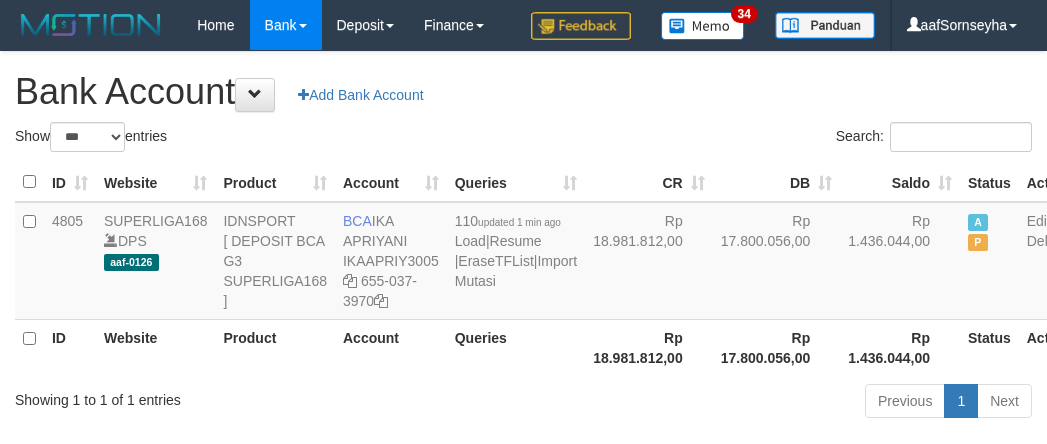 scroll, scrollTop: 27, scrollLeft: 0, axis: vertical 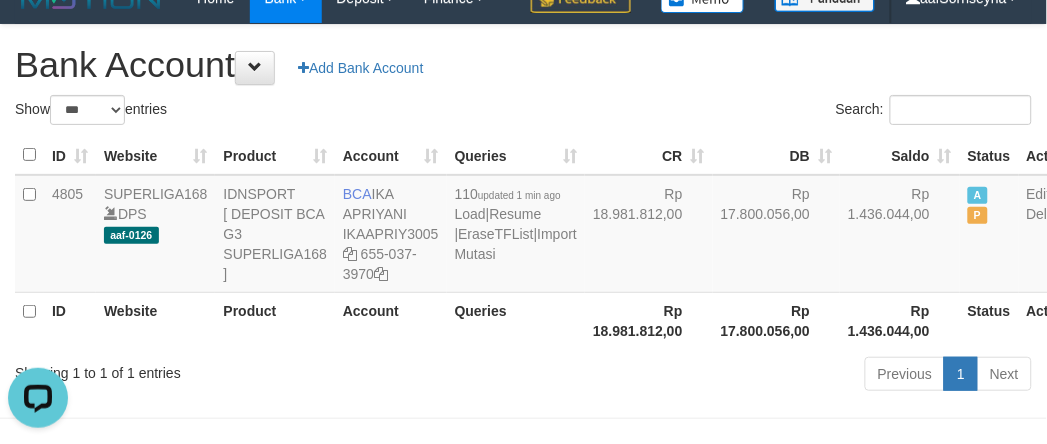 click on "Previous 1 Next" at bounding box center (741, 376) 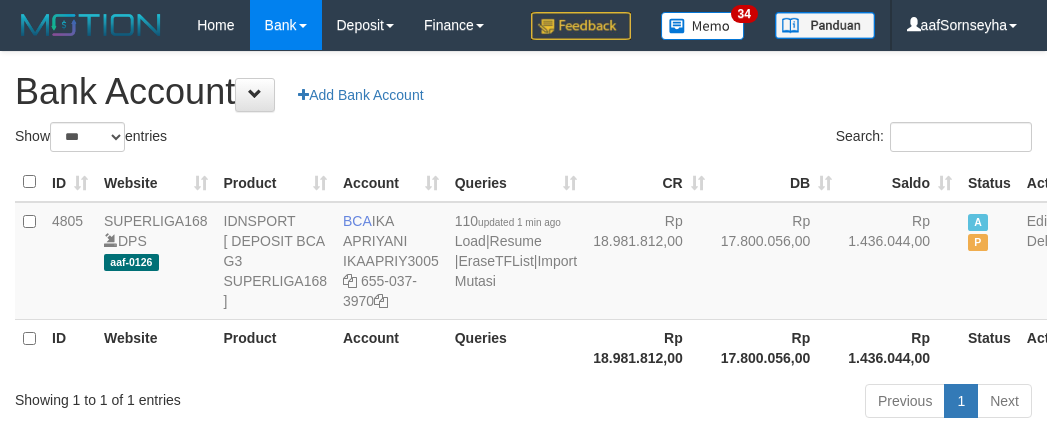 select on "***" 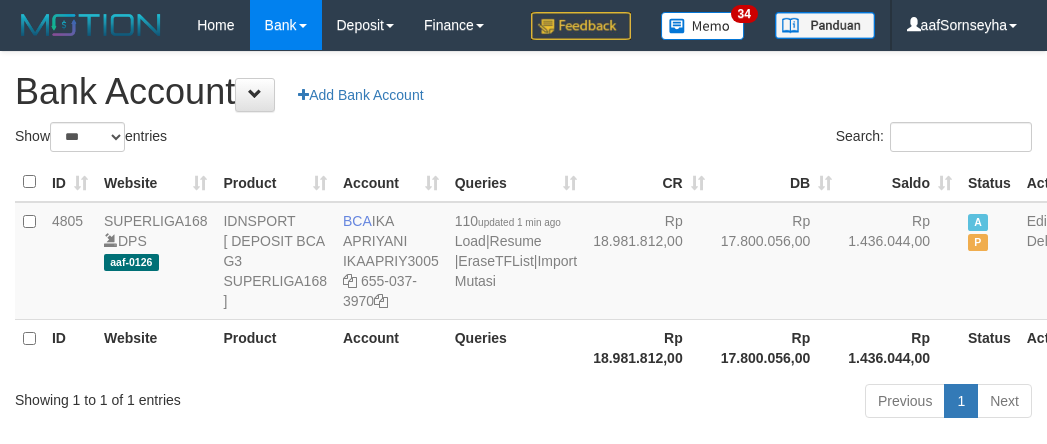 scroll, scrollTop: 27, scrollLeft: 0, axis: vertical 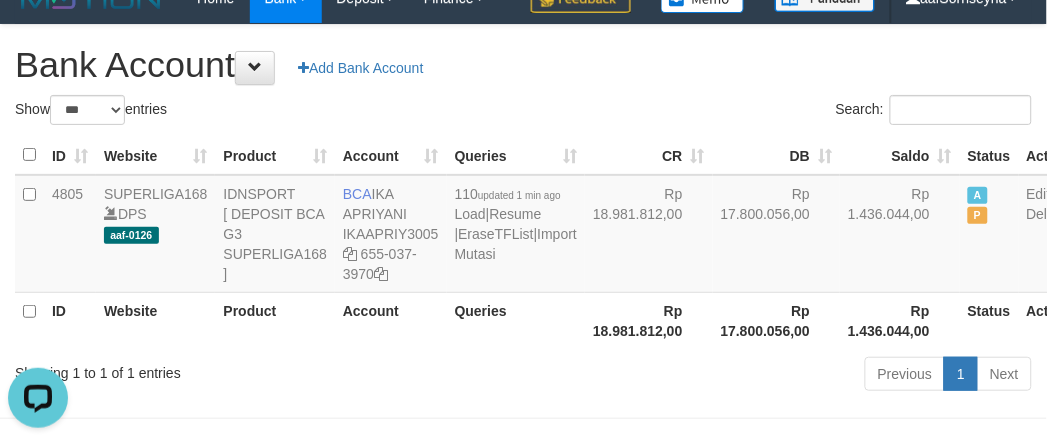 drag, startPoint x: 317, startPoint y: 387, endPoint x: 337, endPoint y: 384, distance: 20.22375 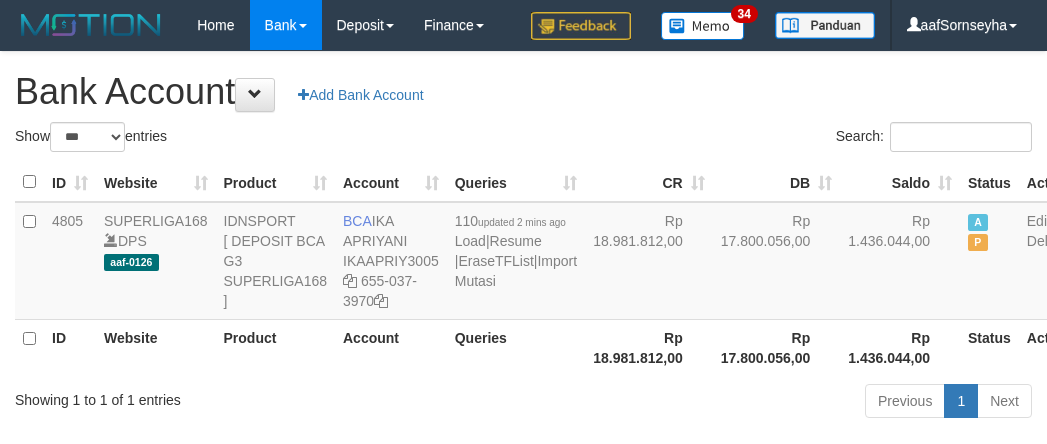 select on "***" 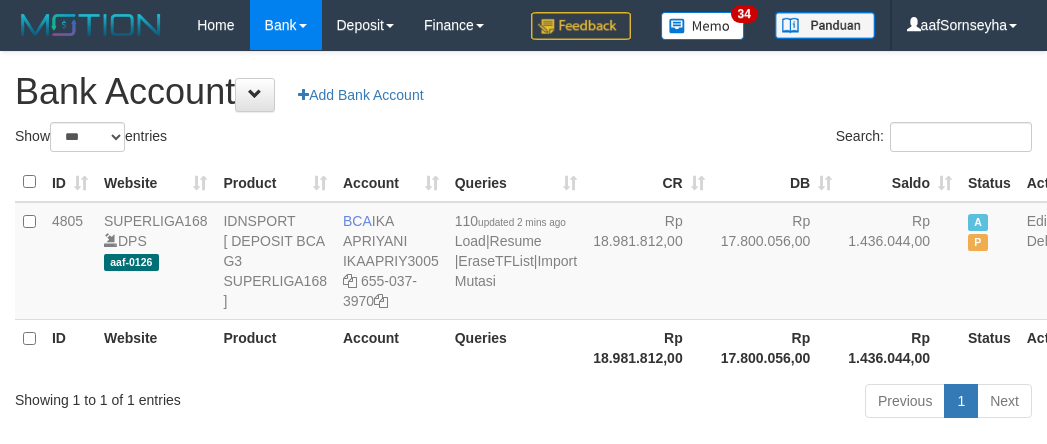 scroll, scrollTop: 27, scrollLeft: 0, axis: vertical 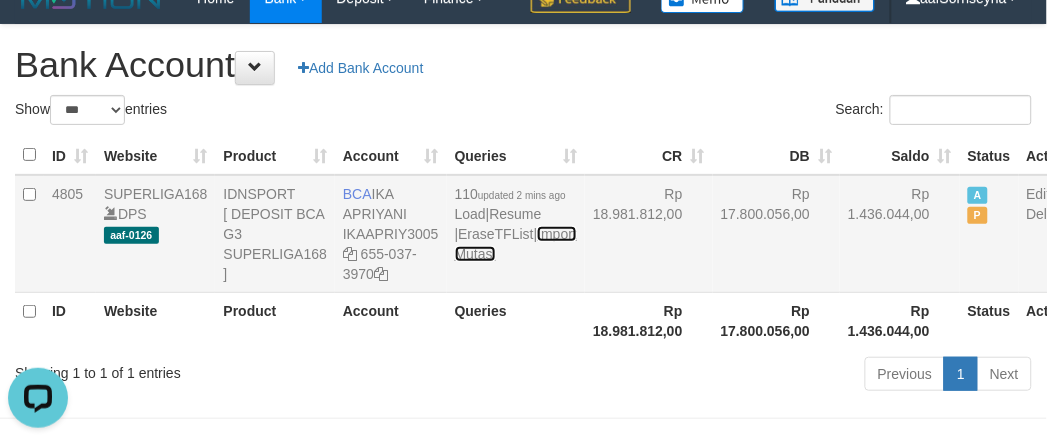 click on "Import Mutasi" at bounding box center (516, 244) 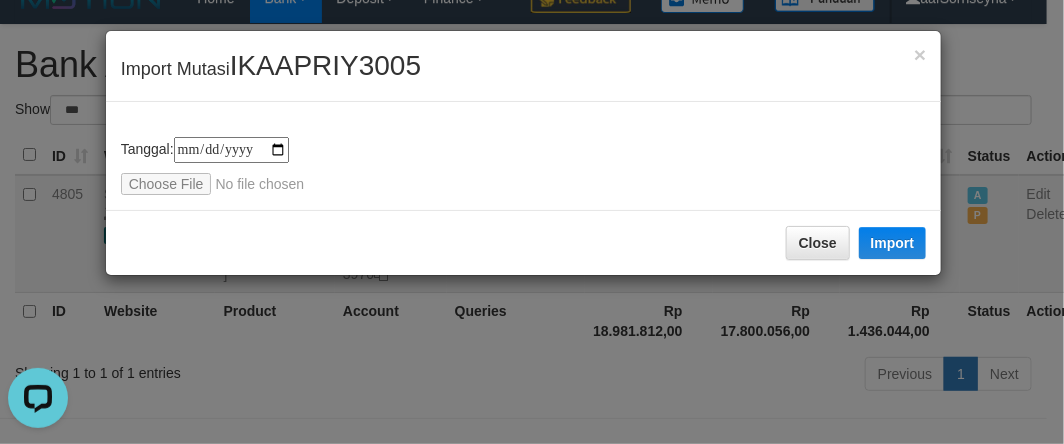 type on "**********" 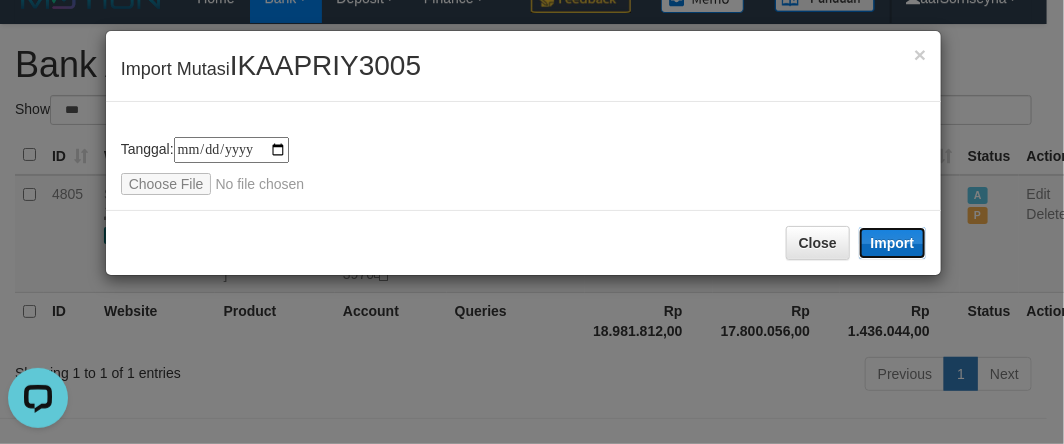 click on "Import" at bounding box center (893, 243) 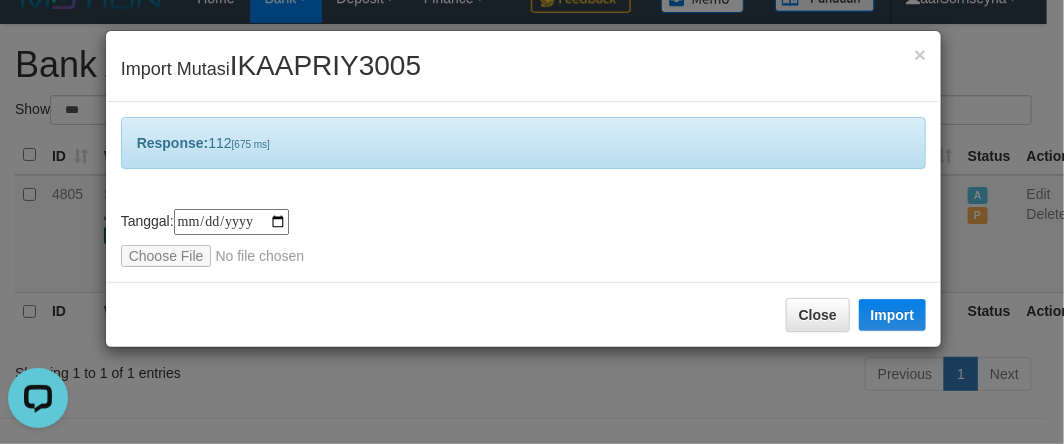 click on "**********" at bounding box center (532, 222) 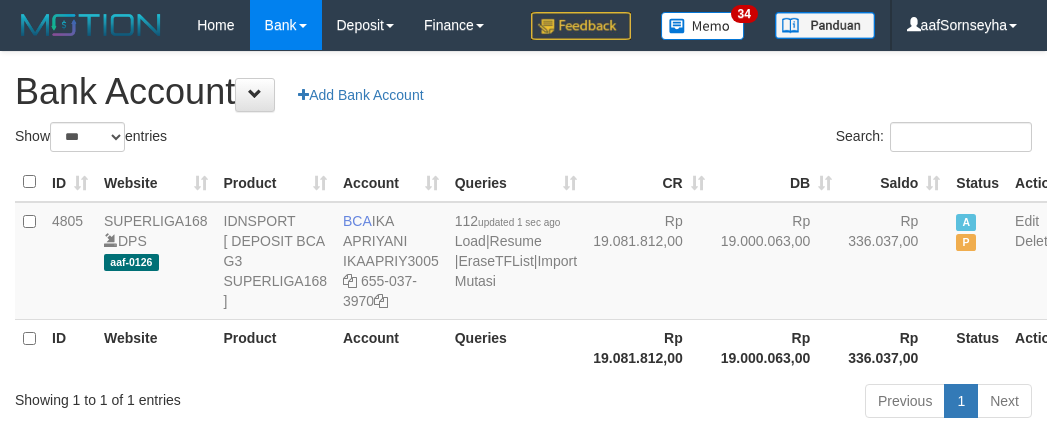 select on "***" 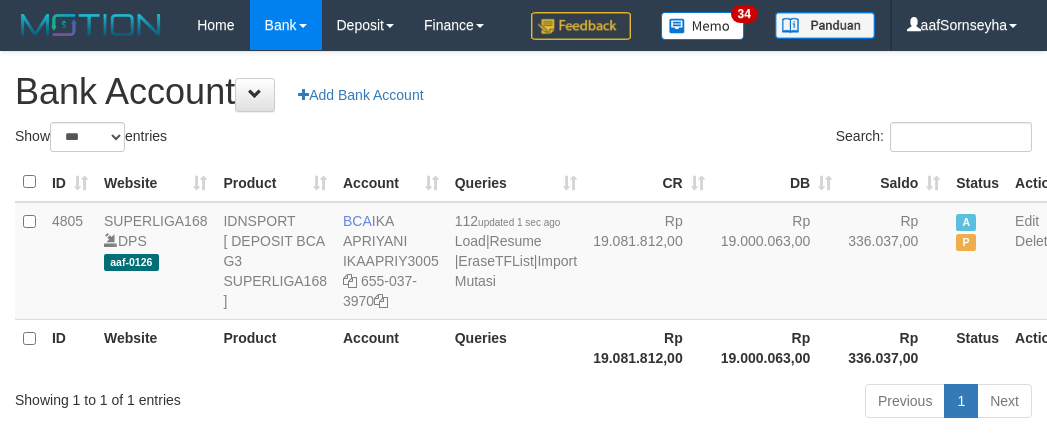 scroll, scrollTop: 27, scrollLeft: 0, axis: vertical 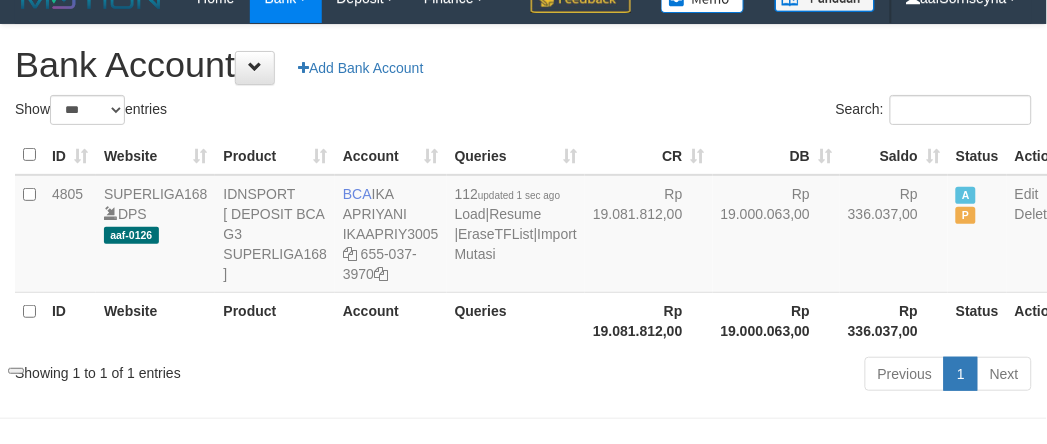 click on "Showing 1 to 1 of 1 entries Previous 1 Next" at bounding box center (523, 376) 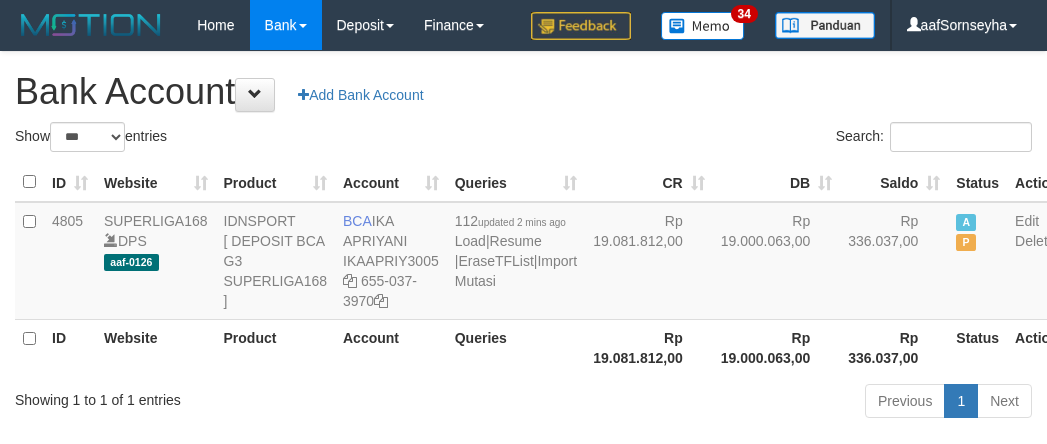 select on "***" 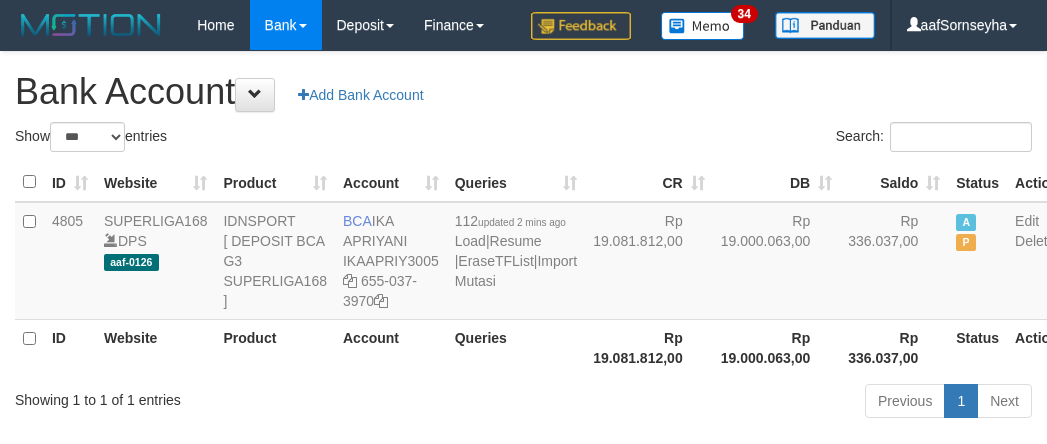 scroll, scrollTop: 27, scrollLeft: 0, axis: vertical 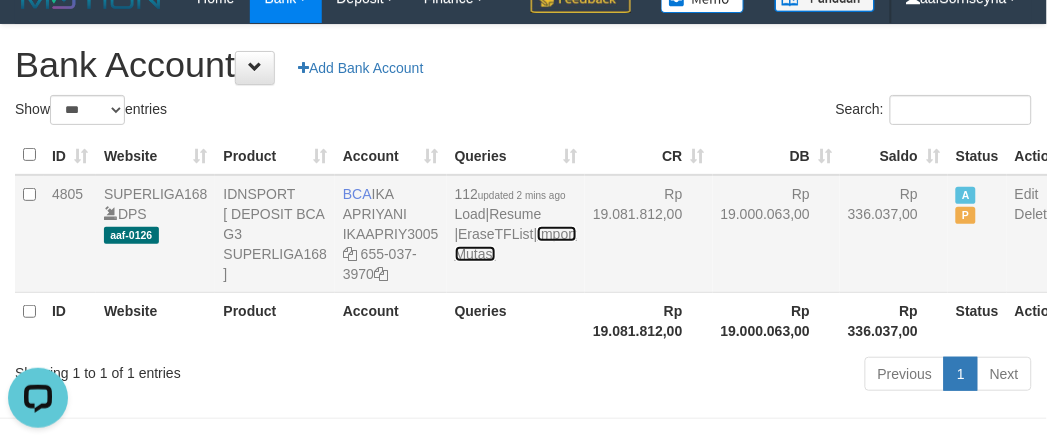 click on "Import Mutasi" at bounding box center (516, 244) 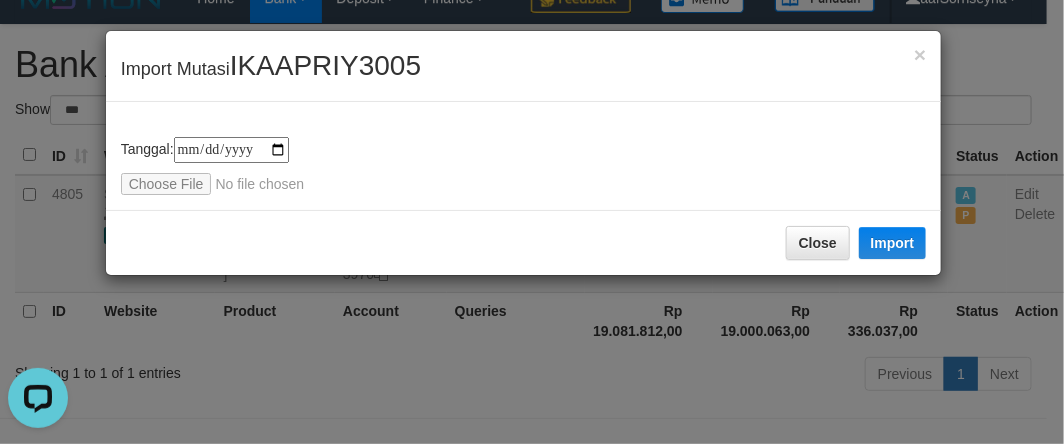 type on "**********" 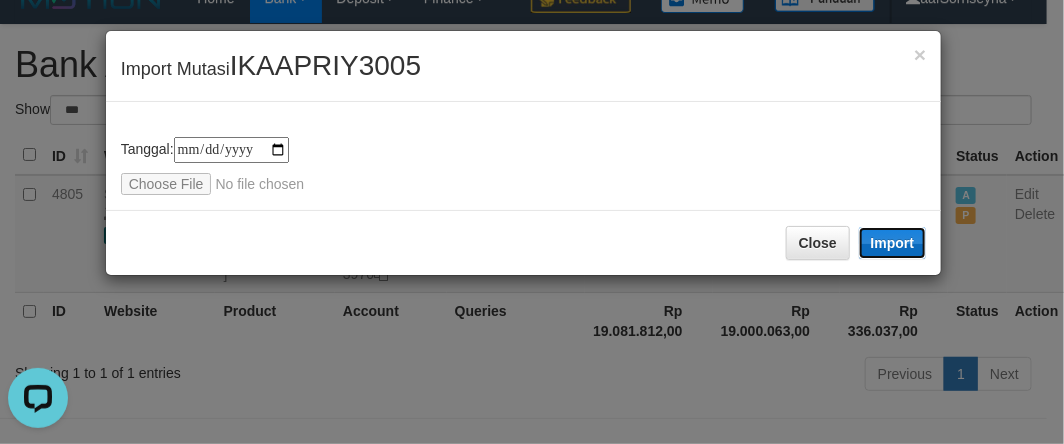 click on "Import" at bounding box center [893, 243] 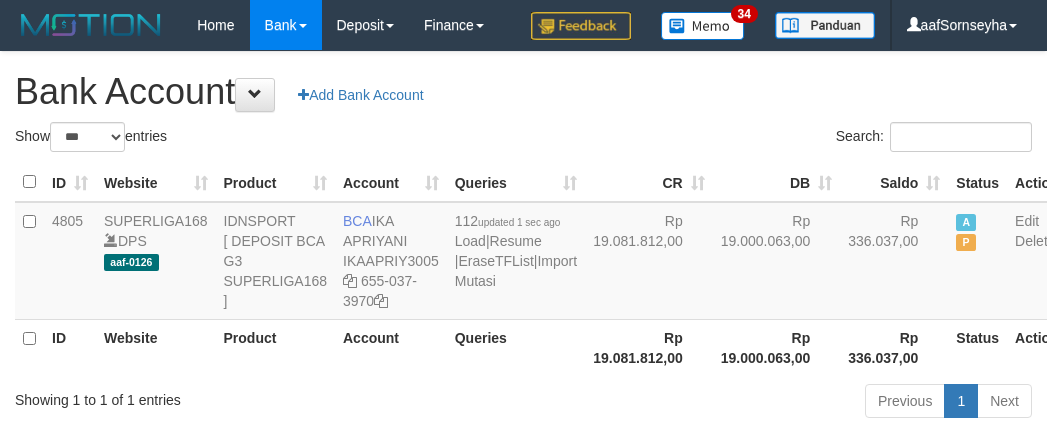select on "***" 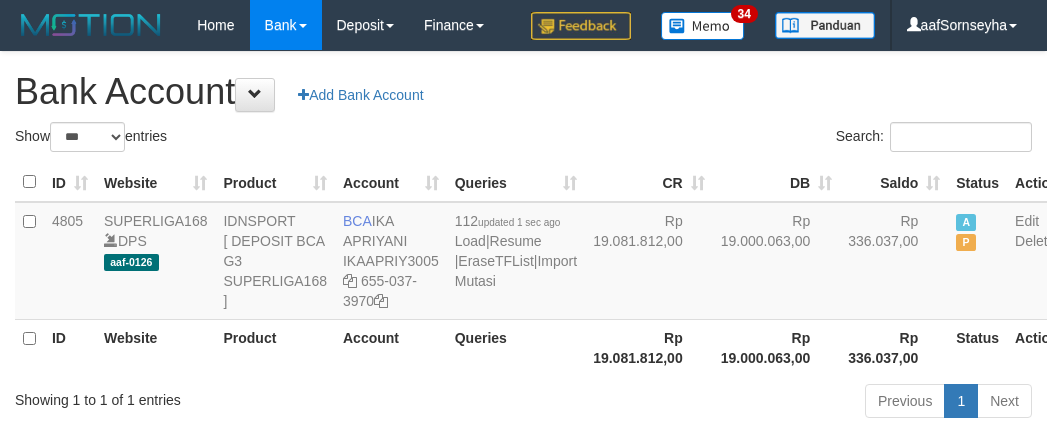scroll, scrollTop: 27, scrollLeft: 0, axis: vertical 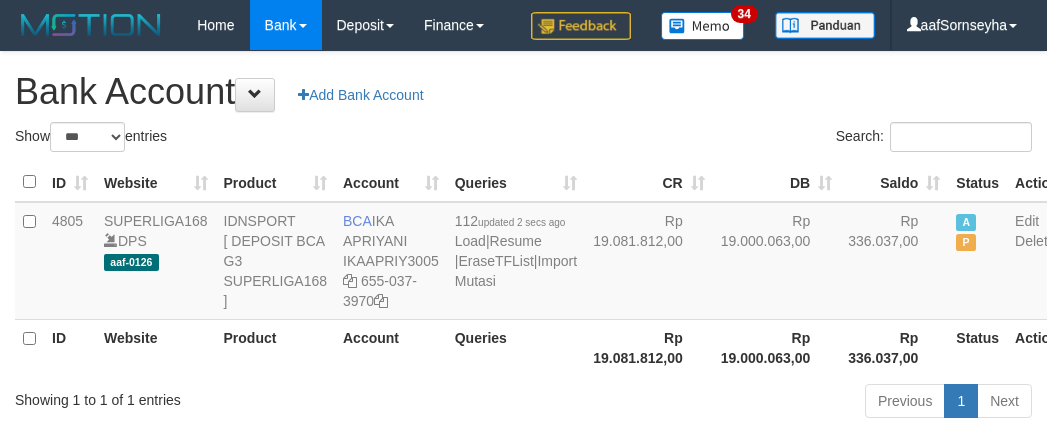 select on "***" 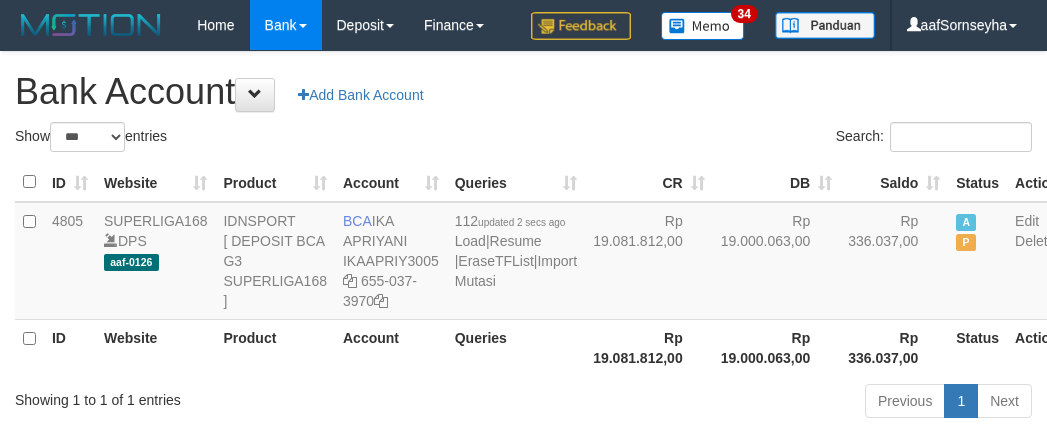 scroll, scrollTop: 27, scrollLeft: 0, axis: vertical 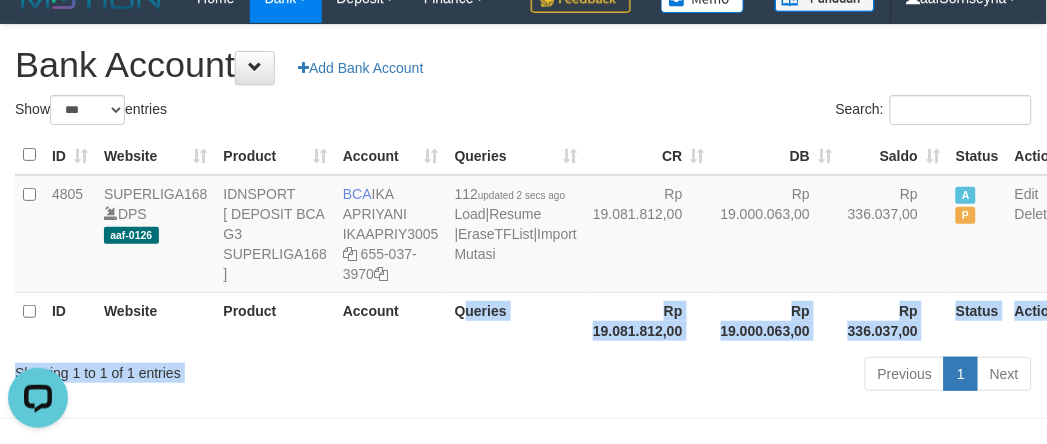 click on "Show  ** ** ** *** ***  entries Search:
ID Website Product Account Queries CR DB Saldo Status Action
4805
SUPERLIGA168
DPS
aaf-0126
IDNSPORT
[ DEPOSIT BCA G3 SUPERLIGA168 ]
BCA
IKA APRIYANI
IKAAPRIY3005
655-037-3970
112  updated 2 secs ago
Load
|
Resume
|
EraseTFList
|
Import Mutasi
Rp 19.081.812,00
Rp 19.000.063,00
Rp 336.037,00
A
P
Edit
Delete
ID Website Product Account Queries" at bounding box center [523, 246] 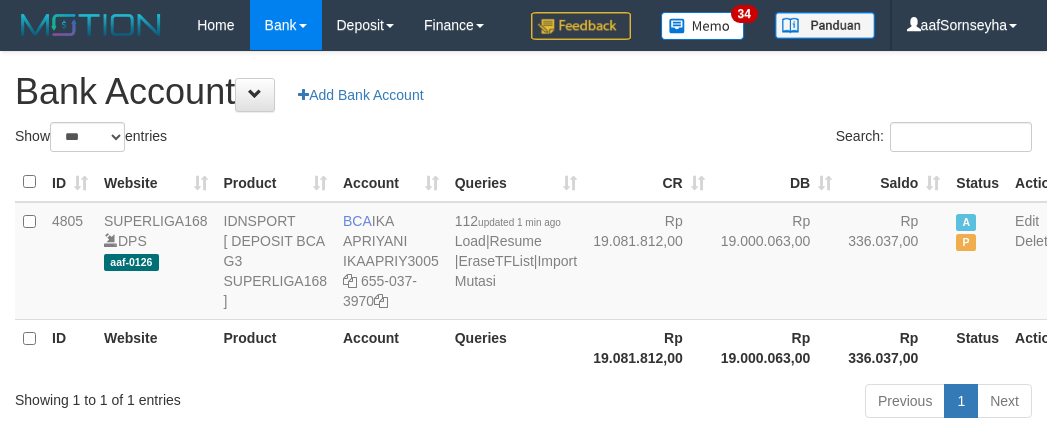 select on "***" 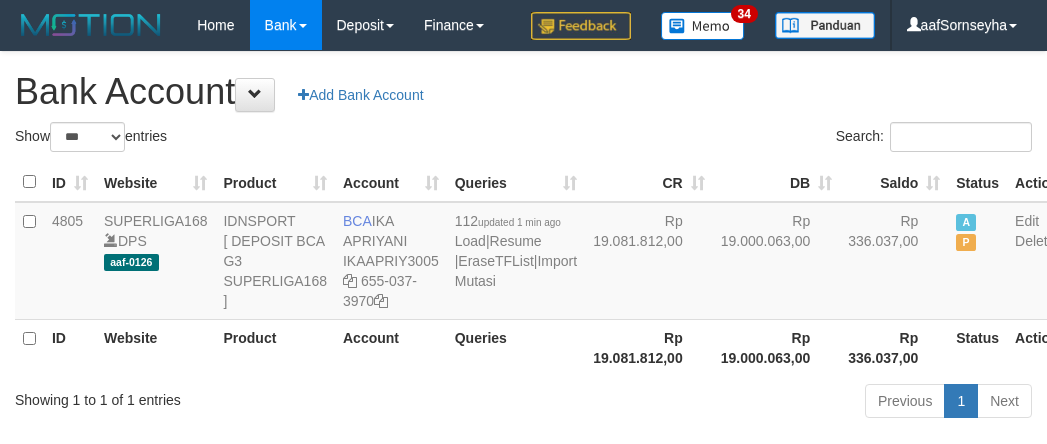 scroll, scrollTop: 27, scrollLeft: 0, axis: vertical 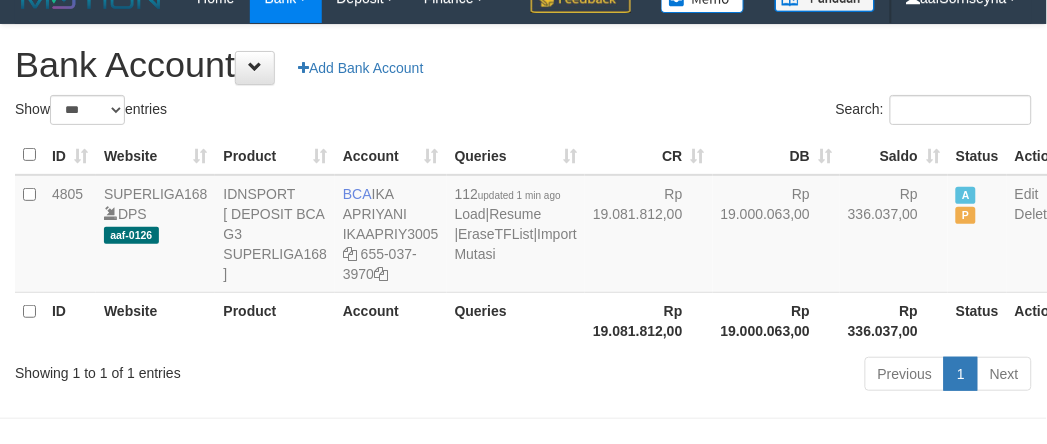click on "ID Website Product Account Queries CR DB Saldo Status Action
4805
[USERNAME]
DPS
aaf-0126
IDNSPORT
[ DEPOSIT BCA G3 [USERNAME] ]
BCA
[FIRST] [LAST]
[USERNAME]
[PHONE]
112 updated [TIME_AGO]
Load
|
Resume
|
EraseTFList
|
Import Mutasi
Rp 19.081.812,00
Rp 19.000.063,00
Rp 336.037,00
A
P
Edit
Delete
ID Website Product Account QueriesRp 19.081.812,00 Rp 19.000.063,00 Status" at bounding box center (523, 242) 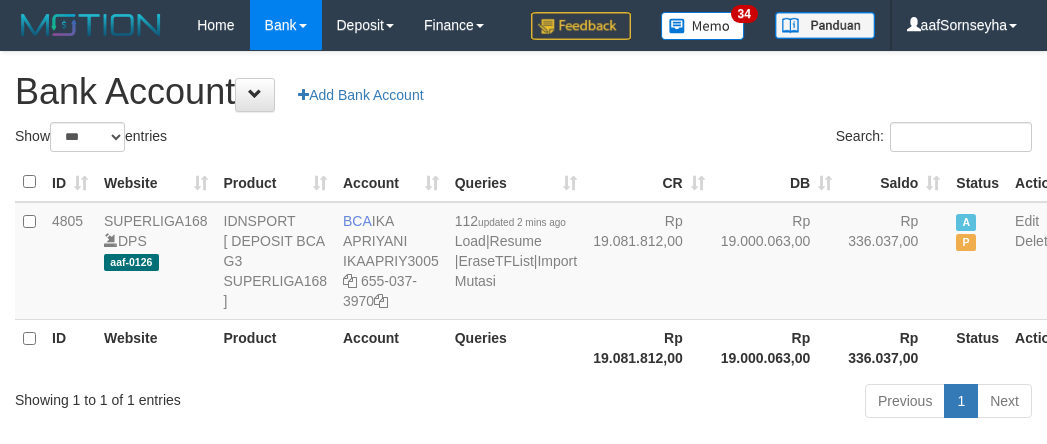 select on "***" 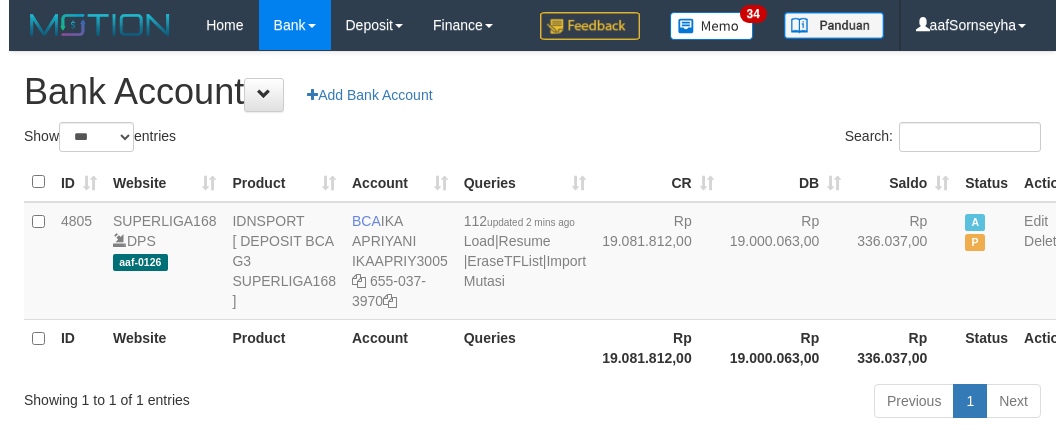 scroll, scrollTop: 27, scrollLeft: 0, axis: vertical 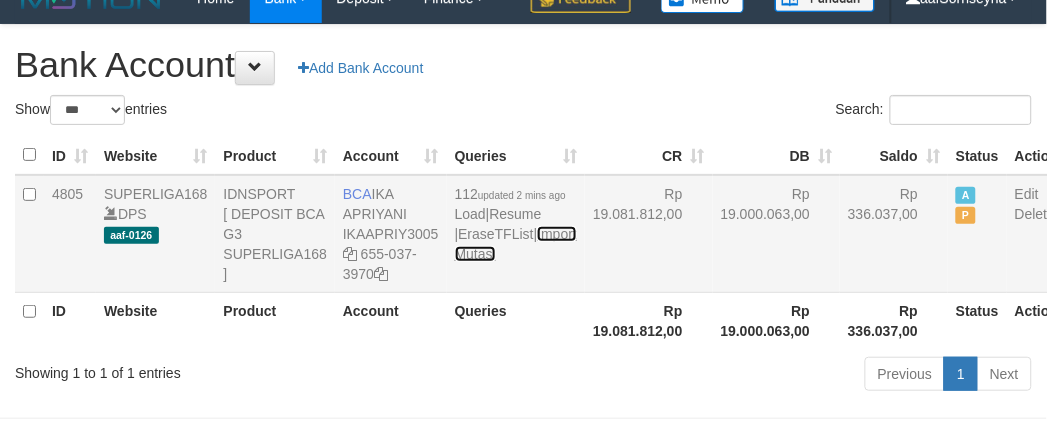click on "Import Mutasi" at bounding box center (516, 244) 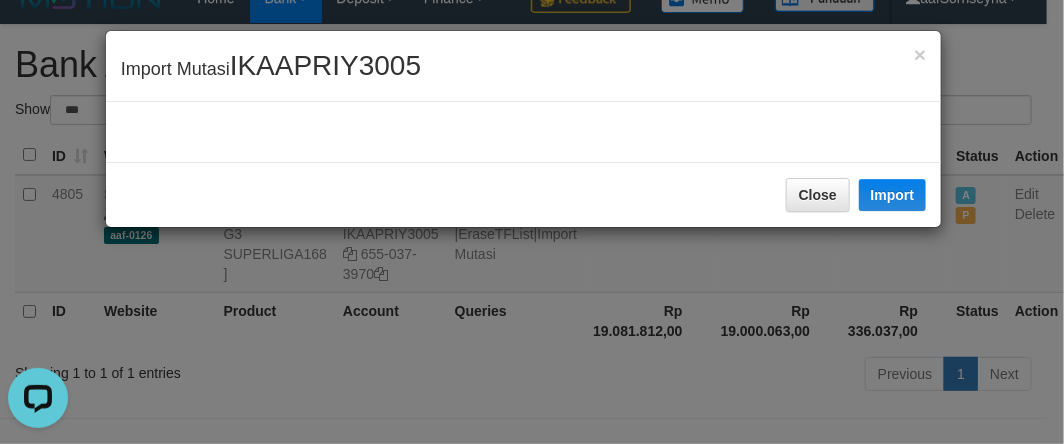 scroll, scrollTop: 0, scrollLeft: 0, axis: both 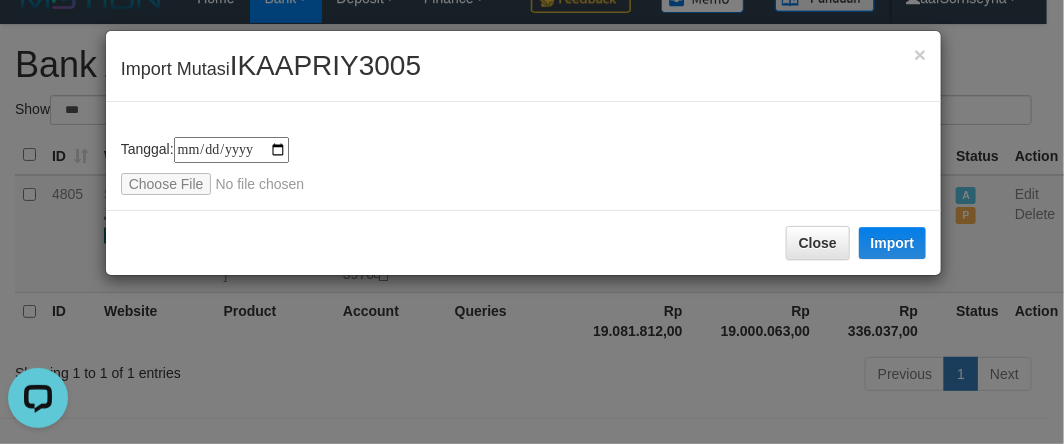 type on "**********" 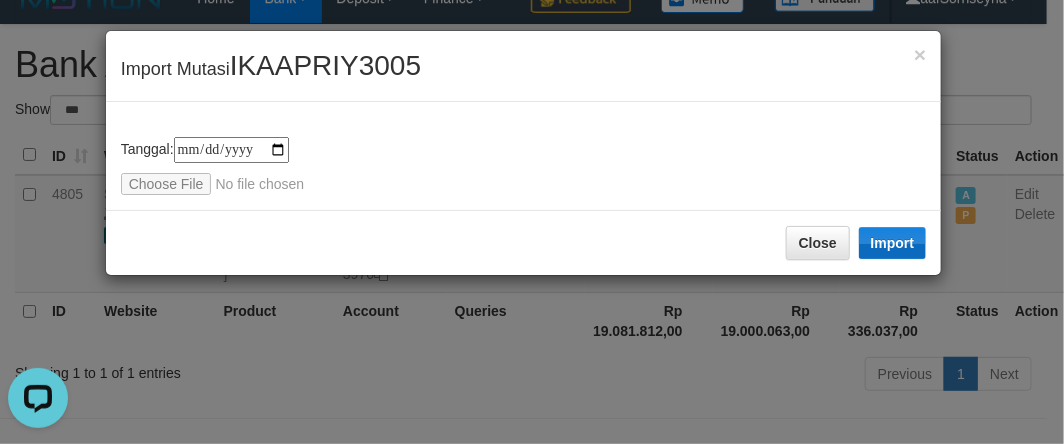 click on "Close
Import" at bounding box center (524, 242) 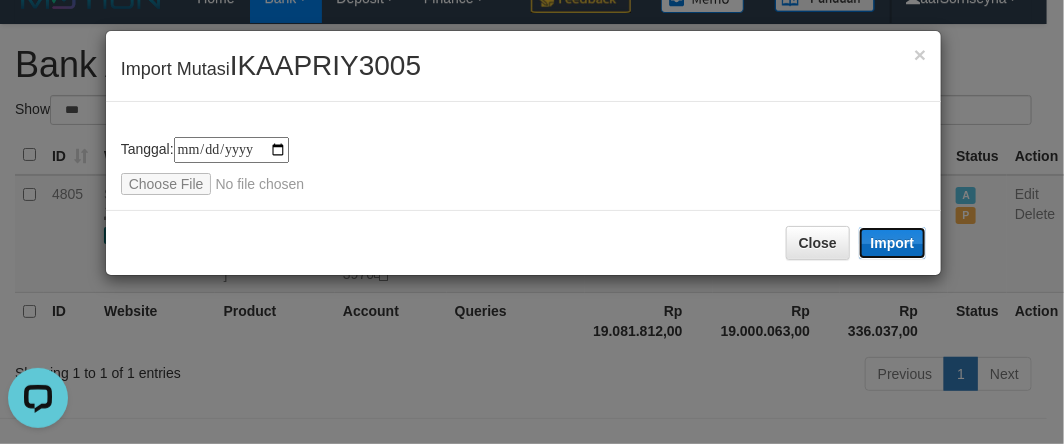 click on "Import" at bounding box center [893, 243] 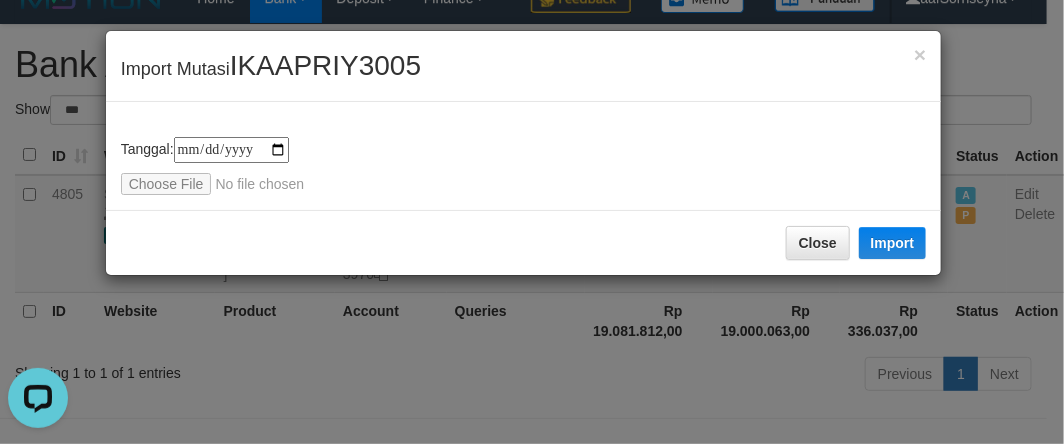 click on "Close
Import" at bounding box center [524, 242] 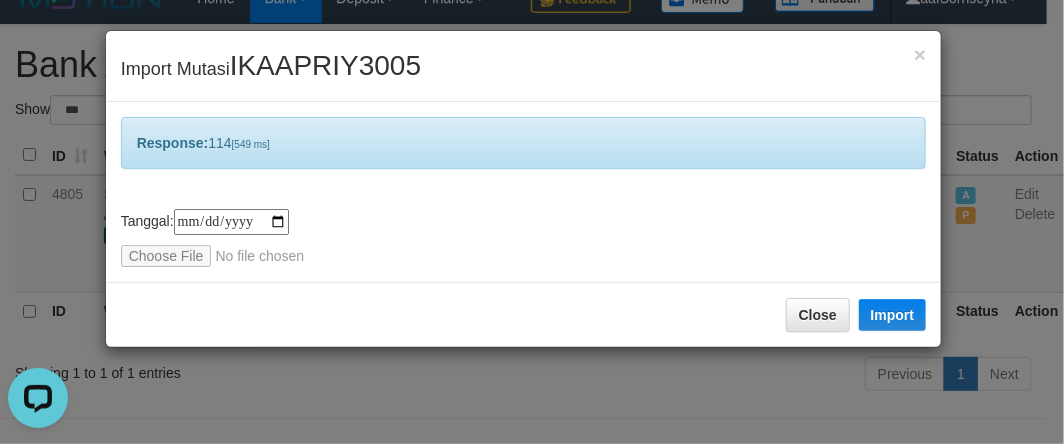 drag, startPoint x: 383, startPoint y: 302, endPoint x: 441, endPoint y: 444, distance: 153.3884 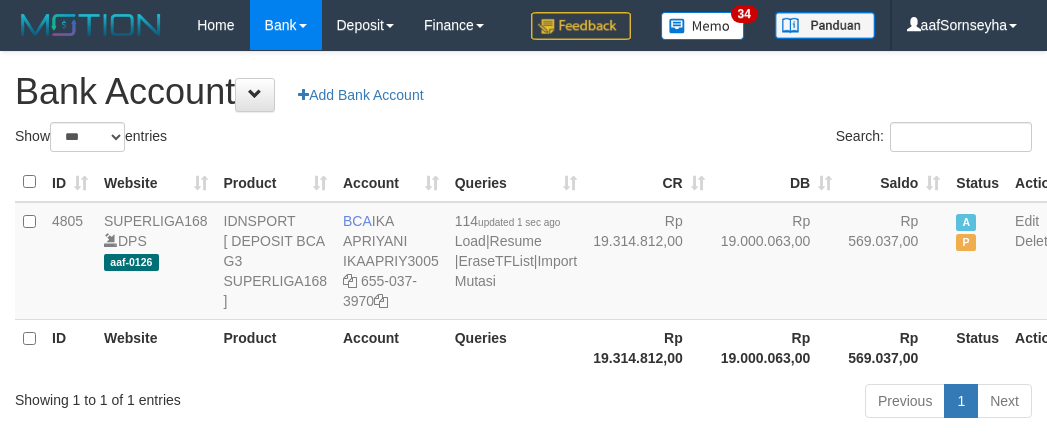 select on "***" 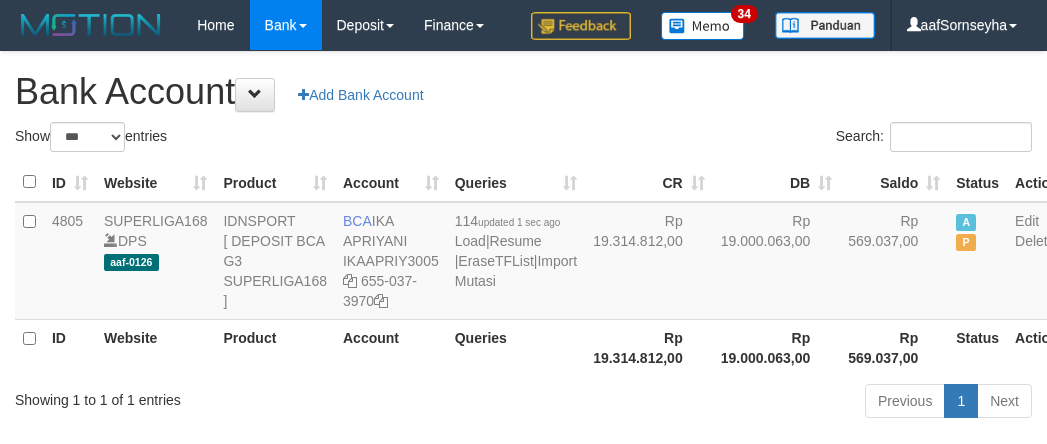 scroll, scrollTop: 27, scrollLeft: 0, axis: vertical 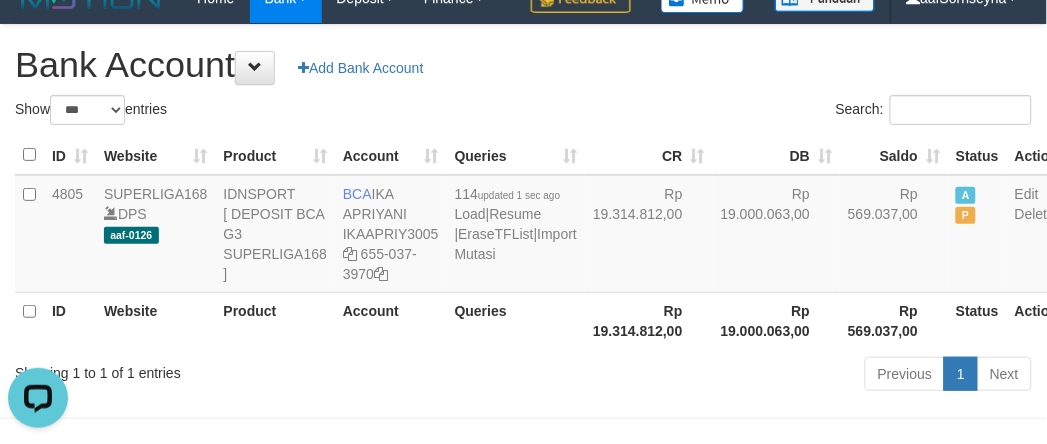 click on "Queries" at bounding box center (516, 320) 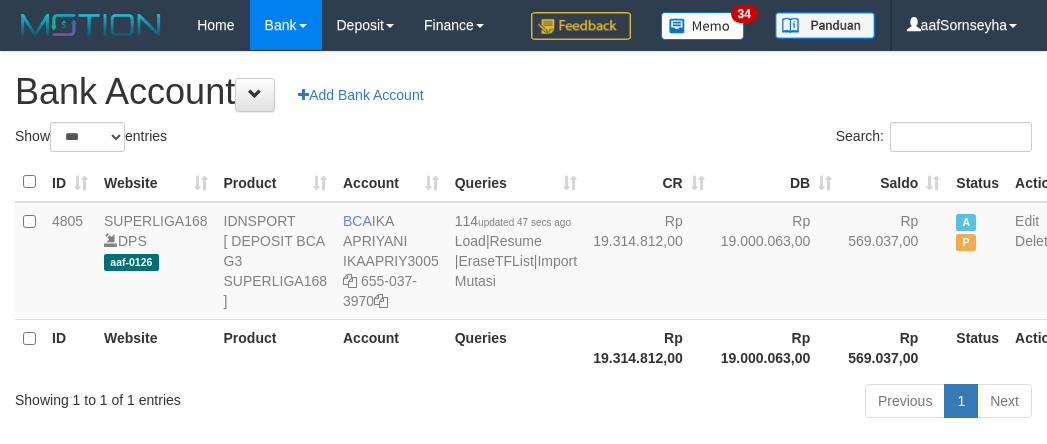 select on "***" 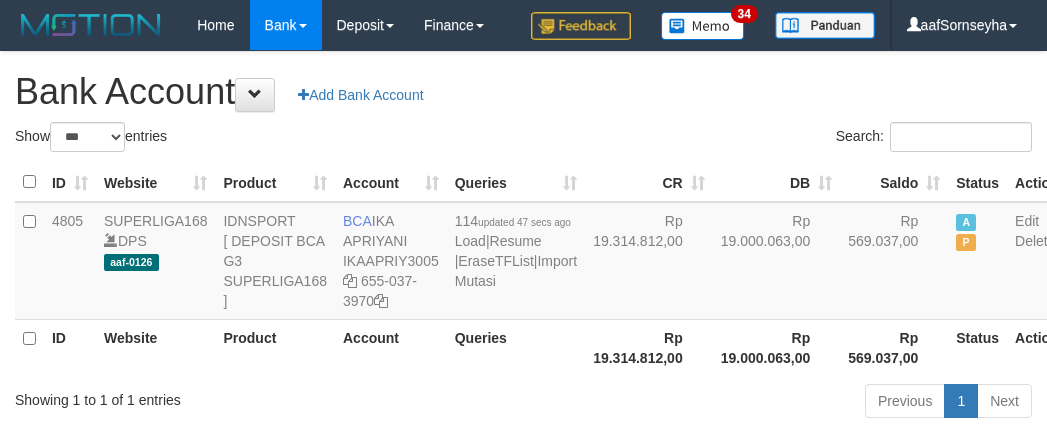 scroll, scrollTop: 27, scrollLeft: 0, axis: vertical 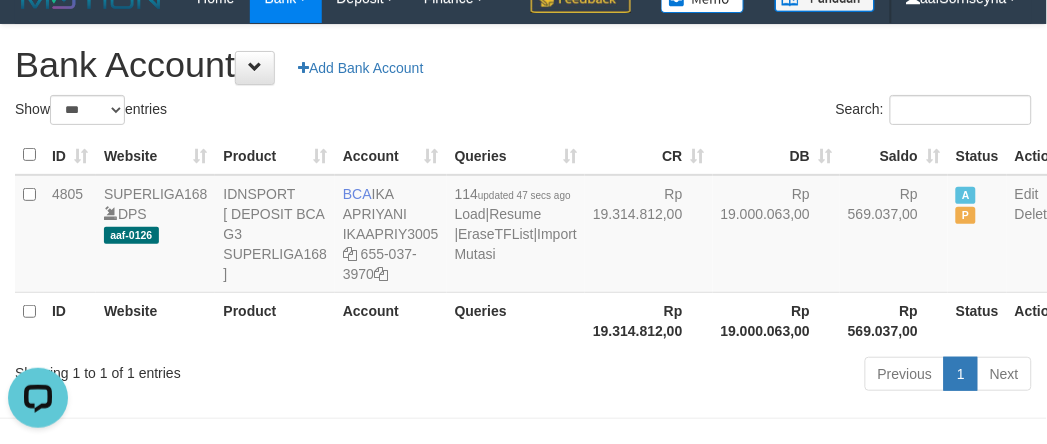 click on "Account" at bounding box center (391, 320) 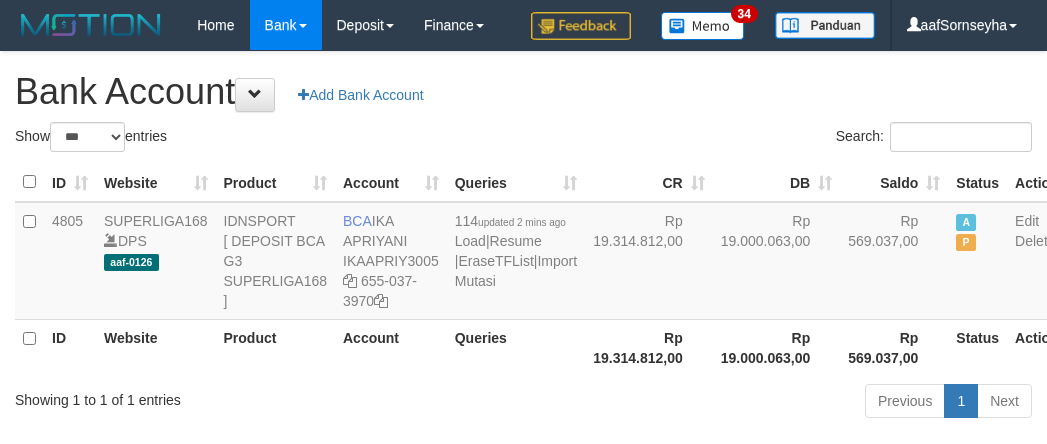 select on "***" 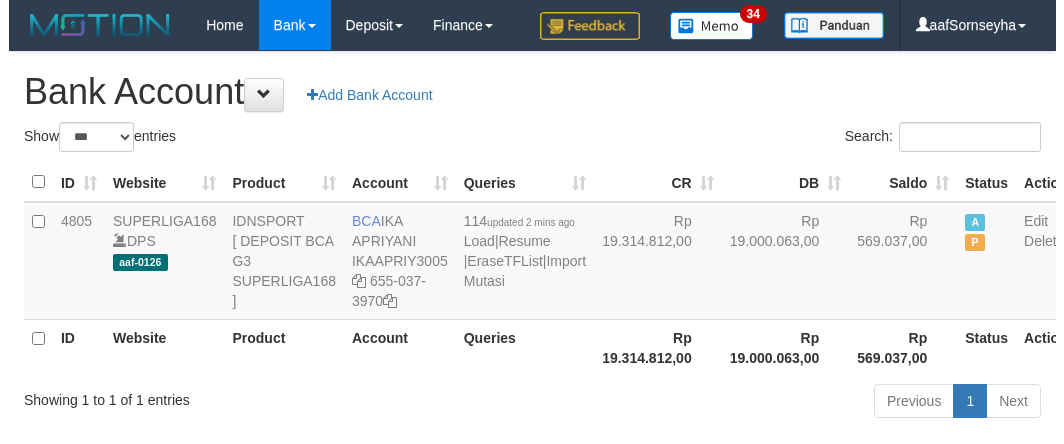 scroll, scrollTop: 27, scrollLeft: 0, axis: vertical 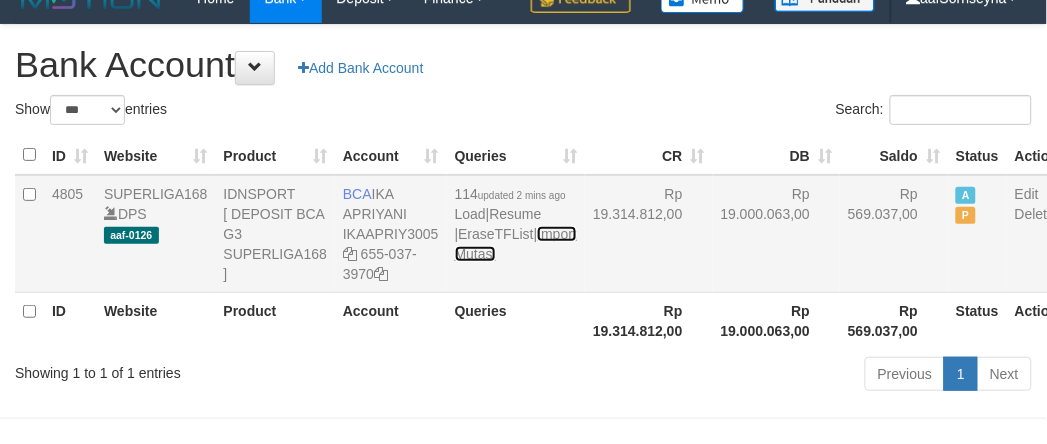 click on "Import Mutasi" at bounding box center [516, 244] 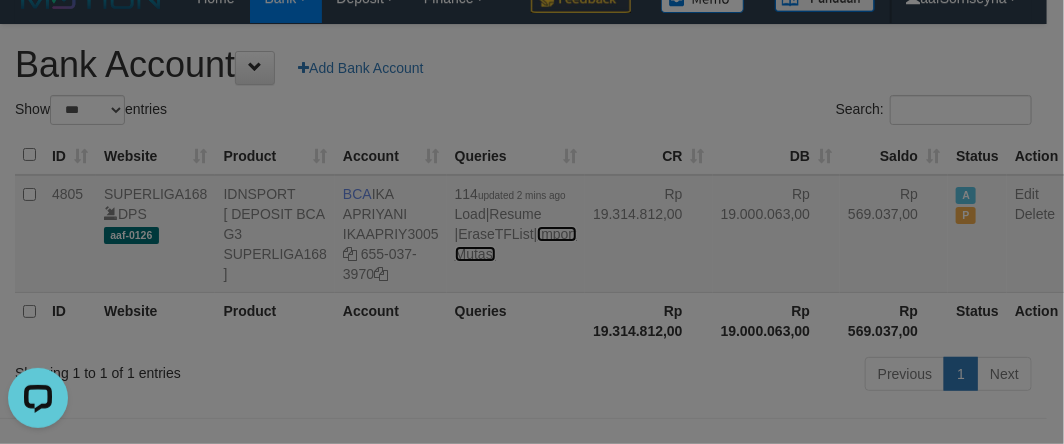 scroll, scrollTop: 0, scrollLeft: 0, axis: both 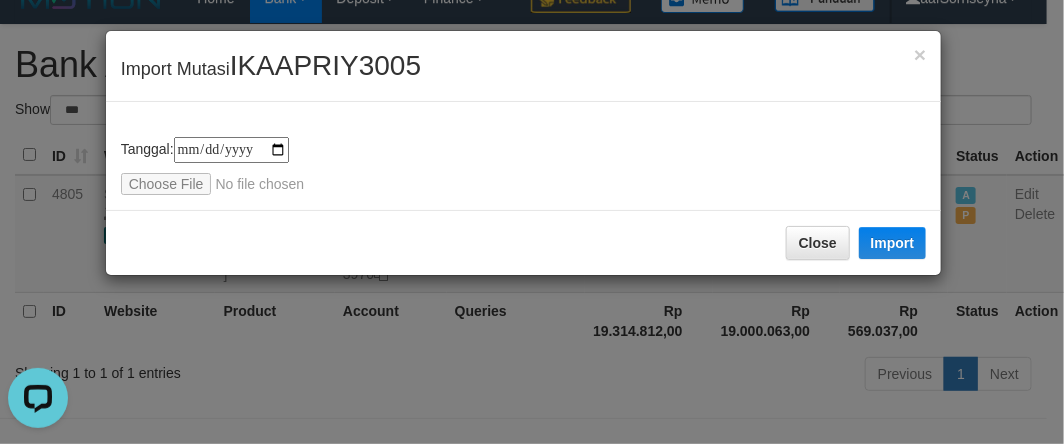 type on "**********" 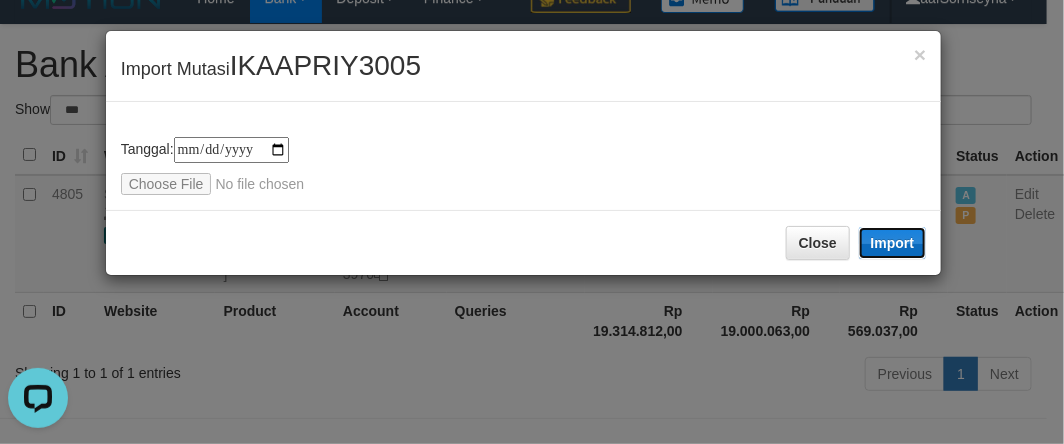 click on "Import" at bounding box center (893, 243) 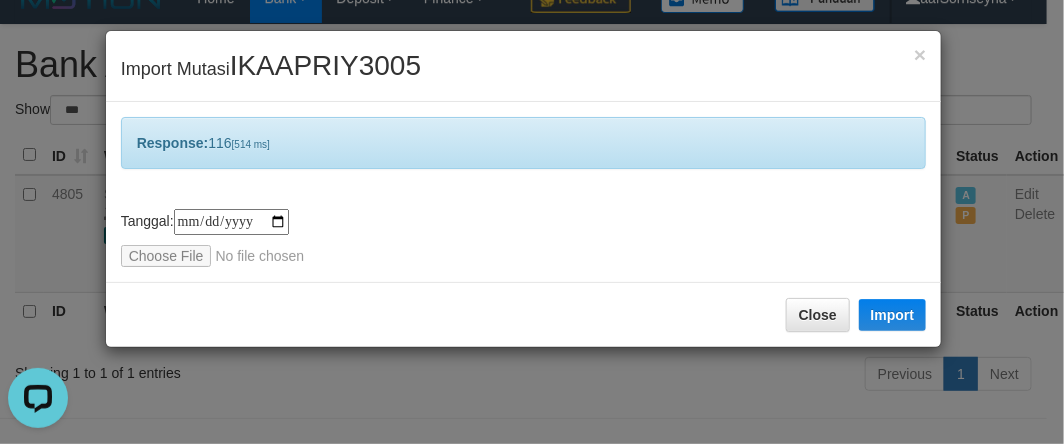 drag, startPoint x: 434, startPoint y: 386, endPoint x: 422, endPoint y: 377, distance: 15 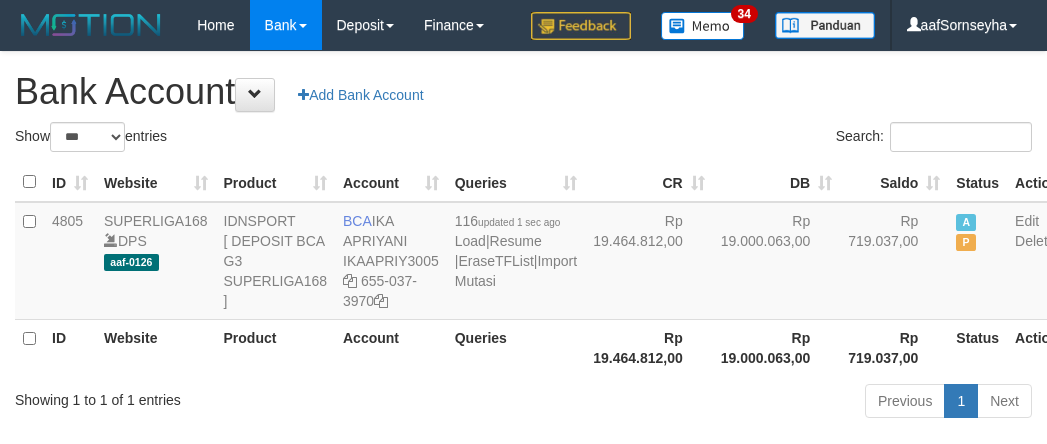 select on "***" 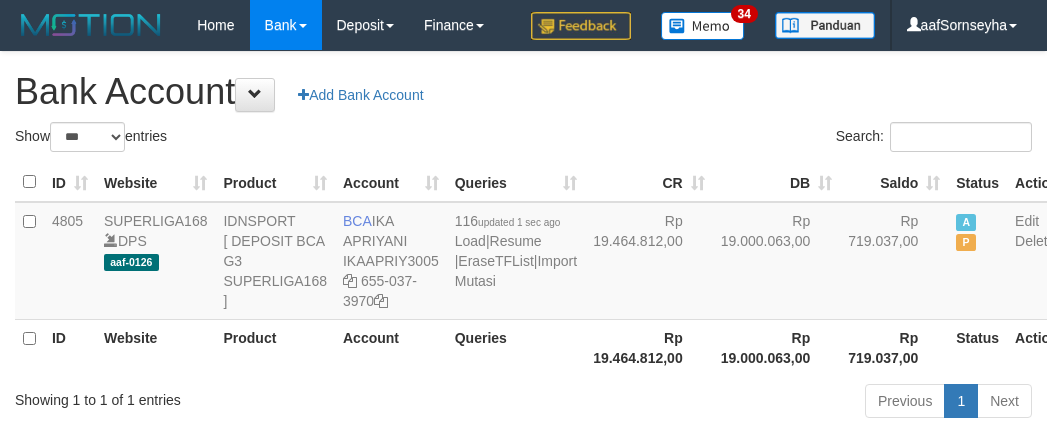 scroll, scrollTop: 27, scrollLeft: 0, axis: vertical 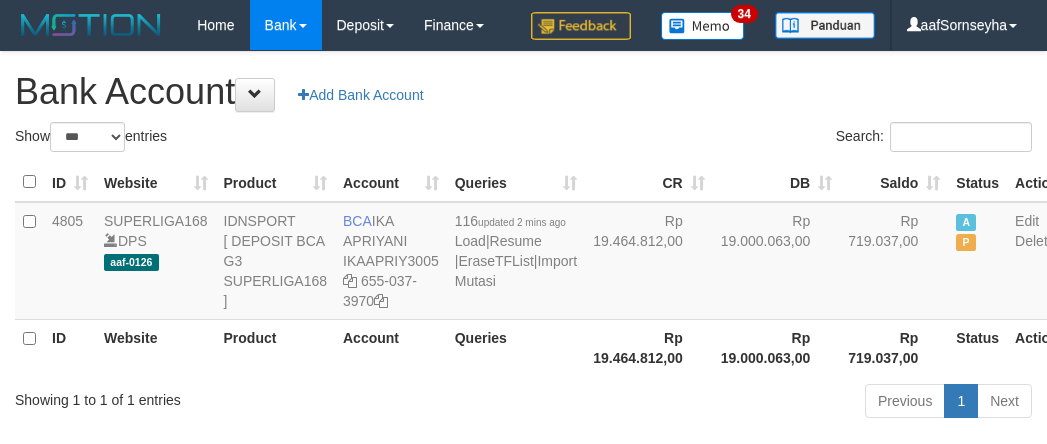 select on "***" 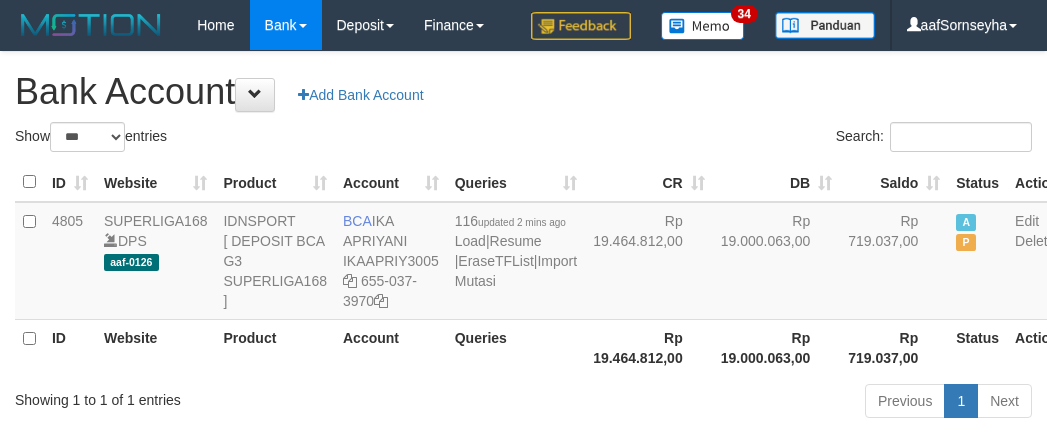 scroll, scrollTop: 27, scrollLeft: 0, axis: vertical 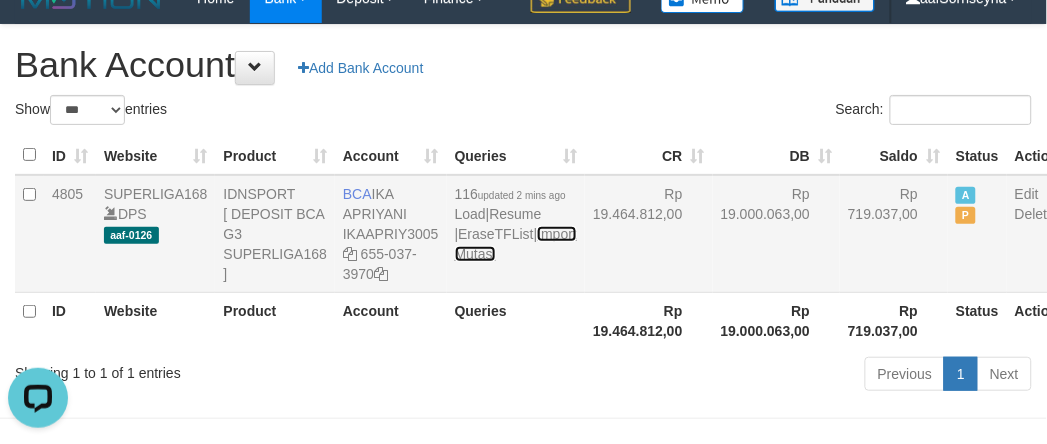click on "Import Mutasi" at bounding box center [516, 244] 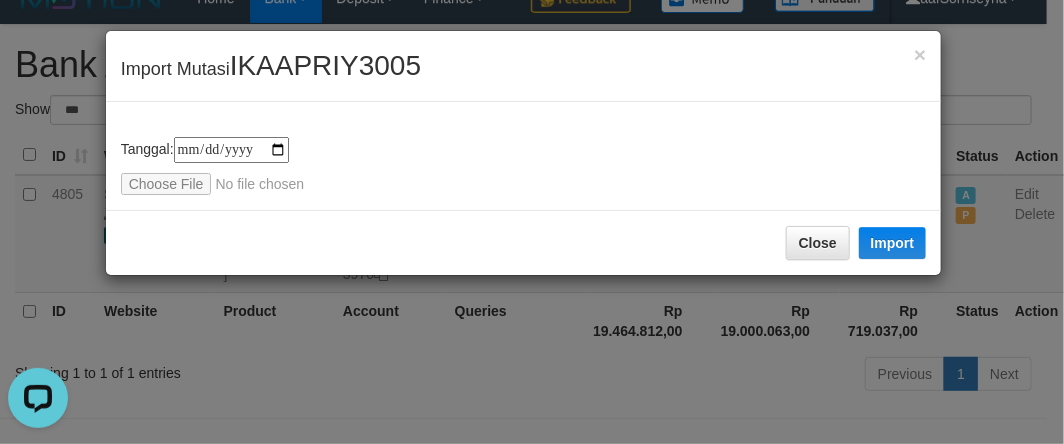 type on "**********" 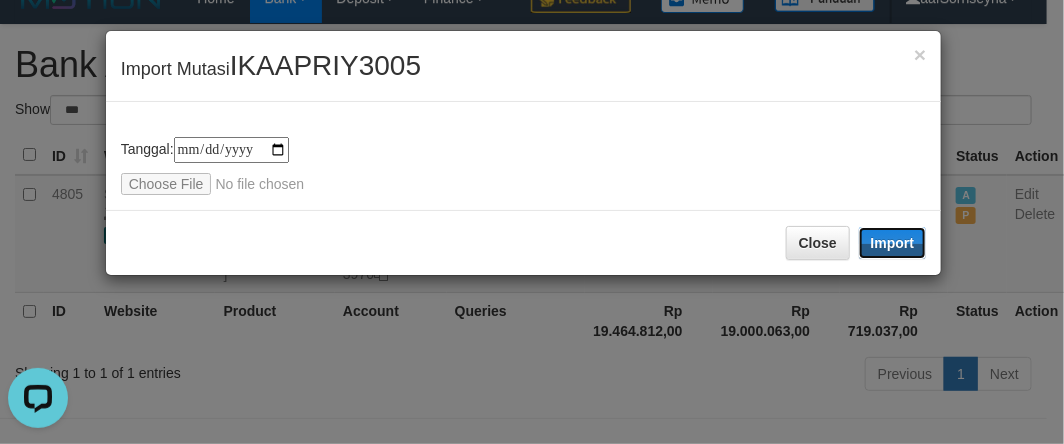 drag, startPoint x: 906, startPoint y: 231, endPoint x: 366, endPoint y: 337, distance: 550.30536 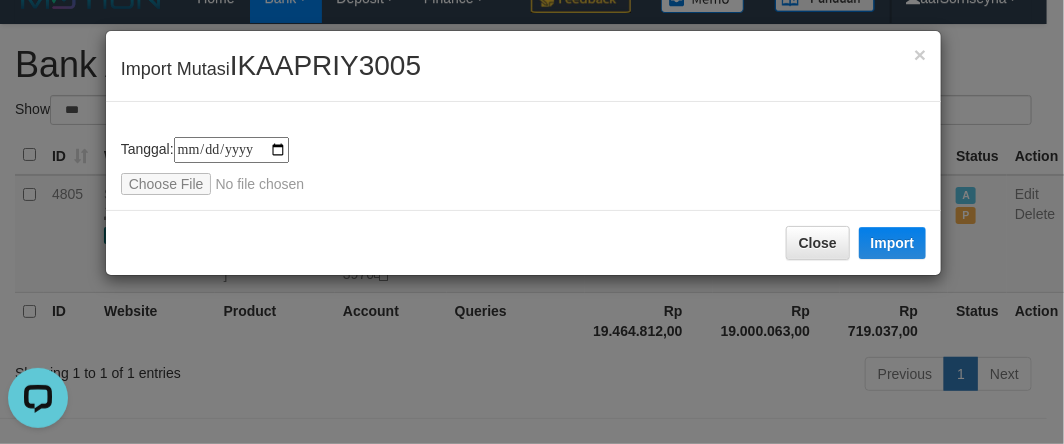 click on "Close
Import" at bounding box center [524, 242] 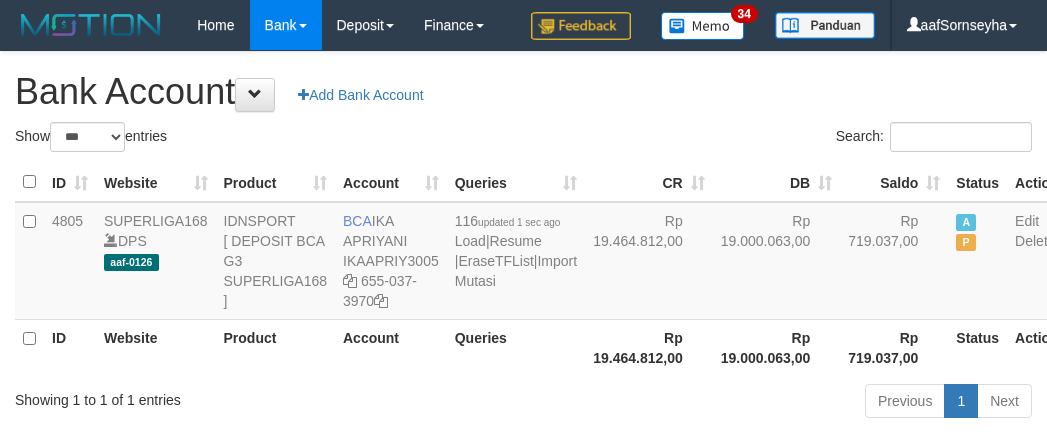 select on "***" 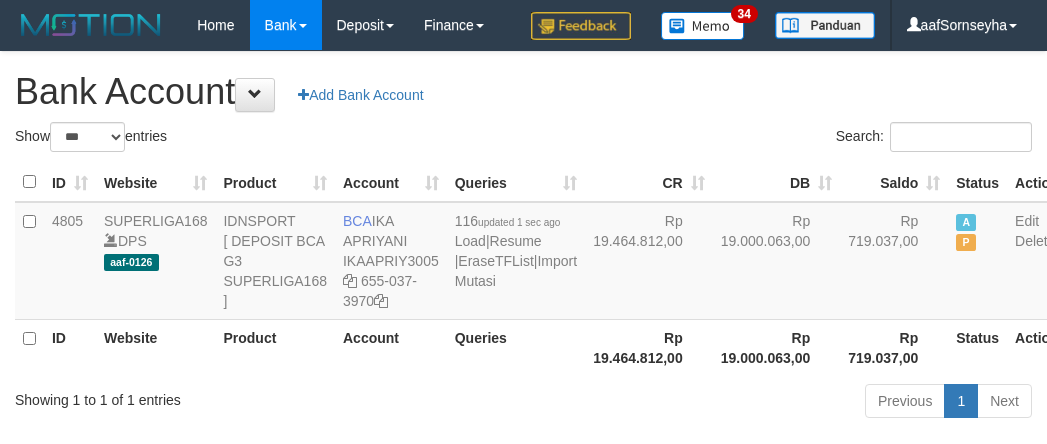 scroll, scrollTop: 27, scrollLeft: 0, axis: vertical 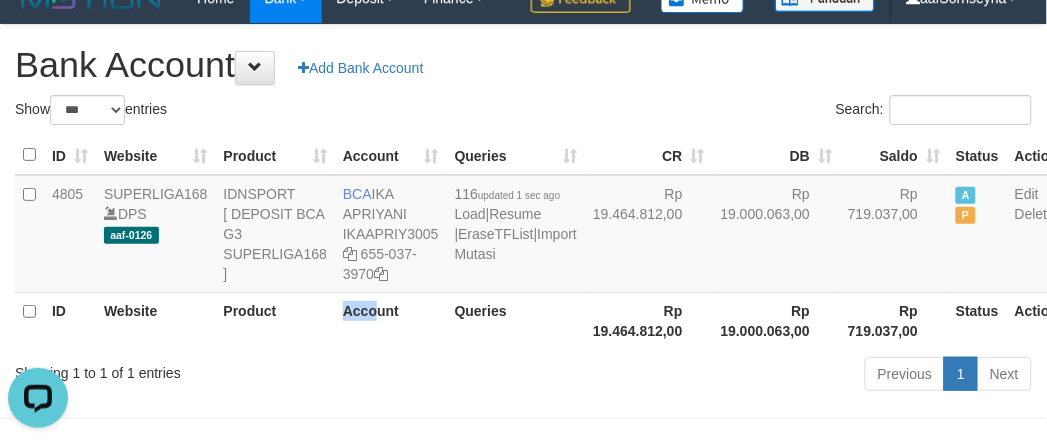 drag, startPoint x: 345, startPoint y: 378, endPoint x: 377, endPoint y: 378, distance: 32 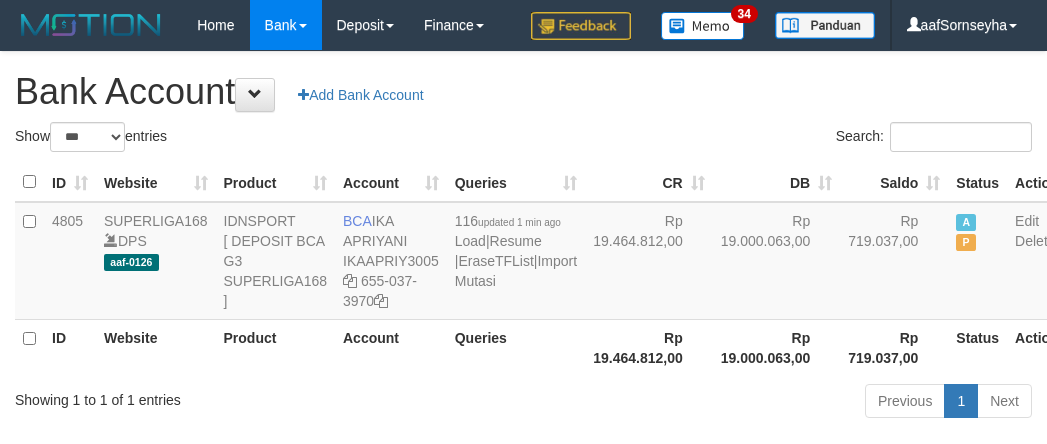 select on "***" 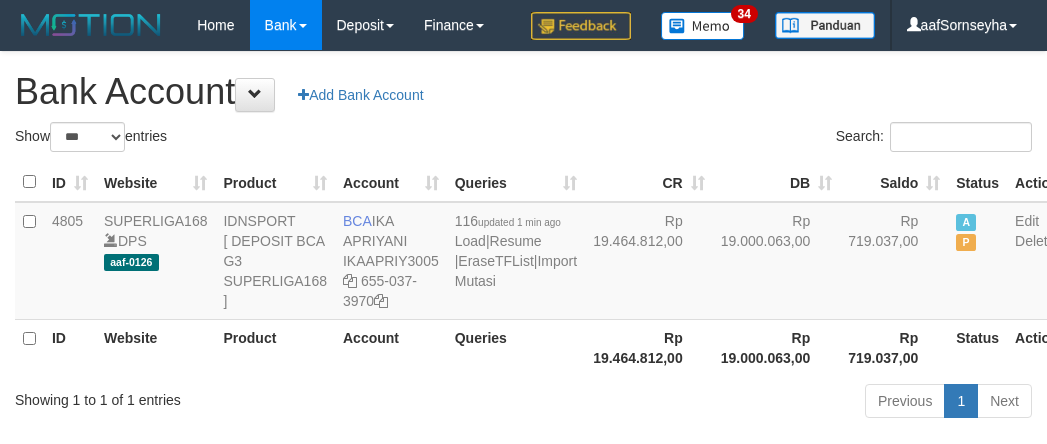 scroll, scrollTop: 27, scrollLeft: 0, axis: vertical 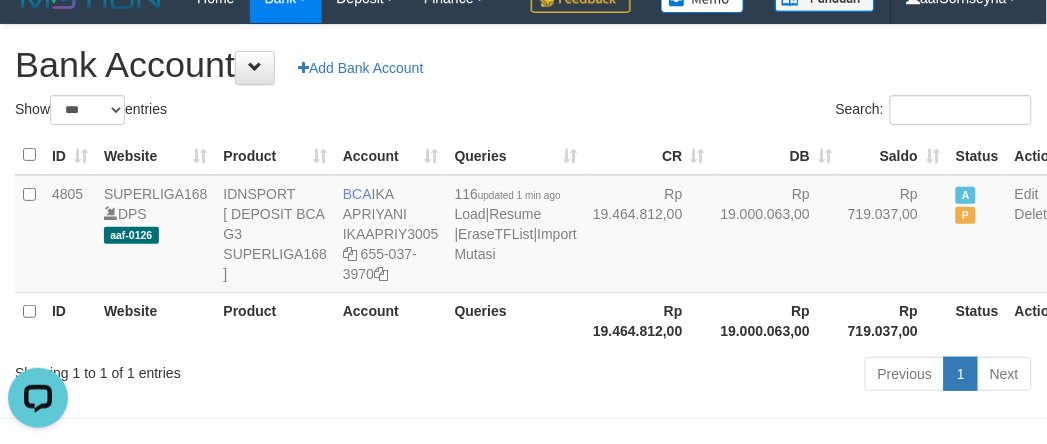 click on "Showing 1 to 1 of 1 entries" at bounding box center [218, 369] 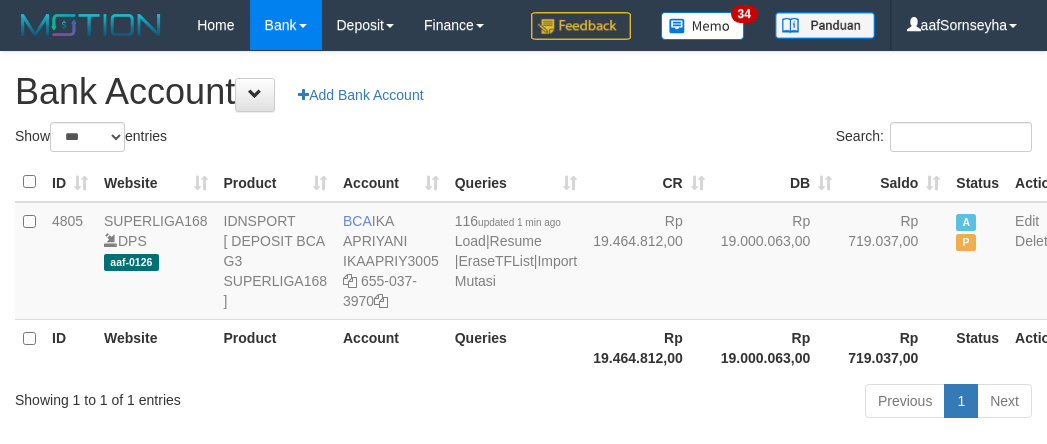 select on "***" 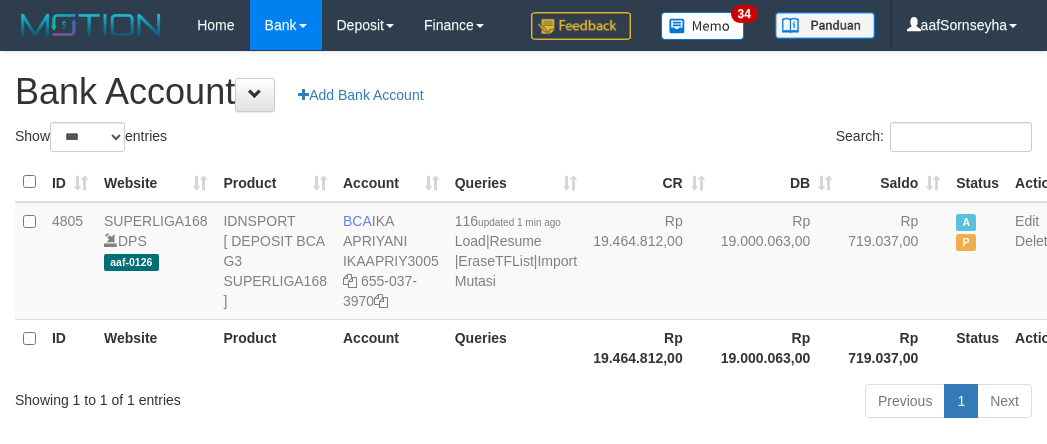 scroll, scrollTop: 27, scrollLeft: 0, axis: vertical 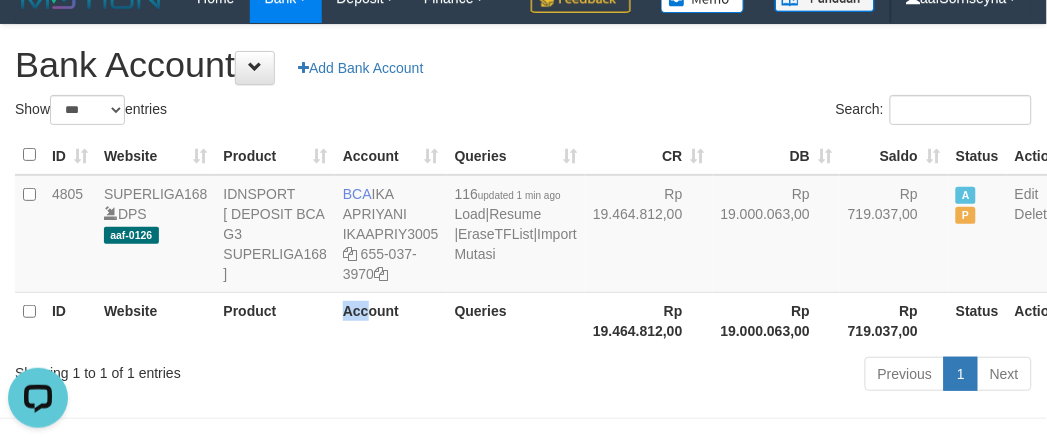 drag, startPoint x: 334, startPoint y: 352, endPoint x: 373, endPoint y: 333, distance: 43.382023 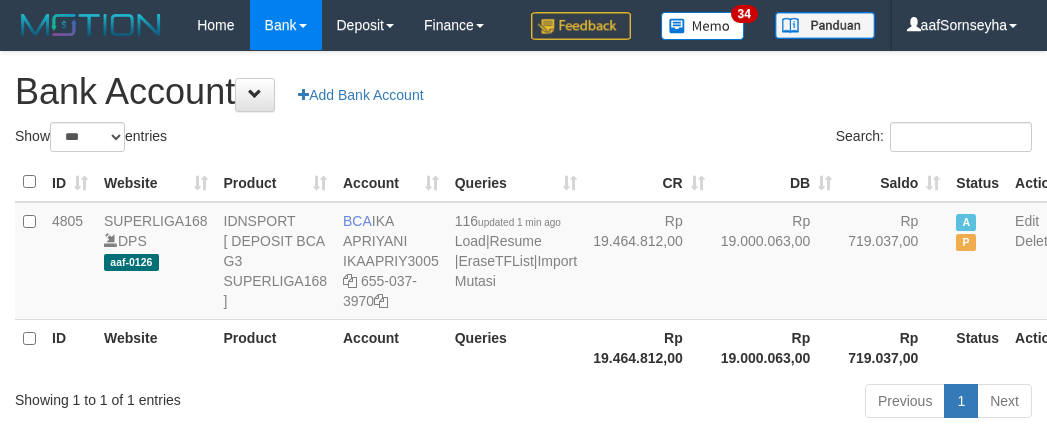 select on "***" 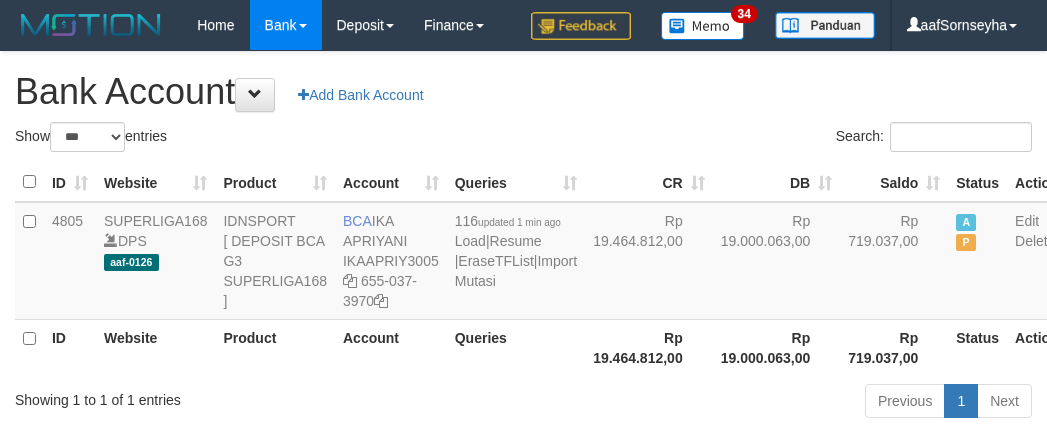 scroll, scrollTop: 27, scrollLeft: 0, axis: vertical 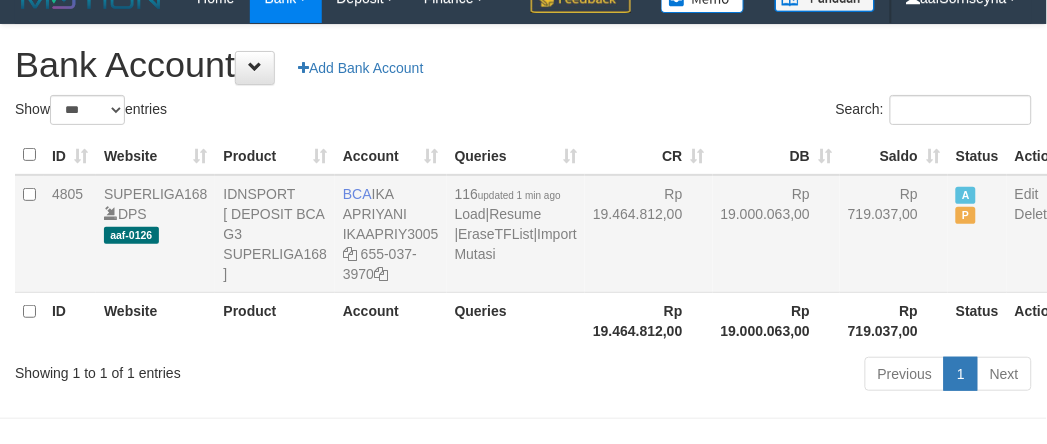 click on "BCA
IKA APRIYANI
IKAAPRIY3005
655-037-3970" at bounding box center [391, 234] 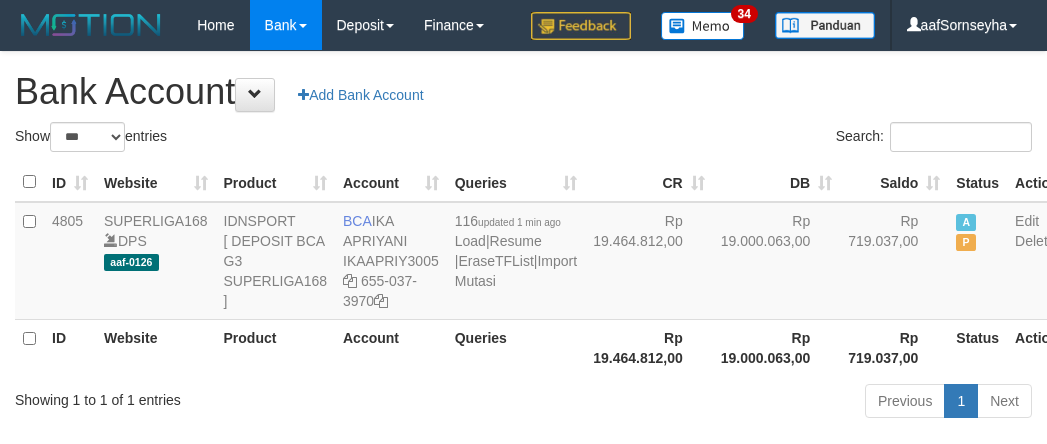 select on "***" 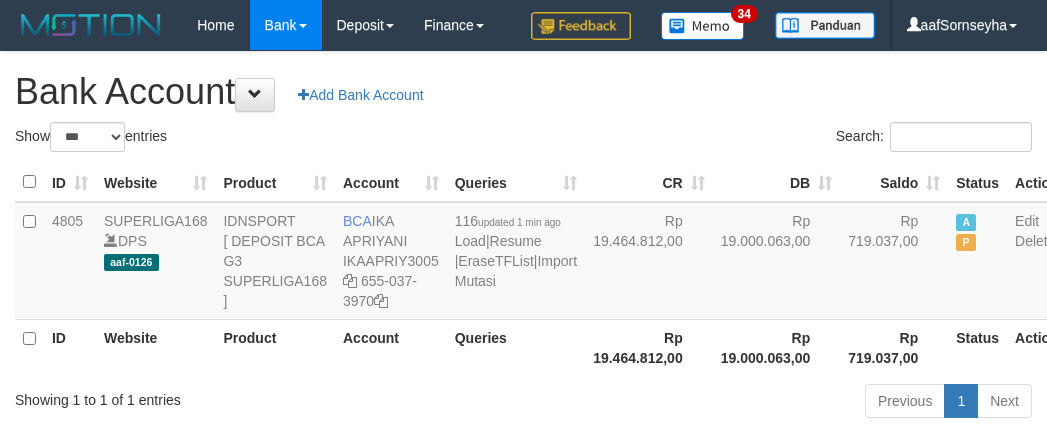 scroll, scrollTop: 27, scrollLeft: 0, axis: vertical 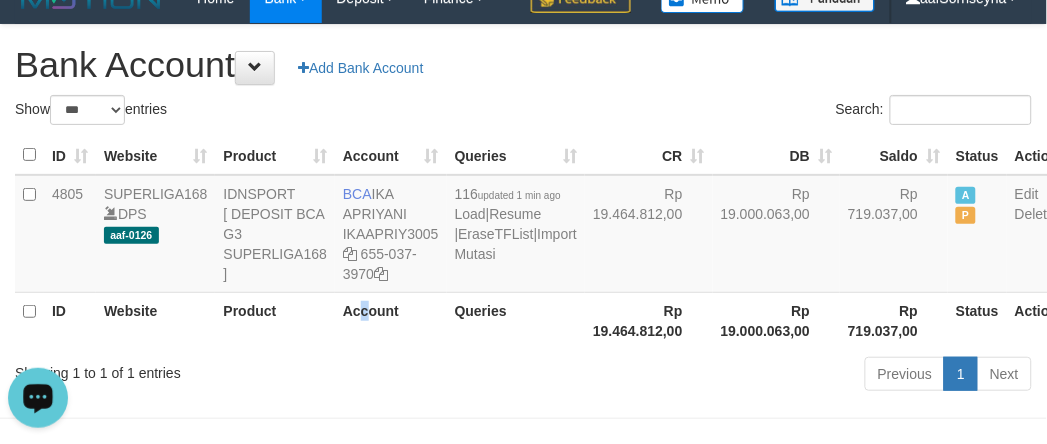 click on "Account" at bounding box center [391, 320] 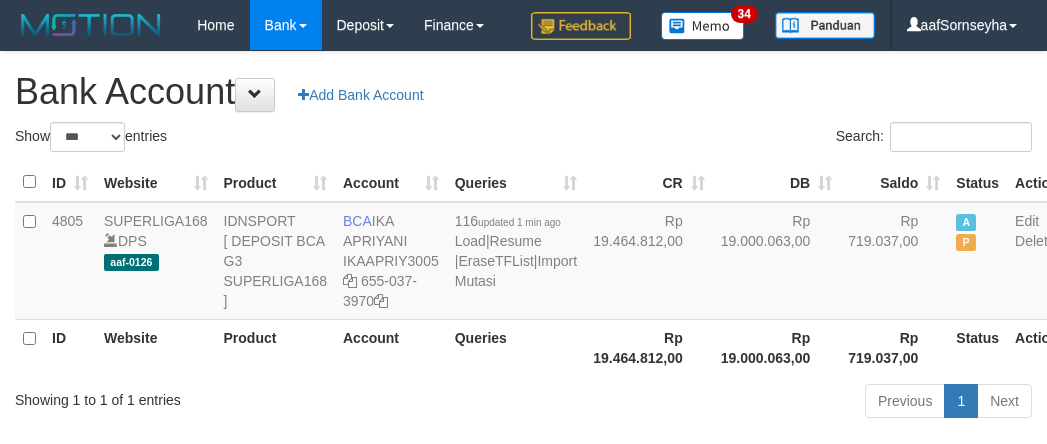 select on "***" 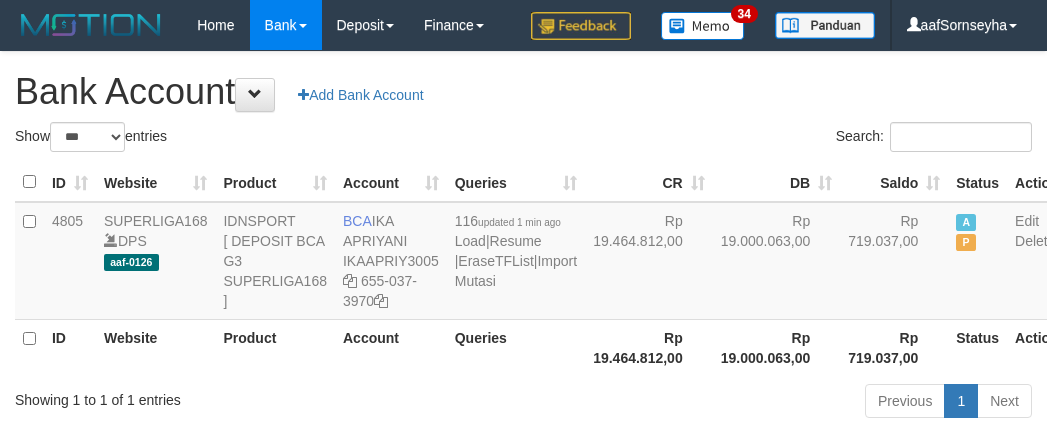 scroll, scrollTop: 27, scrollLeft: 0, axis: vertical 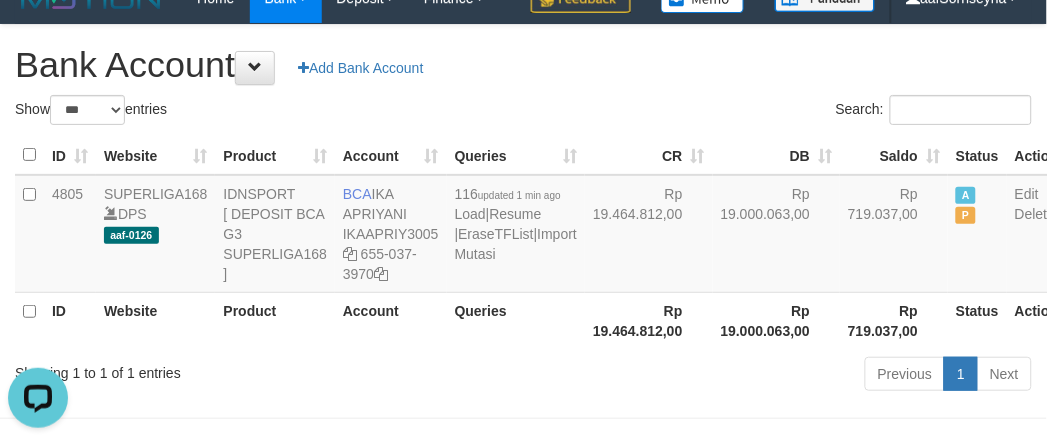 click on "Account" at bounding box center [391, 320] 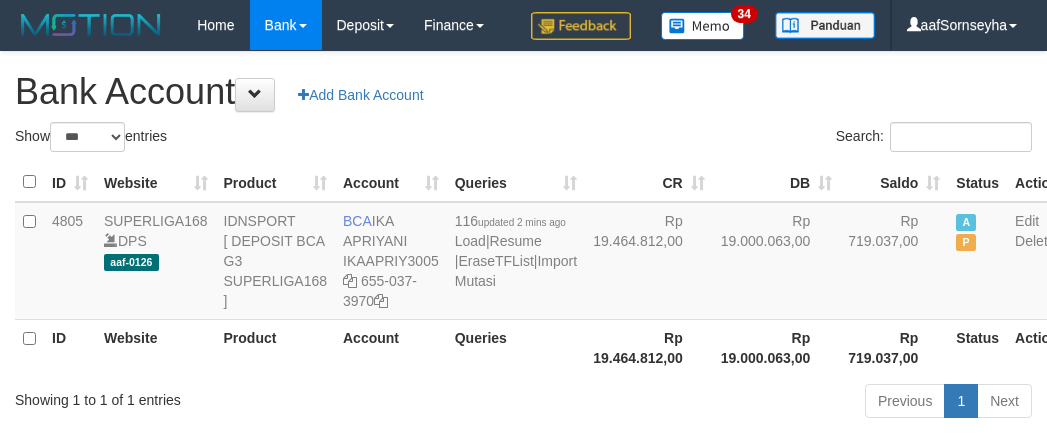 select on "***" 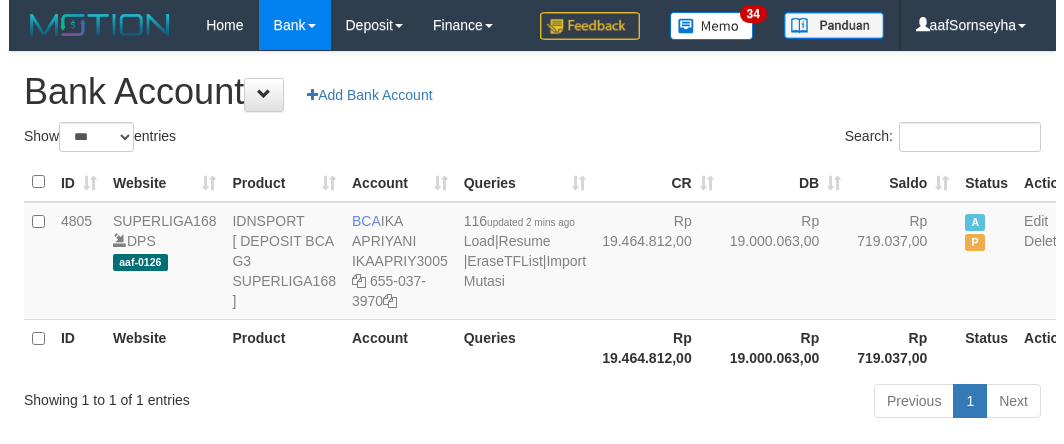 scroll, scrollTop: 27, scrollLeft: 0, axis: vertical 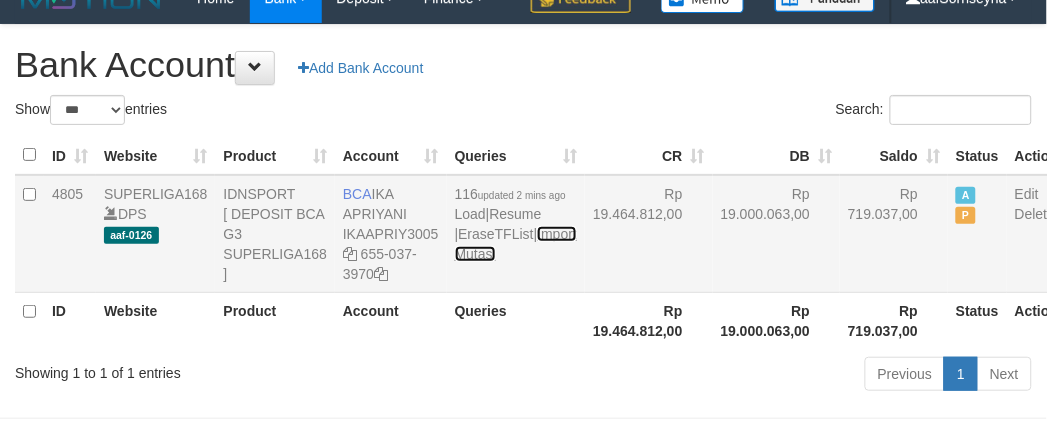 click on "Import Mutasi" at bounding box center [516, 244] 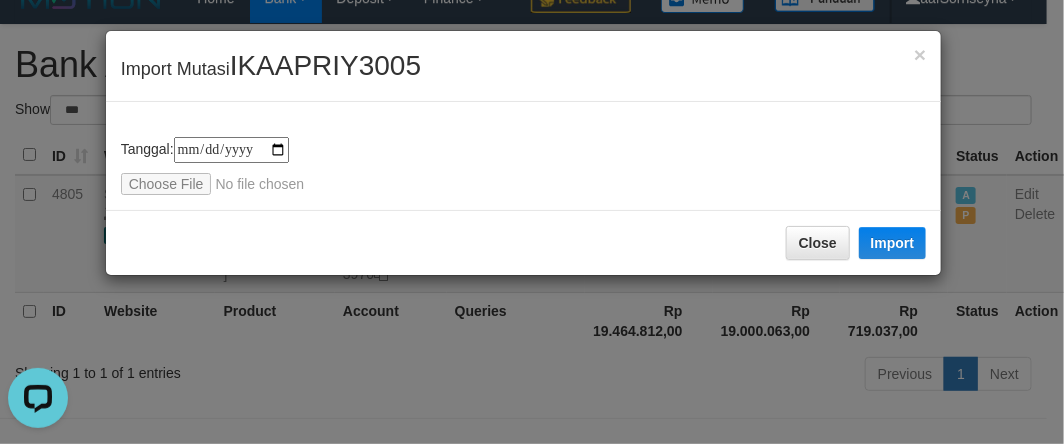 scroll, scrollTop: 0, scrollLeft: 0, axis: both 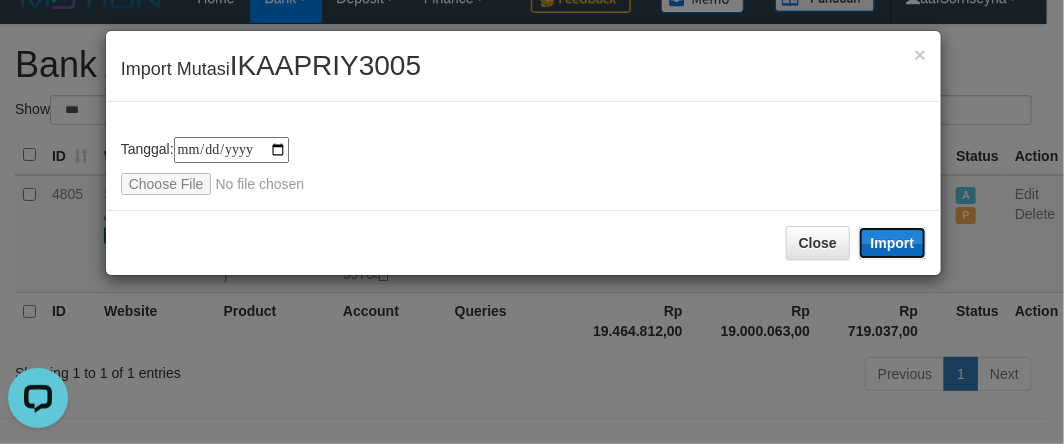 click on "Import" at bounding box center [893, 243] 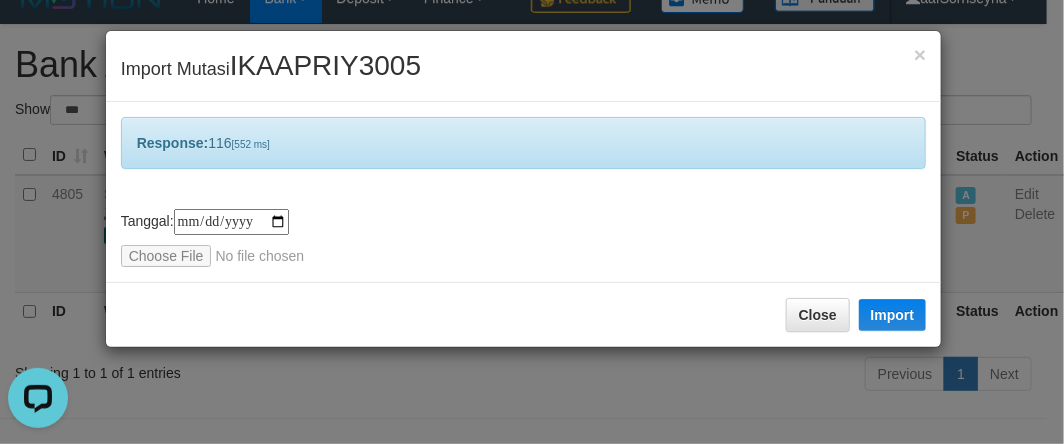 click on "**********" at bounding box center [532, 222] 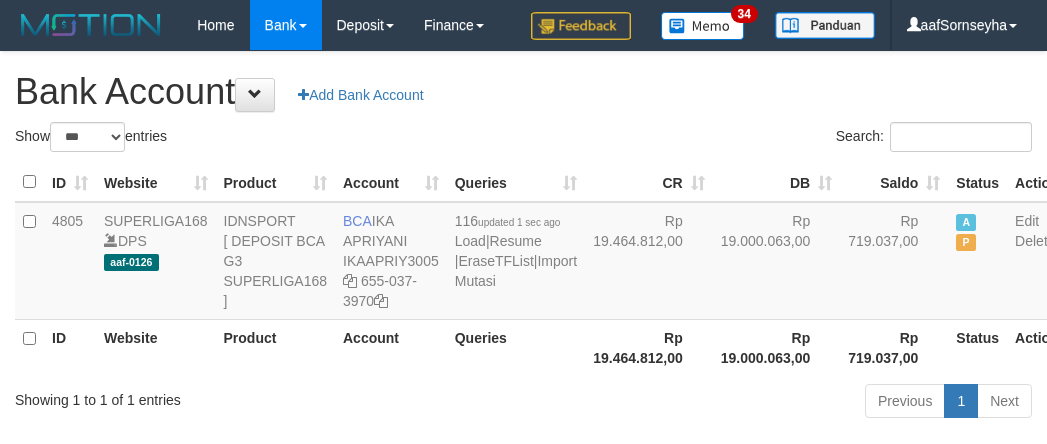 select on "***" 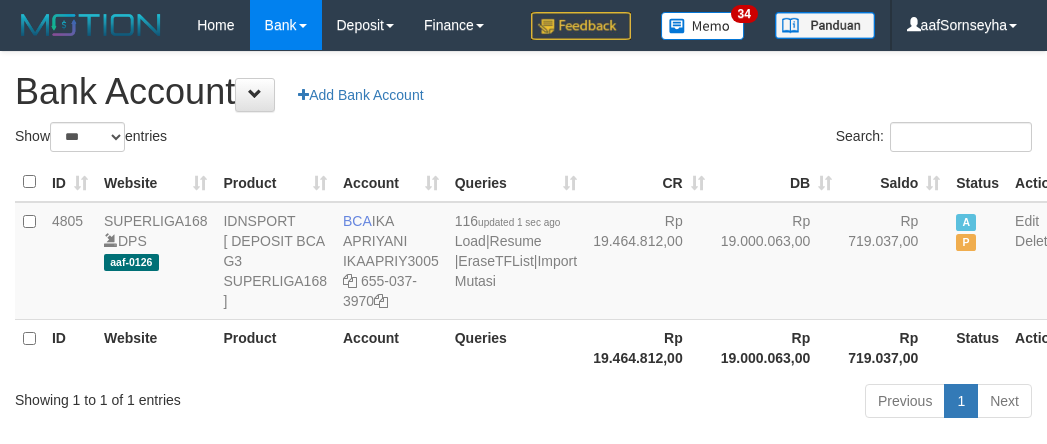 scroll, scrollTop: 27, scrollLeft: 0, axis: vertical 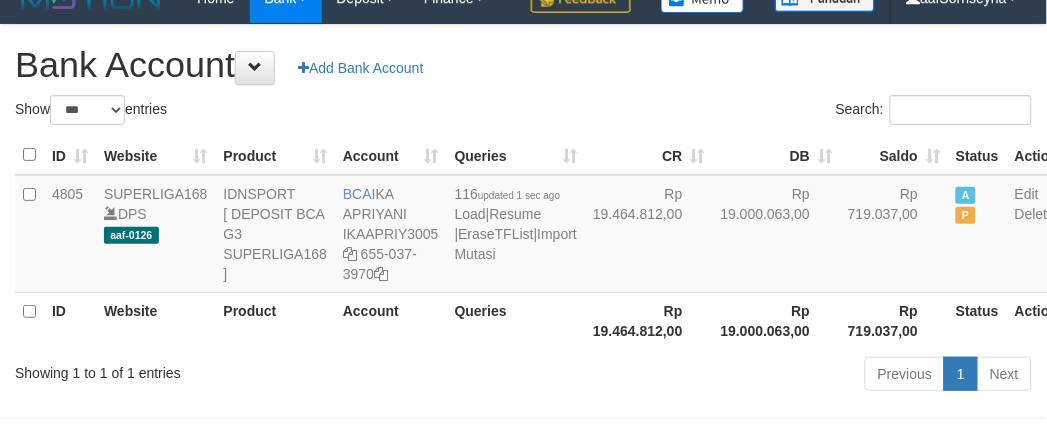 drag, startPoint x: 0, startPoint y: 0, endPoint x: 410, endPoint y: 362, distance: 546.94055 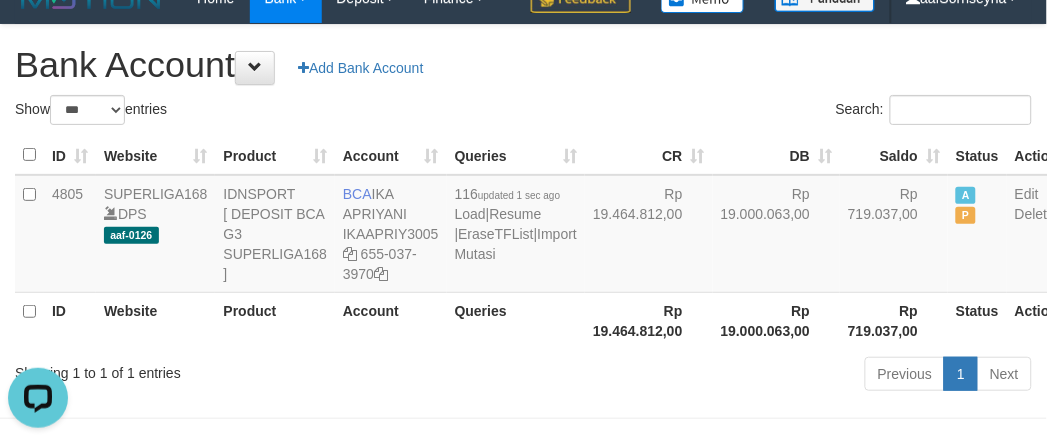 scroll, scrollTop: 0, scrollLeft: 0, axis: both 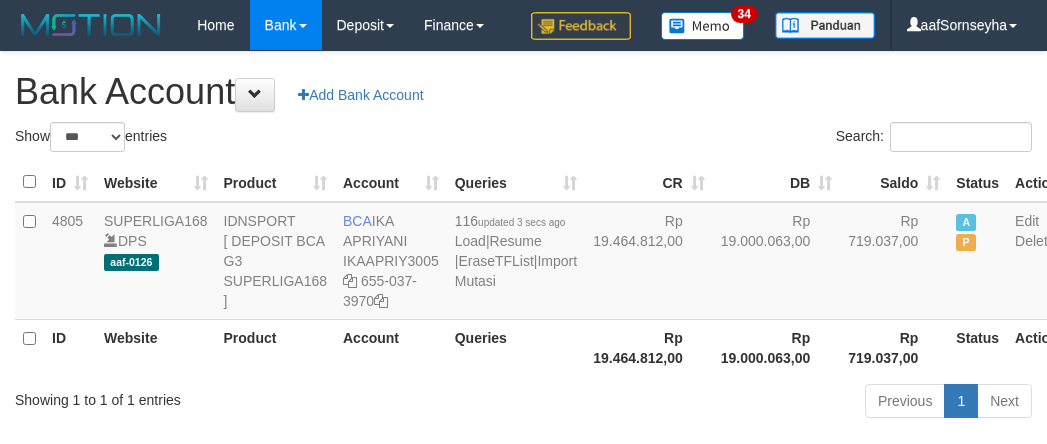 select on "***" 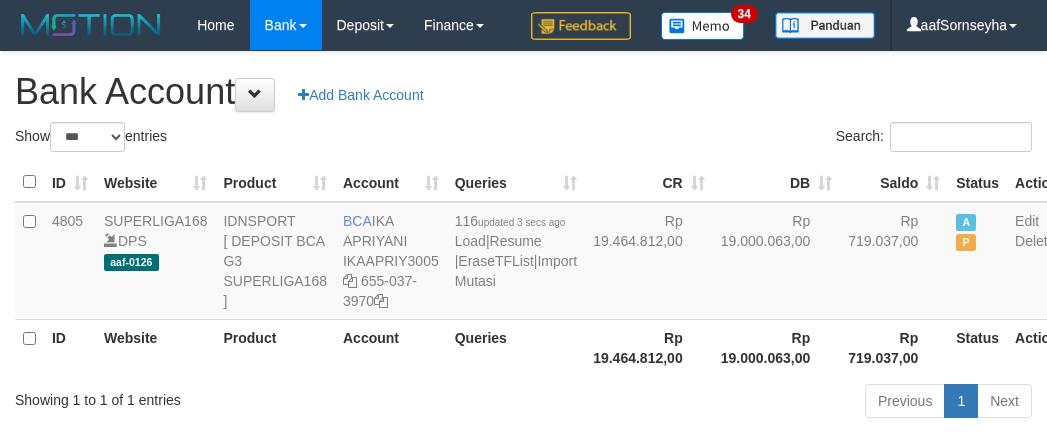 scroll, scrollTop: 27, scrollLeft: 0, axis: vertical 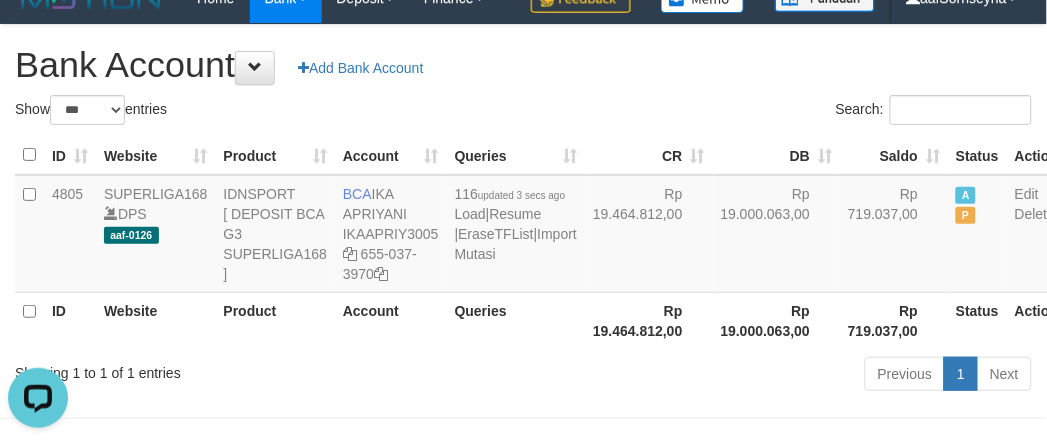 drag, startPoint x: 420, startPoint y: 357, endPoint x: 458, endPoint y: 368, distance: 39.56008 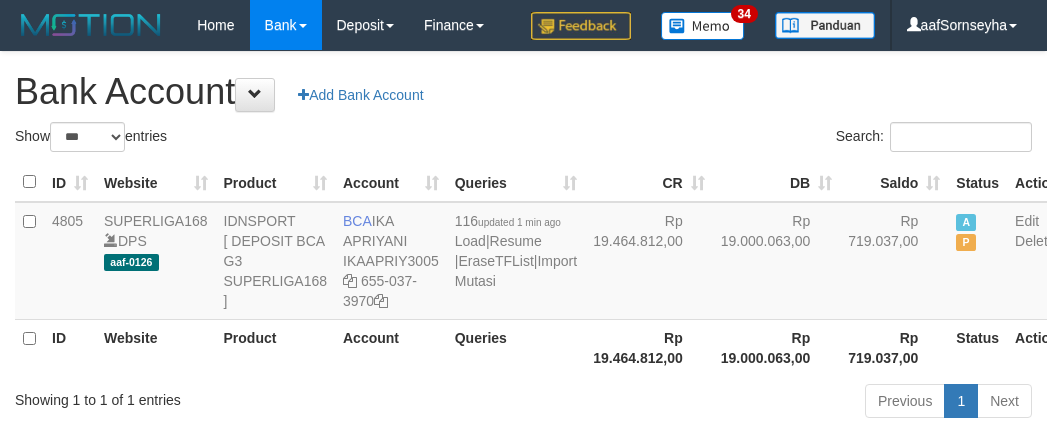 select on "***" 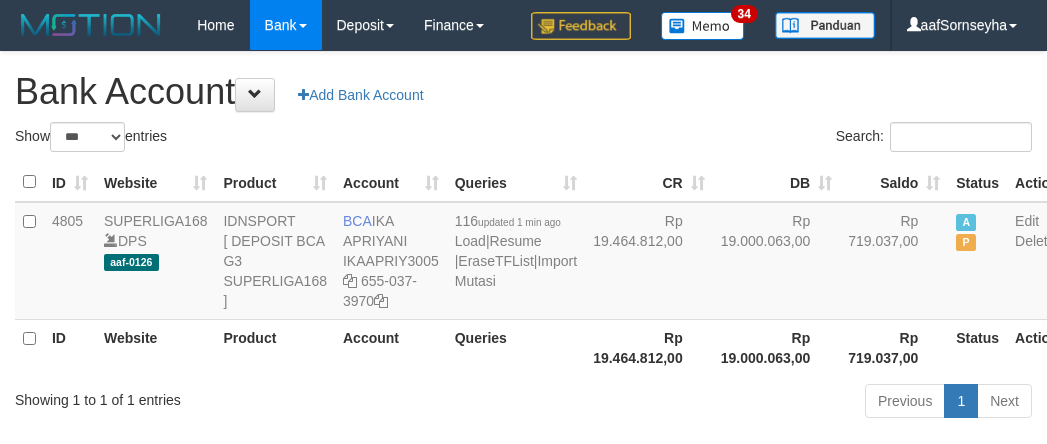 scroll, scrollTop: 27, scrollLeft: 0, axis: vertical 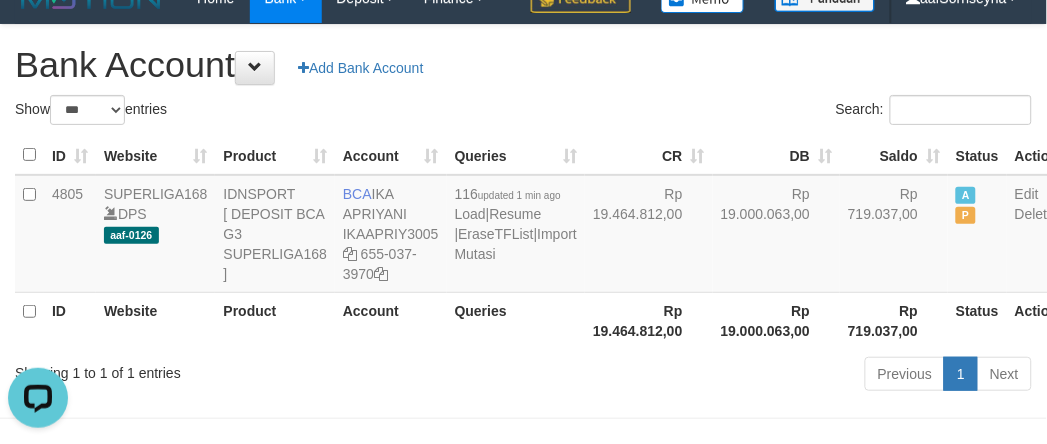 click on "Queries" at bounding box center (516, 320) 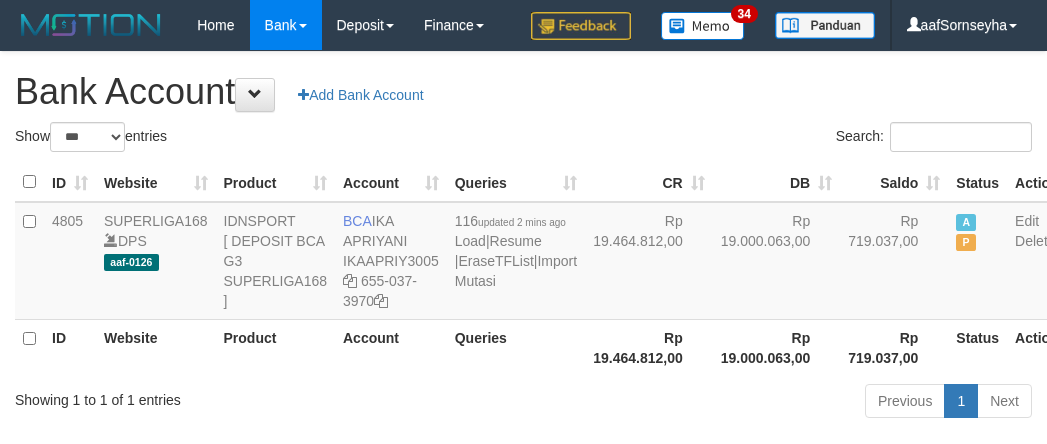 select on "***" 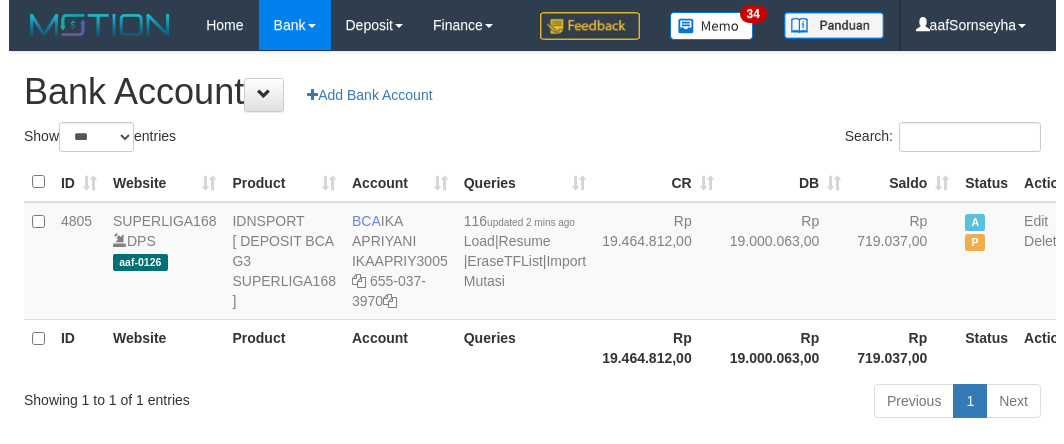 scroll, scrollTop: 27, scrollLeft: 0, axis: vertical 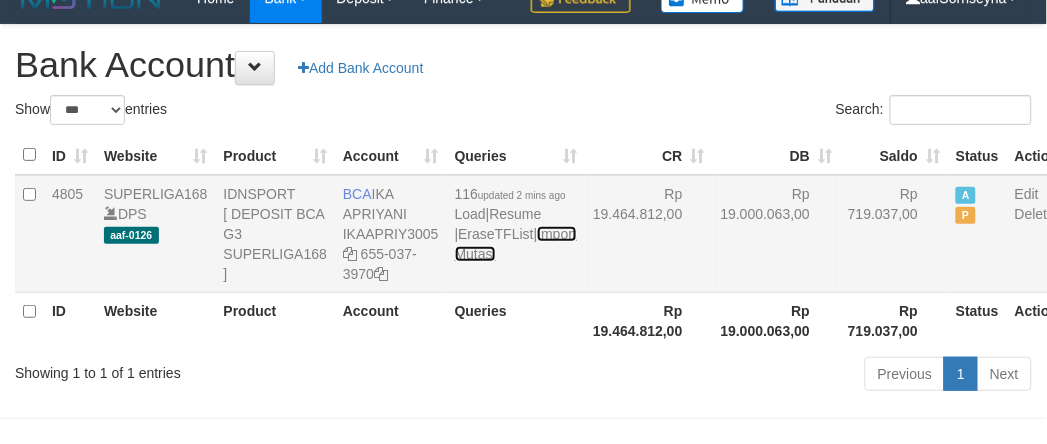 click on "Import Mutasi" at bounding box center (516, 244) 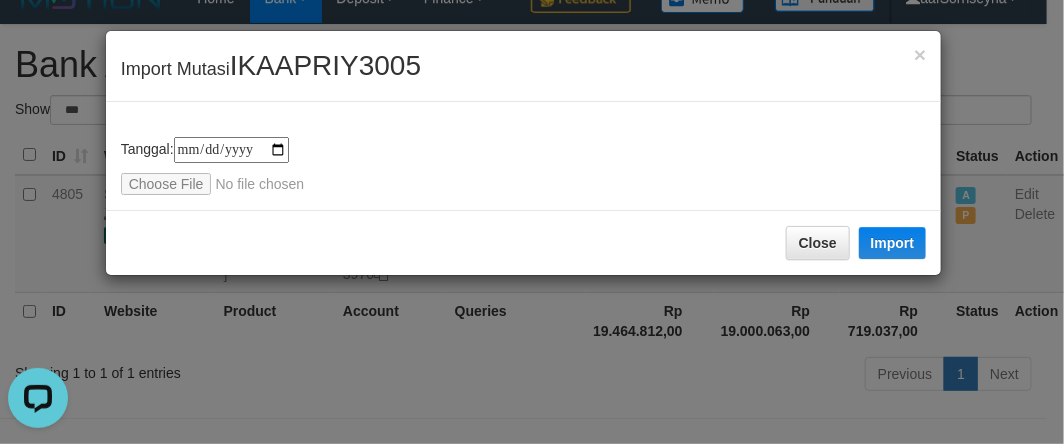 scroll, scrollTop: 0, scrollLeft: 0, axis: both 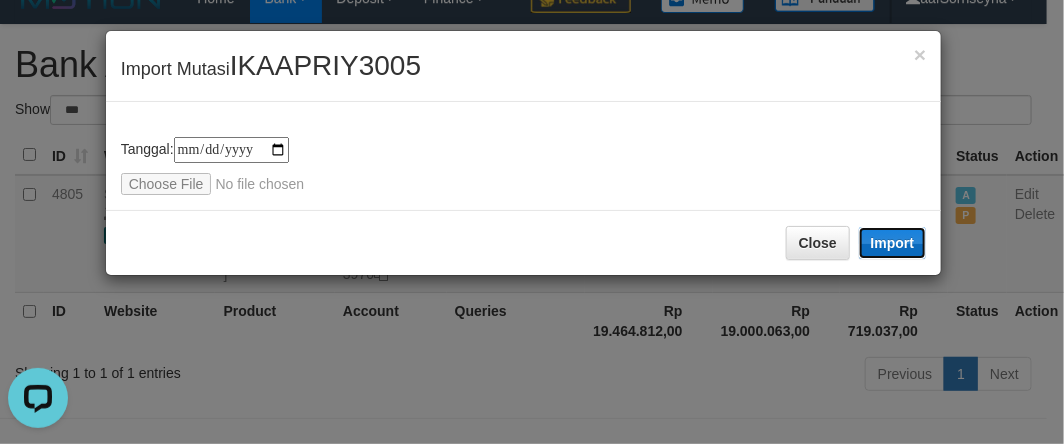 click on "Import" at bounding box center (893, 243) 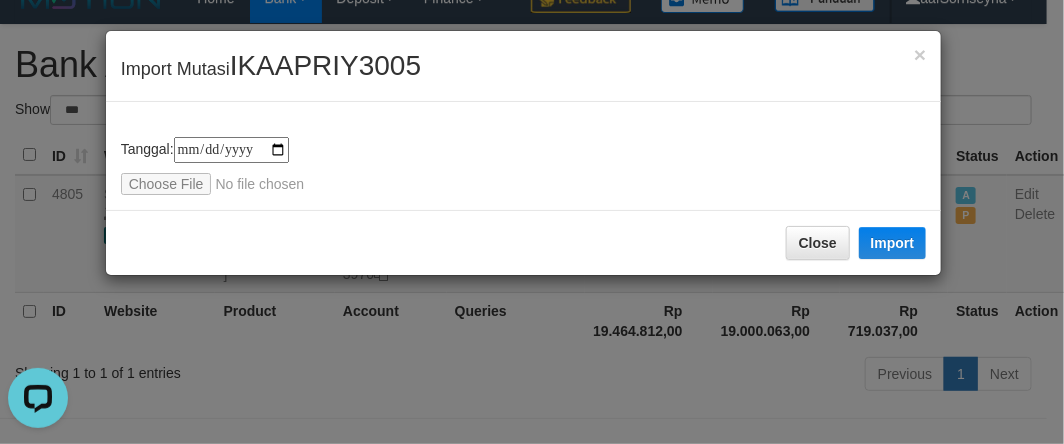 click on "Close
Import" at bounding box center [524, 242] 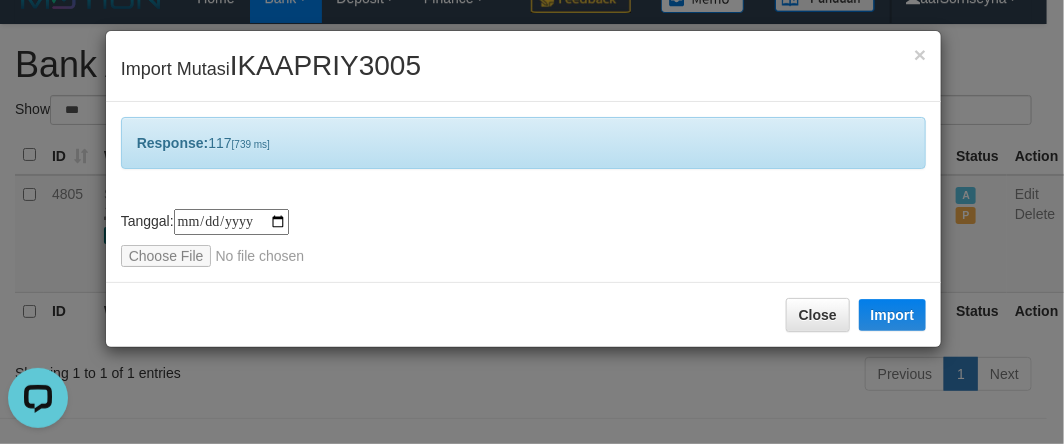 click on "Close
Import" at bounding box center (524, 314) 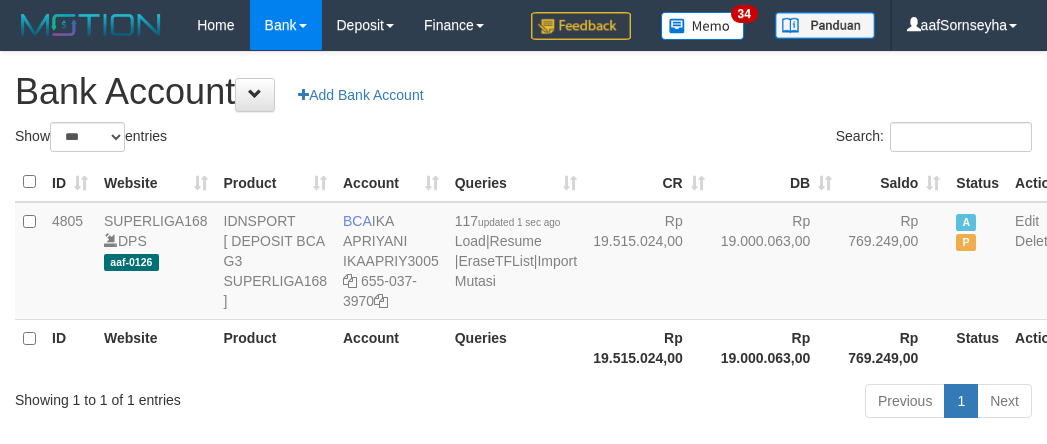 select on "***" 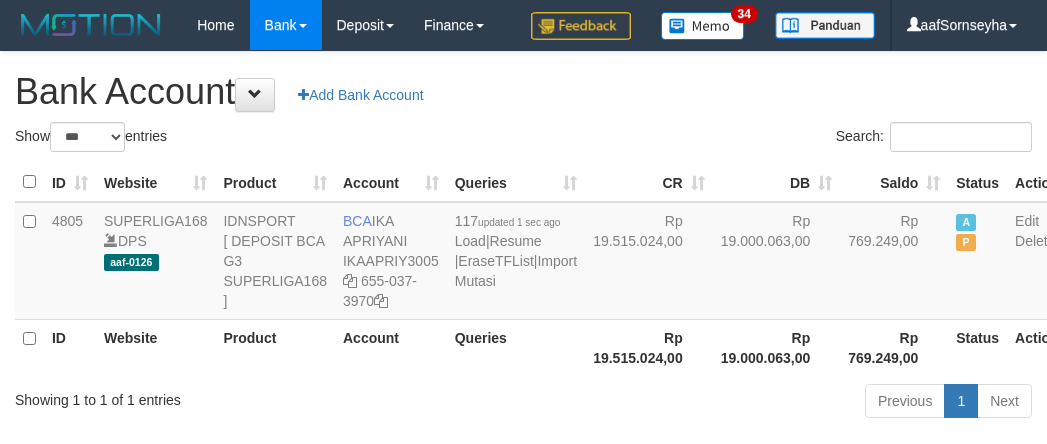 scroll, scrollTop: 27, scrollLeft: 0, axis: vertical 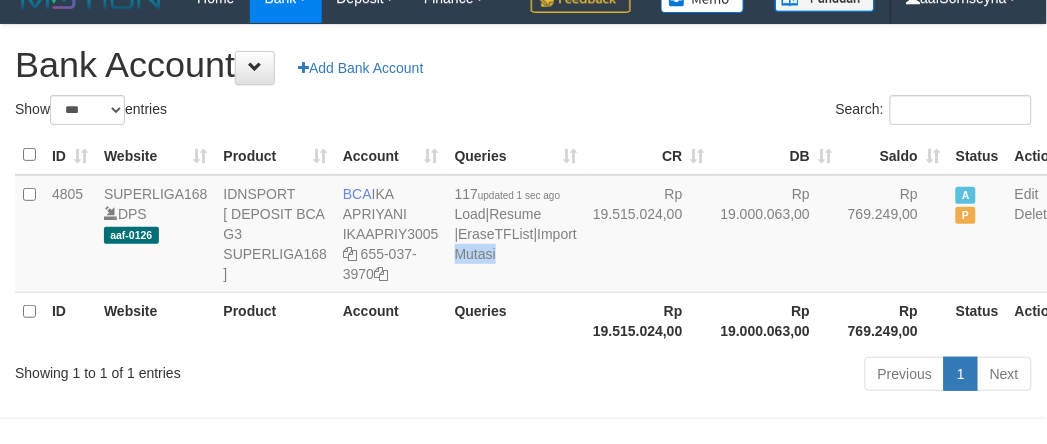 click on "117  updated 1 sec ago
Load
|
Resume
|
EraseTFList
|
Import Mutasi" at bounding box center [516, 234] 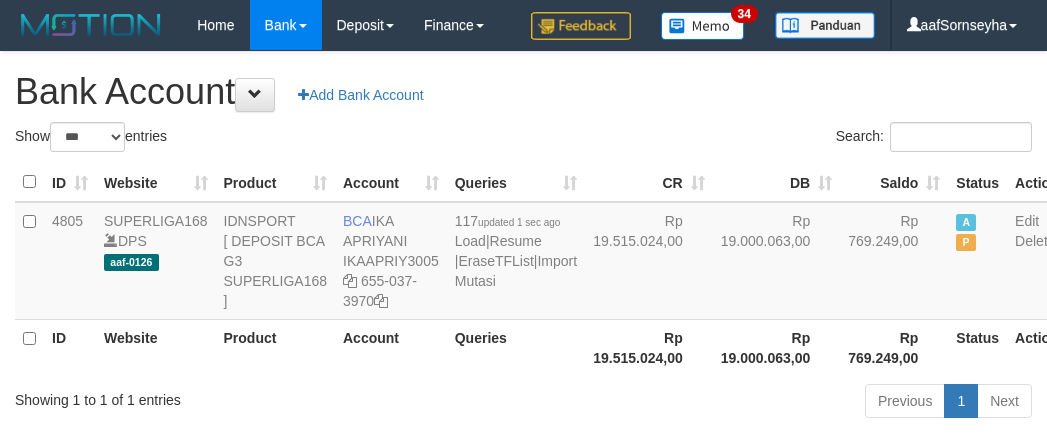 select on "***" 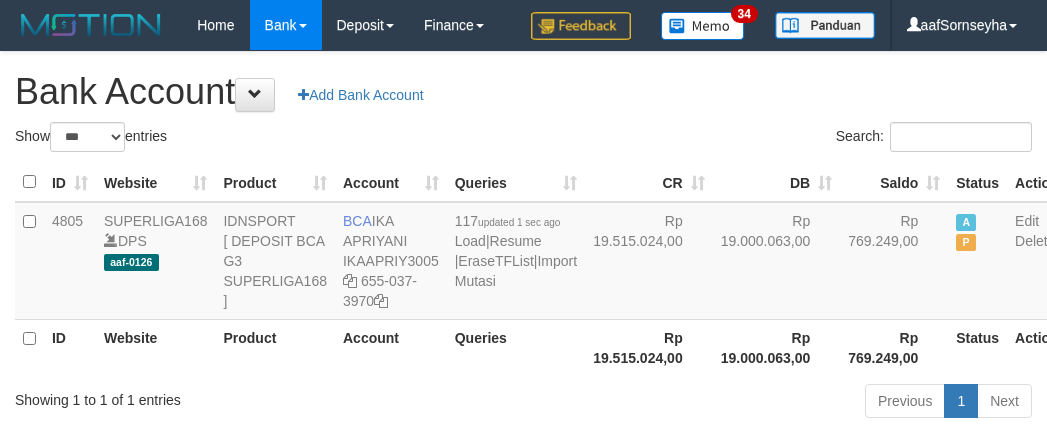 scroll, scrollTop: 27, scrollLeft: 0, axis: vertical 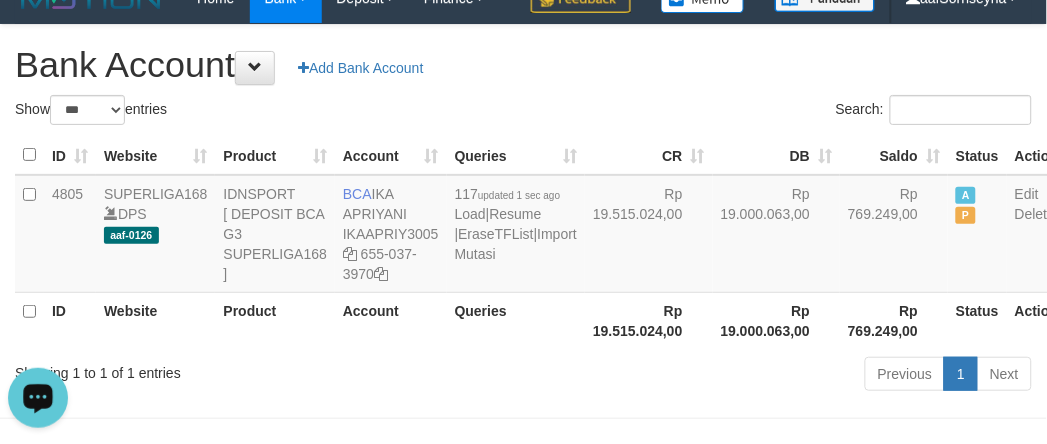 click on "Account" at bounding box center [391, 320] 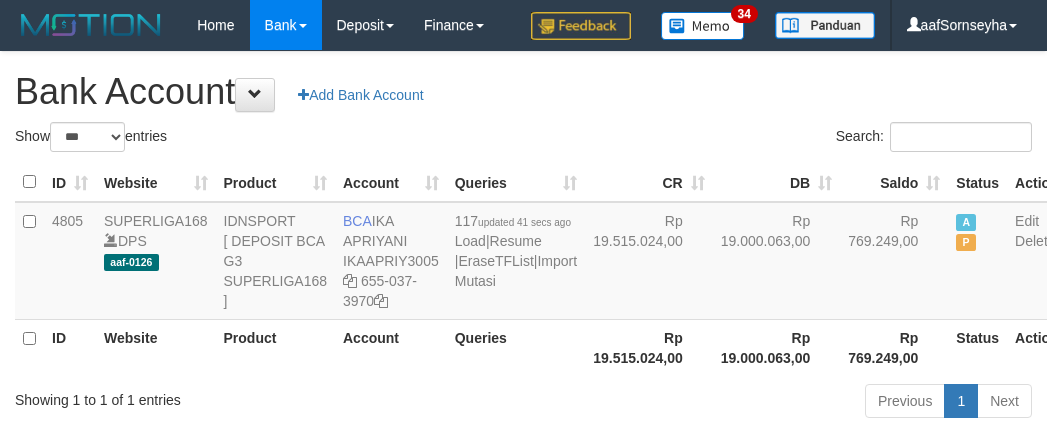 select on "***" 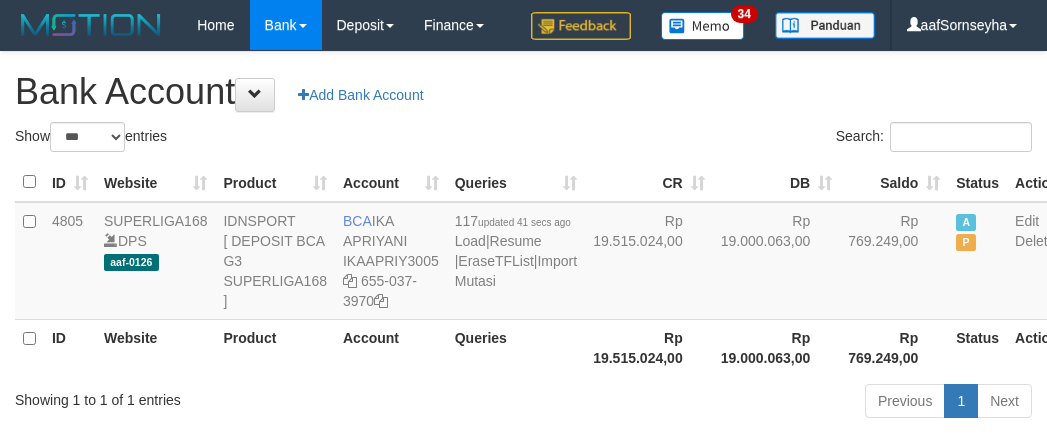 scroll, scrollTop: 27, scrollLeft: 0, axis: vertical 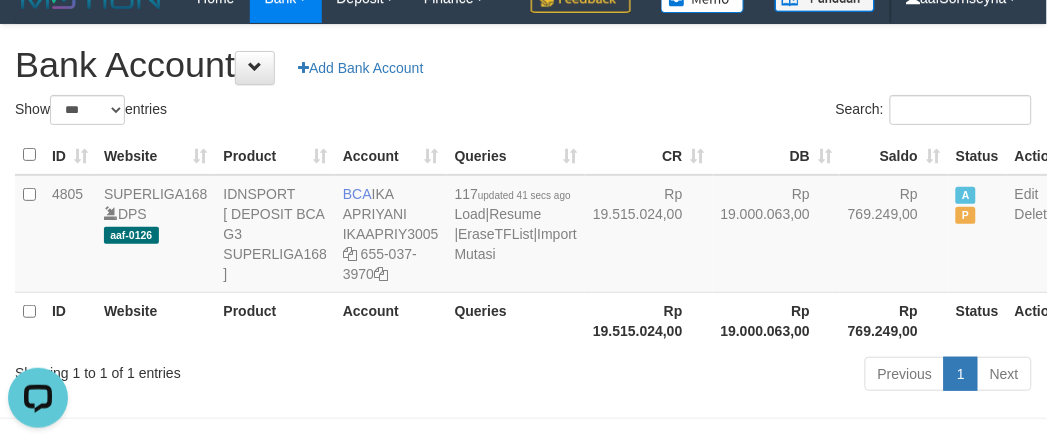 click on "Rp 19.515.024,00" at bounding box center (649, 320) 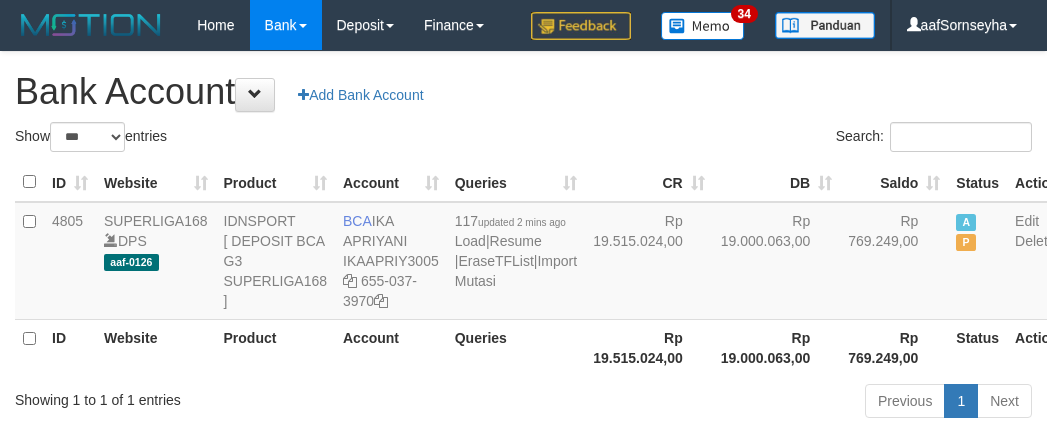 select on "***" 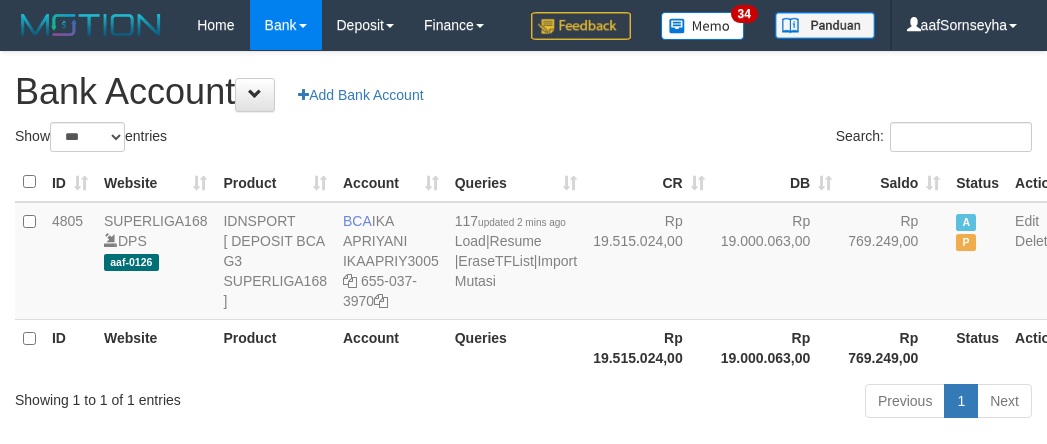 scroll, scrollTop: 27, scrollLeft: 0, axis: vertical 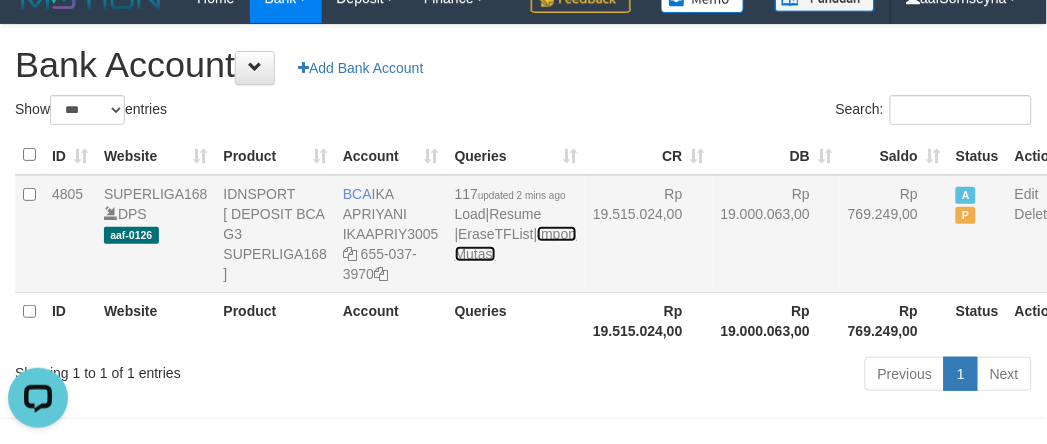 click on "Import Mutasi" at bounding box center (516, 244) 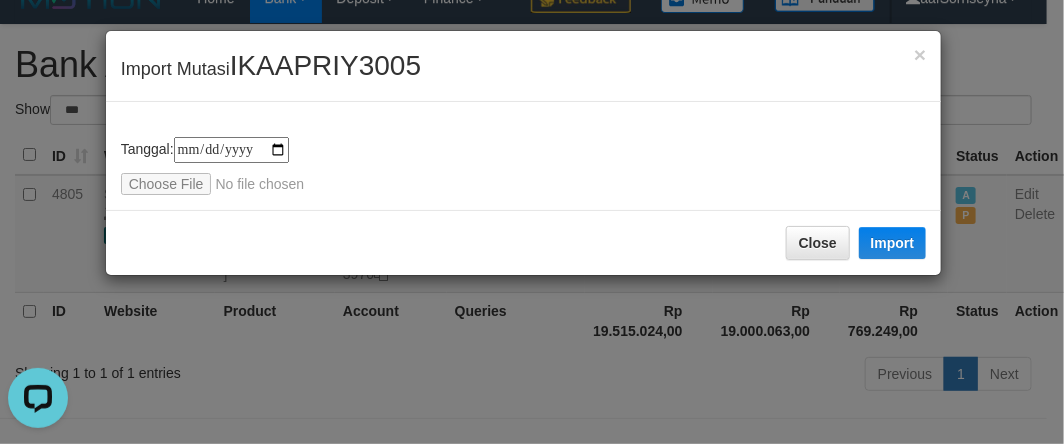 type on "**********" 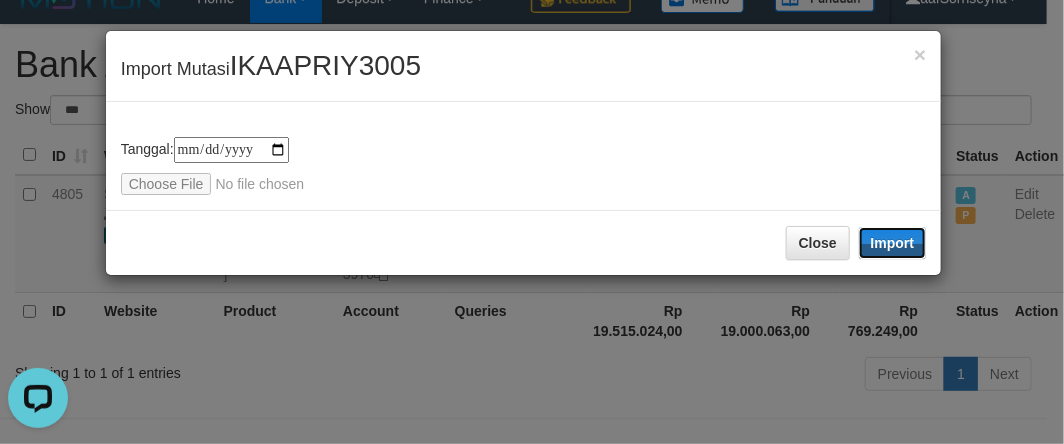 drag, startPoint x: 900, startPoint y: 240, endPoint x: 297, endPoint y: 332, distance: 609.97784 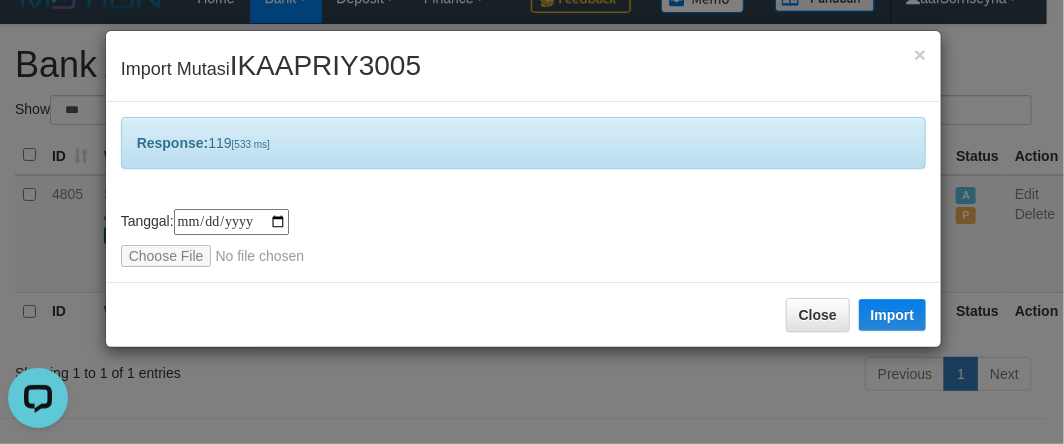 click on "Close
Import" at bounding box center (524, 314) 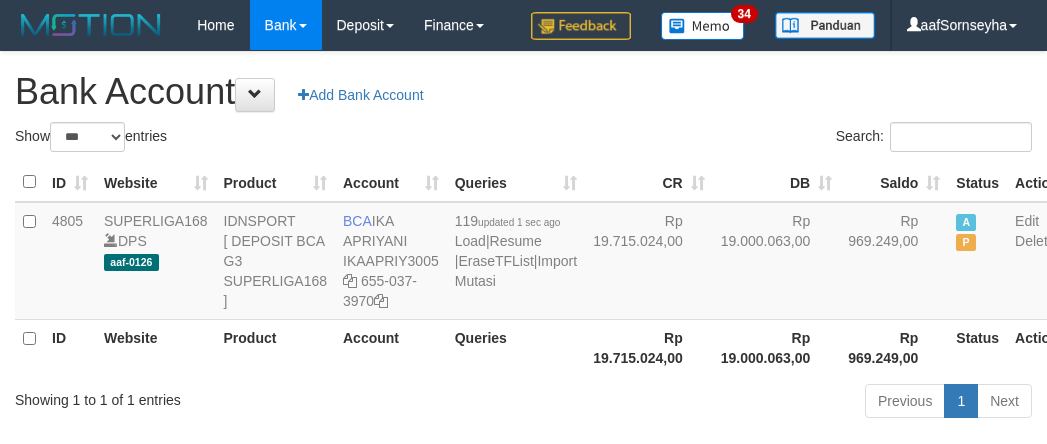 select on "***" 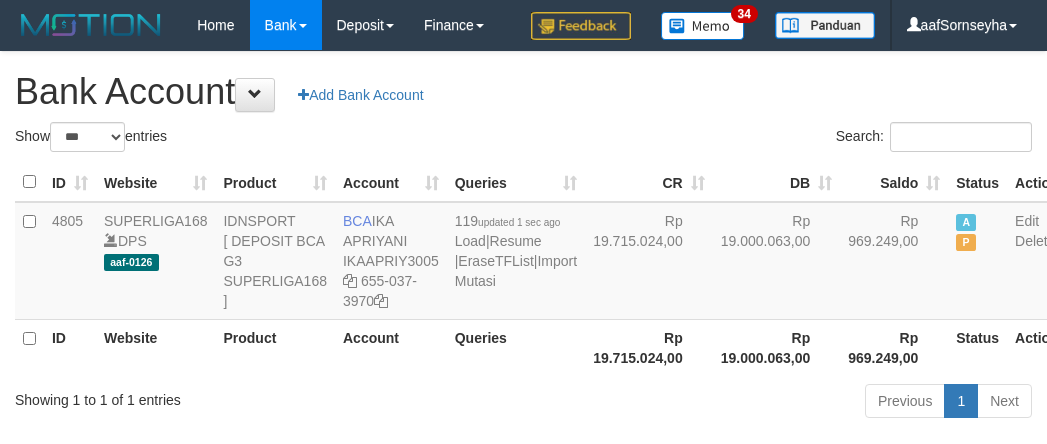 scroll, scrollTop: 27, scrollLeft: 0, axis: vertical 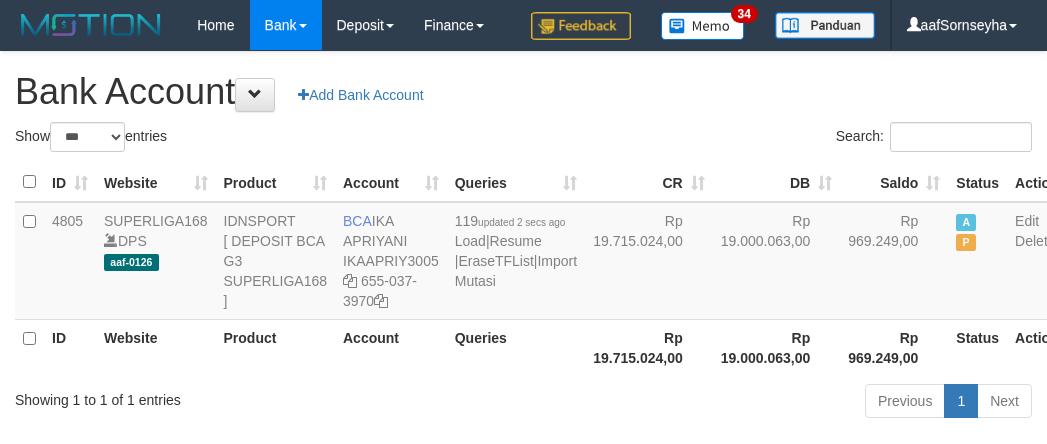 select on "***" 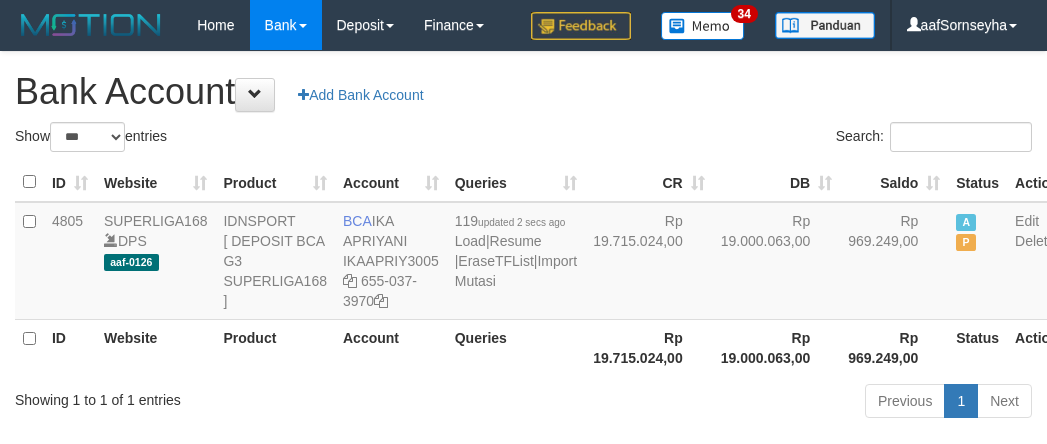 scroll, scrollTop: 27, scrollLeft: 0, axis: vertical 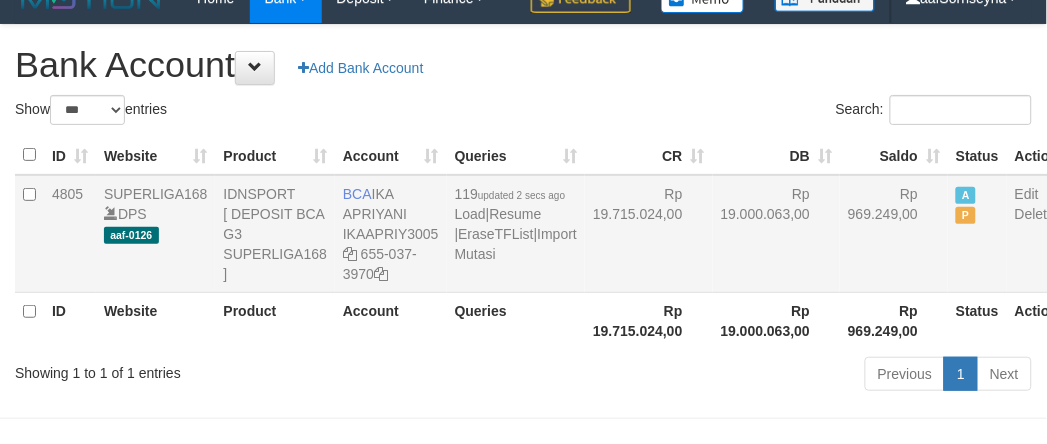 click on "IDNSPORT
[ DEPOSIT BCA G3 SUPERLIGA168 ]" at bounding box center (275, 234) 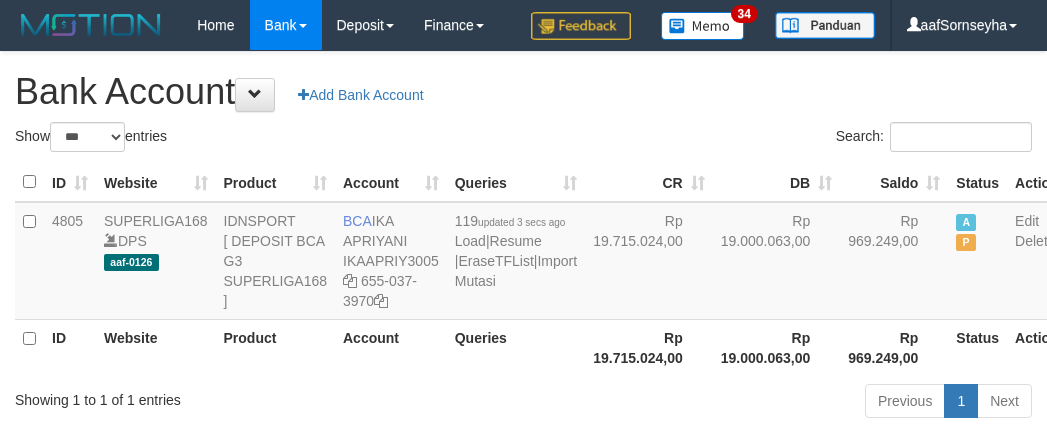 select on "***" 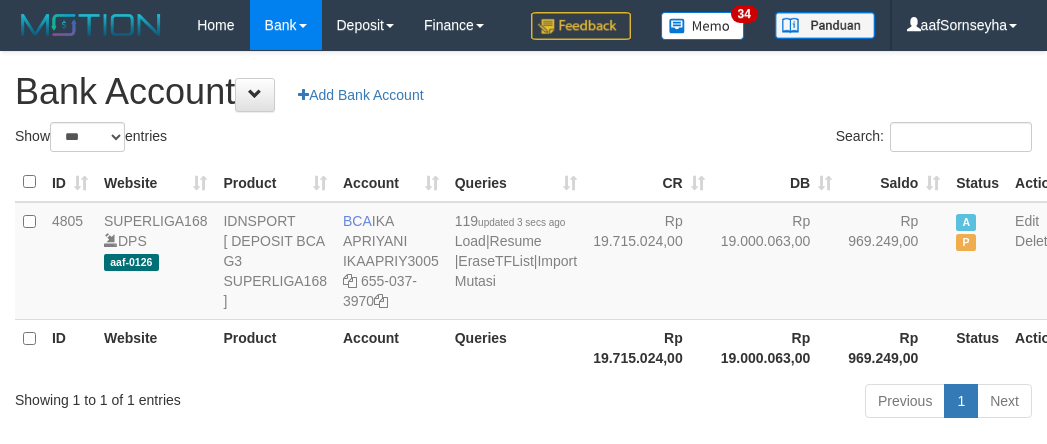 scroll, scrollTop: 27, scrollLeft: 0, axis: vertical 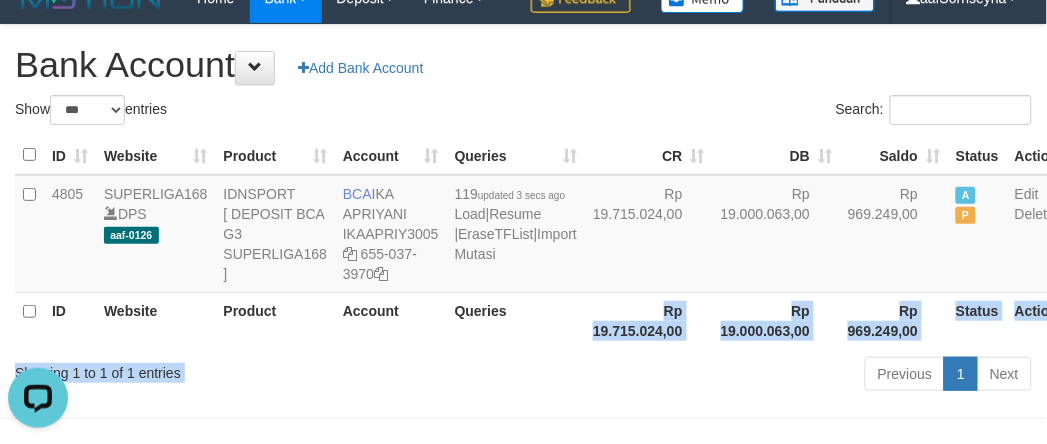 click on "Show  ** ** ** *** ***  entries Search:
ID Website Product Account Queries CR DB Saldo Status Action
4805
SUPERLIGA168
DPS
aaf-0126
IDNSPORT
[ DEPOSIT BCA G3 SUPERLIGA168 ]
BCA
IKA APRIYANI
IKAAPRIY3005
655-037-3970
119  updated 3 secs ago
Load
|
Resume
|
EraseTFList
|
Import Mutasi
Rp 19.715.024,00
Rp 19.000.063,00
Rp 969.249,00
A
P
Edit
Delete
ID Website Product Account Queries" at bounding box center (523, 246) 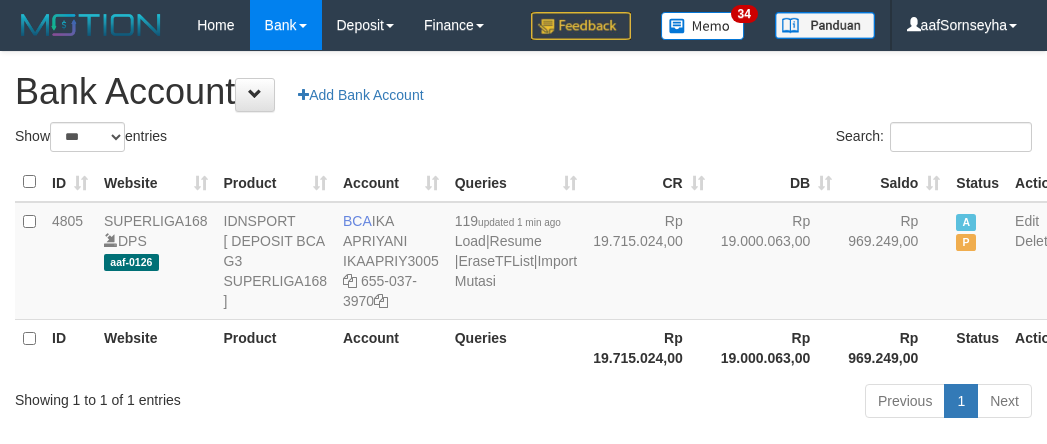select on "***" 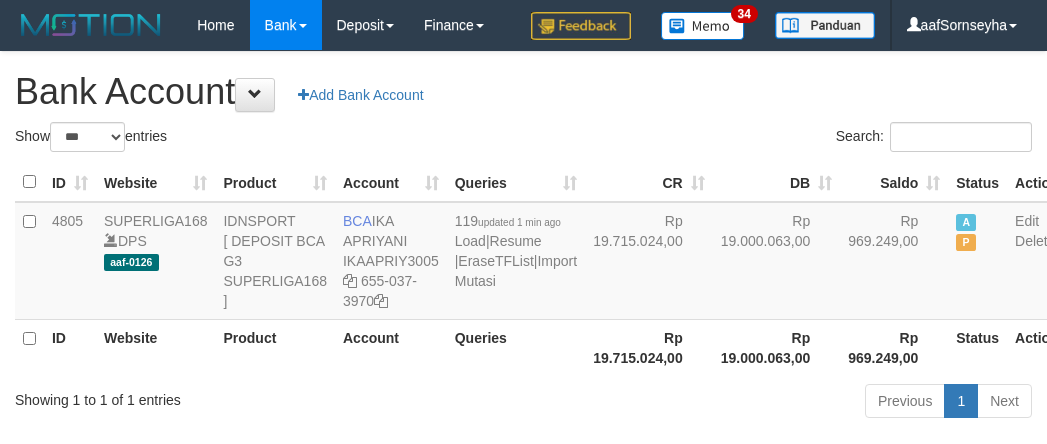 scroll, scrollTop: 27, scrollLeft: 0, axis: vertical 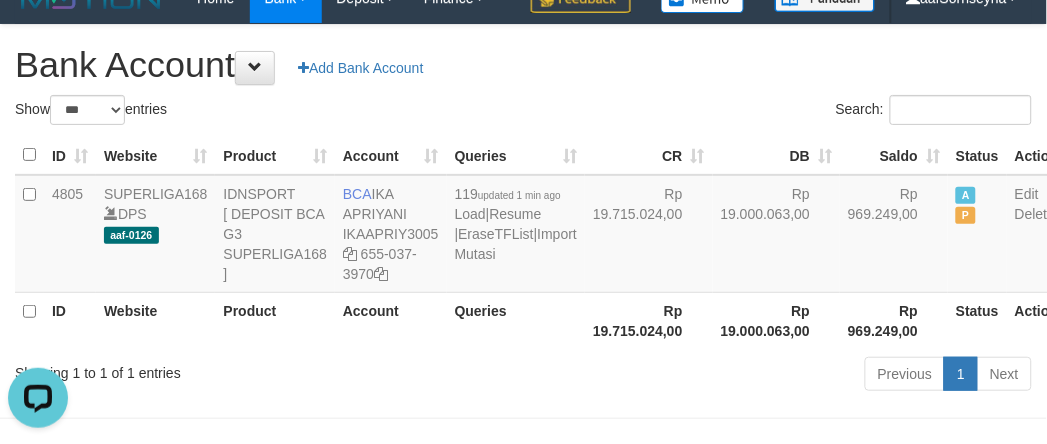 click on "Previous 1 Next" at bounding box center [741, 376] 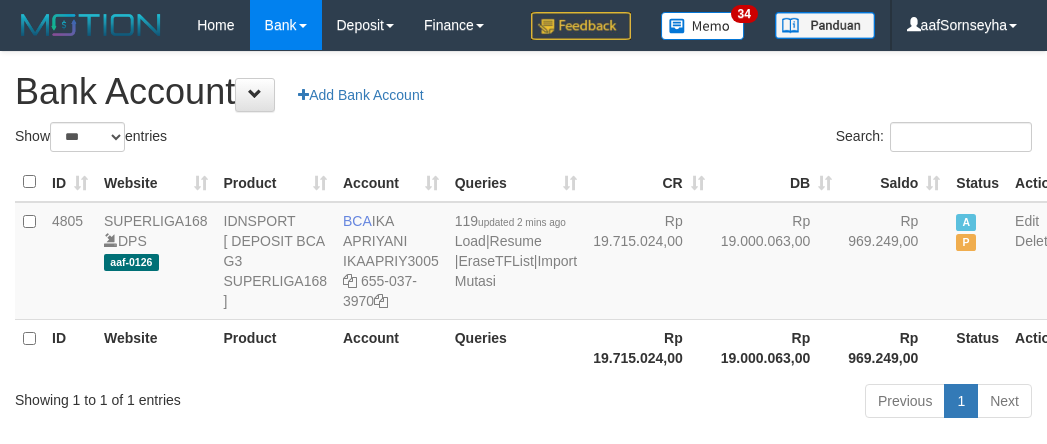 select on "***" 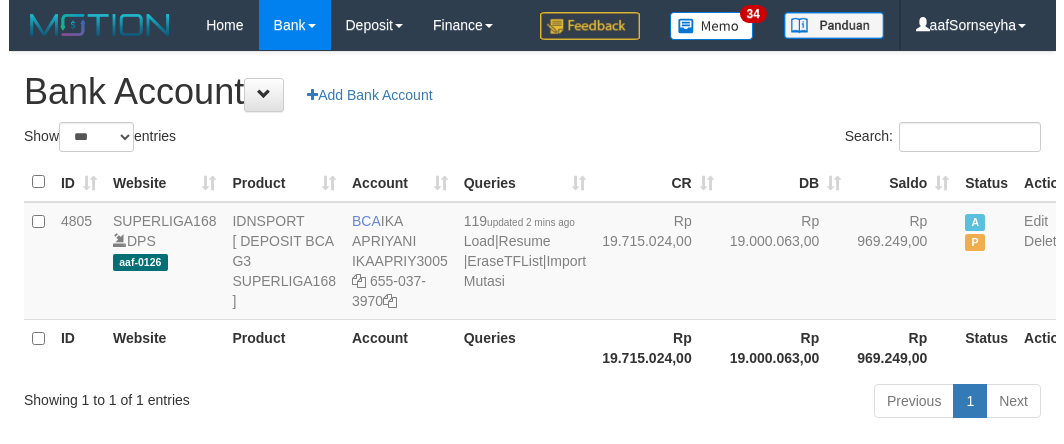 scroll, scrollTop: 27, scrollLeft: 0, axis: vertical 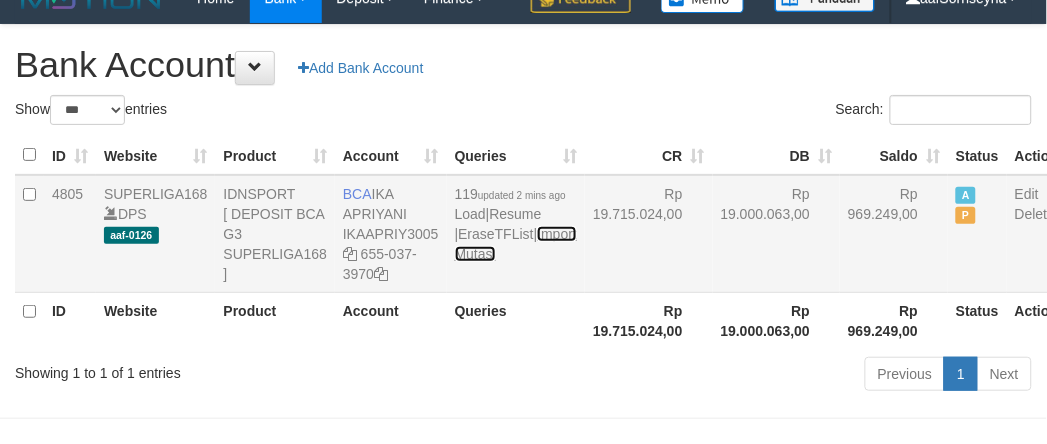 click on "Import Mutasi" at bounding box center [516, 244] 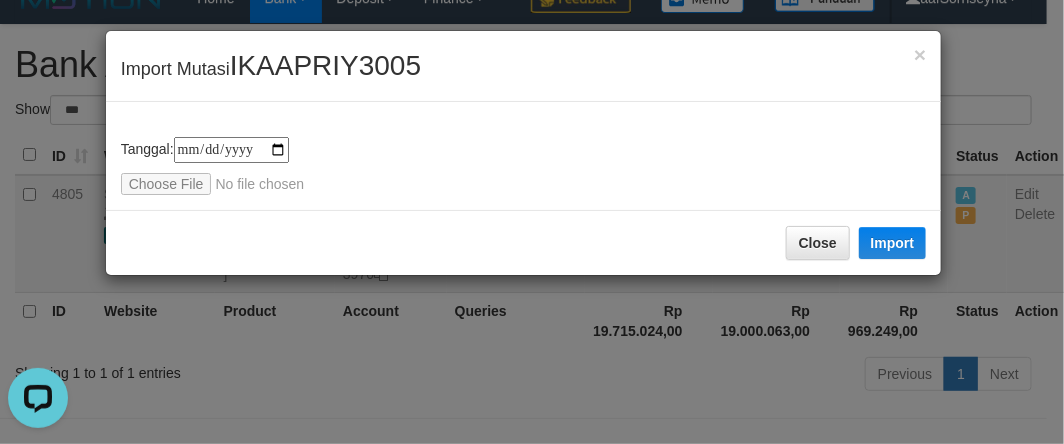 scroll, scrollTop: 0, scrollLeft: 0, axis: both 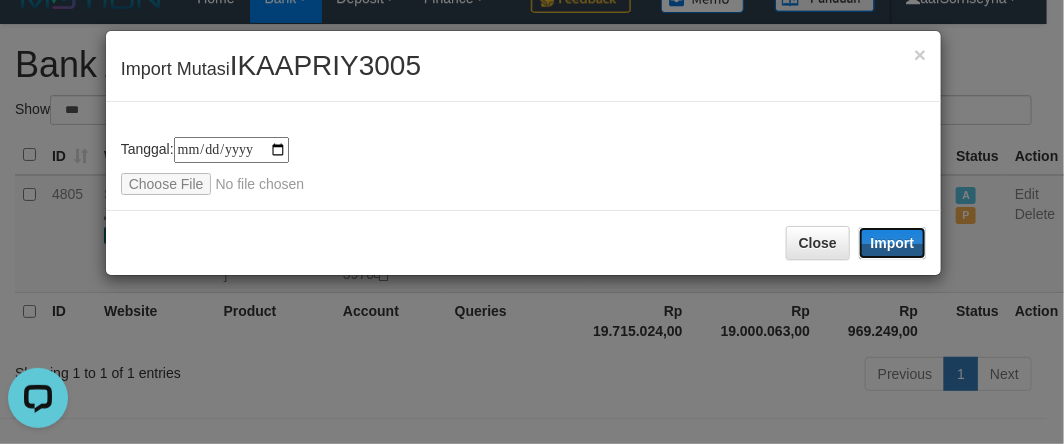 drag, startPoint x: 875, startPoint y: 240, endPoint x: 410, endPoint y: 356, distance: 479.25046 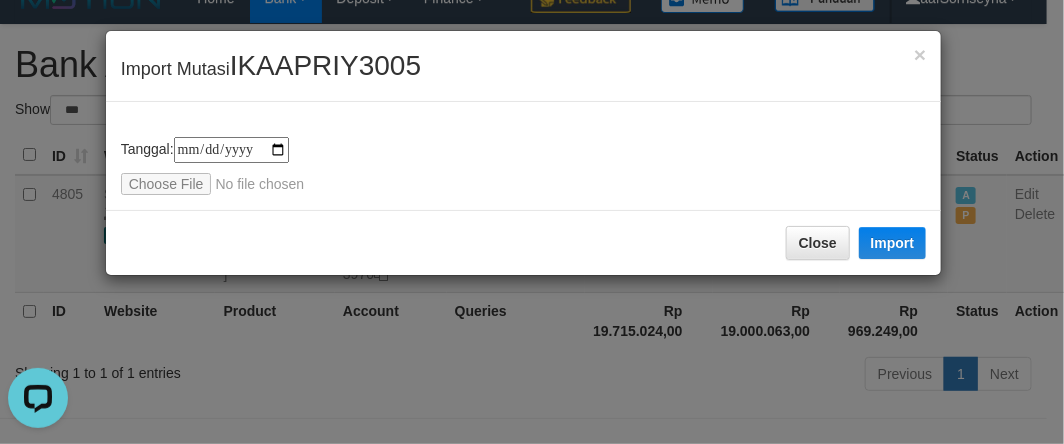 click on "**********" at bounding box center (532, 222) 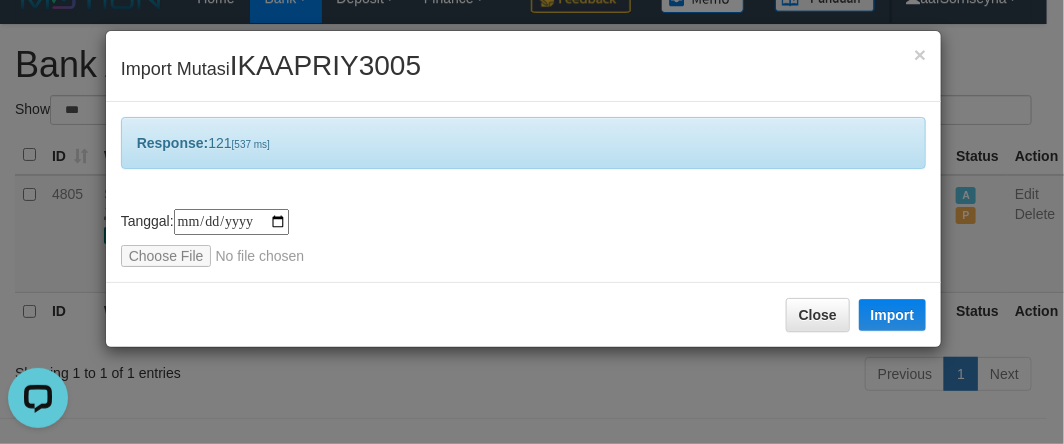 click on "**********" at bounding box center (532, 222) 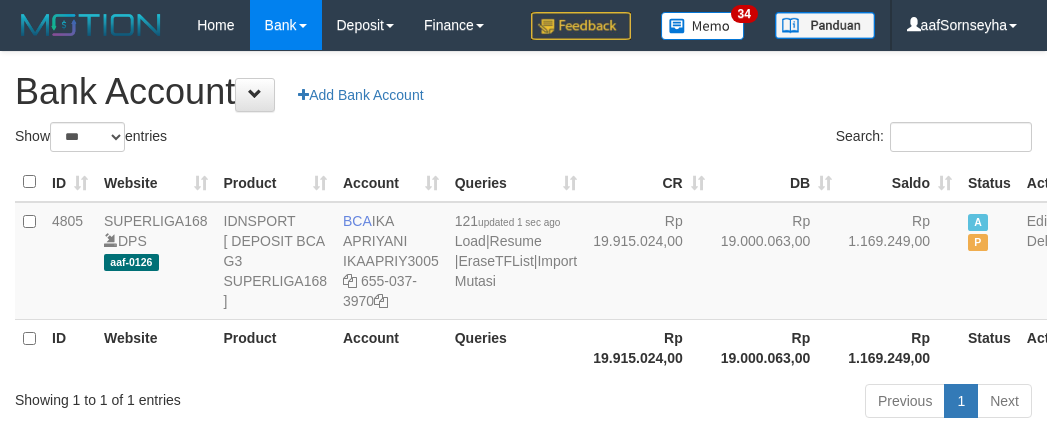 select on "***" 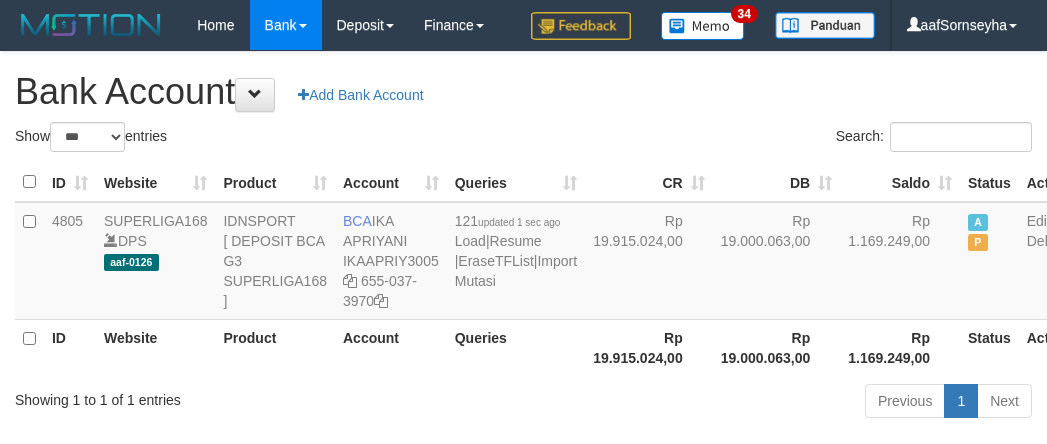 scroll, scrollTop: 27, scrollLeft: 0, axis: vertical 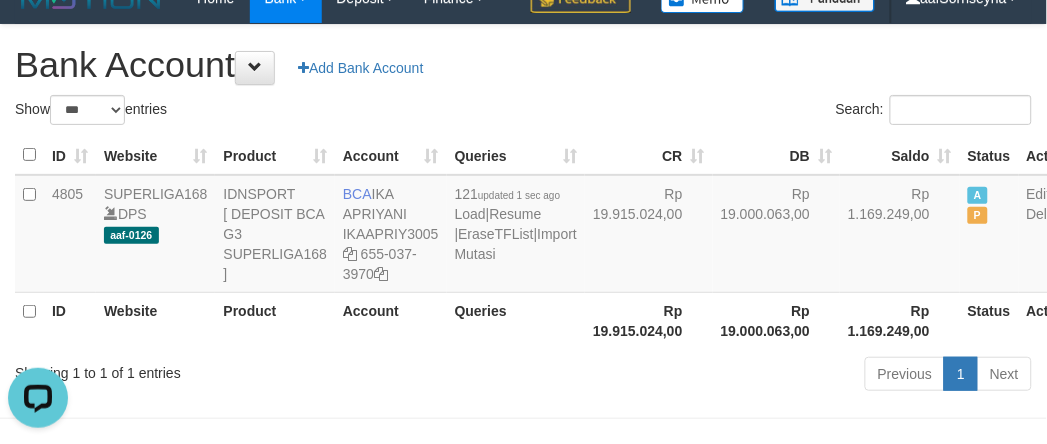 click on "Account" at bounding box center [391, 320] 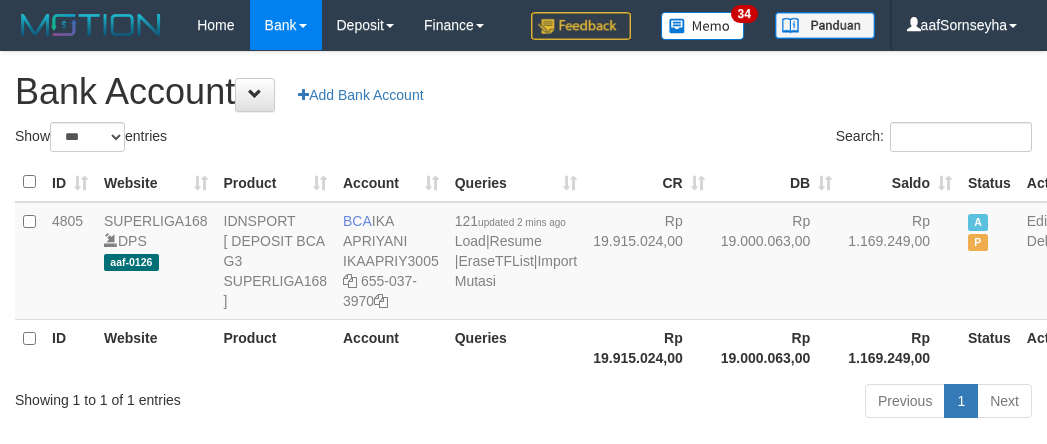 select on "***" 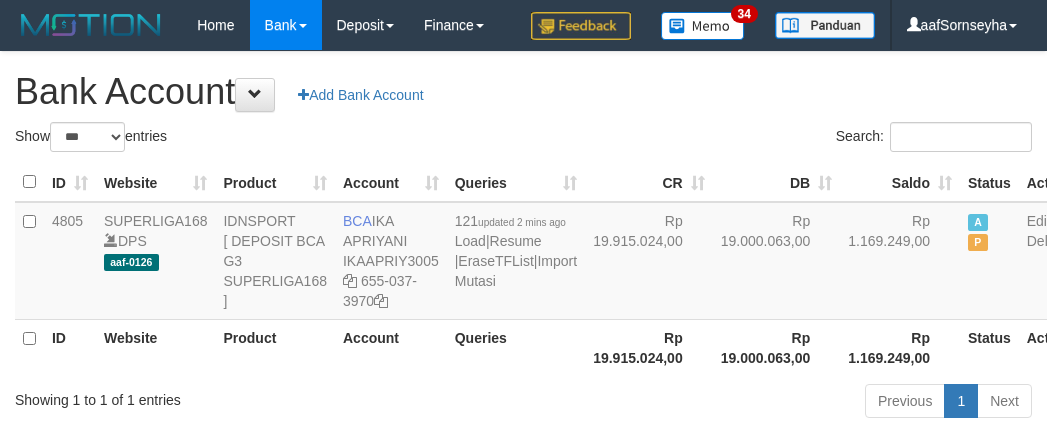 scroll, scrollTop: 27, scrollLeft: 0, axis: vertical 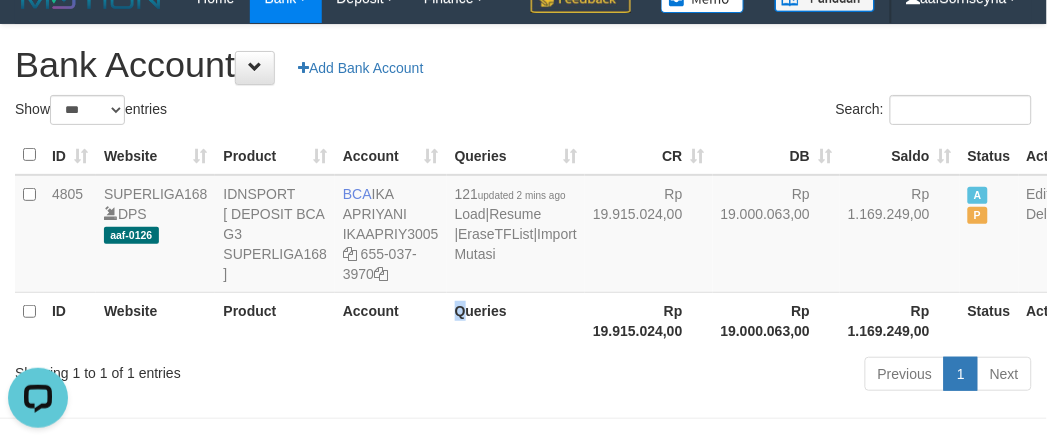 click on "Queries" at bounding box center [516, 320] 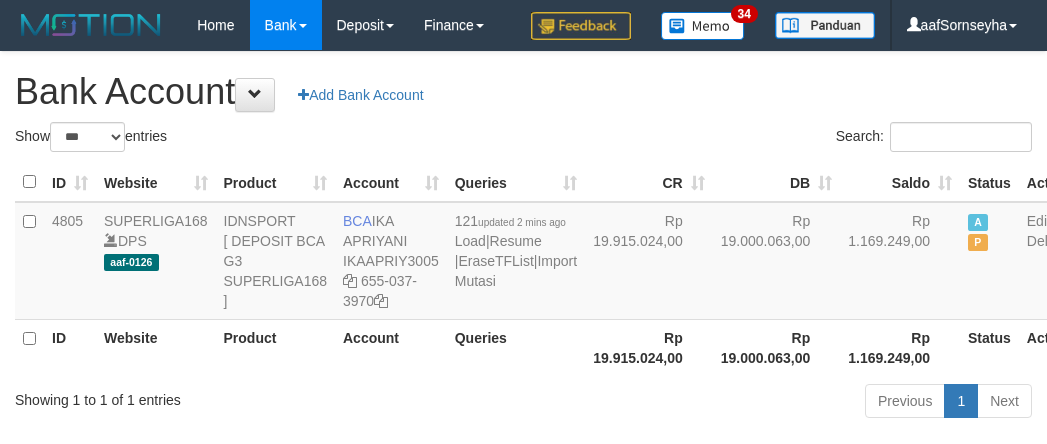 select on "***" 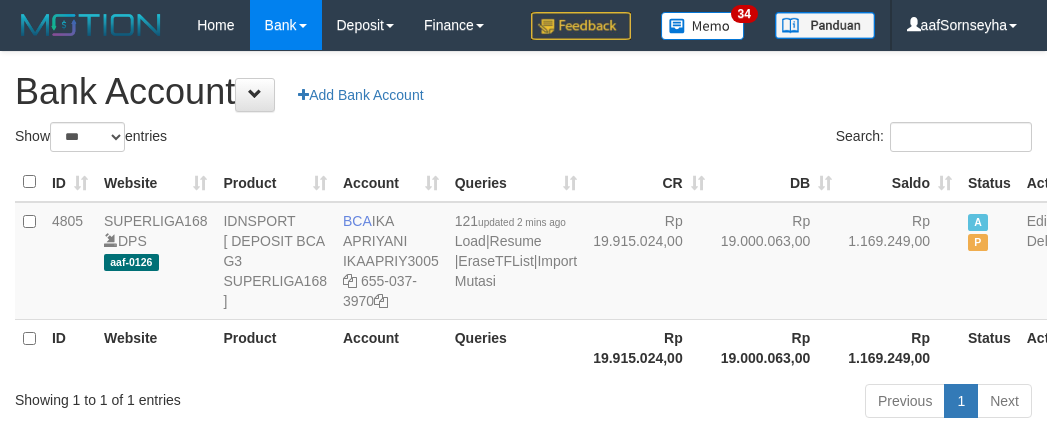 scroll, scrollTop: 27, scrollLeft: 0, axis: vertical 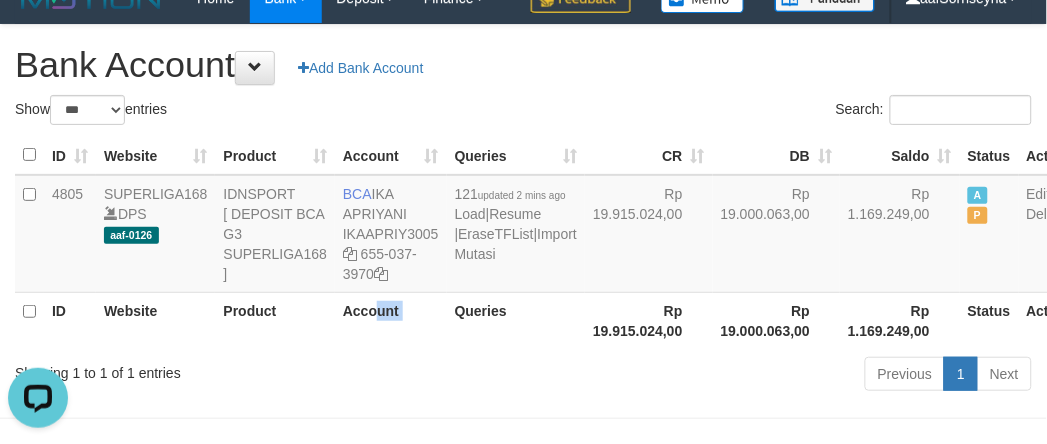 drag, startPoint x: 427, startPoint y: 350, endPoint x: 446, endPoint y: 348, distance: 19.104973 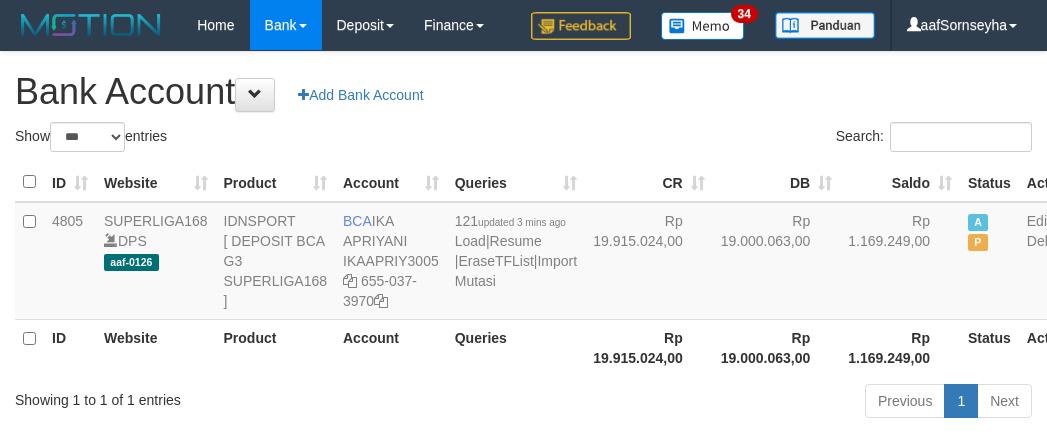 select on "***" 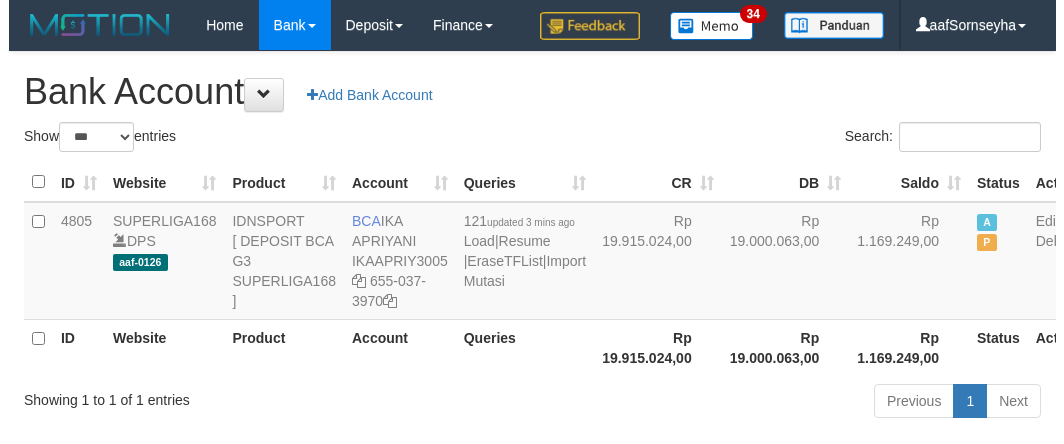 scroll, scrollTop: 27, scrollLeft: 0, axis: vertical 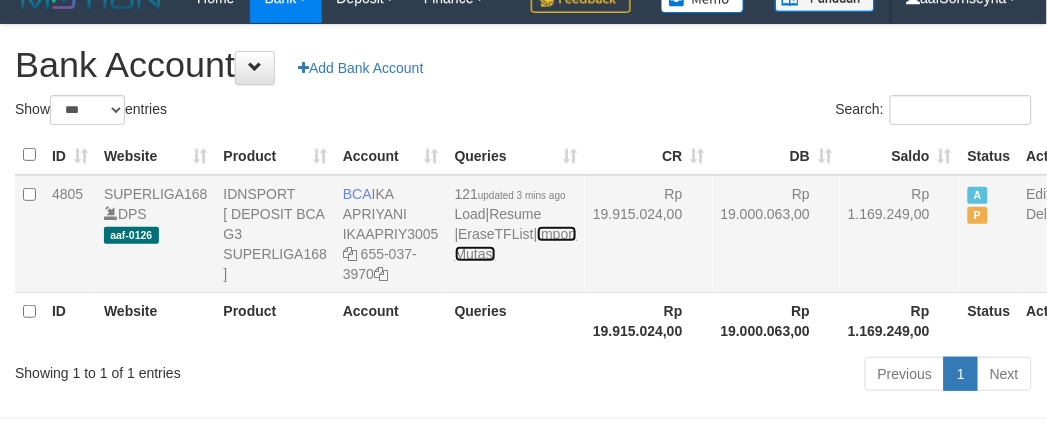 click on "Import Mutasi" at bounding box center (516, 244) 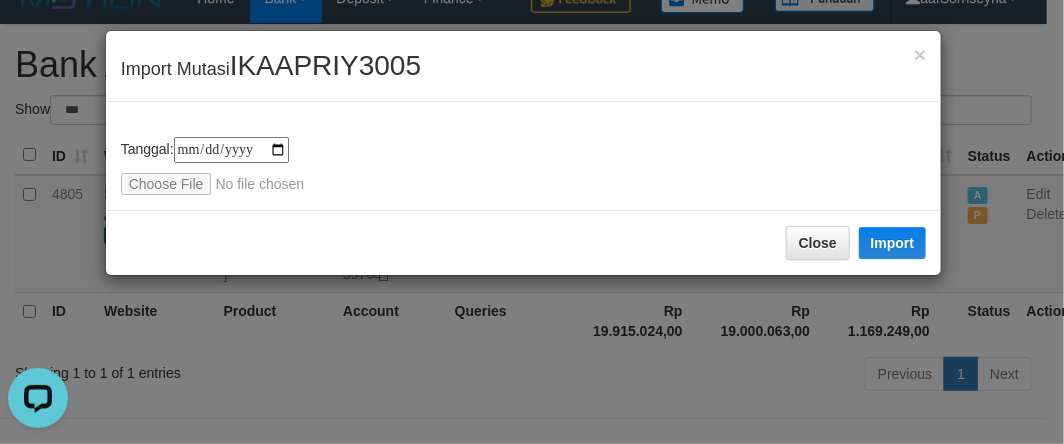 scroll, scrollTop: 0, scrollLeft: 0, axis: both 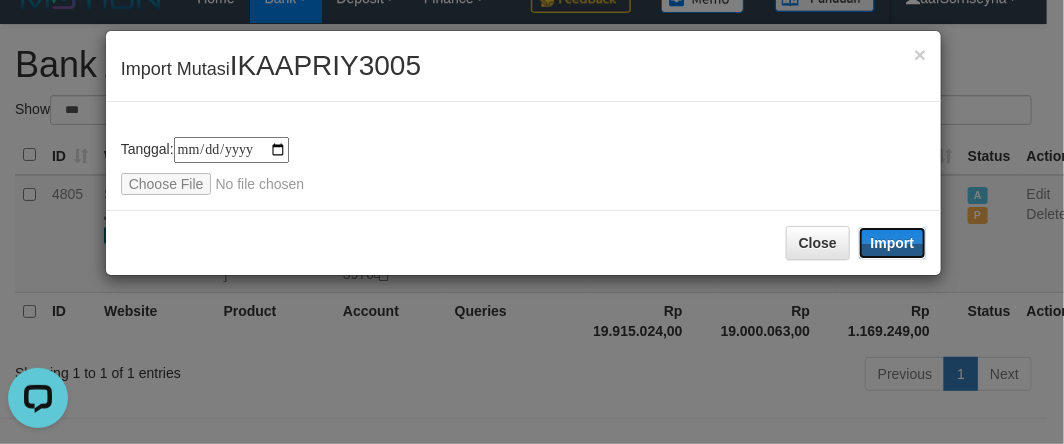 click on "Import" at bounding box center (893, 243) 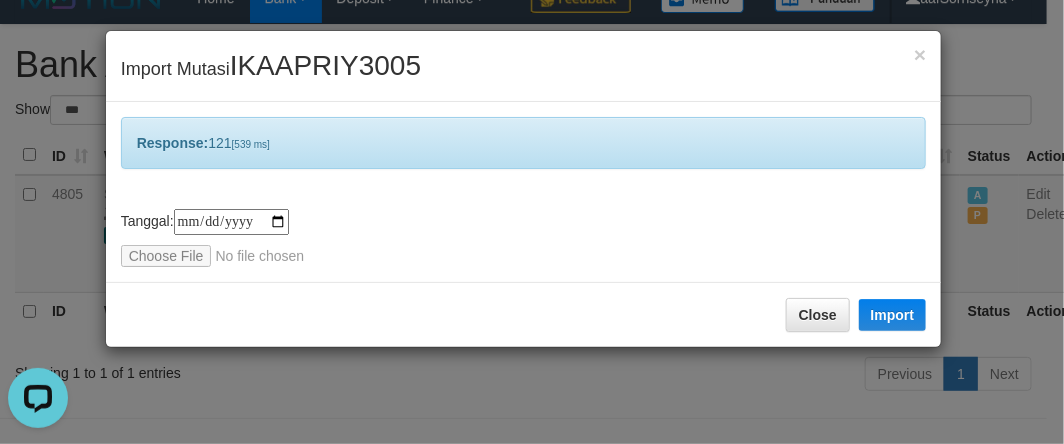 click on "**********" at bounding box center (532, 222) 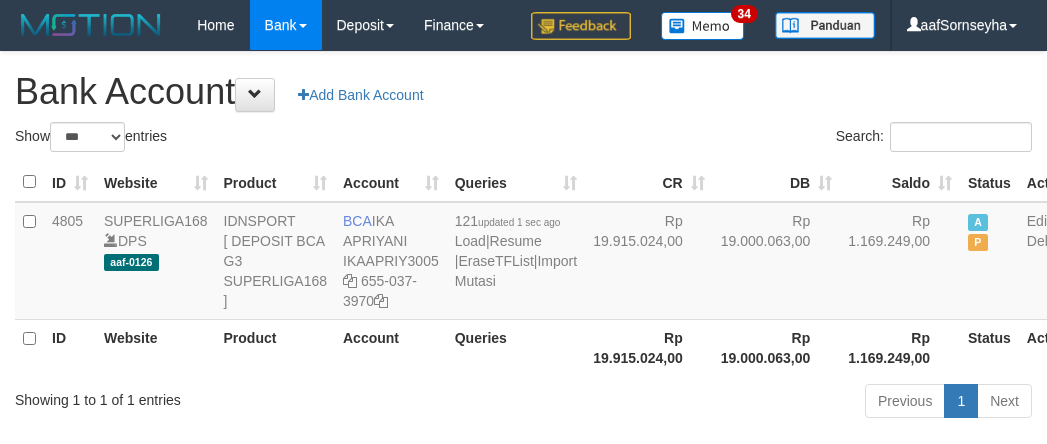 select on "***" 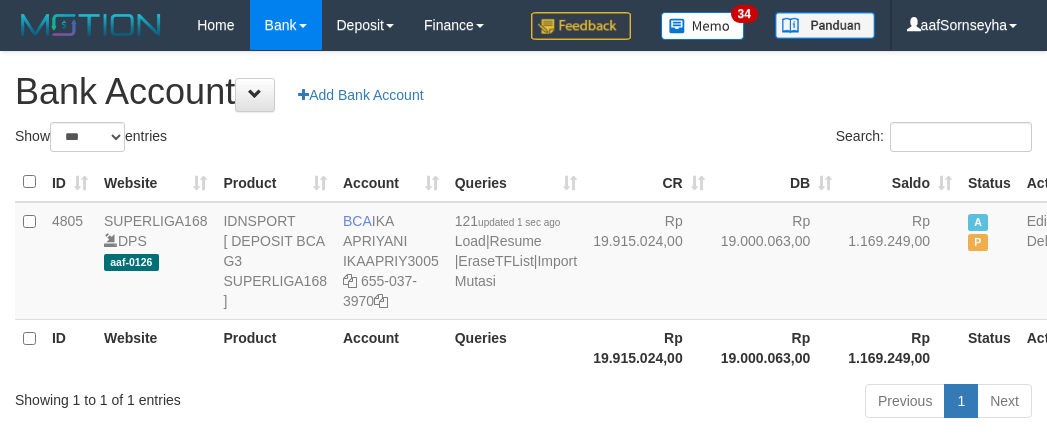 scroll, scrollTop: 95, scrollLeft: 0, axis: vertical 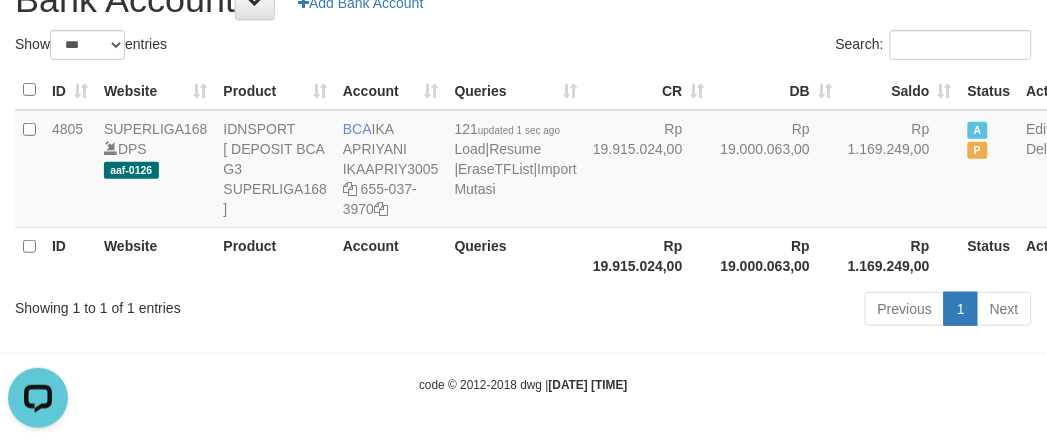 click on "Product" at bounding box center [275, 255] 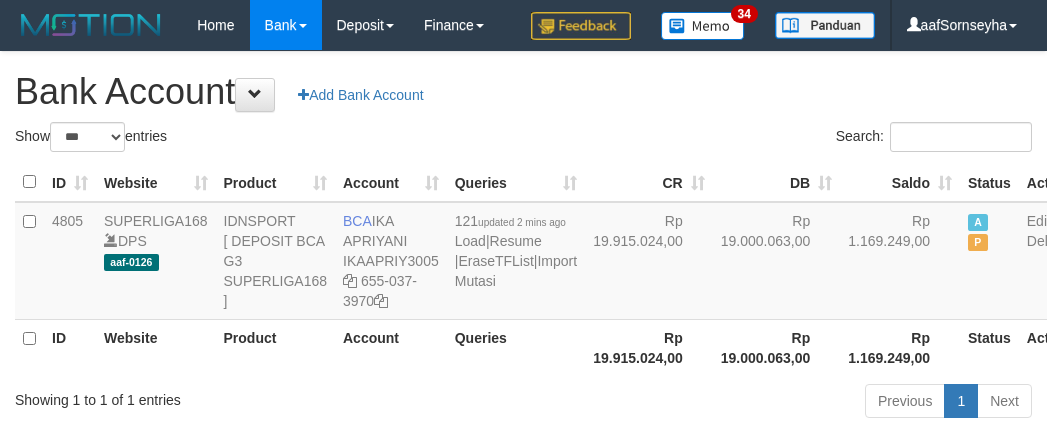 select on "***" 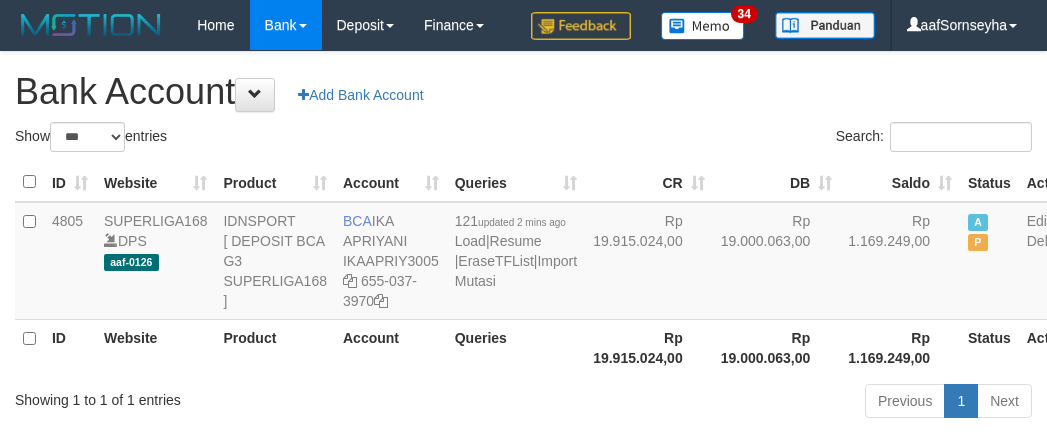 scroll, scrollTop: 96, scrollLeft: 0, axis: vertical 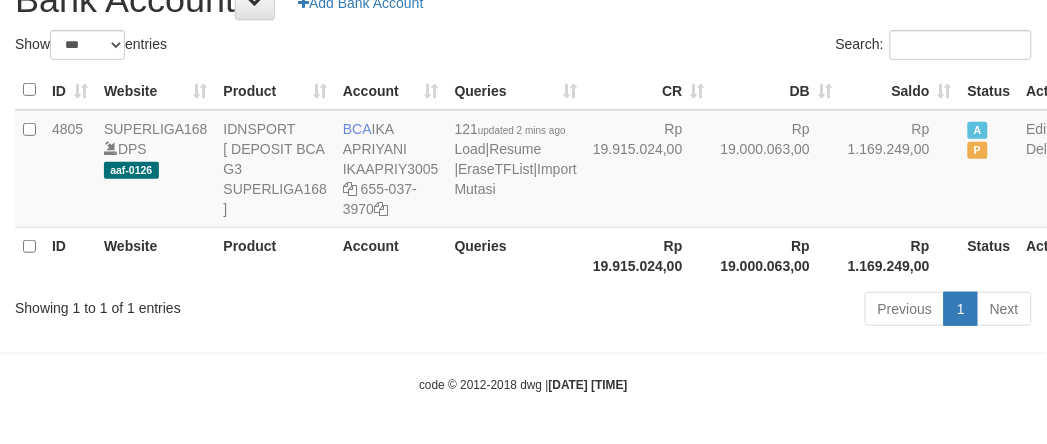 click on "Toggle navigation
Home
Bank
Account List
Load
By Website
Group
[ISPORT]													SUPERLIGA168
By Load Group (DPS)
34" at bounding box center (523, 176) 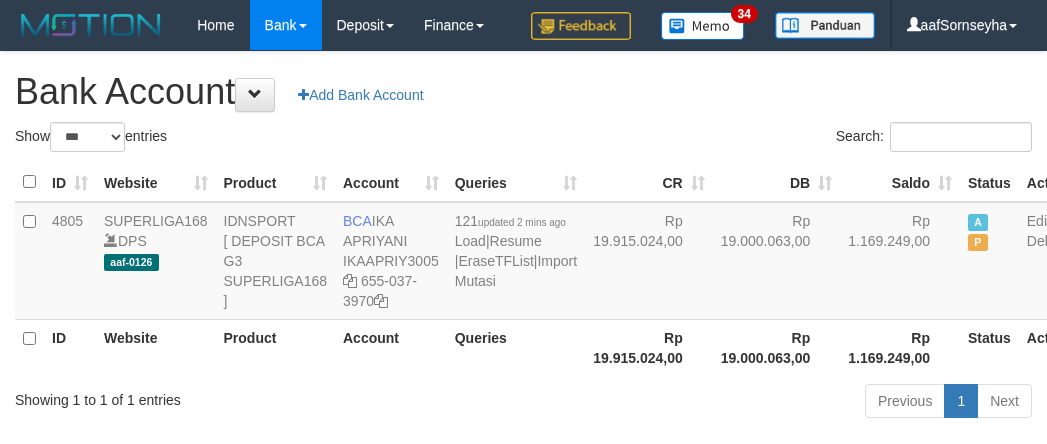 select on "***" 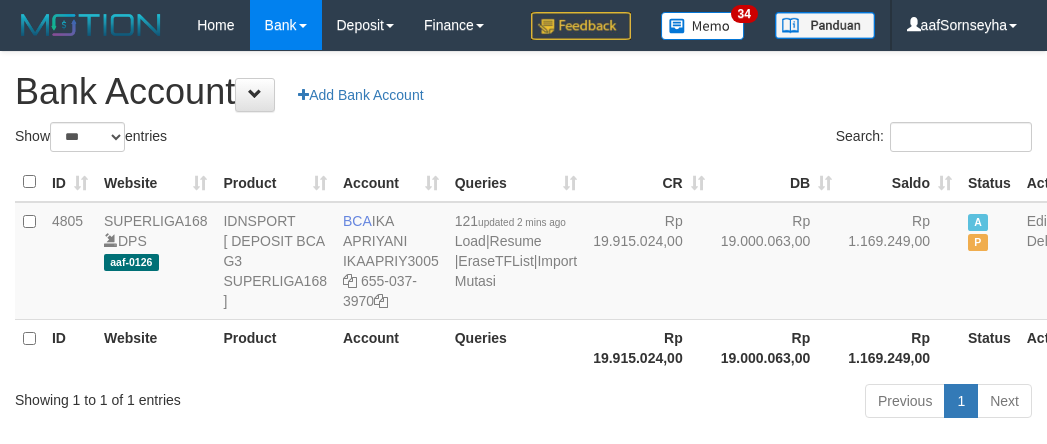 scroll, scrollTop: 97, scrollLeft: 0, axis: vertical 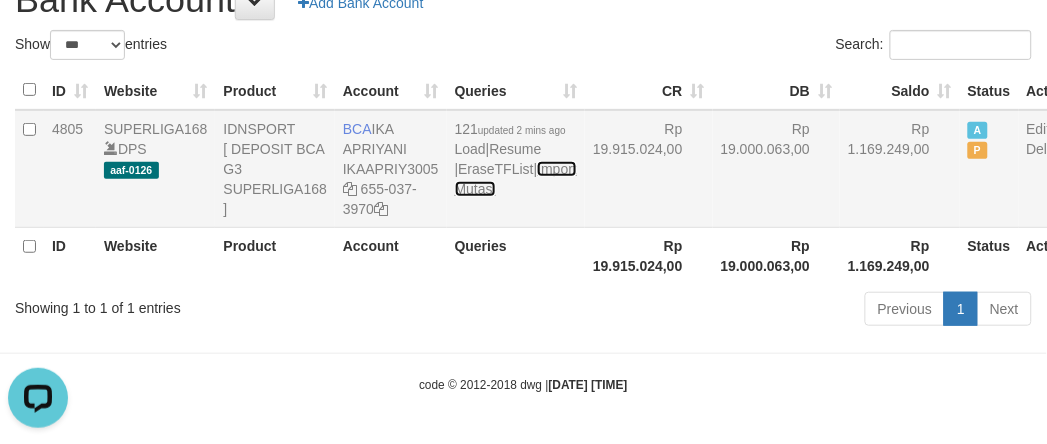 click on "Import Mutasi" at bounding box center (516, 179) 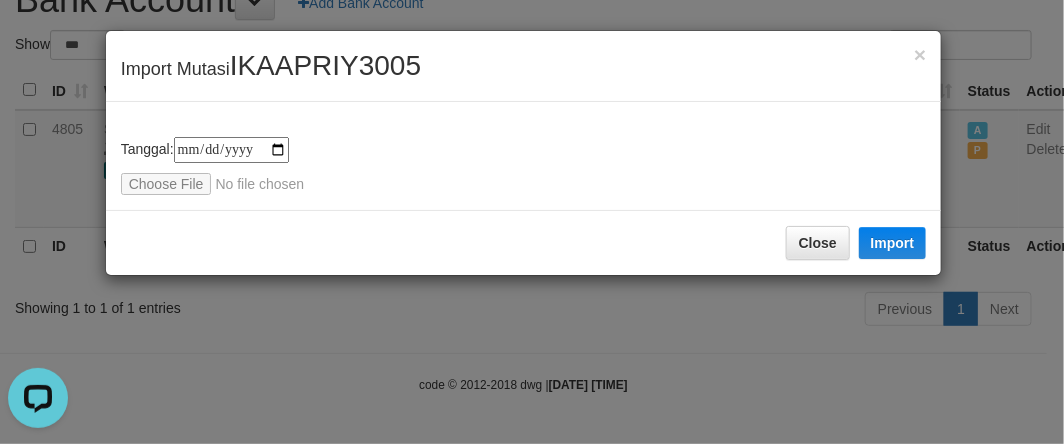 click on "**********" at bounding box center [532, 222] 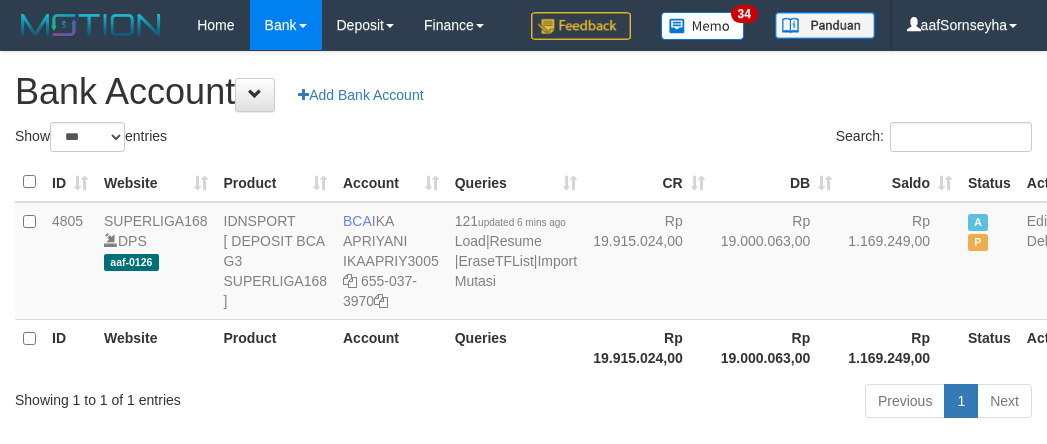 select on "***" 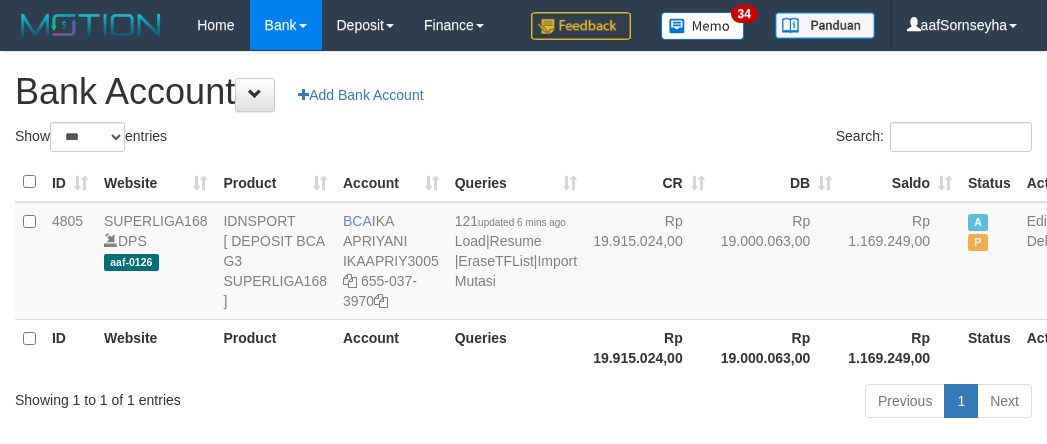 scroll, scrollTop: 97, scrollLeft: 0, axis: vertical 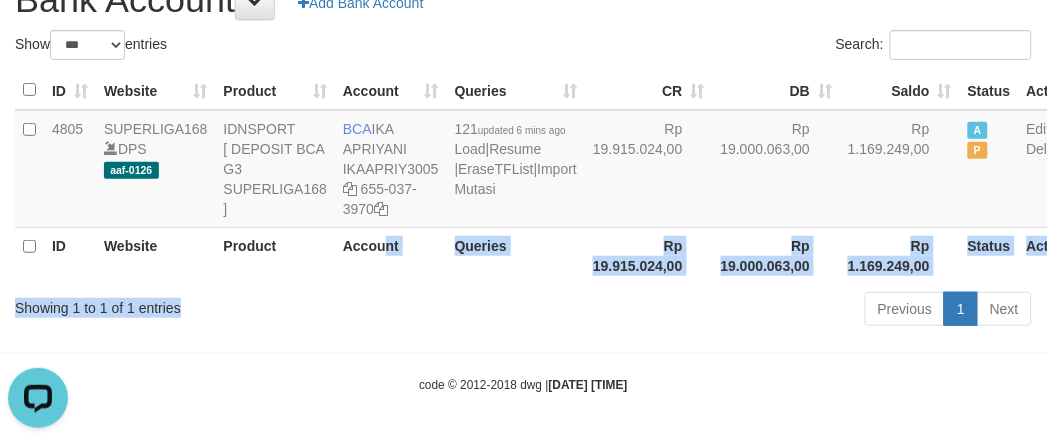drag, startPoint x: 392, startPoint y: 328, endPoint x: 388, endPoint y: 316, distance: 12.649111 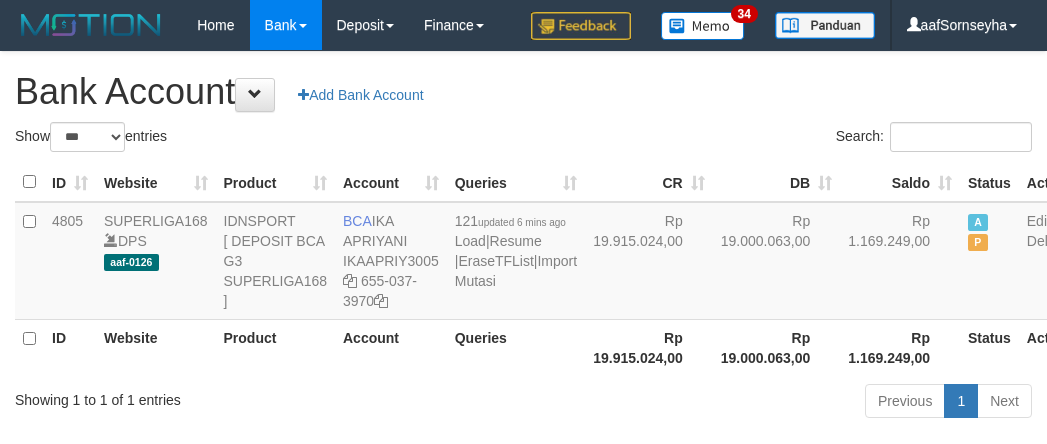 select on "***" 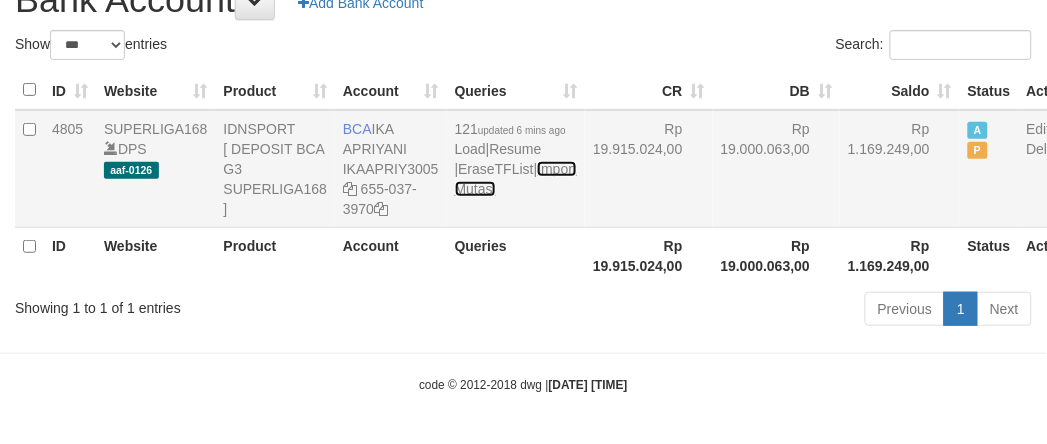 click on "Import Mutasi" at bounding box center [516, 179] 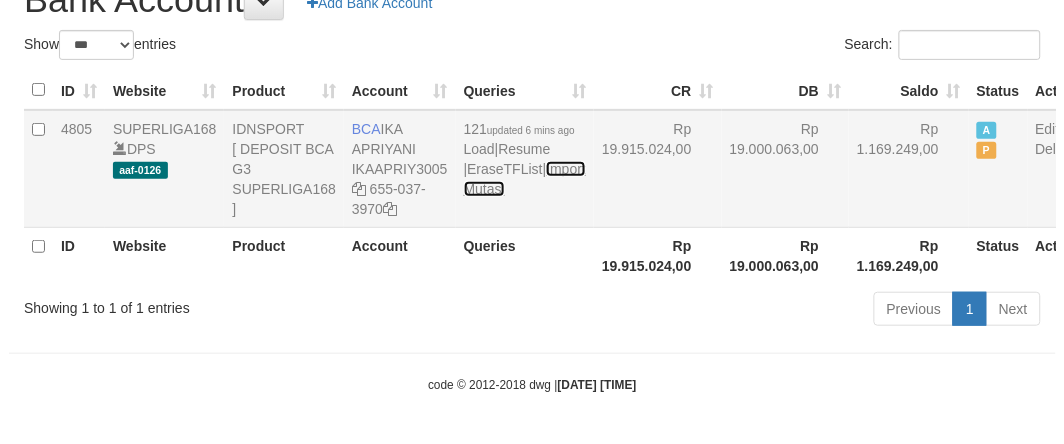 scroll, scrollTop: 98, scrollLeft: 0, axis: vertical 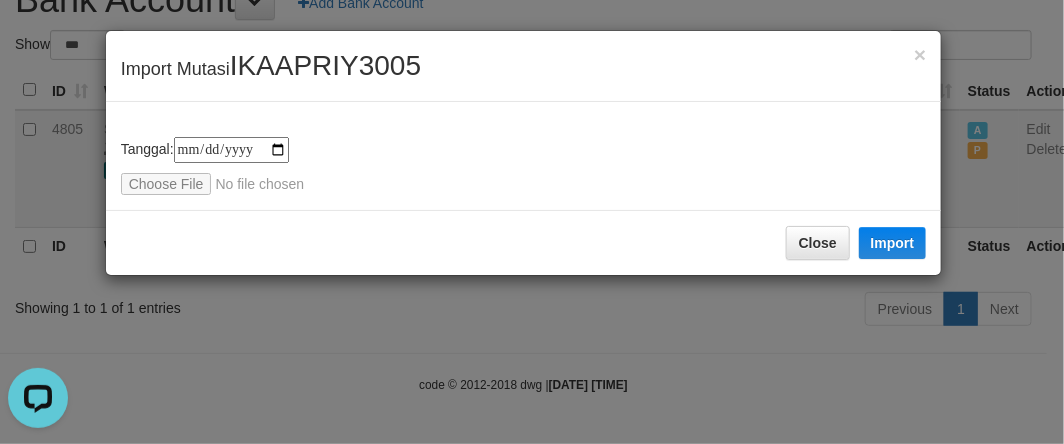 type on "**********" 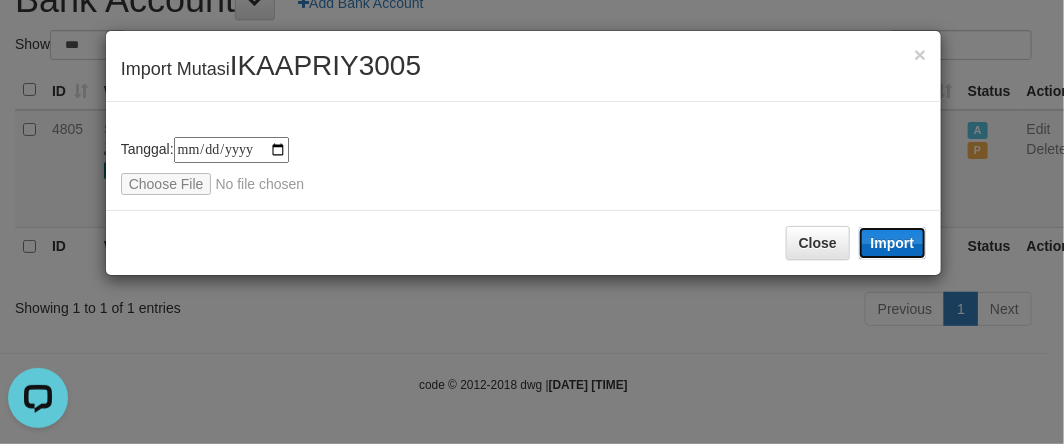 click on "Import" at bounding box center [893, 243] 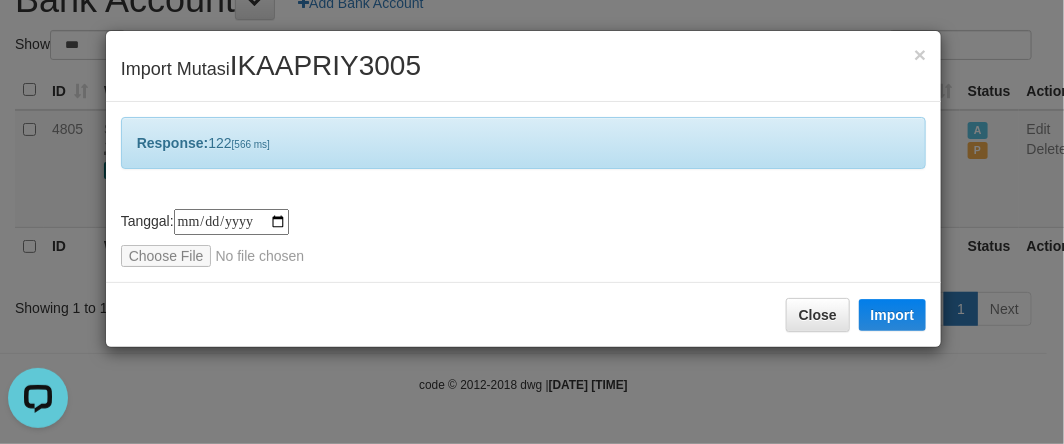 click on "**********" at bounding box center (532, 222) 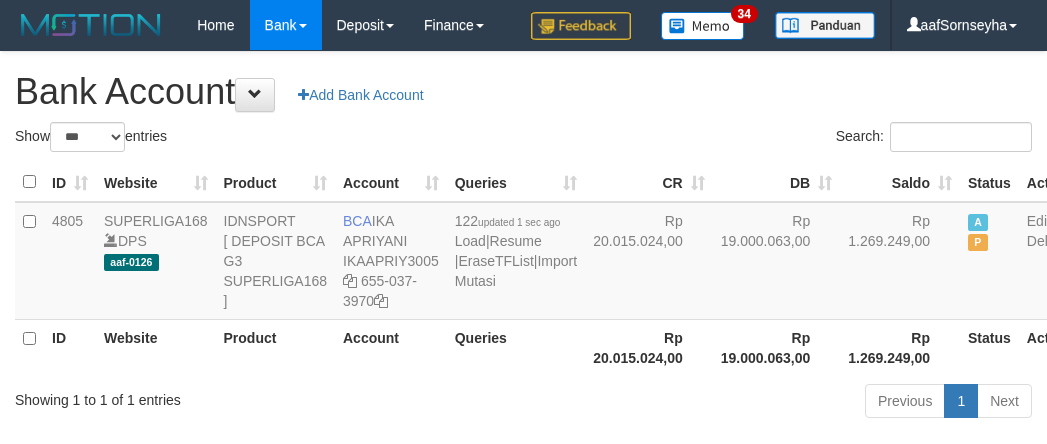 select on "***" 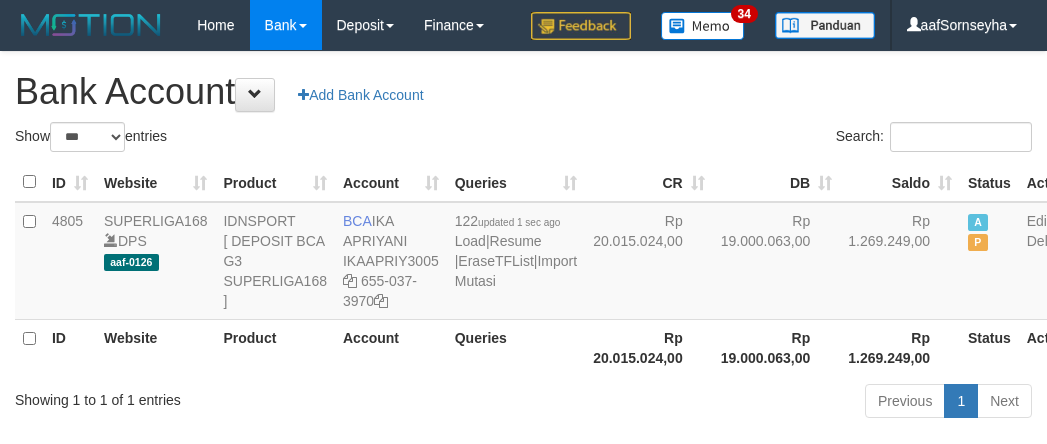 scroll, scrollTop: 100, scrollLeft: 0, axis: vertical 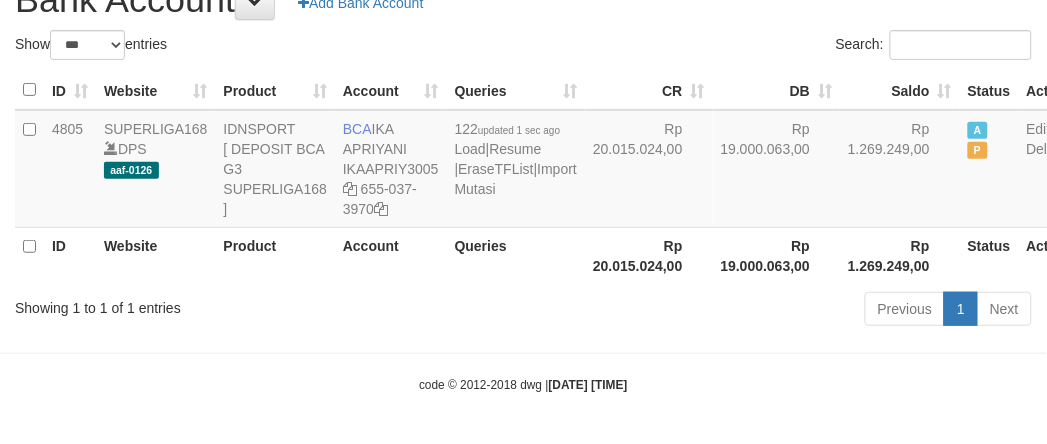 drag, startPoint x: 0, startPoint y: 0, endPoint x: 63, endPoint y: 326, distance: 332.03162 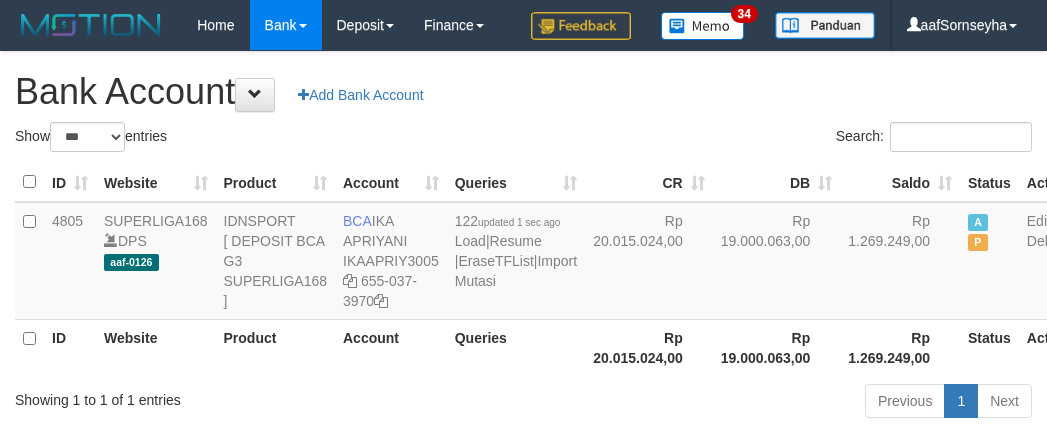 select on "***" 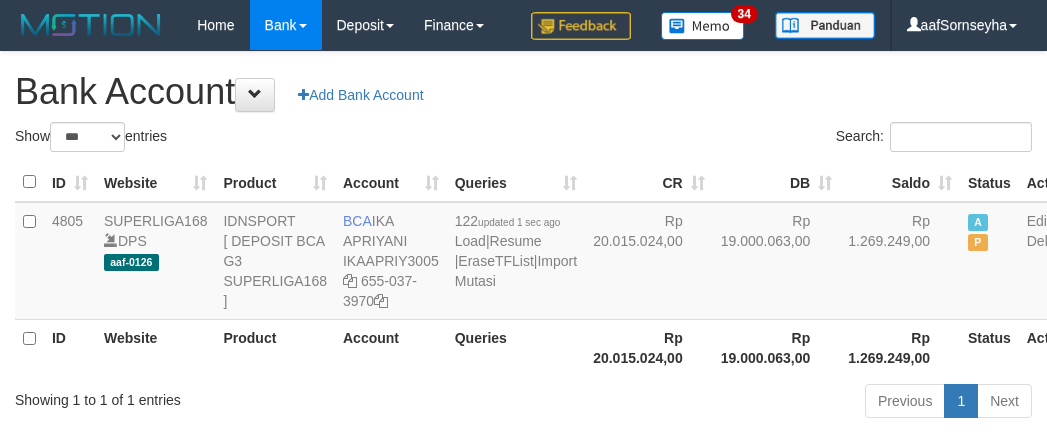 scroll, scrollTop: 100, scrollLeft: 0, axis: vertical 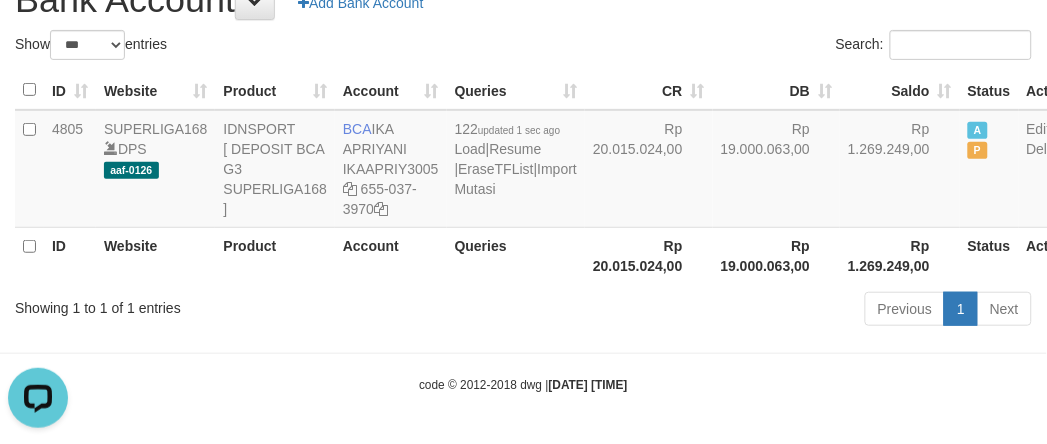 click on "Previous 1 Next" at bounding box center [741, 311] 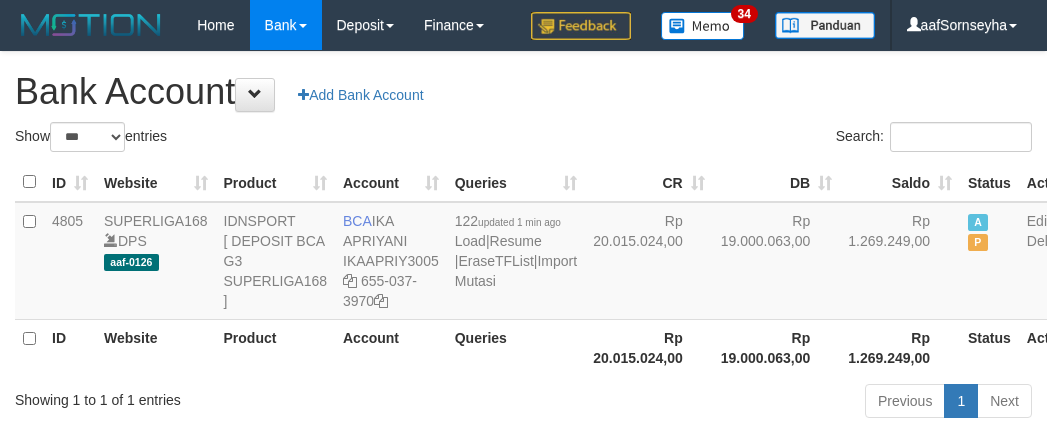 select on "***" 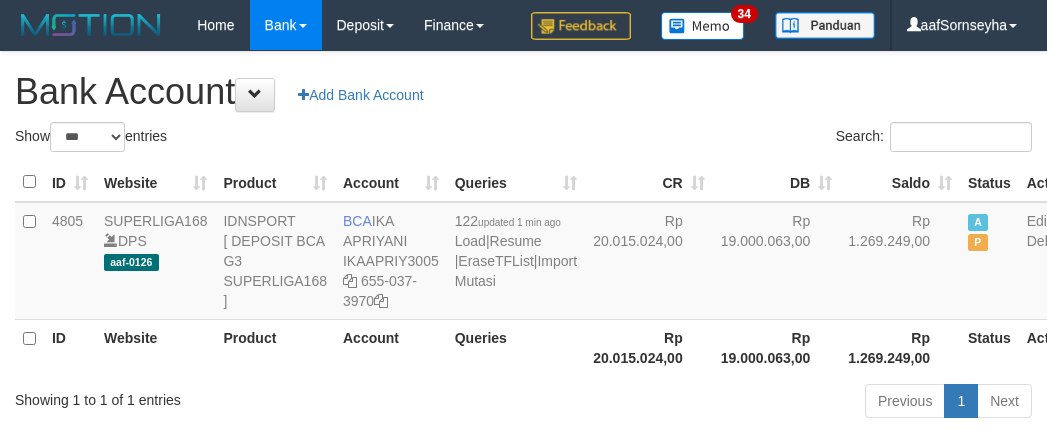 scroll, scrollTop: 101, scrollLeft: 0, axis: vertical 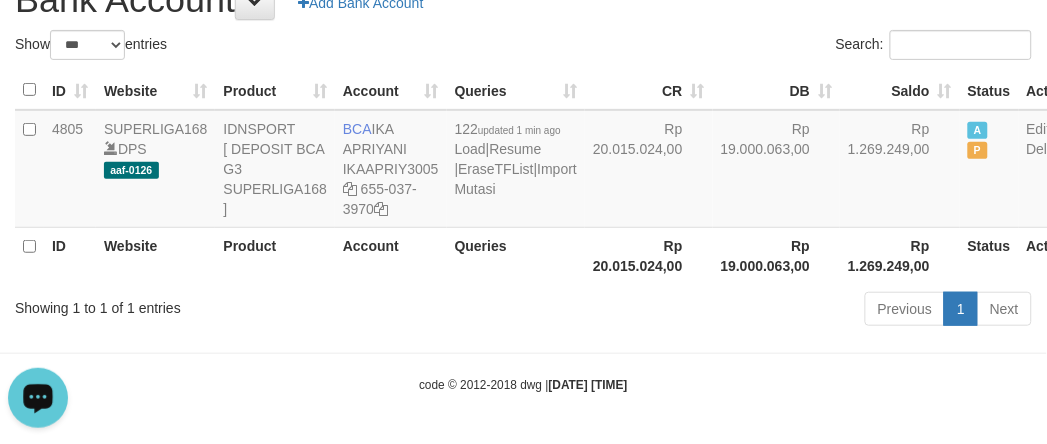 drag, startPoint x: 400, startPoint y: 322, endPoint x: 415, endPoint y: 327, distance: 15.811388 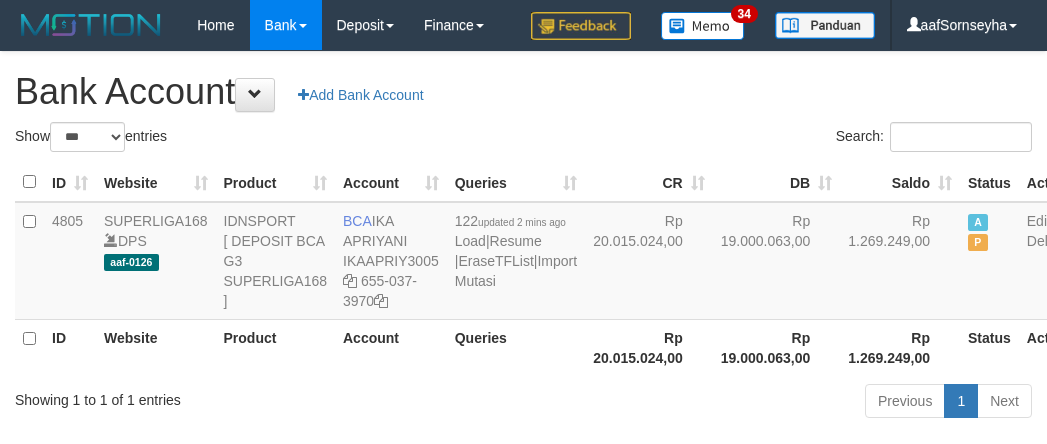 select on "***" 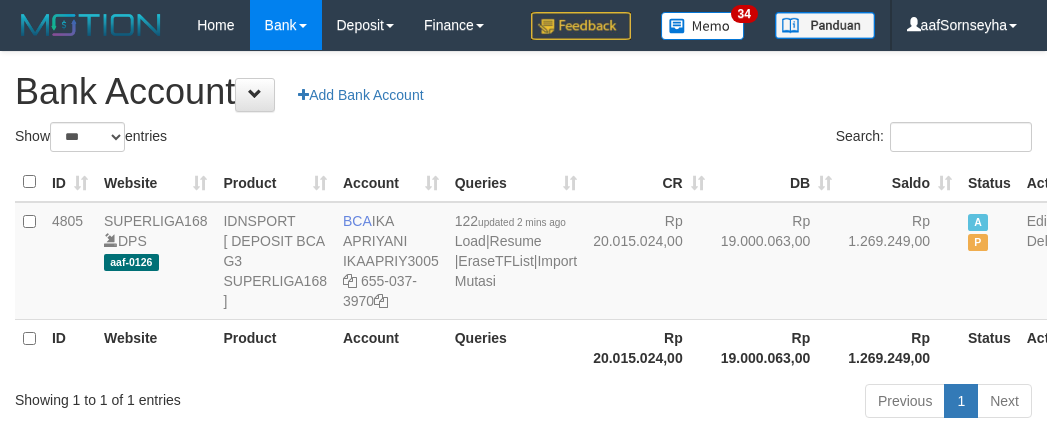 scroll, scrollTop: 102, scrollLeft: 0, axis: vertical 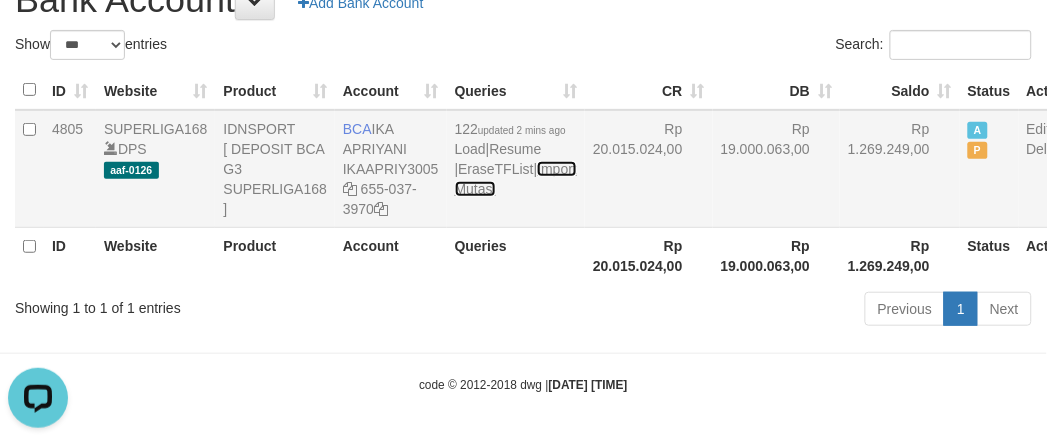 click on "Import Mutasi" at bounding box center [516, 179] 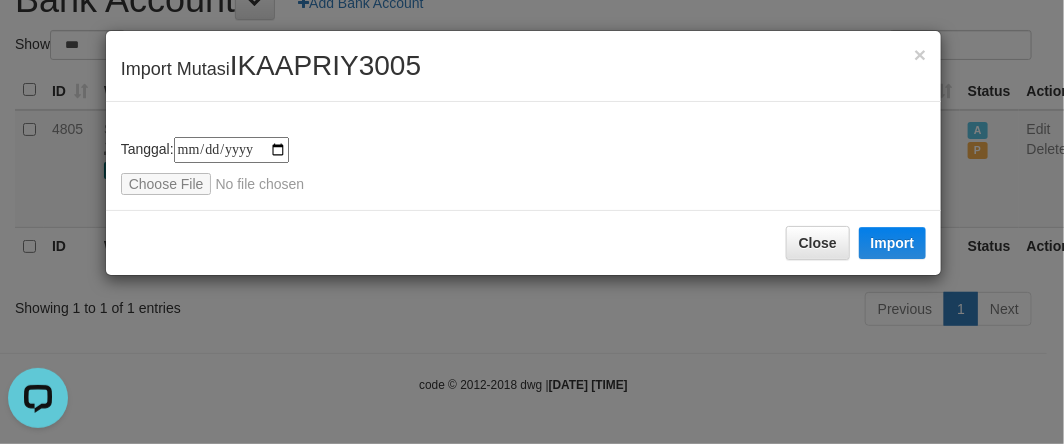 type on "**********" 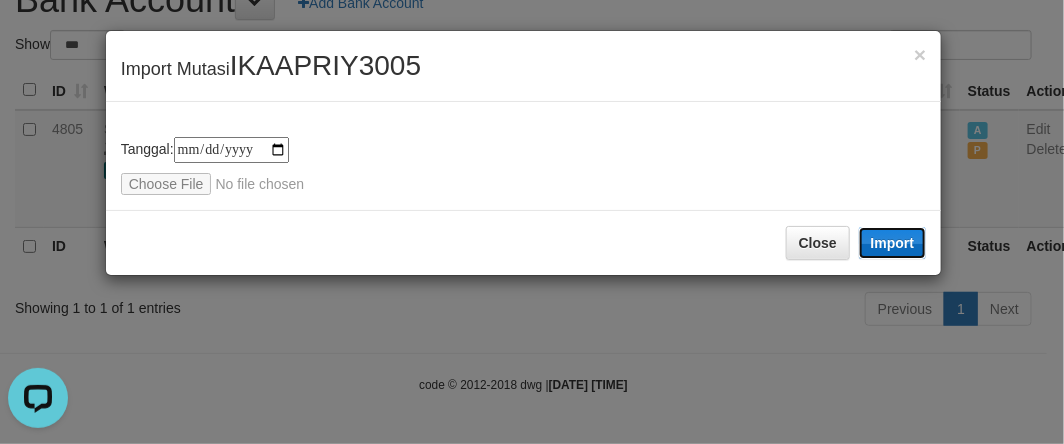 click on "Import" at bounding box center [893, 243] 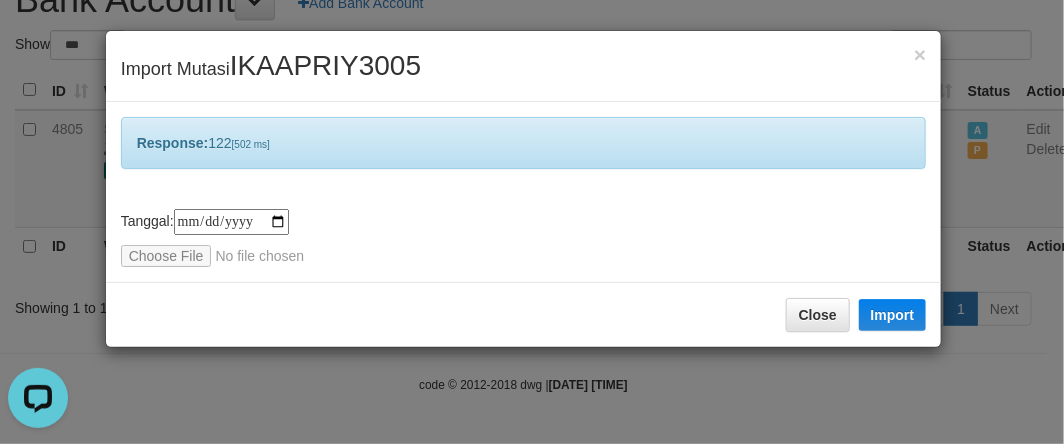 drag, startPoint x: 215, startPoint y: 340, endPoint x: 240, endPoint y: 371, distance: 39.824615 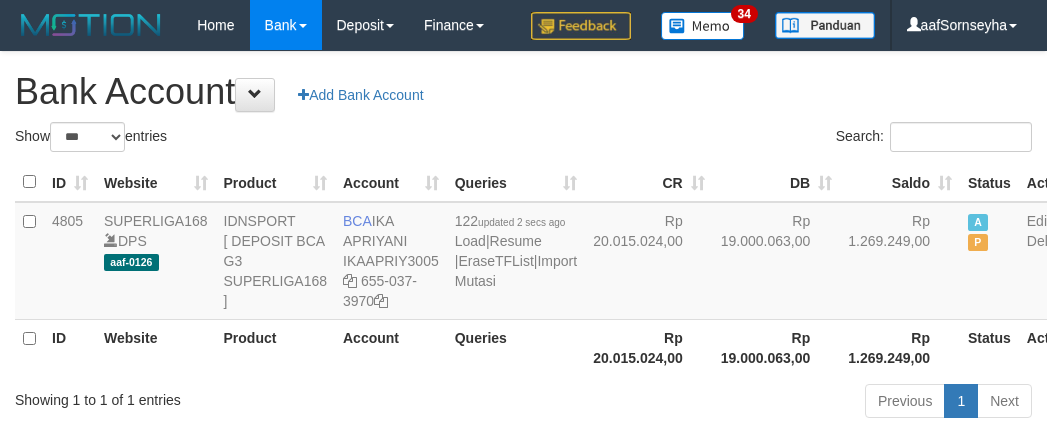 select on "***" 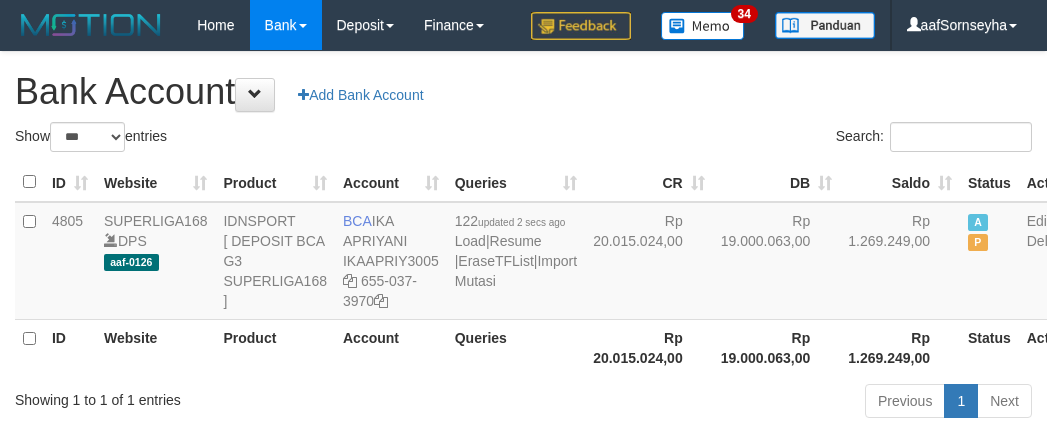 scroll, scrollTop: 103, scrollLeft: 0, axis: vertical 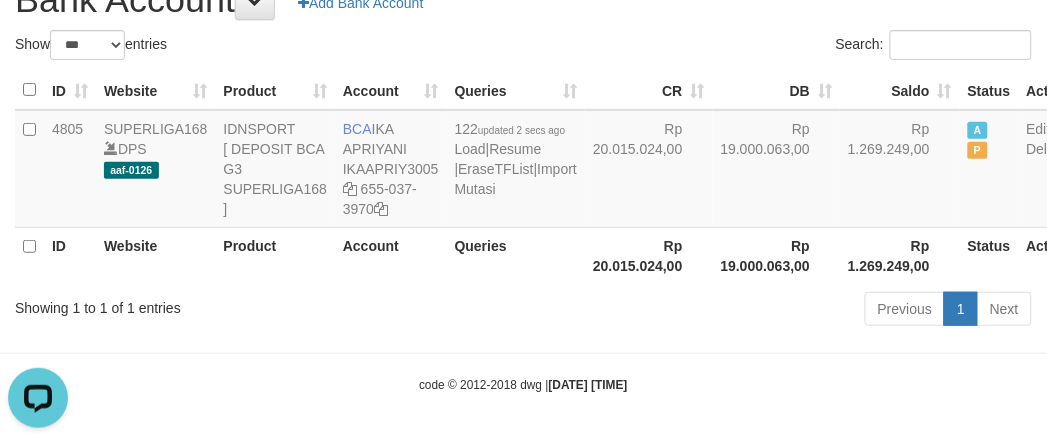 click on "Account" at bounding box center [391, 255] 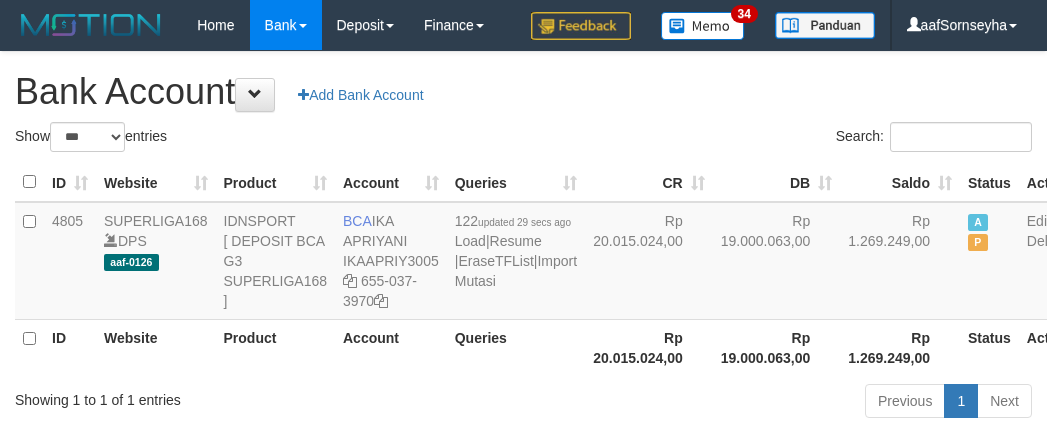 select on "***" 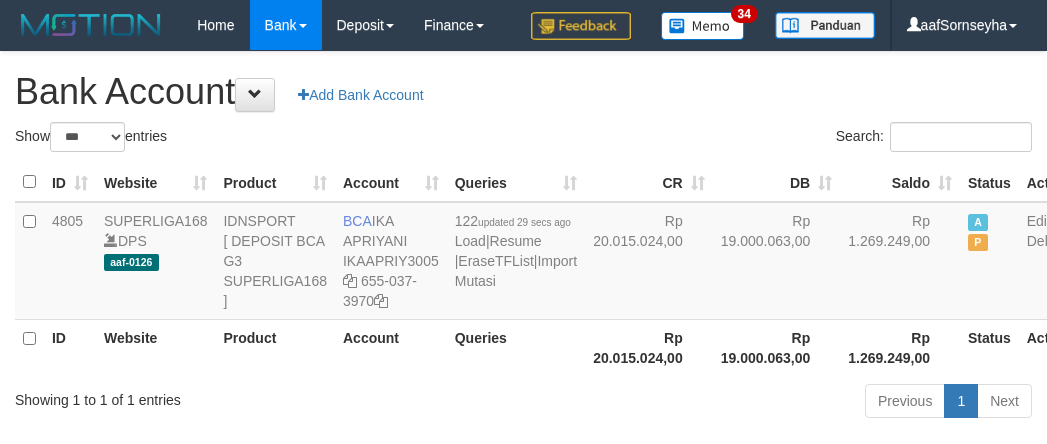 scroll, scrollTop: 104, scrollLeft: 0, axis: vertical 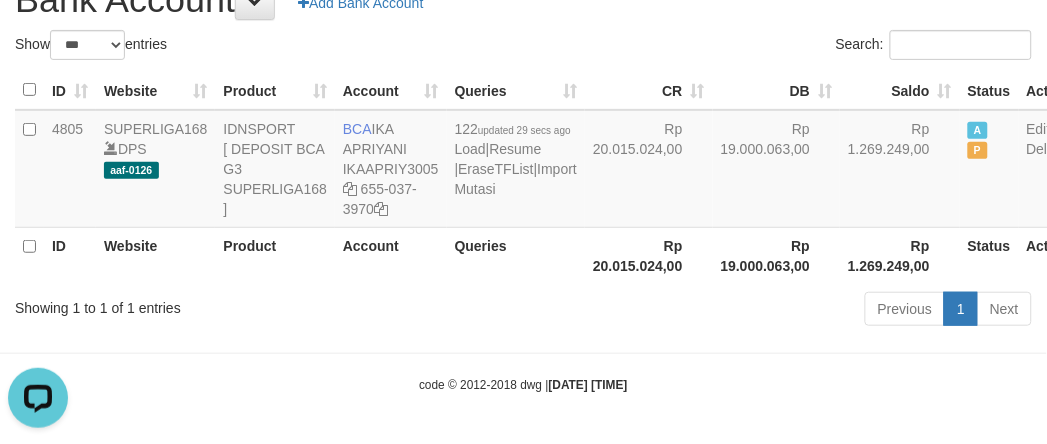 drag, startPoint x: 397, startPoint y: 291, endPoint x: 412, endPoint y: 287, distance: 15.524175 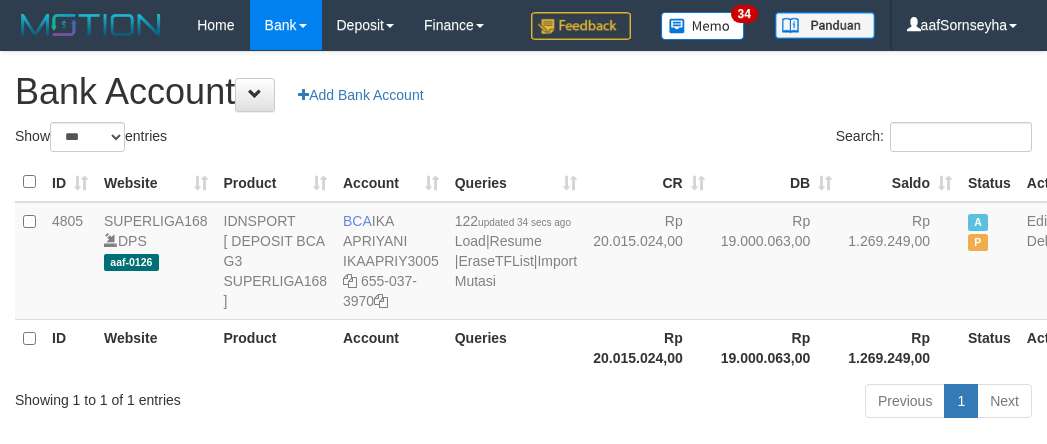 select on "***" 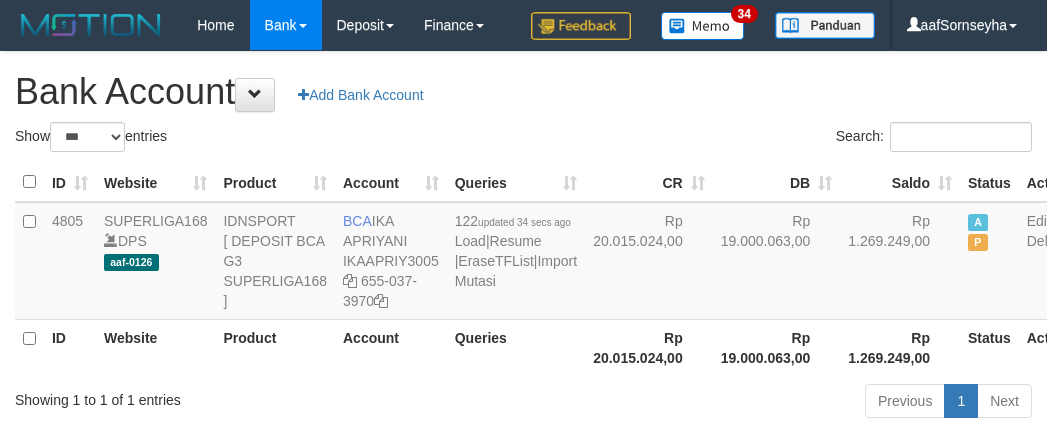scroll, scrollTop: 105, scrollLeft: 0, axis: vertical 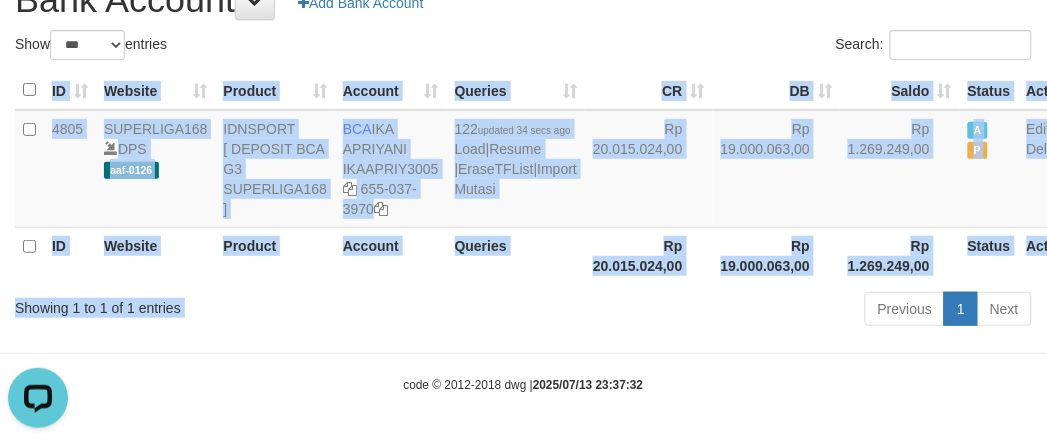 click on "Show  ** ** ** *** ***  entries Search:
ID Website Product Account Queries CR DB Saldo Status Action
4805
SUPERLIGA168
DPS
aaf-0126
IDNSPORT
[ DEPOSIT BCA G3 SUPERLIGA168 ]
BCA
[FIRST] [LAST]
IKAAPRIY3005
655-037-3970
122  updated 34 secs ago
Load
|
Resume
|
EraseTFList
|
Import Mutasi
Rp 20.015.024,00
Rp 19.000.063,00
Rp 1.269.249,00
A
P
Edit
Delete
ID Website Product Account
1" at bounding box center [523, 181] 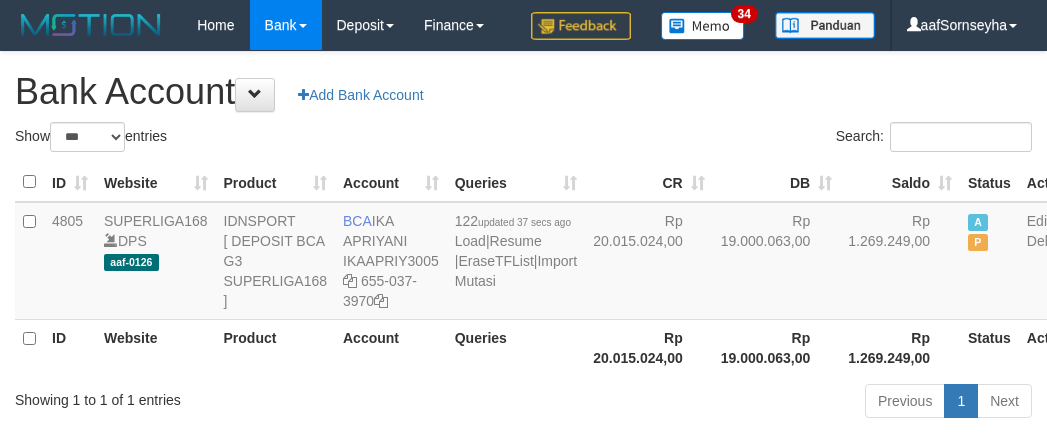 select on "***" 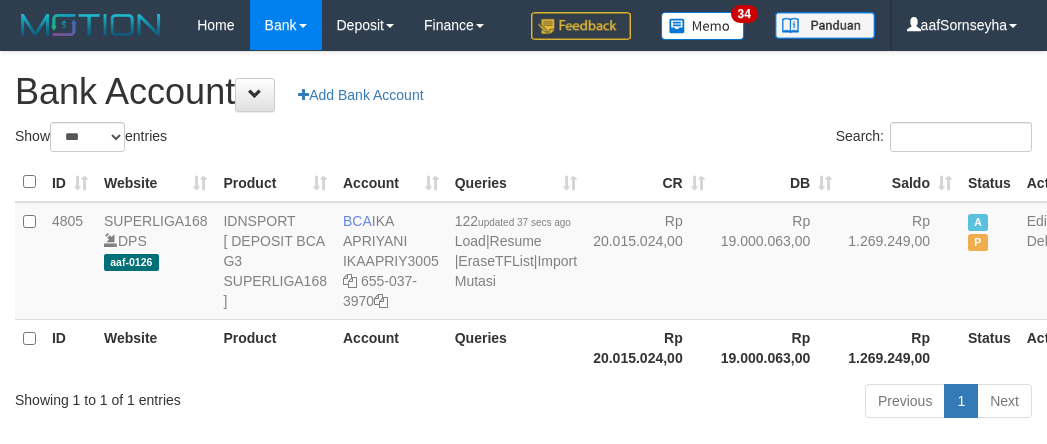 scroll, scrollTop: 106, scrollLeft: 0, axis: vertical 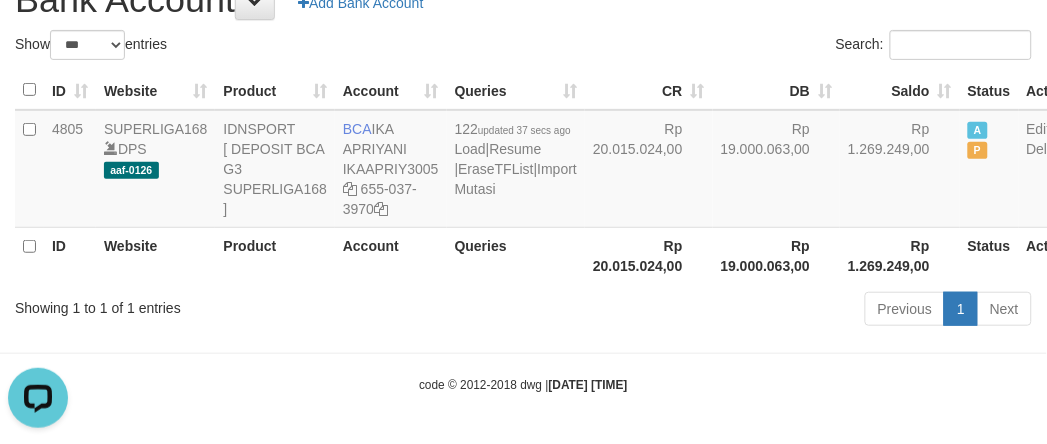 click on "Queries" at bounding box center (516, 255) 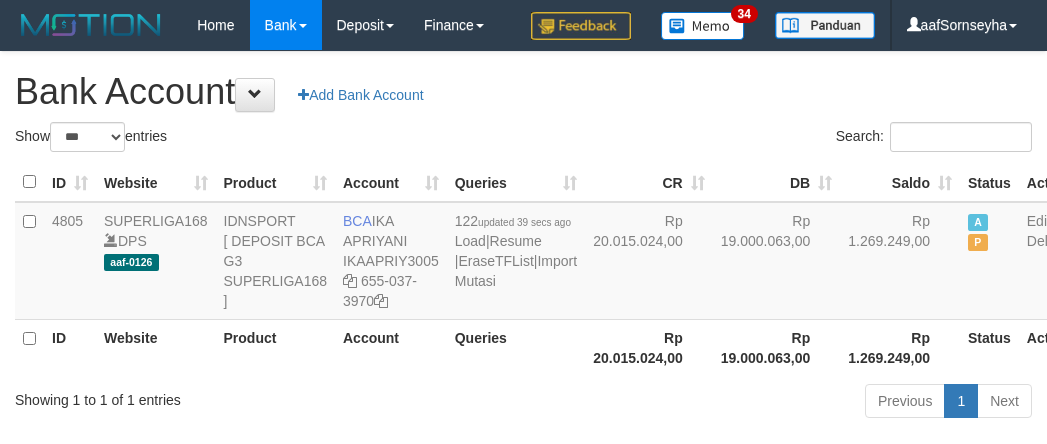 select on "***" 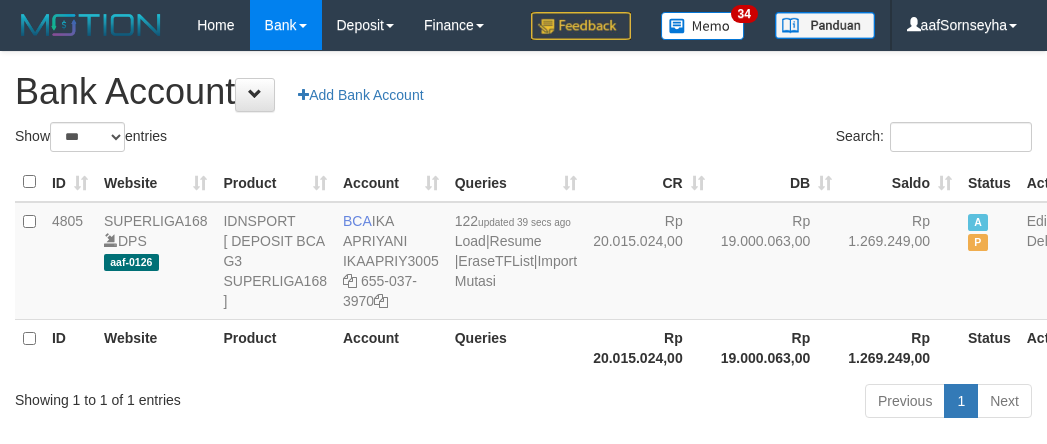 scroll, scrollTop: 107, scrollLeft: 0, axis: vertical 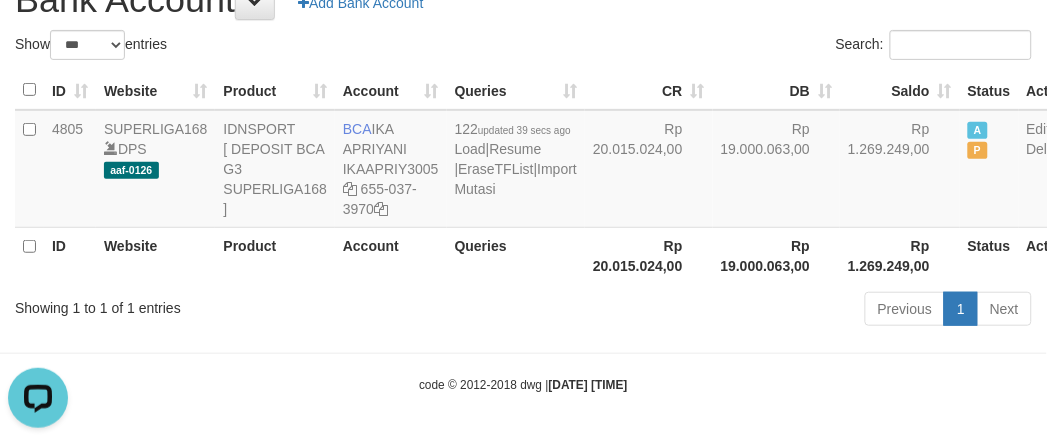 click on "Account" at bounding box center [391, 255] 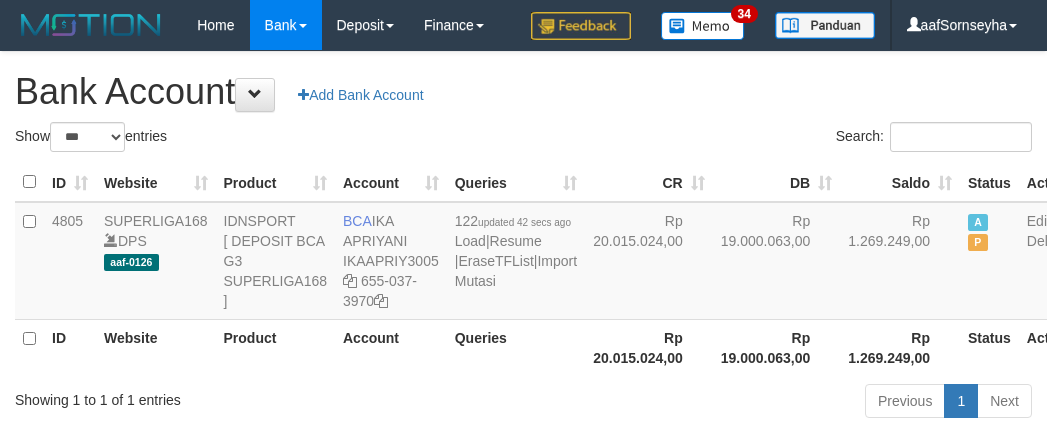 select on "***" 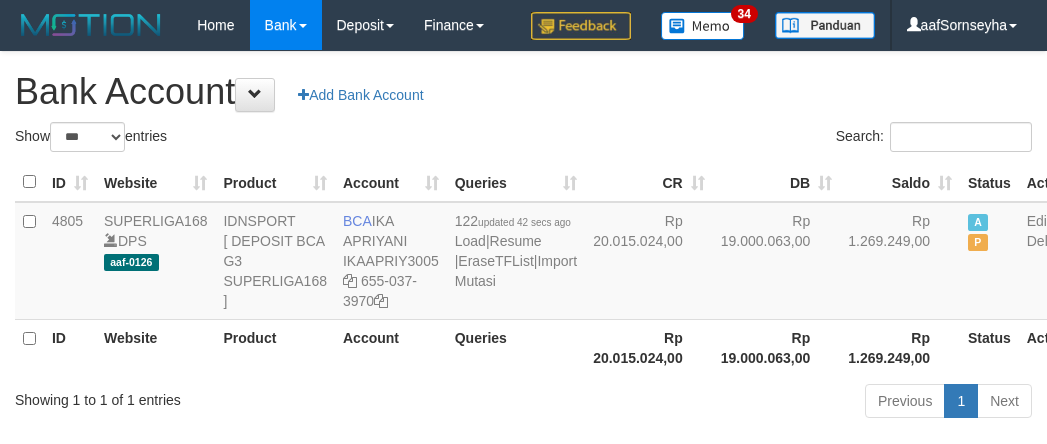 scroll, scrollTop: 108, scrollLeft: 0, axis: vertical 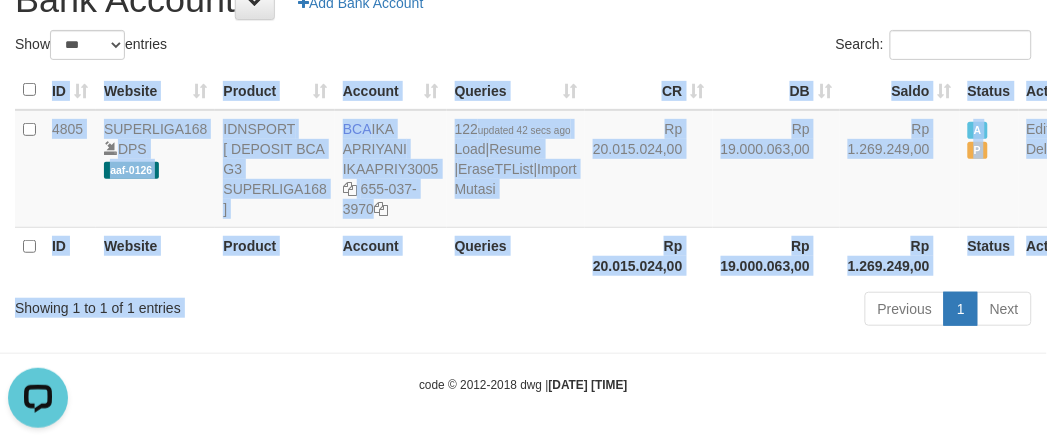 click on "Previous 1 Next" at bounding box center [741, 311] 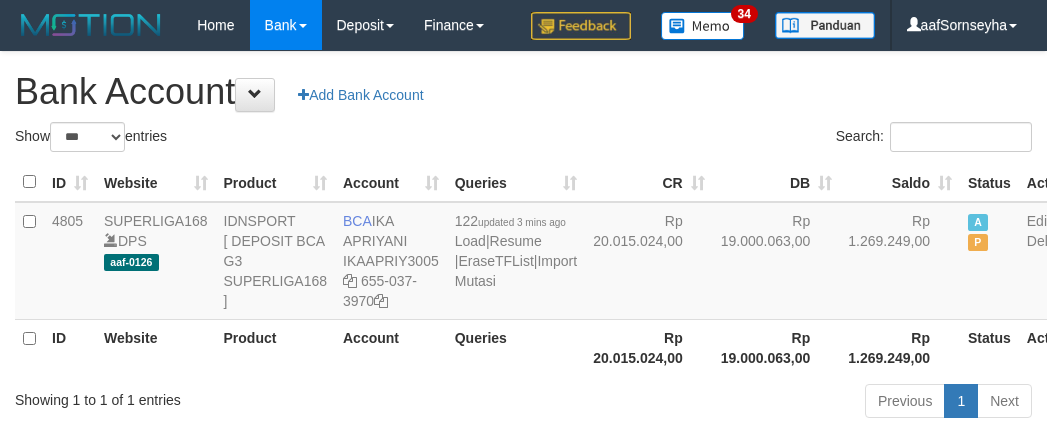 select on "***" 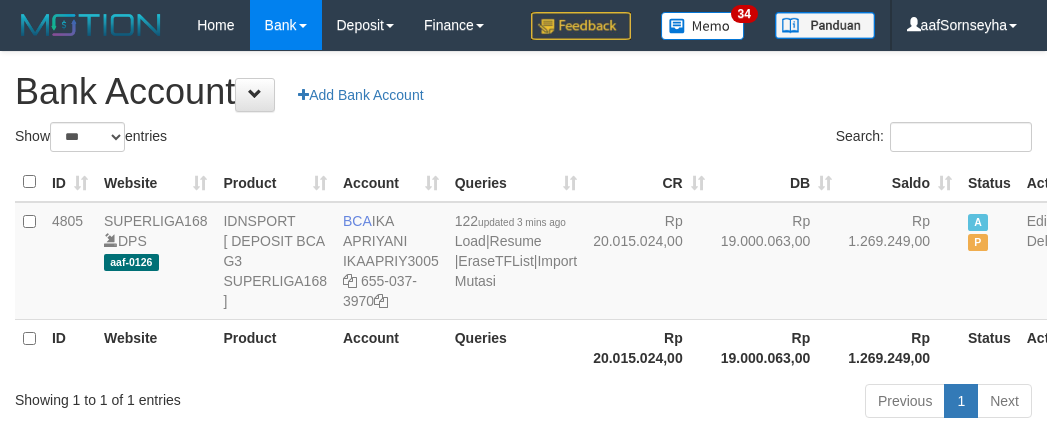 scroll, scrollTop: 110, scrollLeft: 0, axis: vertical 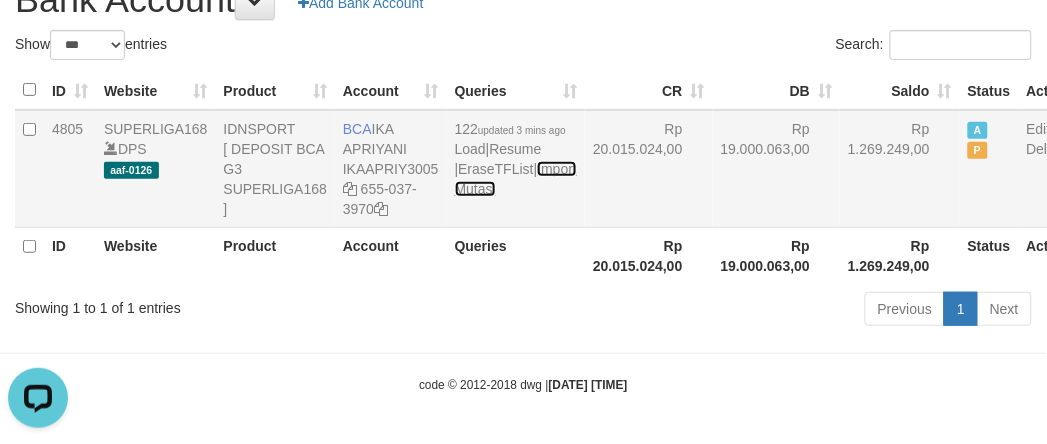 click on "Import Mutasi" at bounding box center (516, 179) 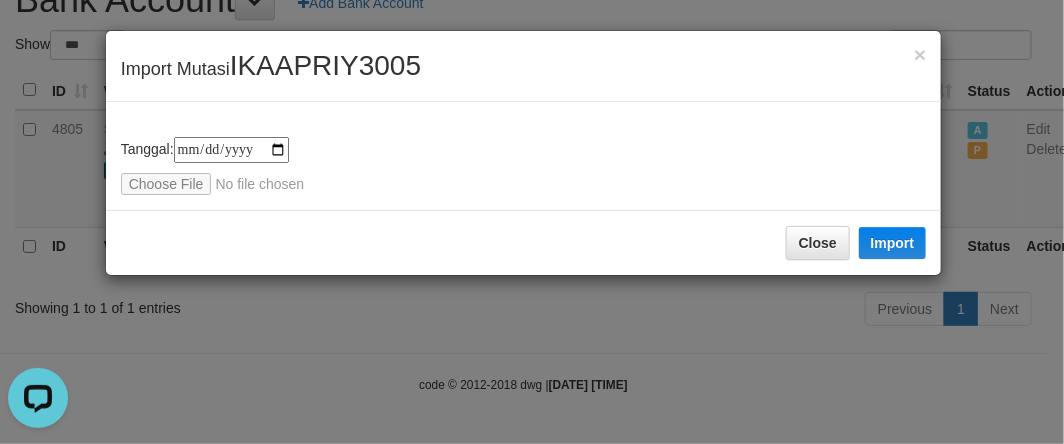 type on "**********" 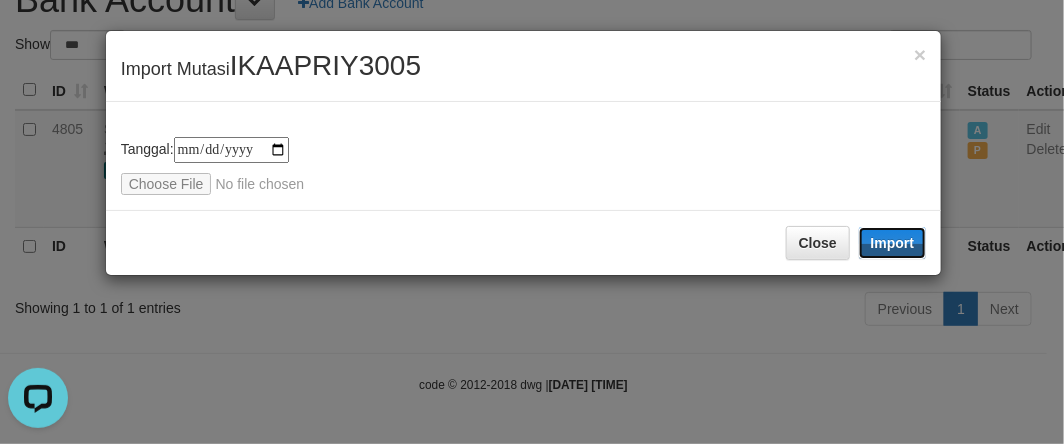 drag, startPoint x: 887, startPoint y: 244, endPoint x: 231, endPoint y: 381, distance: 670.15295 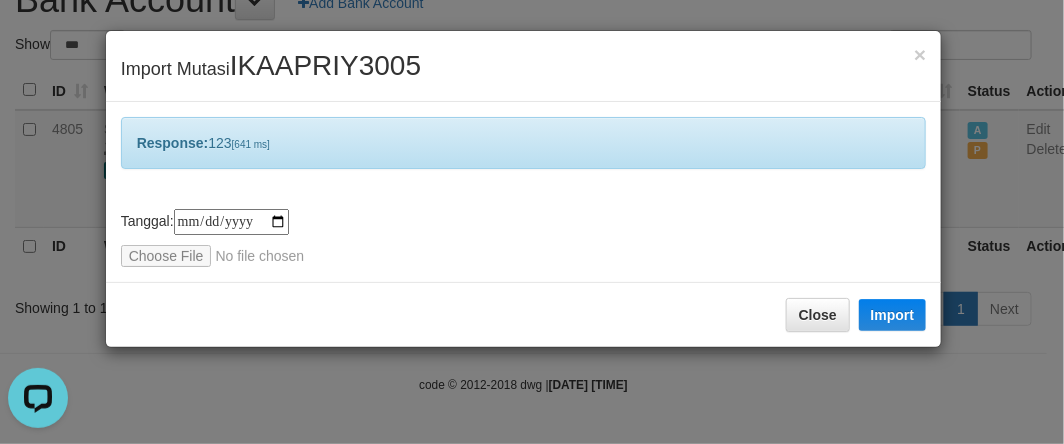 click on "**********" at bounding box center [532, 222] 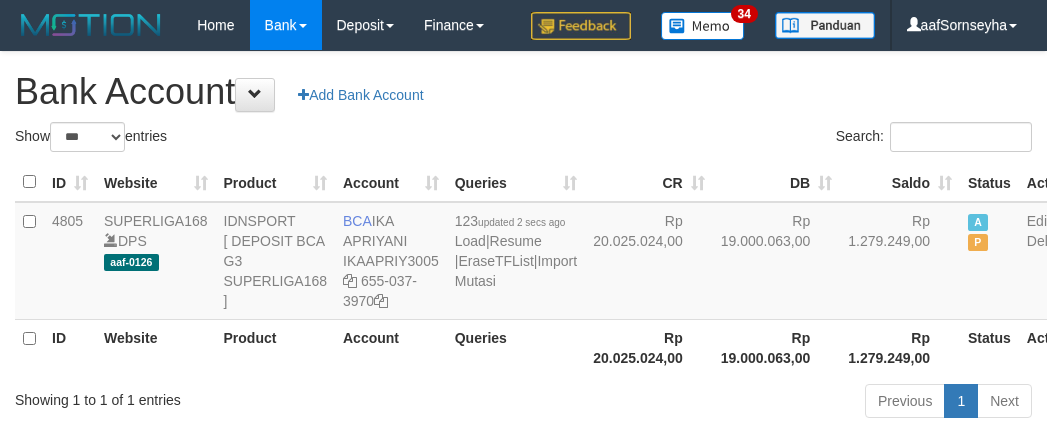 select on "***" 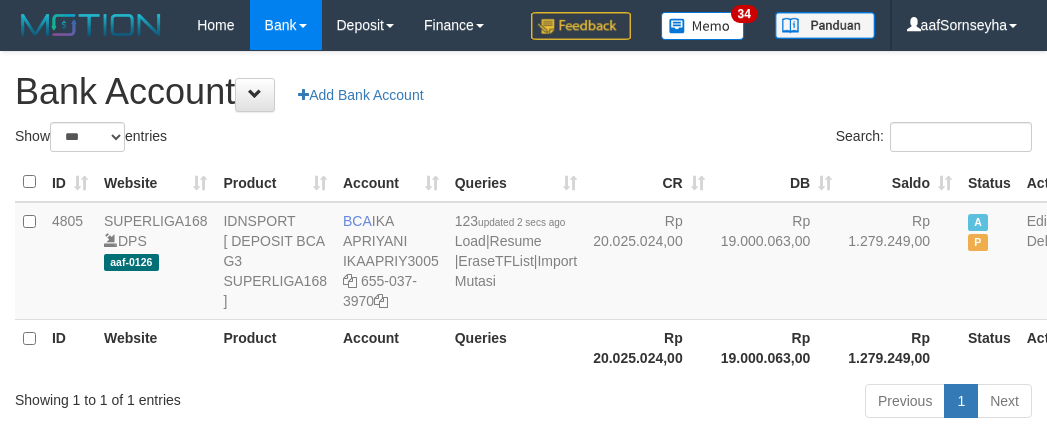 scroll, scrollTop: 111, scrollLeft: 0, axis: vertical 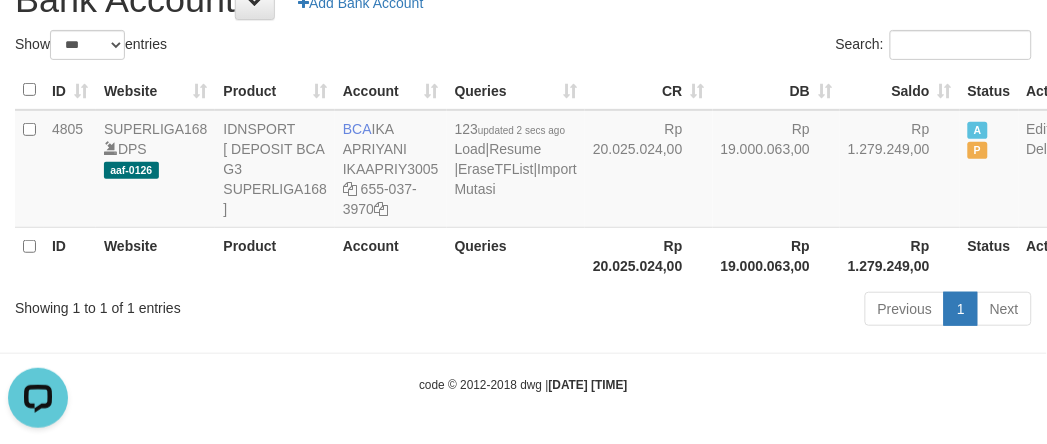 click on "Previous 1 Next" at bounding box center (741, 311) 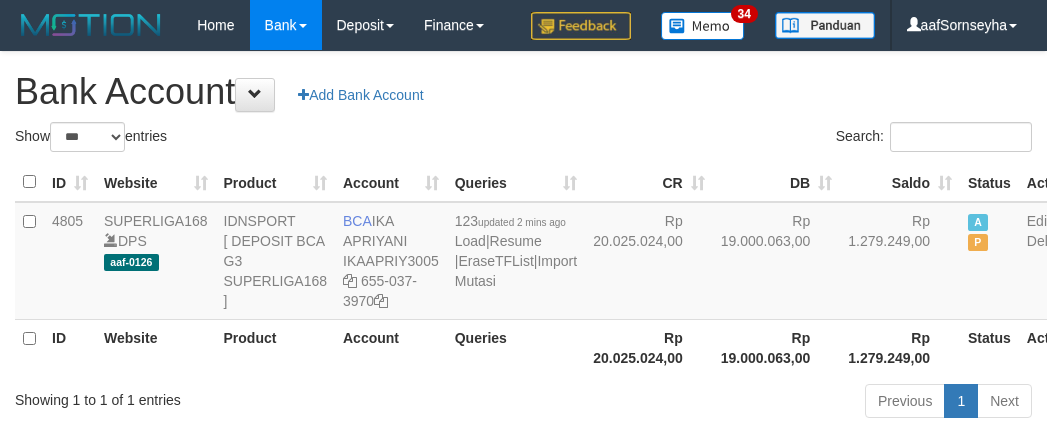 select on "***" 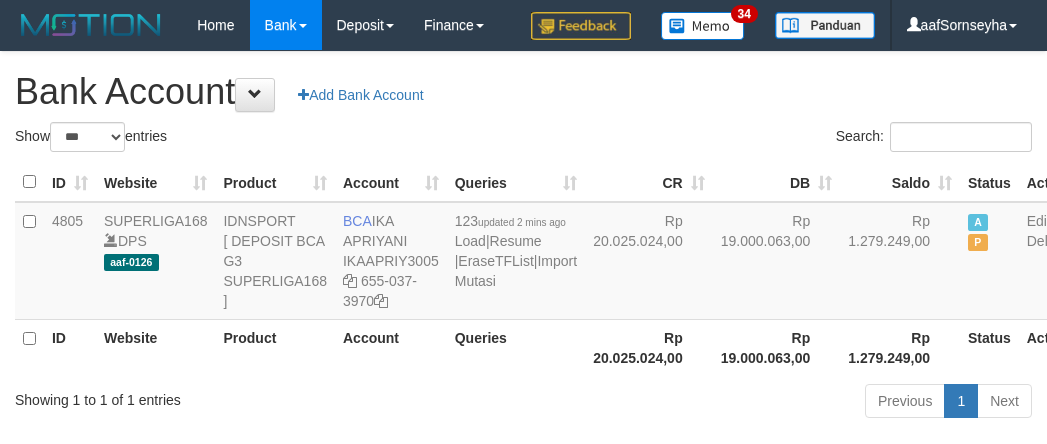 scroll, scrollTop: 112, scrollLeft: 0, axis: vertical 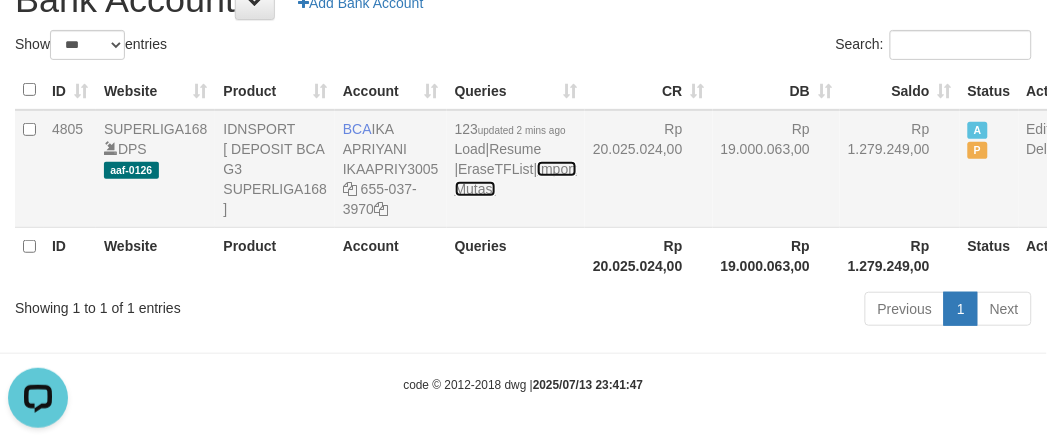 click on "Import Mutasi" at bounding box center (516, 179) 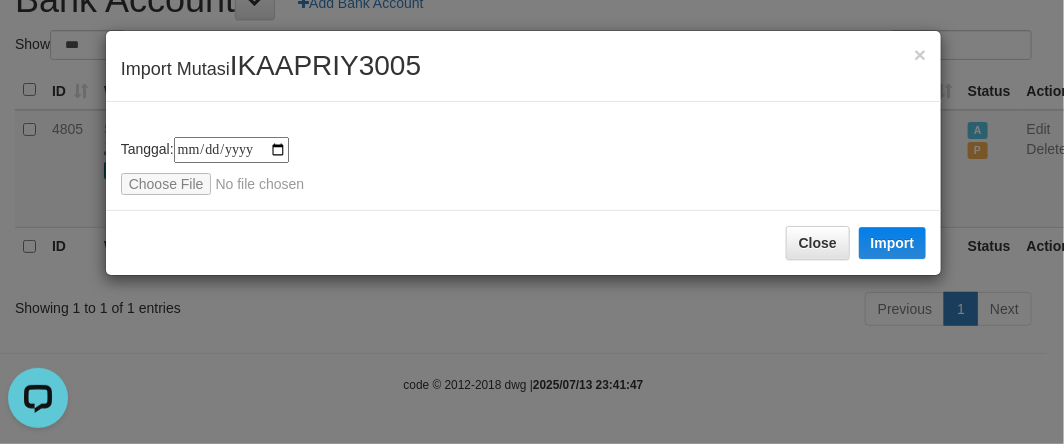 type on "**********" 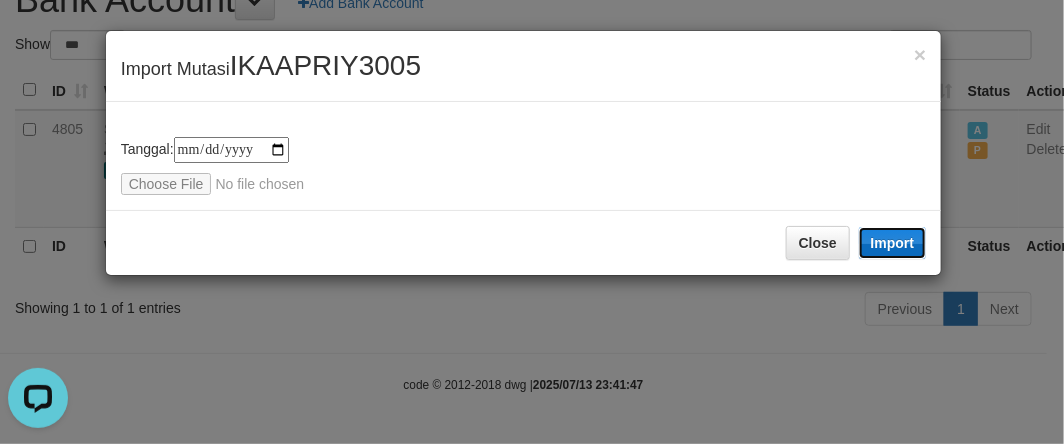 click on "Import" at bounding box center (893, 243) 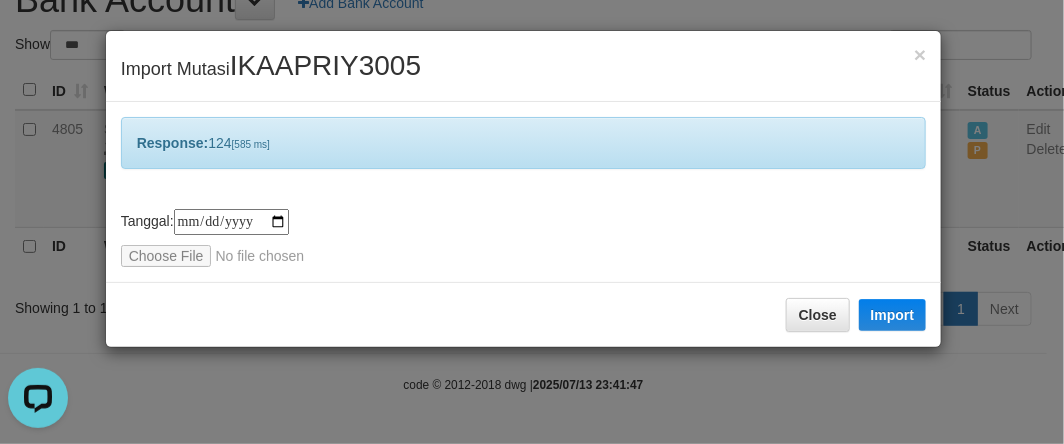 drag, startPoint x: 270, startPoint y: 347, endPoint x: 263, endPoint y: 331, distance: 17.464249 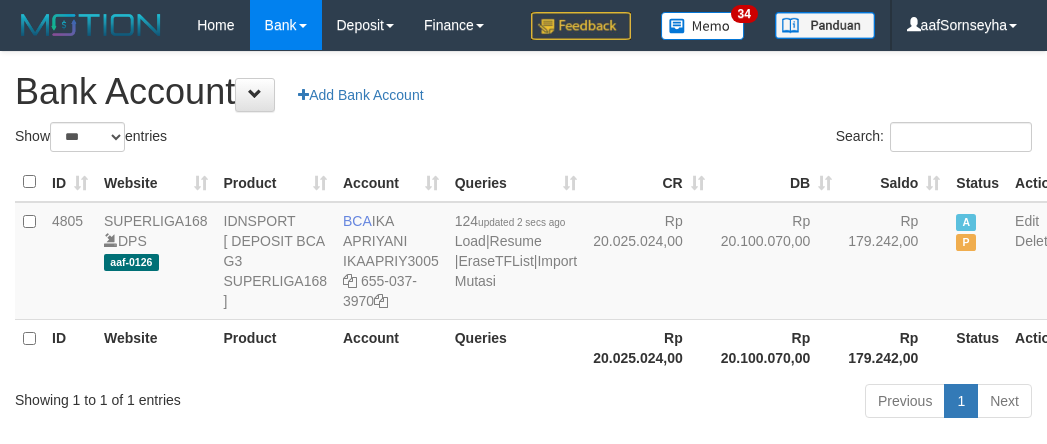 select on "***" 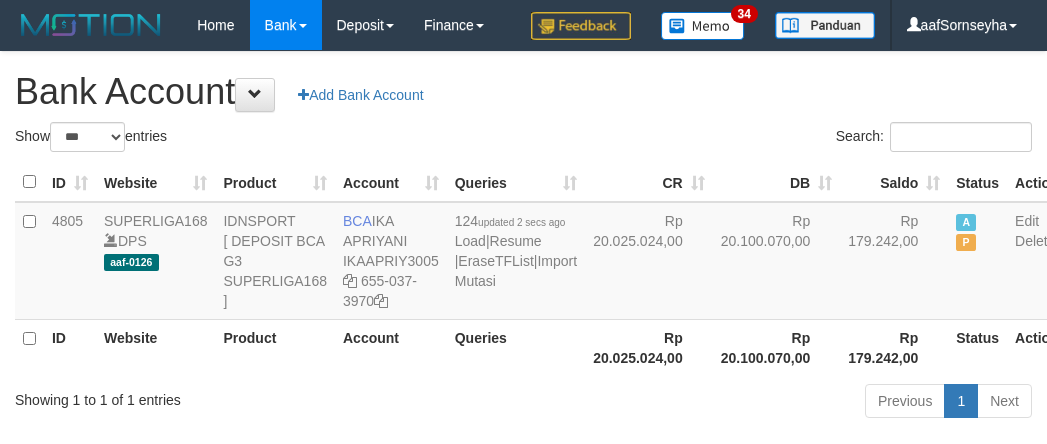 scroll, scrollTop: 112, scrollLeft: 0, axis: vertical 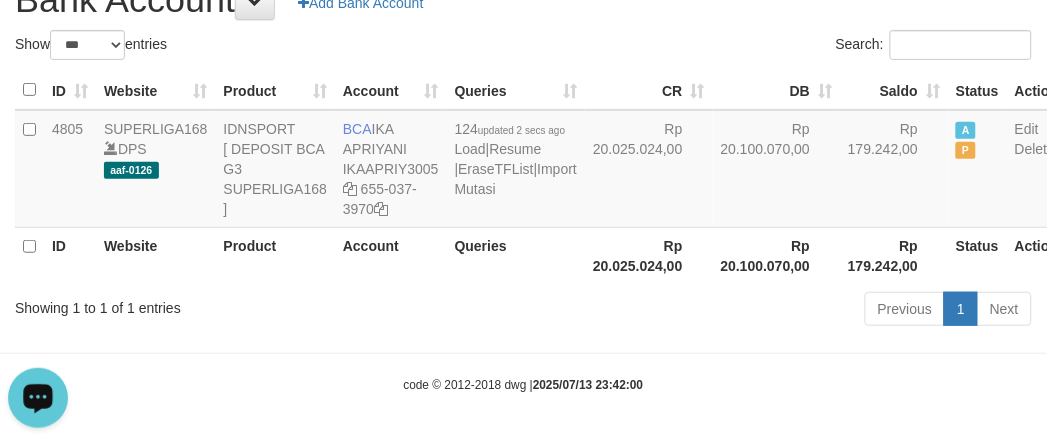 drag, startPoint x: 383, startPoint y: 326, endPoint x: 460, endPoint y: 268, distance: 96.40021 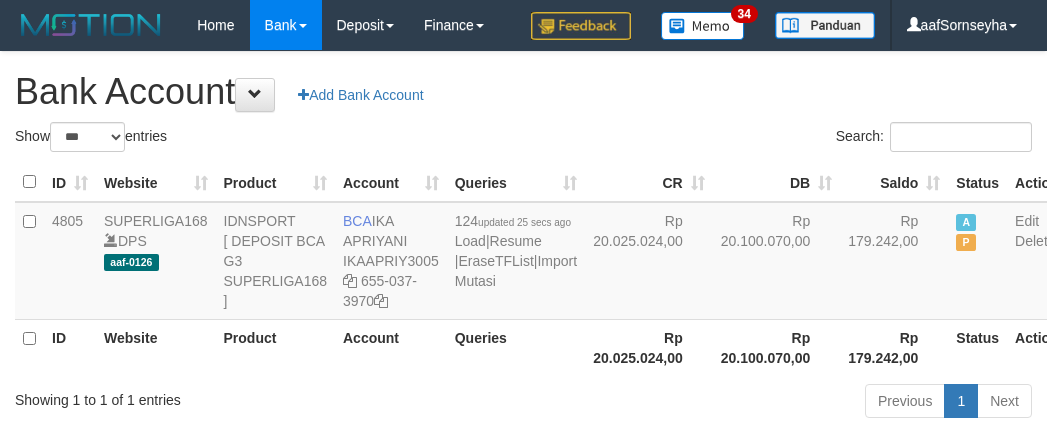 select on "***" 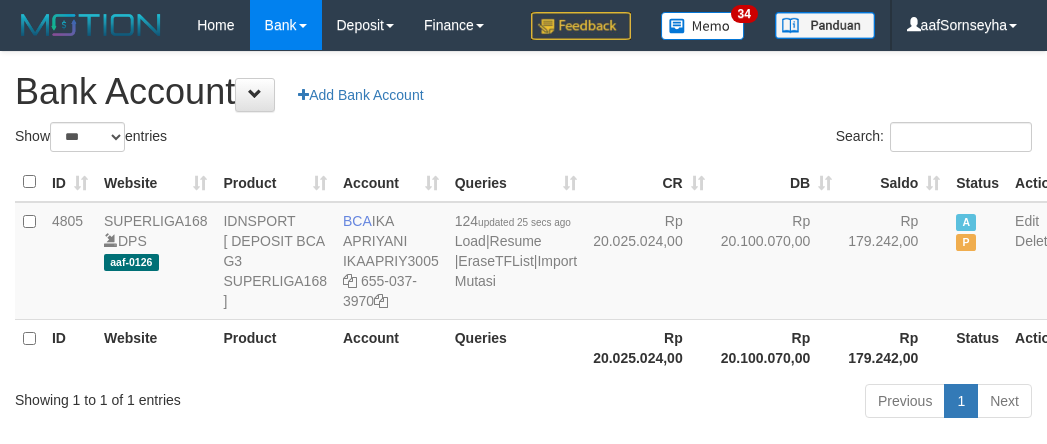 scroll, scrollTop: 112, scrollLeft: 0, axis: vertical 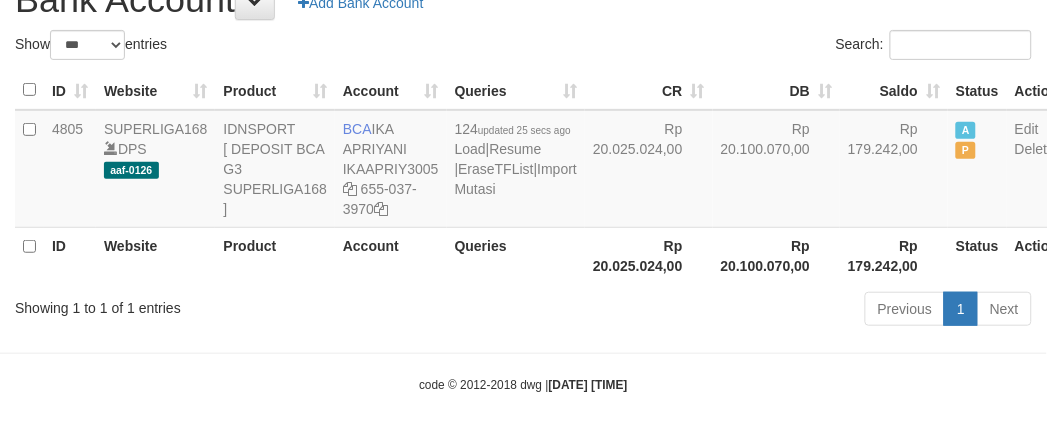 click on "Showing 1 to 1 of 1 entries" at bounding box center [218, 304] 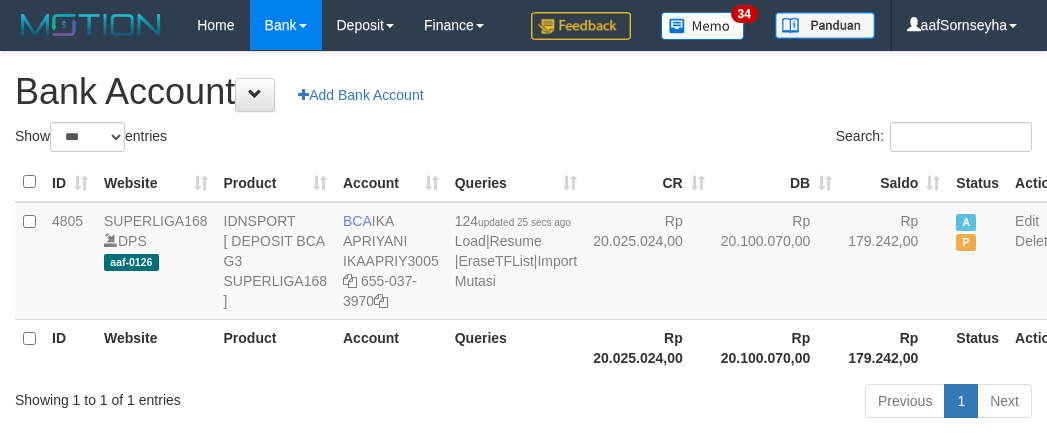 select on "***" 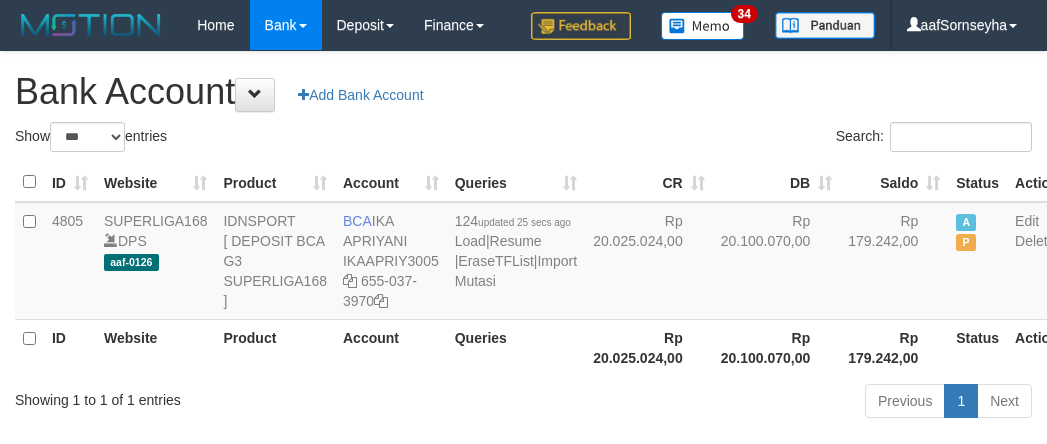 scroll, scrollTop: 112, scrollLeft: 0, axis: vertical 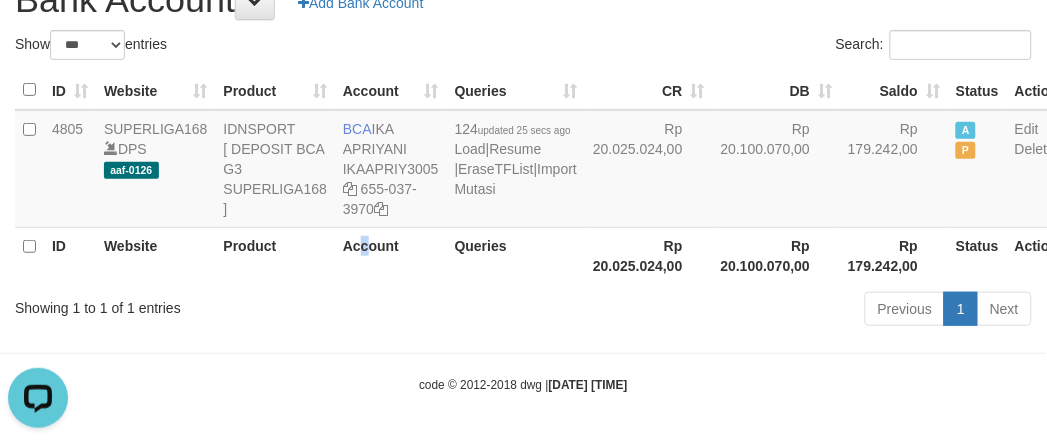 drag, startPoint x: 357, startPoint y: 265, endPoint x: 368, endPoint y: 273, distance: 13.601471 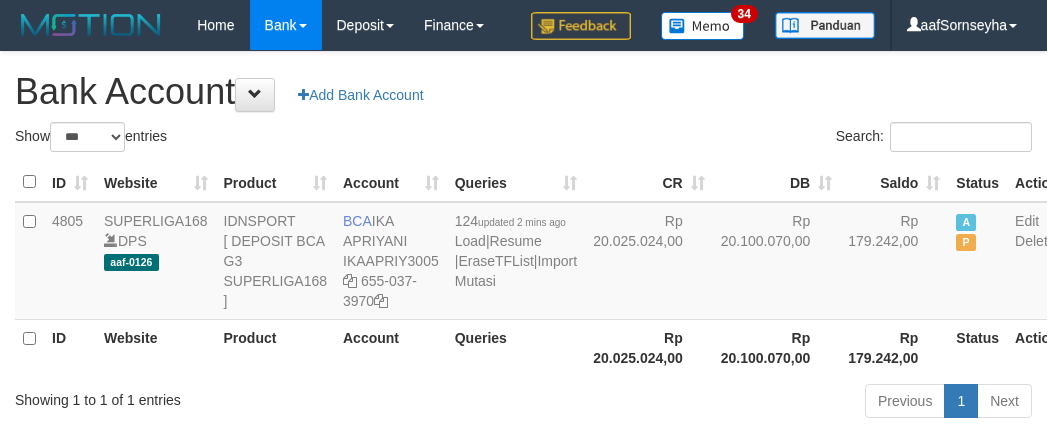 select on "***" 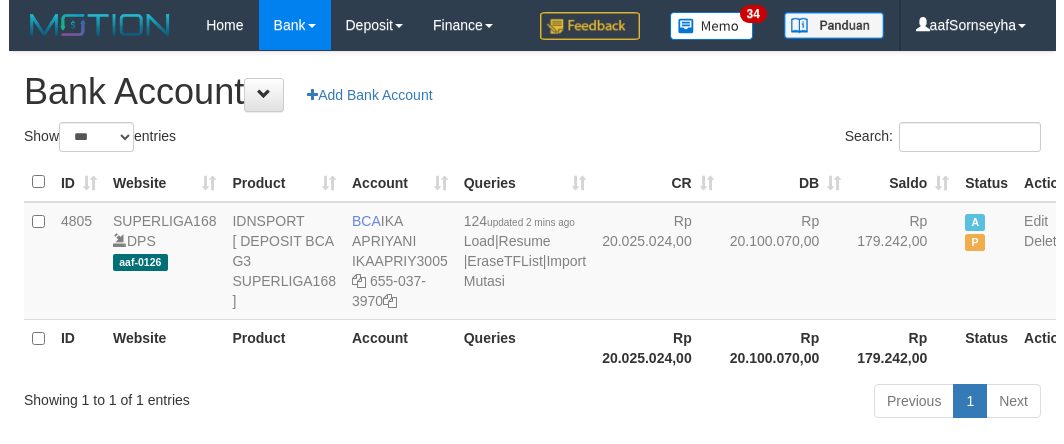 scroll, scrollTop: 112, scrollLeft: 0, axis: vertical 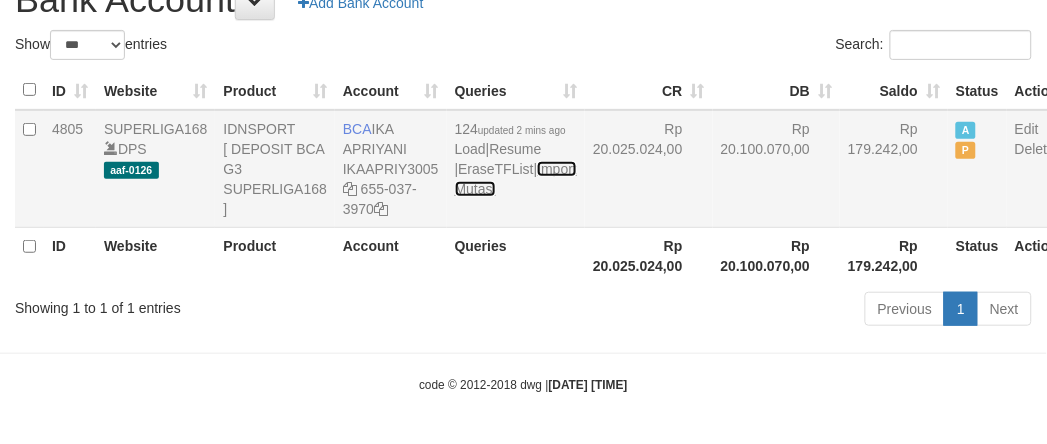 click on "Import Mutasi" at bounding box center [516, 179] 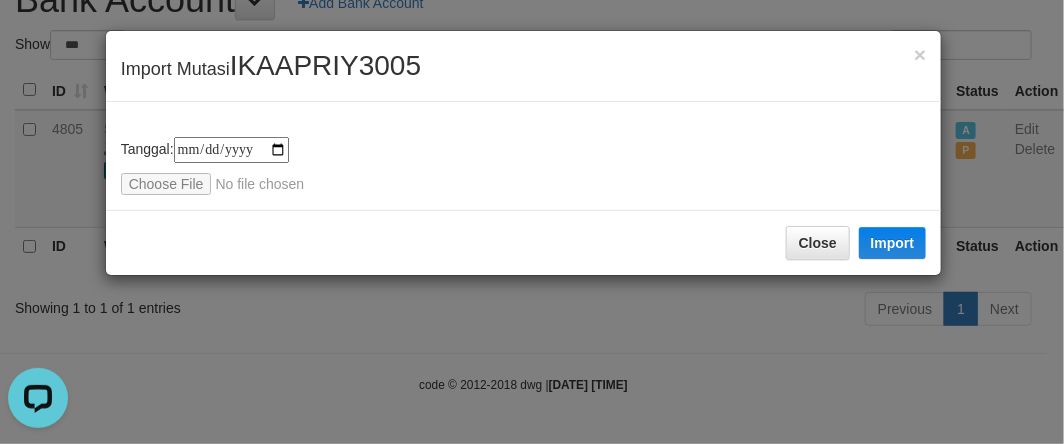 scroll, scrollTop: 0, scrollLeft: 0, axis: both 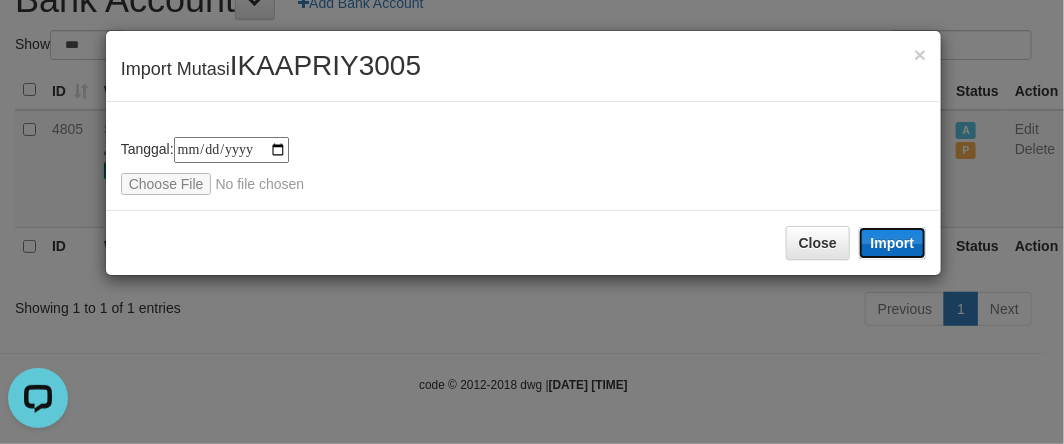 click on "Import" at bounding box center (893, 243) 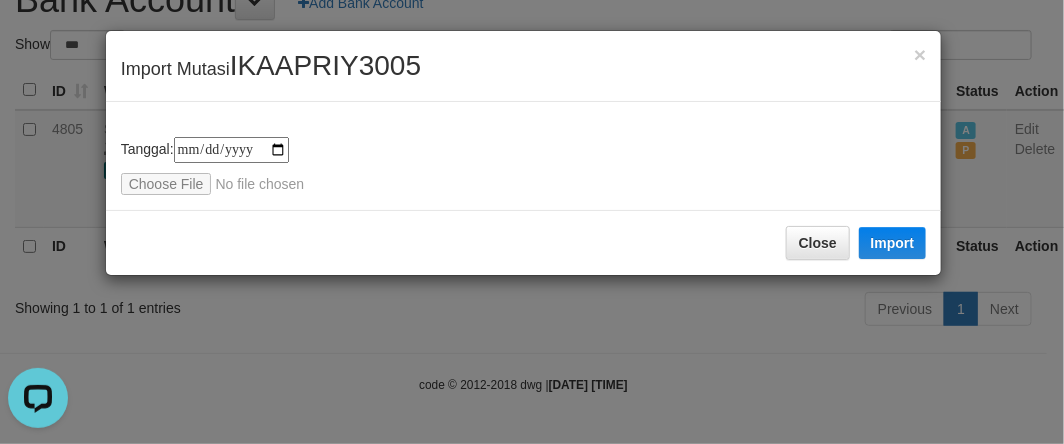 click on "**********" at bounding box center (532, 222) 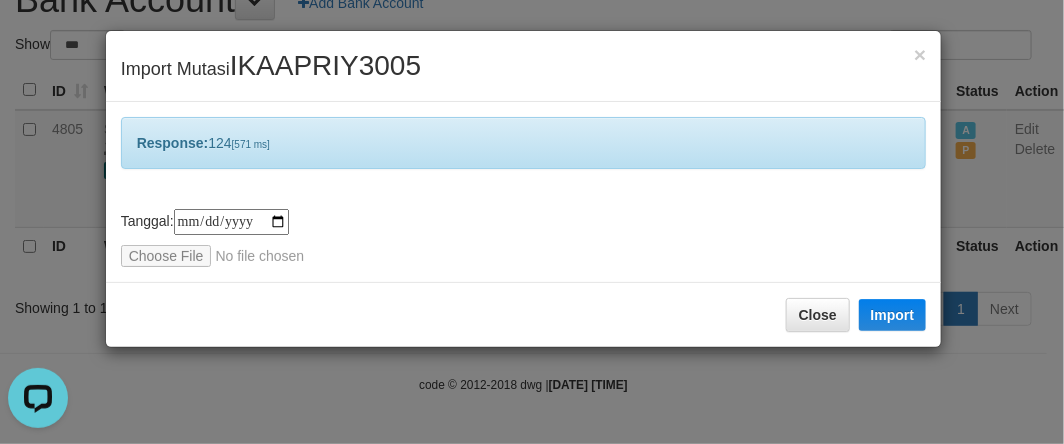 drag, startPoint x: 196, startPoint y: 338, endPoint x: 214, endPoint y: 347, distance: 20.12461 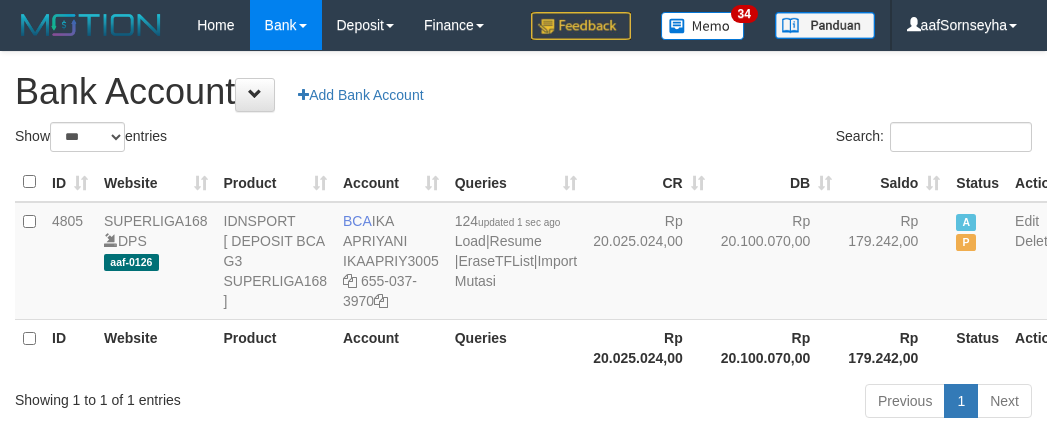 select on "***" 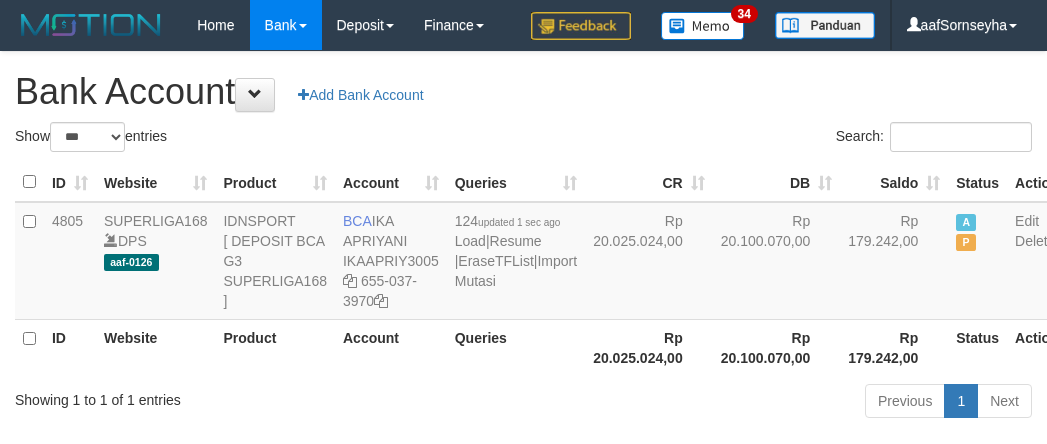 scroll, scrollTop: 112, scrollLeft: 0, axis: vertical 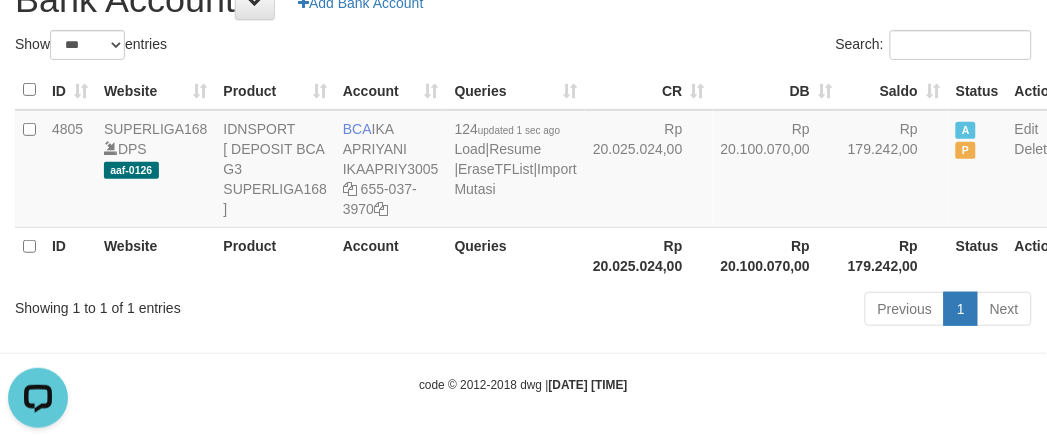 click on "Toggle navigation
Home
Bank
Account List
Load
By Website
Group
[ISPORT]													SUPERLIGA168
By Load Group (DPS)
34" at bounding box center (523, 176) 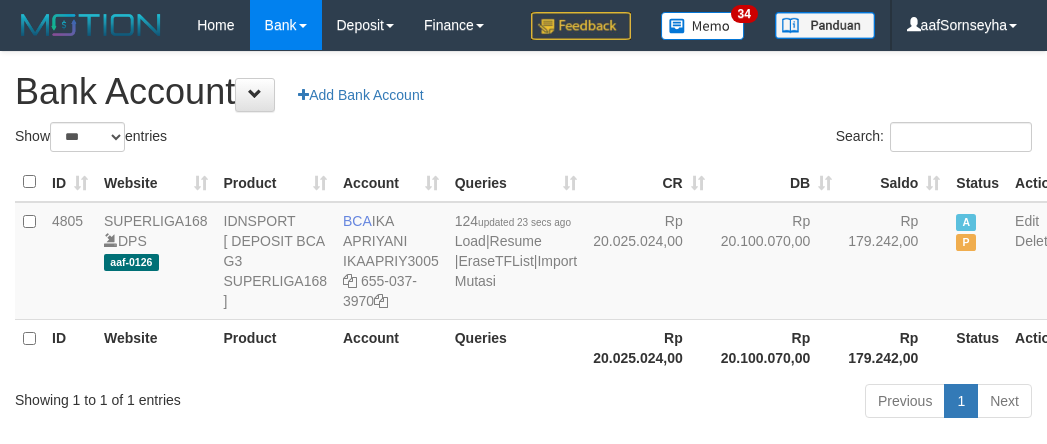 select on "***" 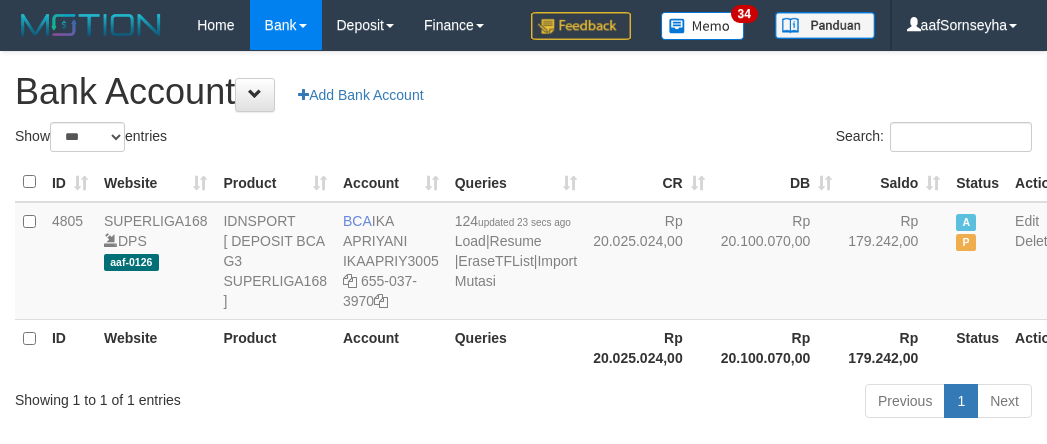 scroll, scrollTop: 112, scrollLeft: 0, axis: vertical 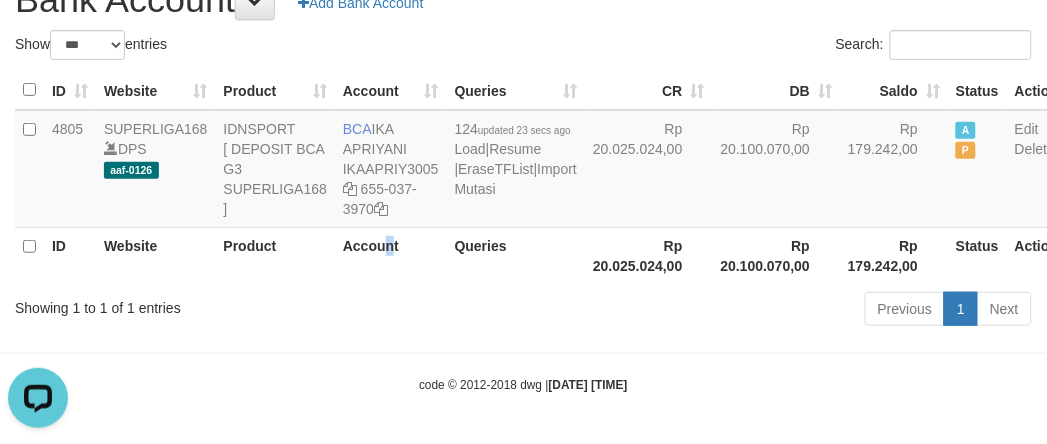click on "Account" at bounding box center [391, 255] 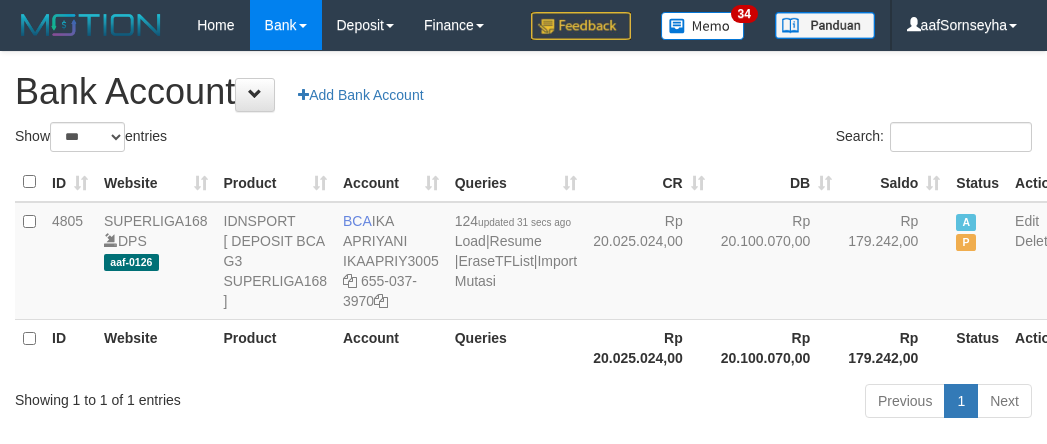 select on "***" 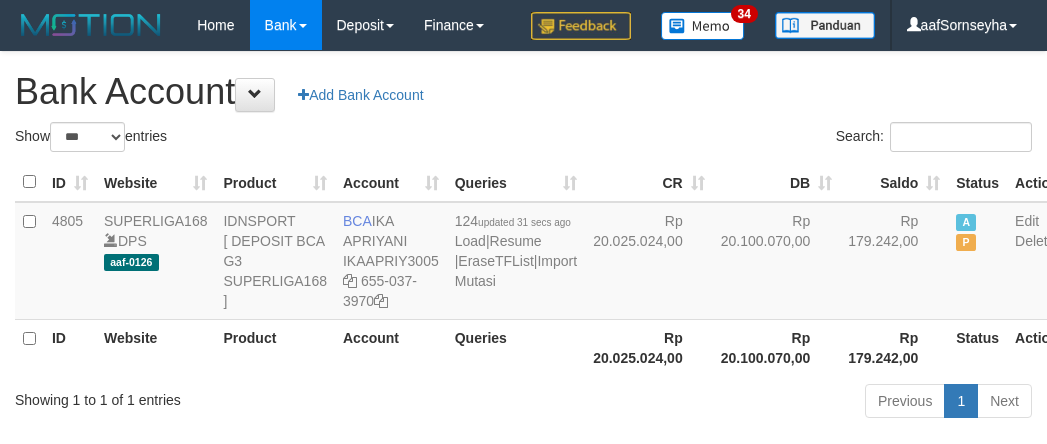scroll, scrollTop: 112, scrollLeft: 0, axis: vertical 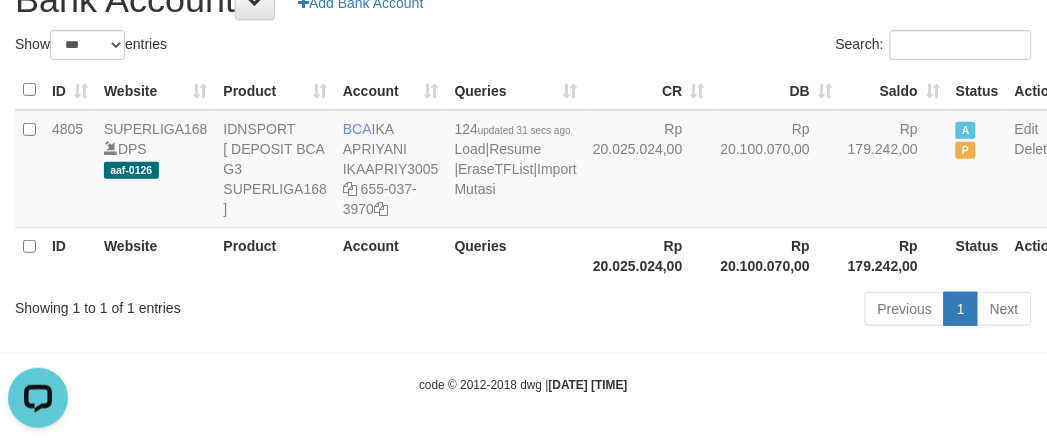 drag, startPoint x: 496, startPoint y: 46, endPoint x: 492, endPoint y: 63, distance: 17.464249 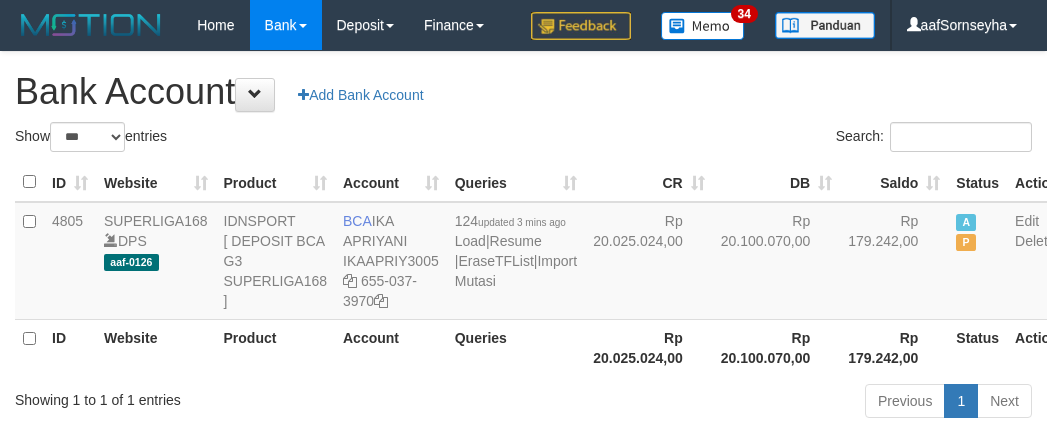 select on "***" 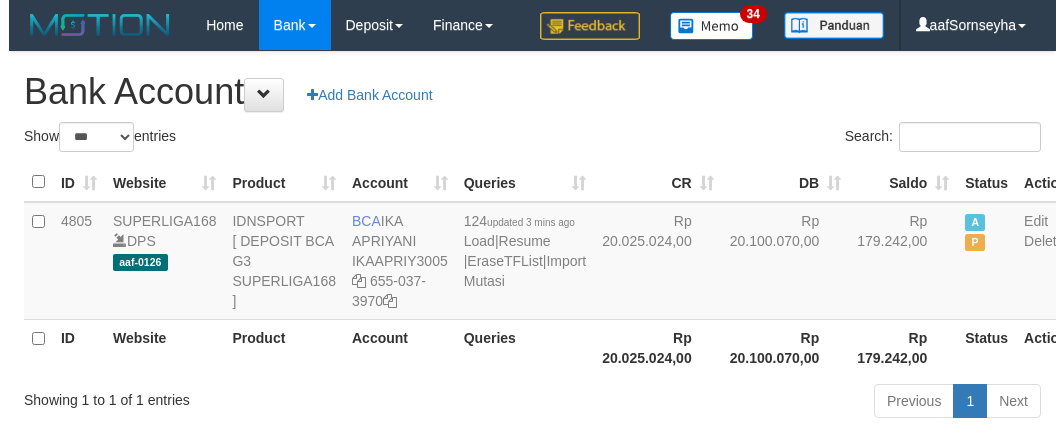 scroll, scrollTop: 112, scrollLeft: 0, axis: vertical 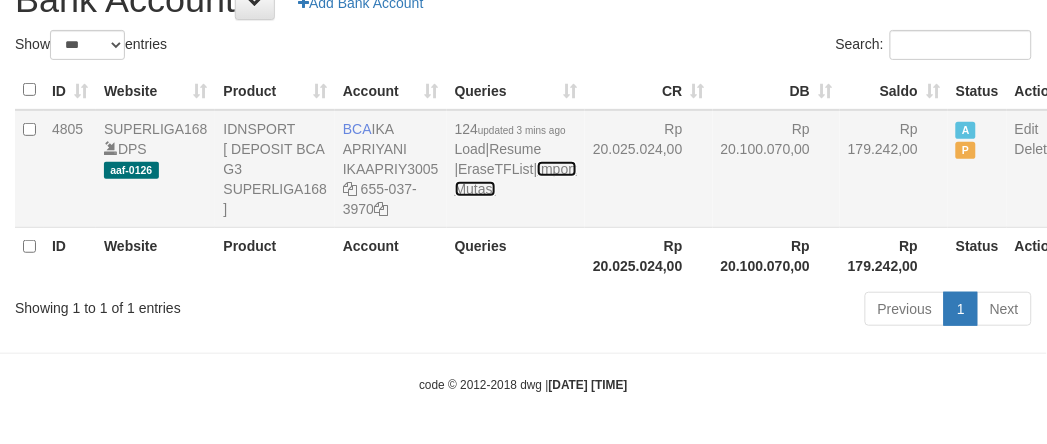 click on "Import Mutasi" at bounding box center [516, 179] 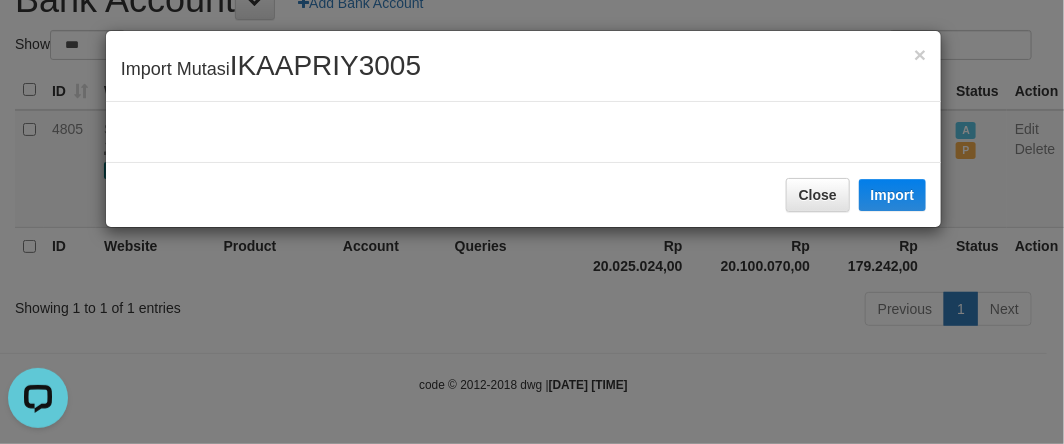 scroll, scrollTop: 0, scrollLeft: 0, axis: both 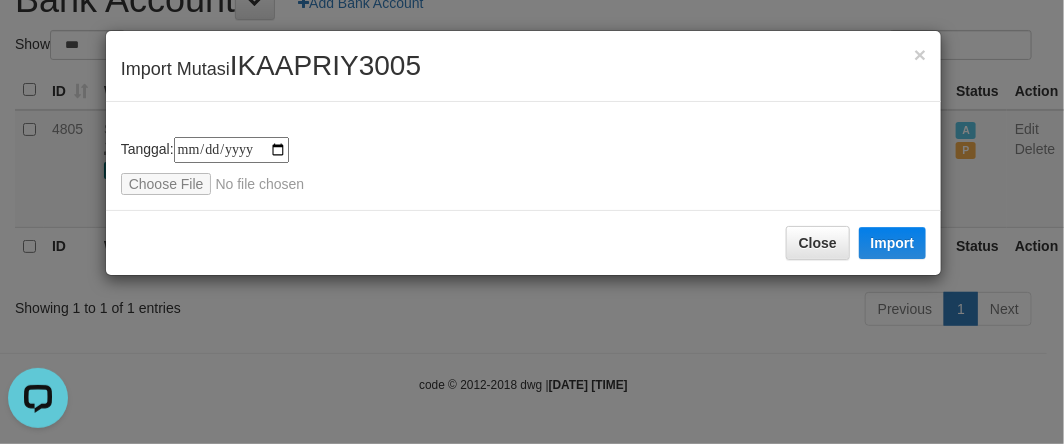 type on "**********" 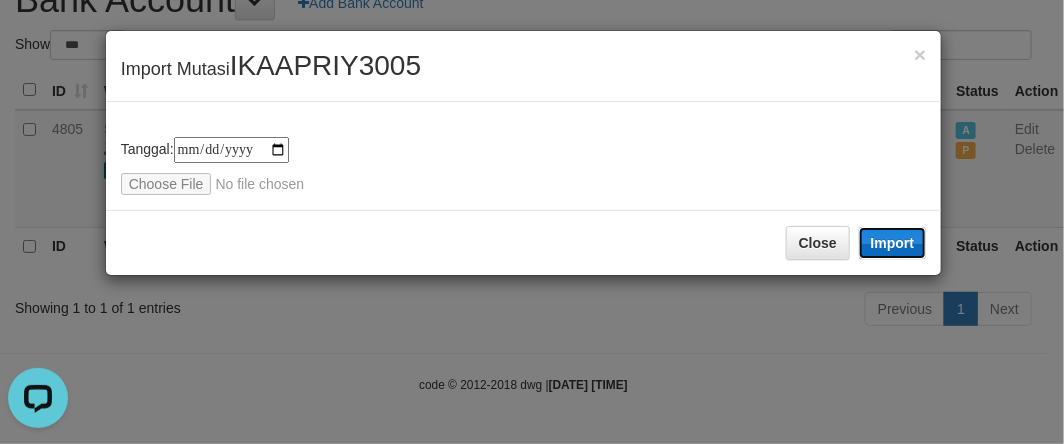 drag, startPoint x: 901, startPoint y: 235, endPoint x: 1056, endPoint y: 165, distance: 170.07352 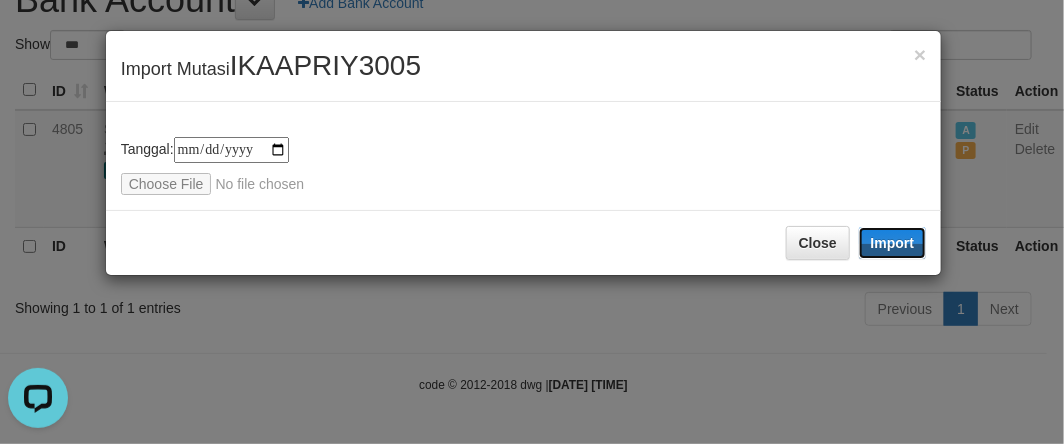 click on "Import" at bounding box center [893, 243] 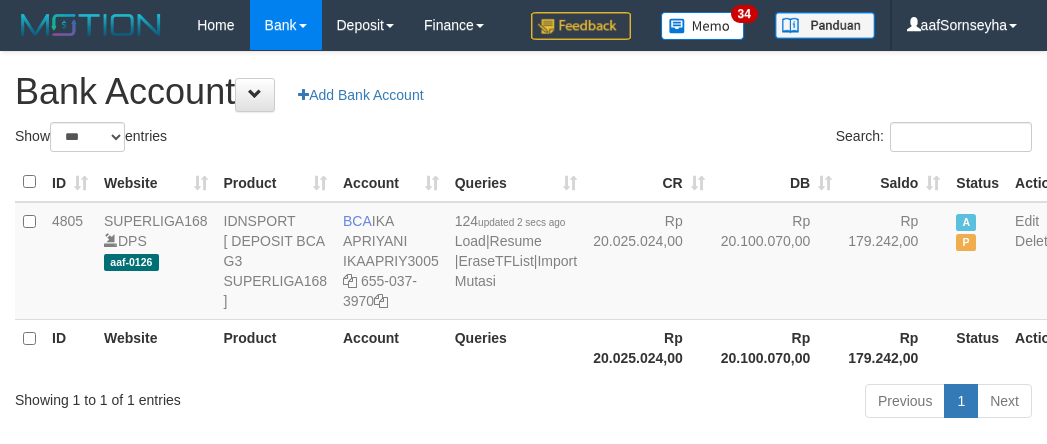 select on "***" 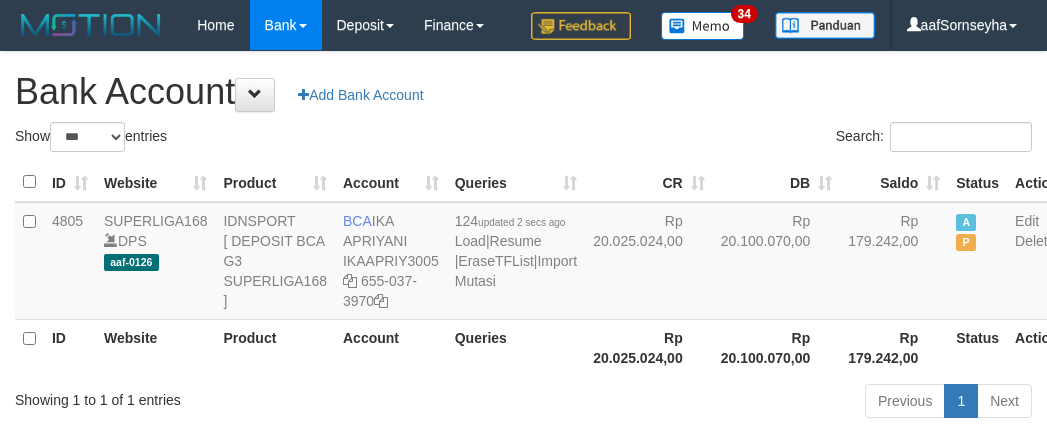 scroll, scrollTop: 112, scrollLeft: 0, axis: vertical 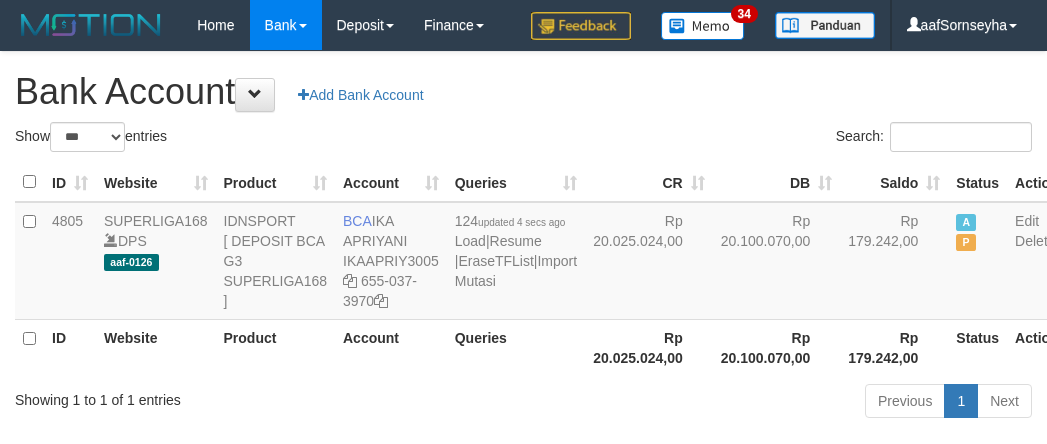 select on "***" 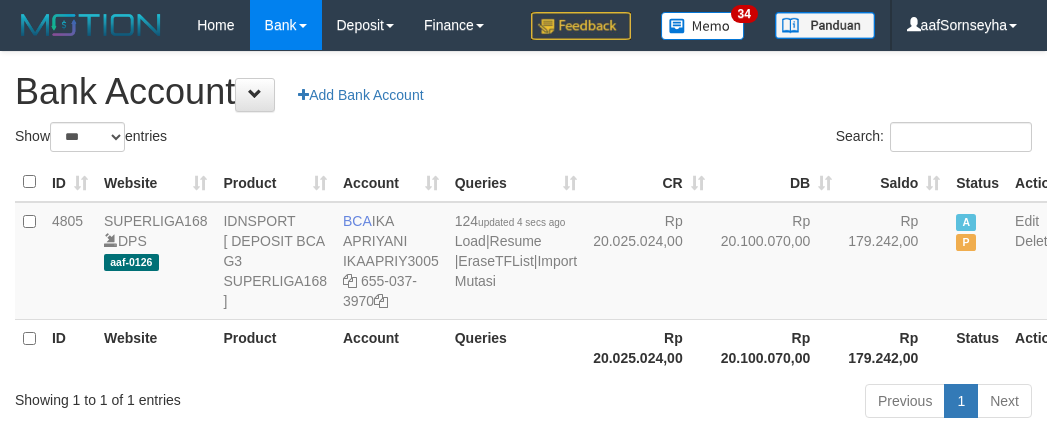 scroll, scrollTop: 112, scrollLeft: 0, axis: vertical 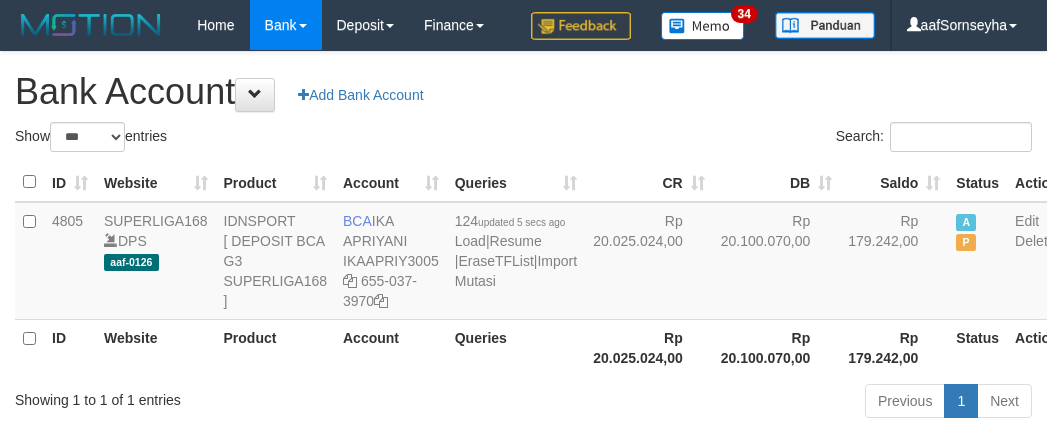 select on "***" 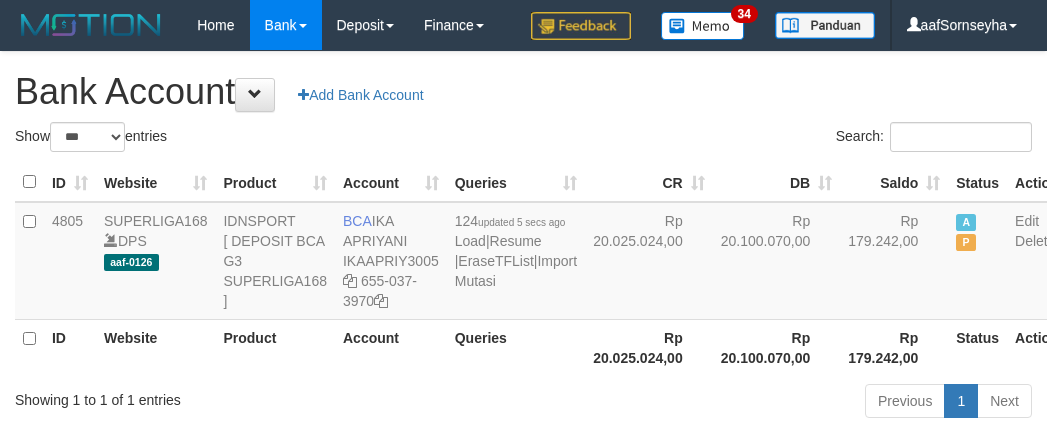 scroll, scrollTop: 112, scrollLeft: 0, axis: vertical 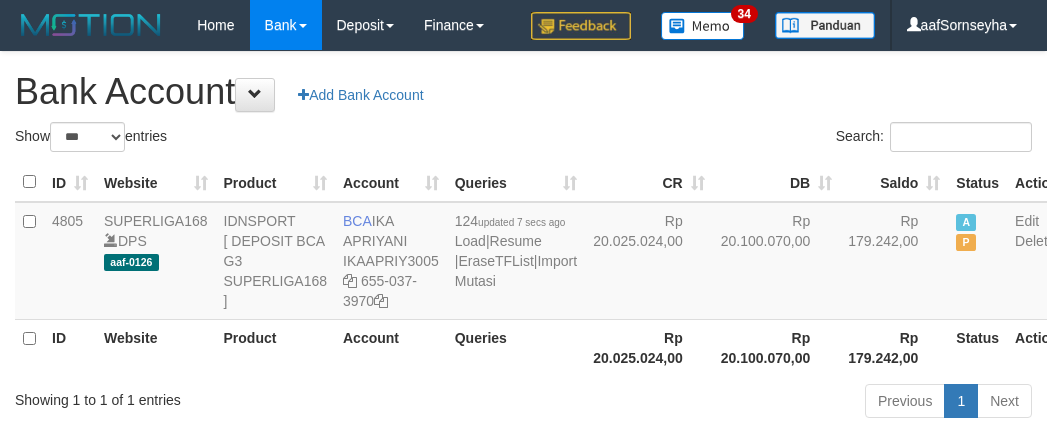 select on "***" 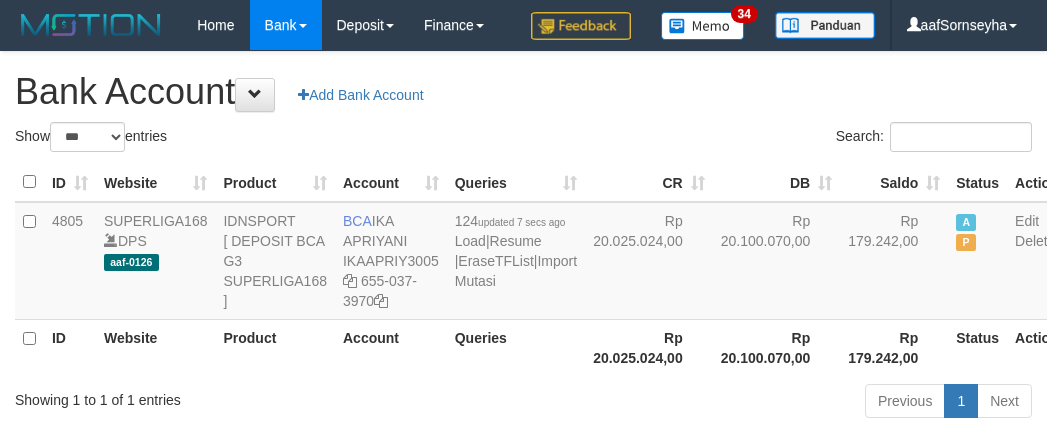 scroll, scrollTop: 112, scrollLeft: 0, axis: vertical 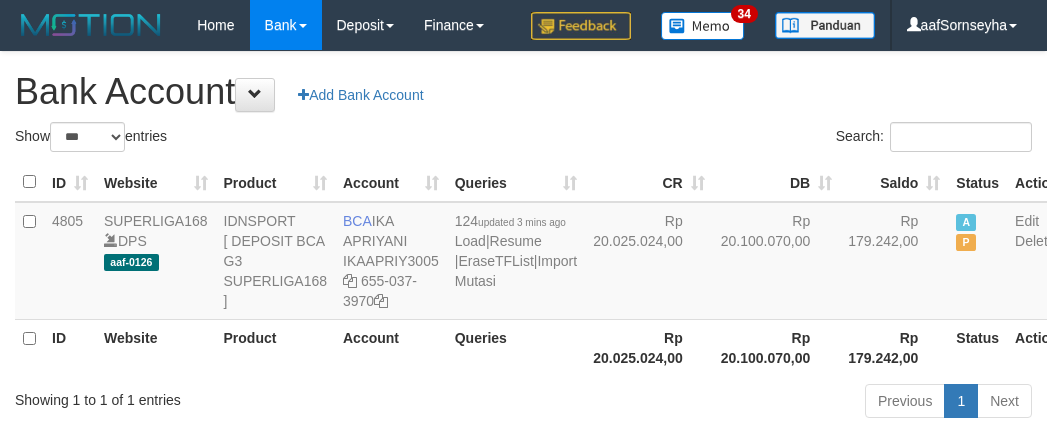 select on "***" 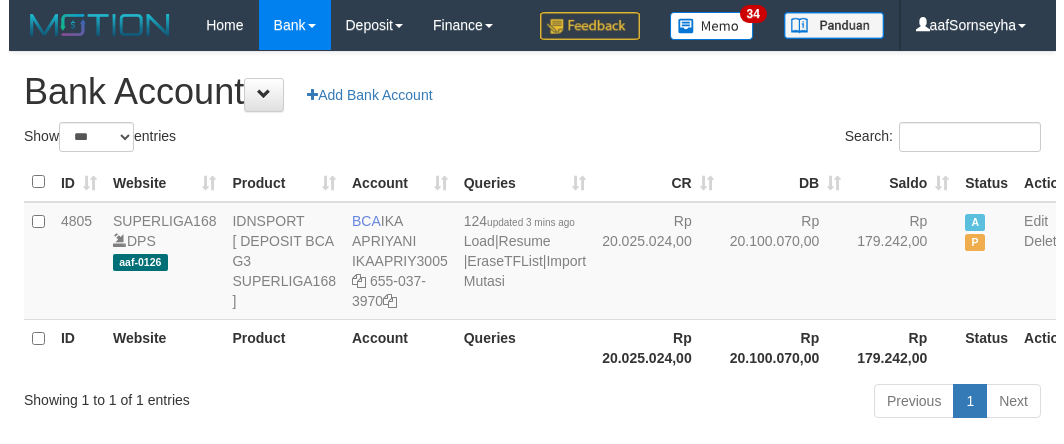 scroll, scrollTop: 112, scrollLeft: 0, axis: vertical 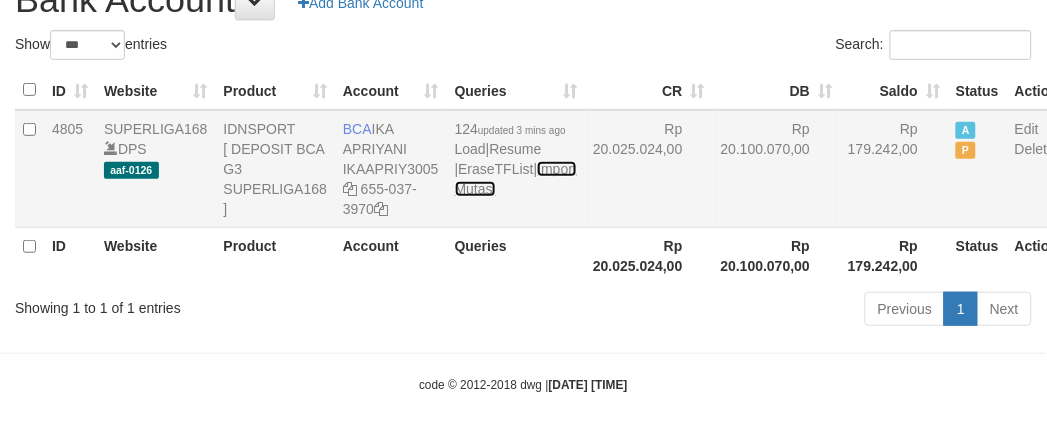 click on "Import Mutasi" at bounding box center [516, 179] 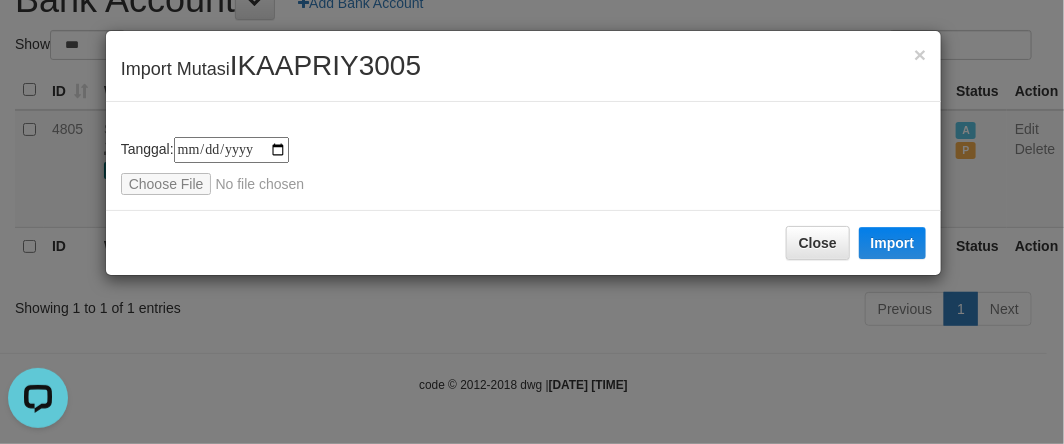 scroll, scrollTop: 0, scrollLeft: 0, axis: both 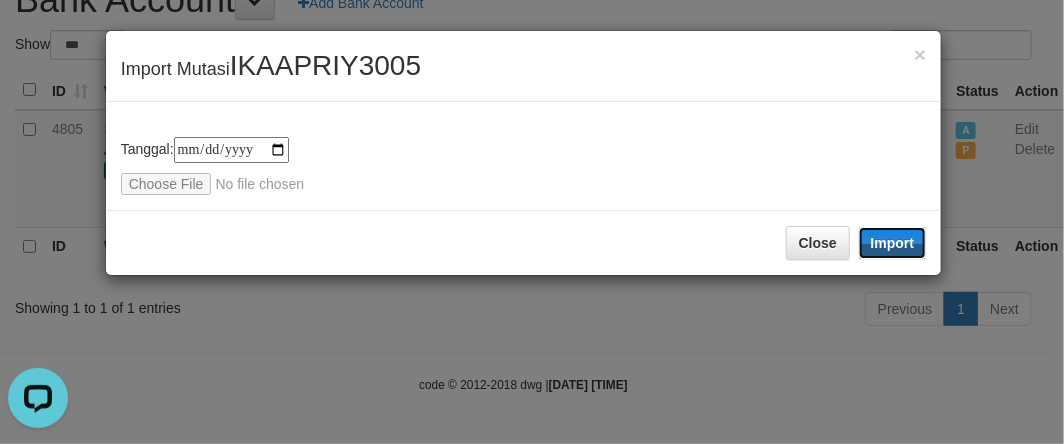 drag, startPoint x: 912, startPoint y: 231, endPoint x: 1061, endPoint y: 164, distance: 163.37074 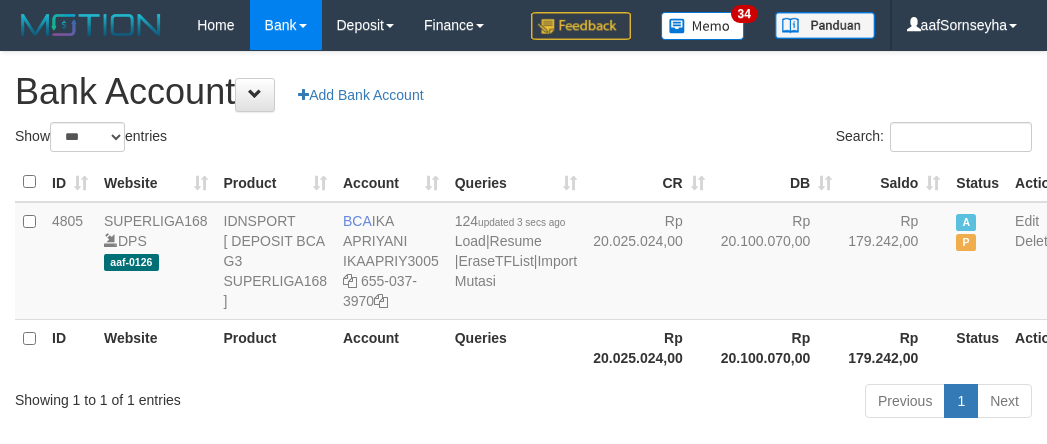 select on "***" 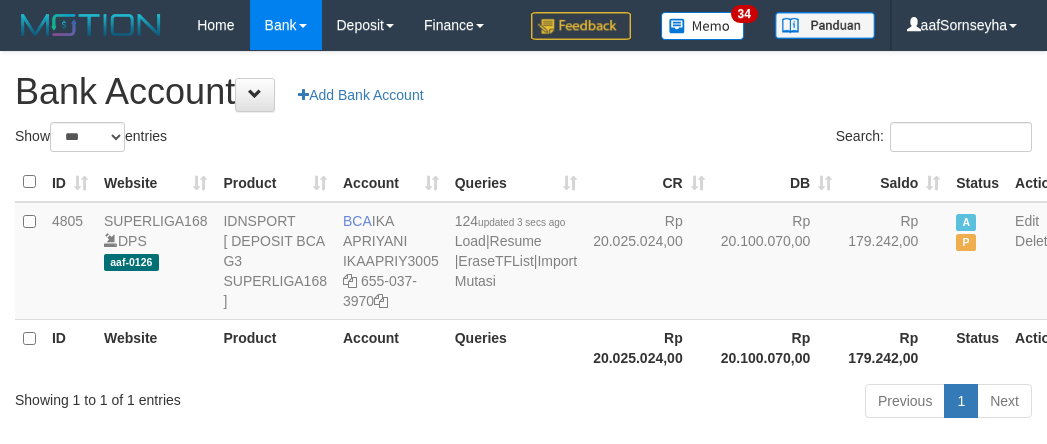 scroll, scrollTop: 112, scrollLeft: 0, axis: vertical 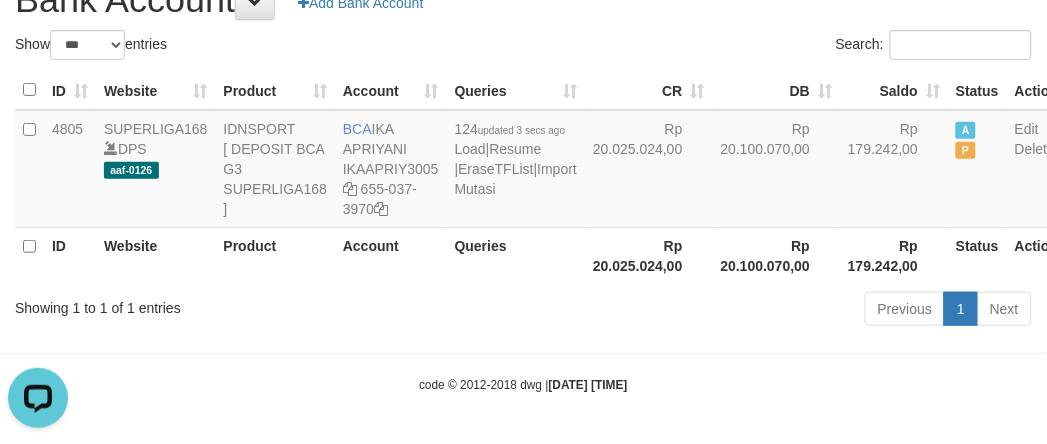 drag, startPoint x: 780, startPoint y: 313, endPoint x: 608, endPoint y: 350, distance: 175.93465 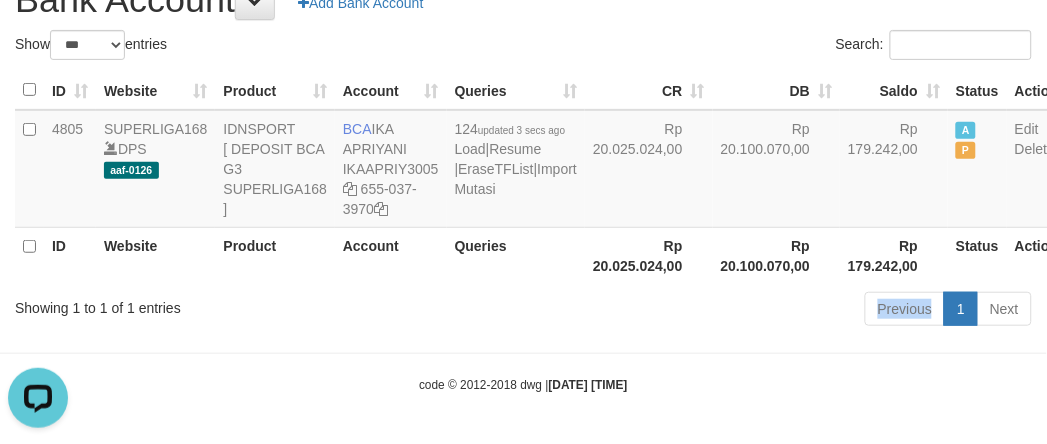 click on "Previous 1 Next" at bounding box center (741, 311) 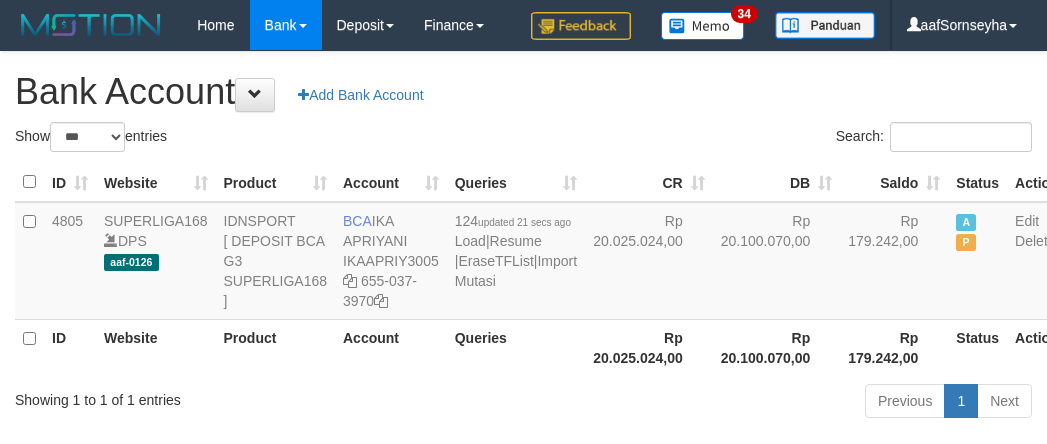 select on "***" 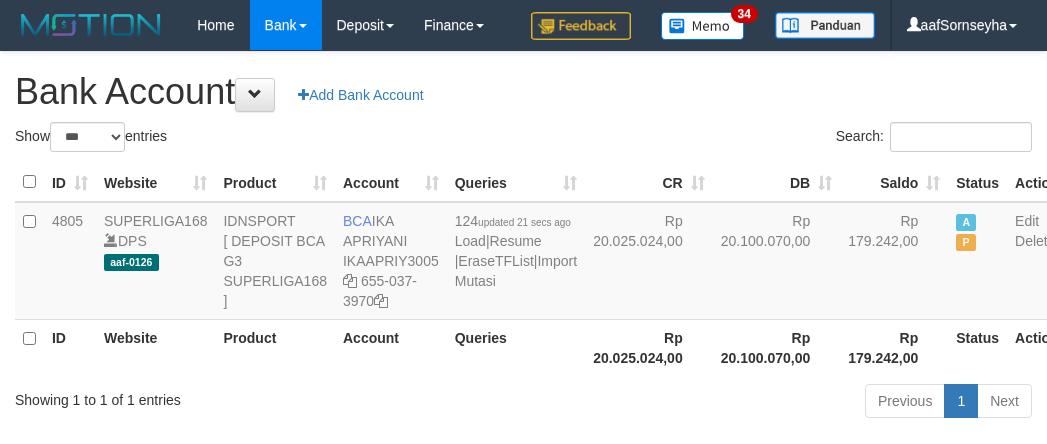 scroll, scrollTop: 112, scrollLeft: 0, axis: vertical 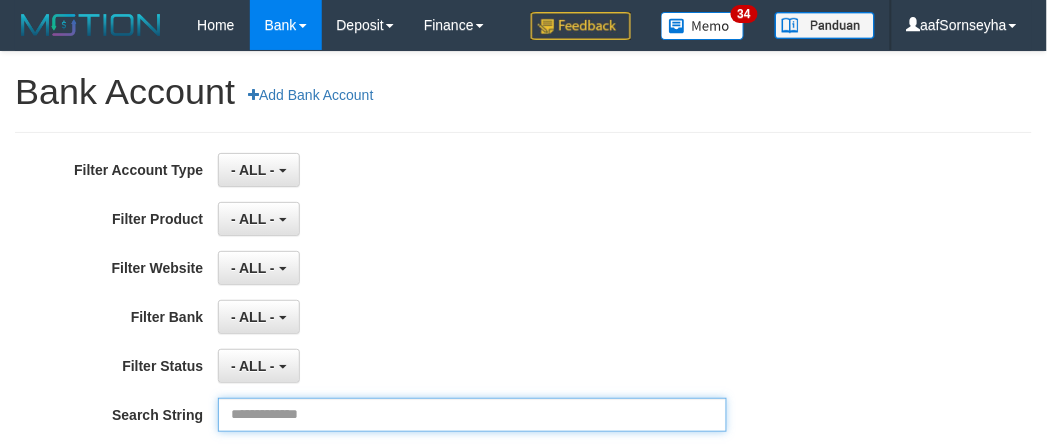 click at bounding box center [472, 415] 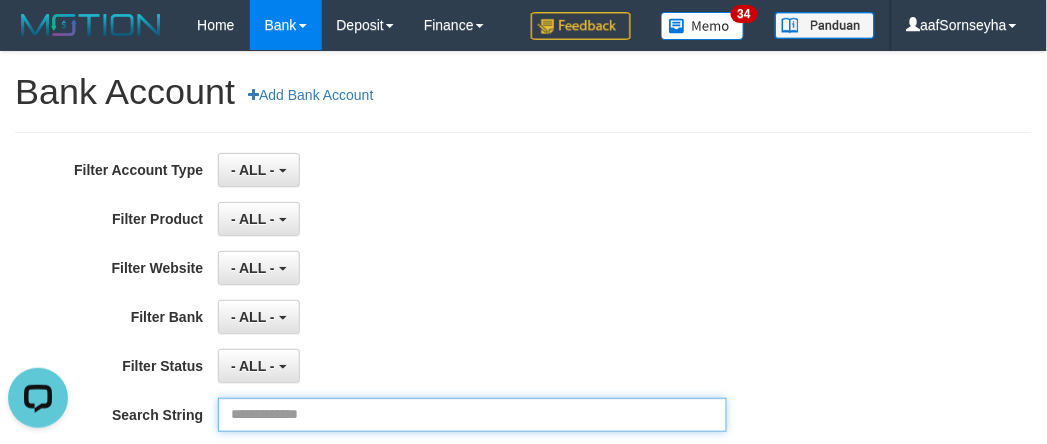 scroll, scrollTop: 0, scrollLeft: 0, axis: both 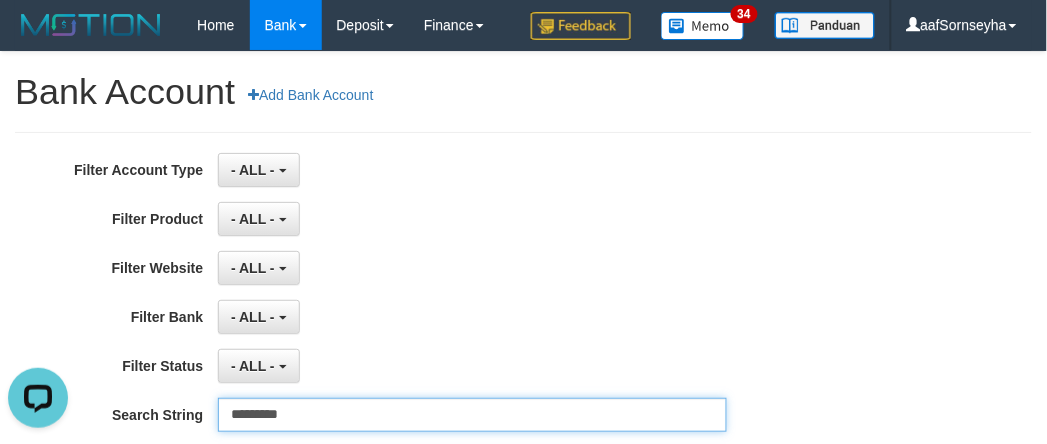 type on "*********" 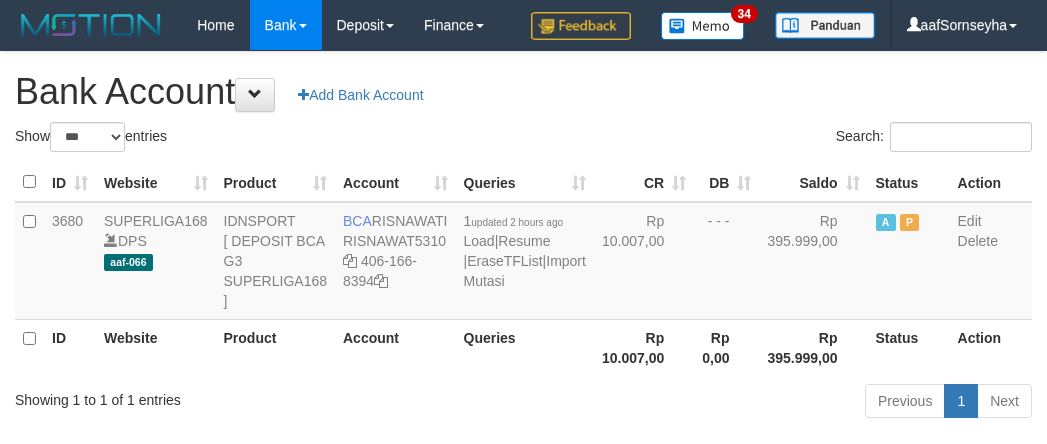 select on "***" 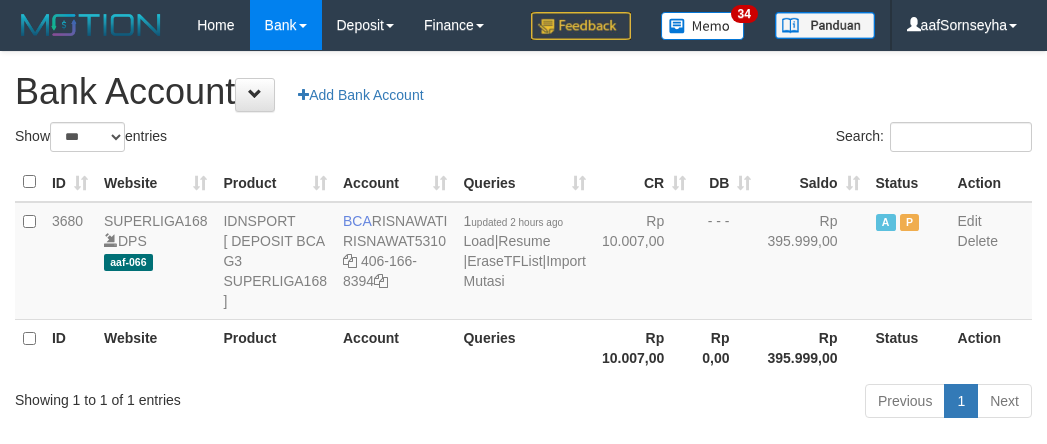 scroll, scrollTop: 0, scrollLeft: 0, axis: both 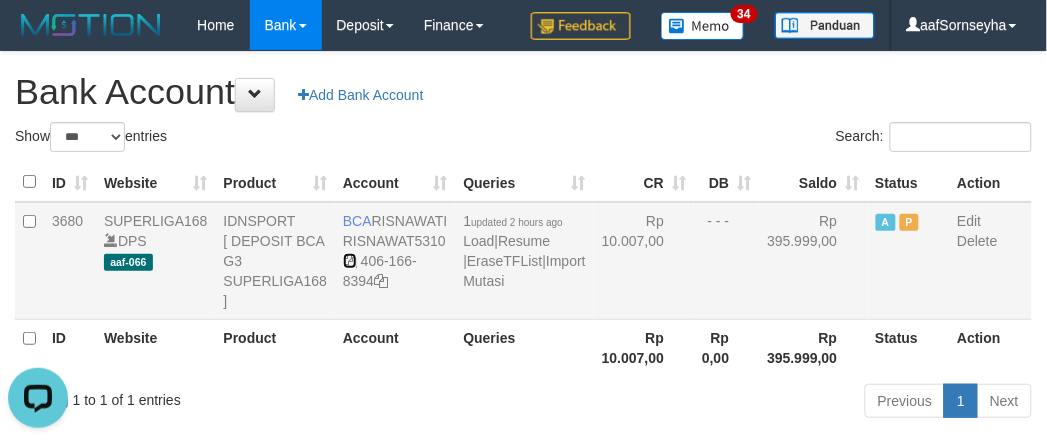 click at bounding box center (350, 261) 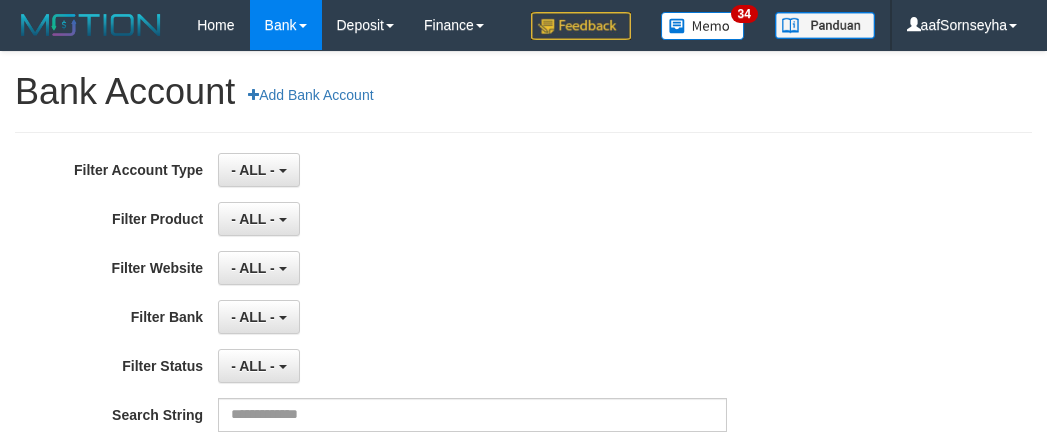 scroll, scrollTop: 0, scrollLeft: 0, axis: both 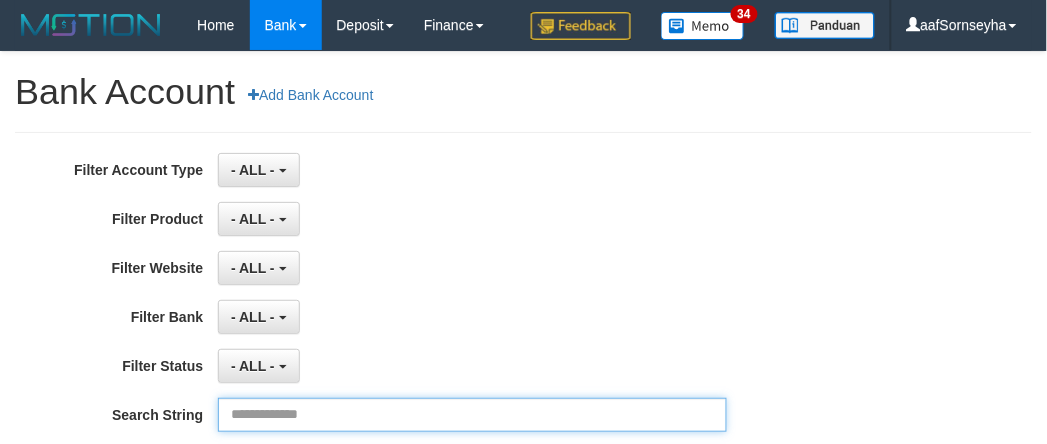 click at bounding box center [472, 415] 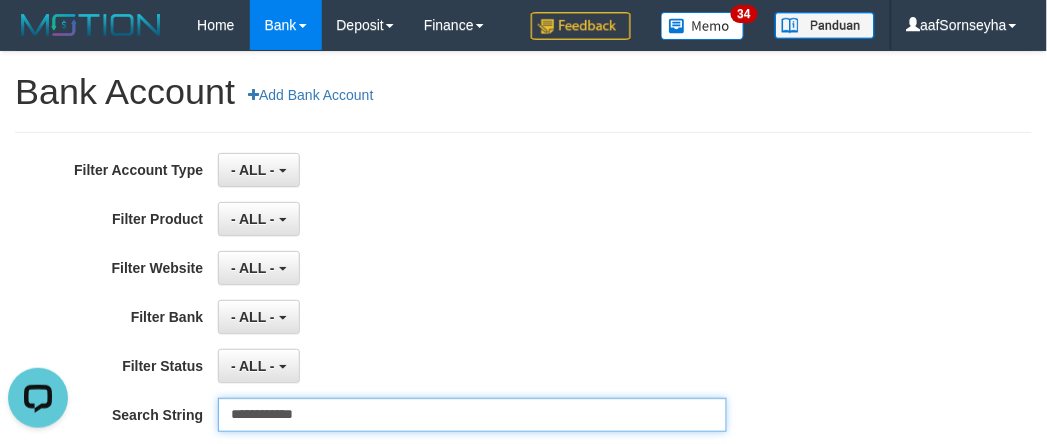 scroll, scrollTop: 0, scrollLeft: 0, axis: both 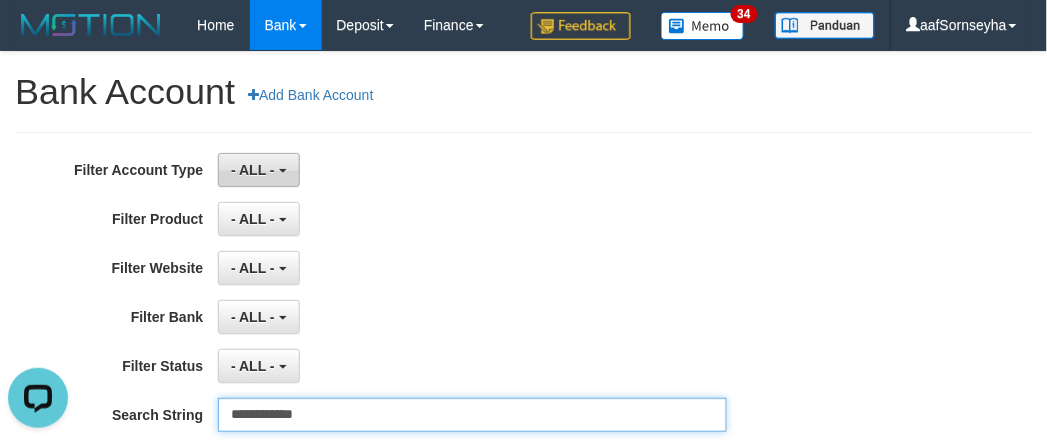 type on "**********" 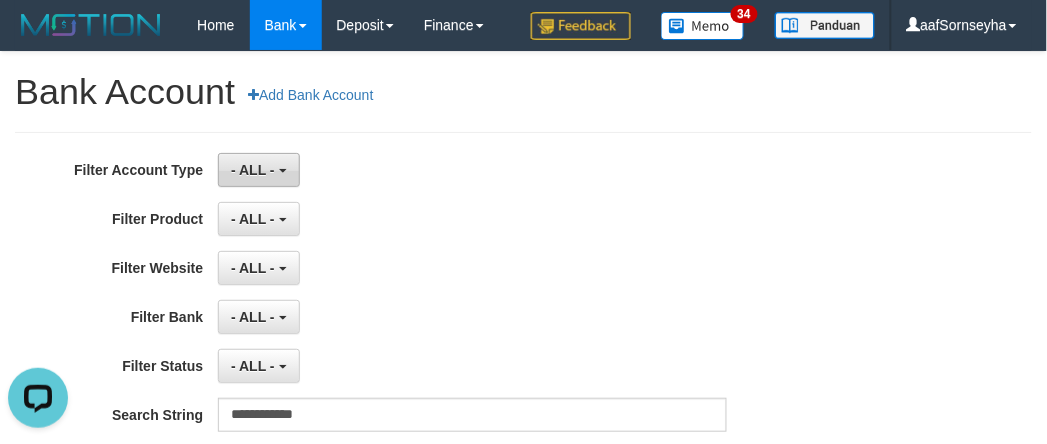 click on "- ALL -" at bounding box center [253, 170] 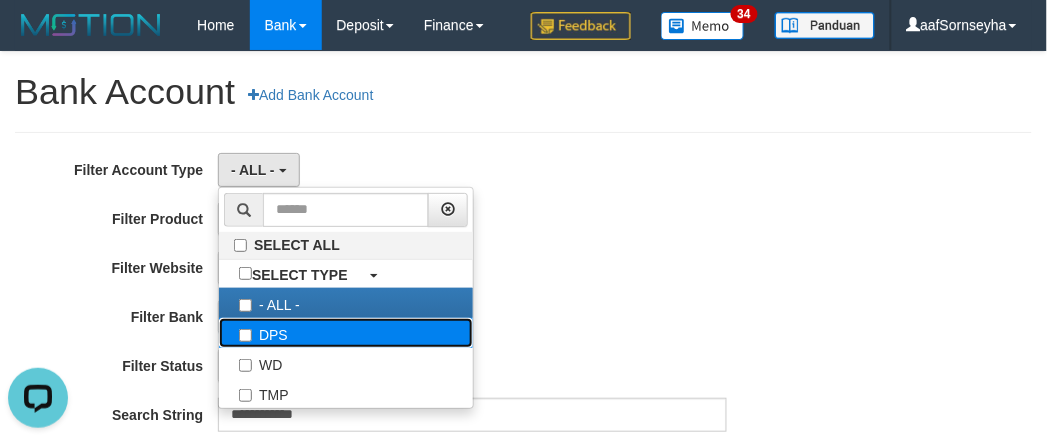 click on "DPS" at bounding box center [346, 333] 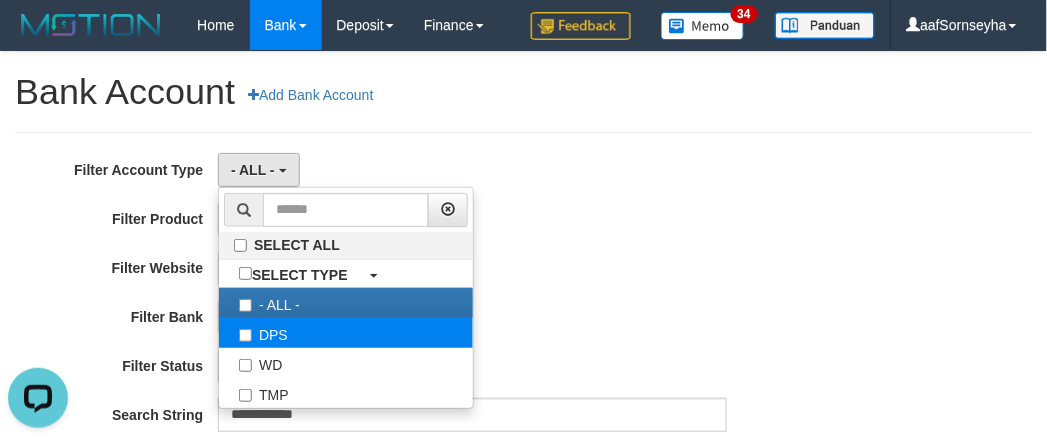 select on "***" 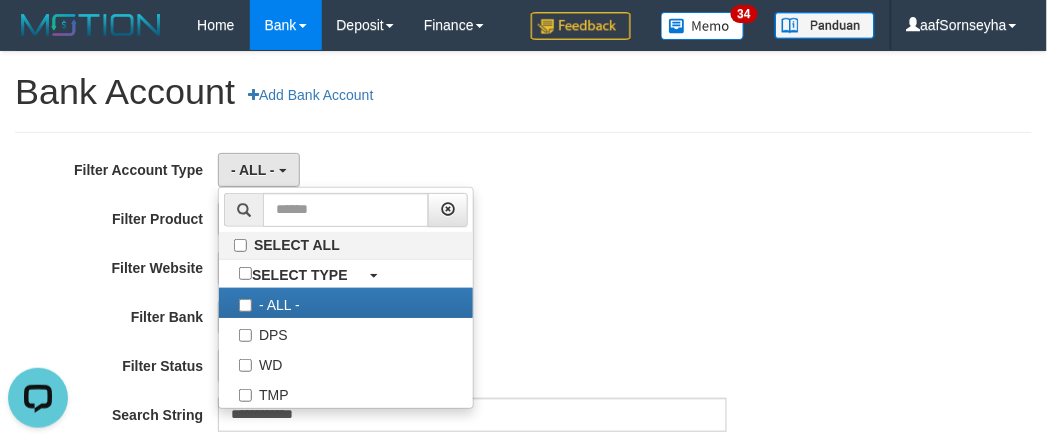 scroll, scrollTop: 17, scrollLeft: 0, axis: vertical 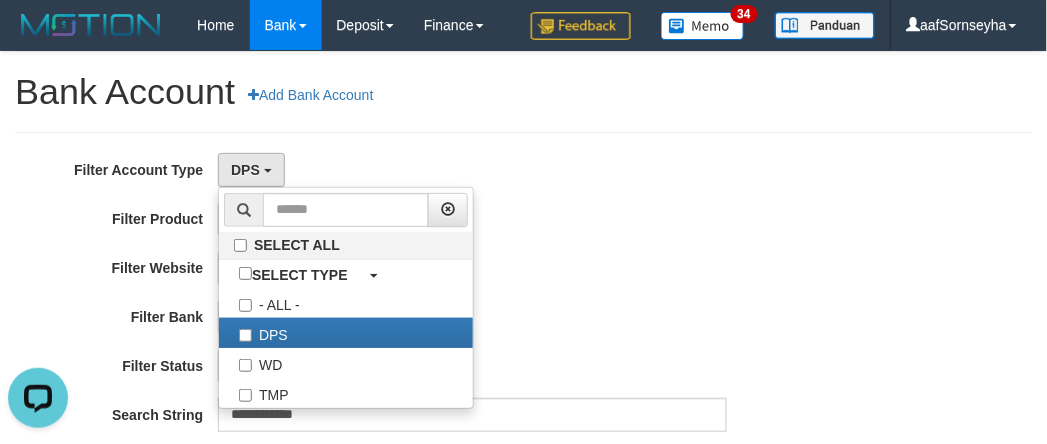 click on "**********" at bounding box center (436, 323) 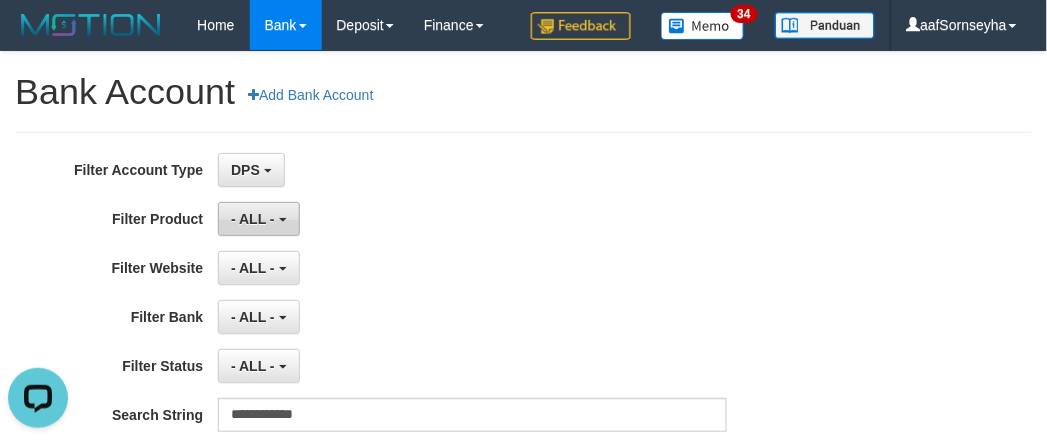 click on "- ALL -" at bounding box center [253, 219] 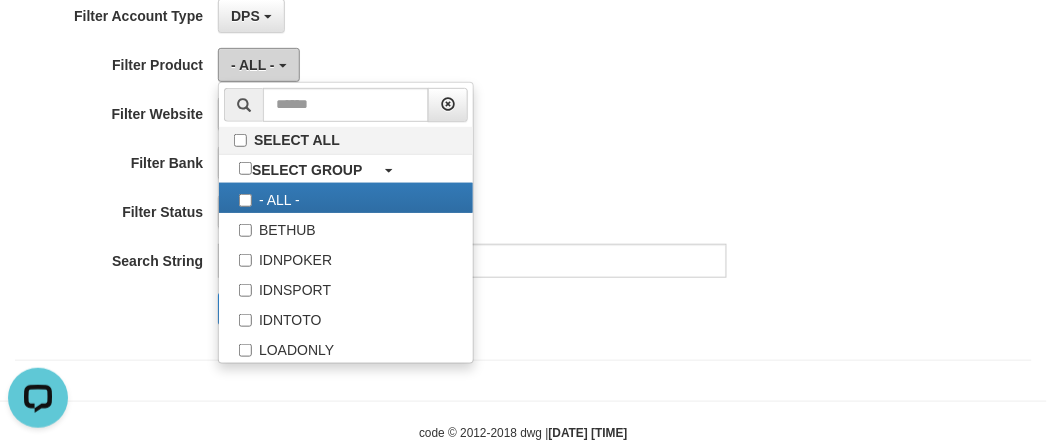 scroll, scrollTop: 203, scrollLeft: 0, axis: vertical 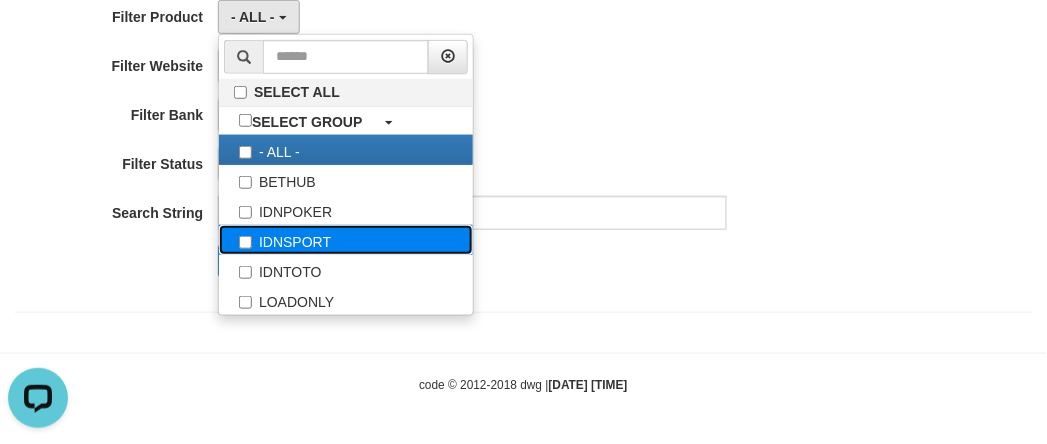 click on "IDNSPORT" at bounding box center (346, 240) 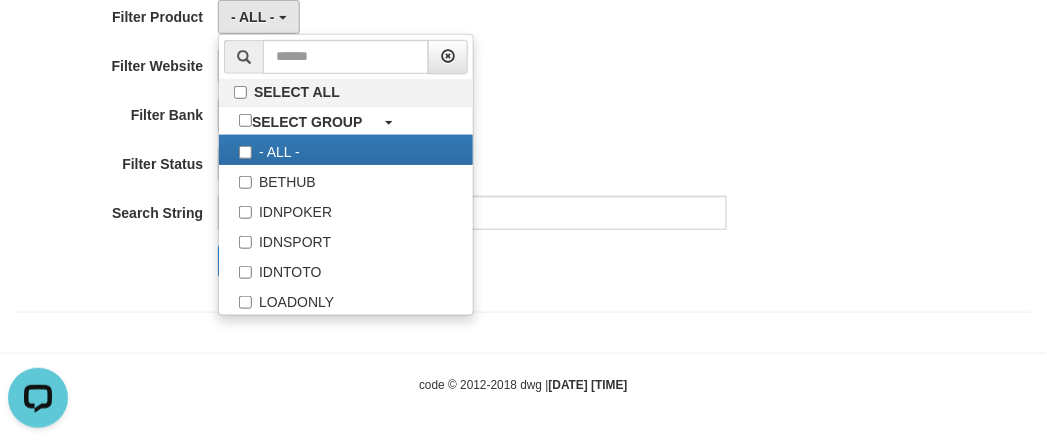 select on "*" 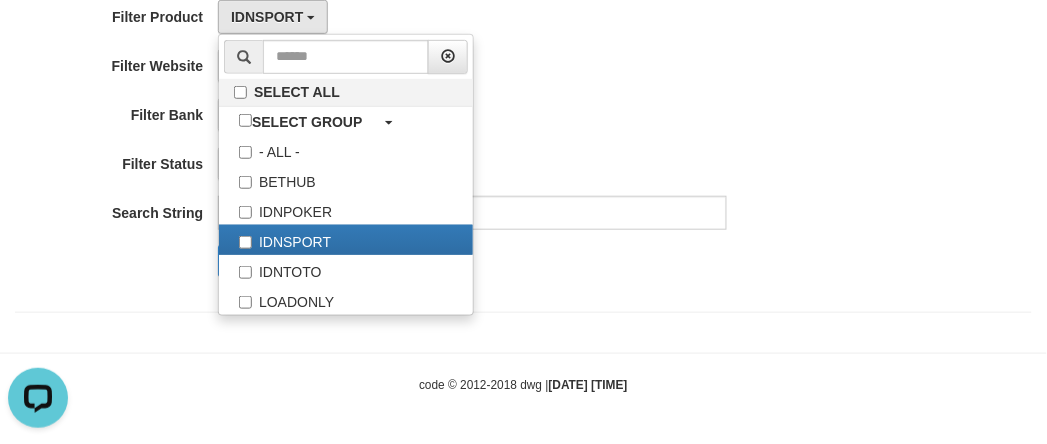 click on "**********" at bounding box center [436, 121] 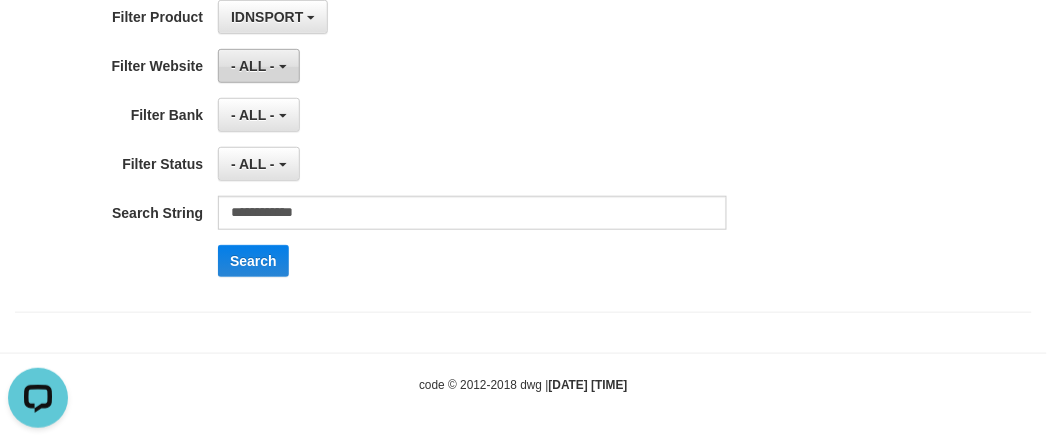 click on "- ALL -" at bounding box center (253, 66) 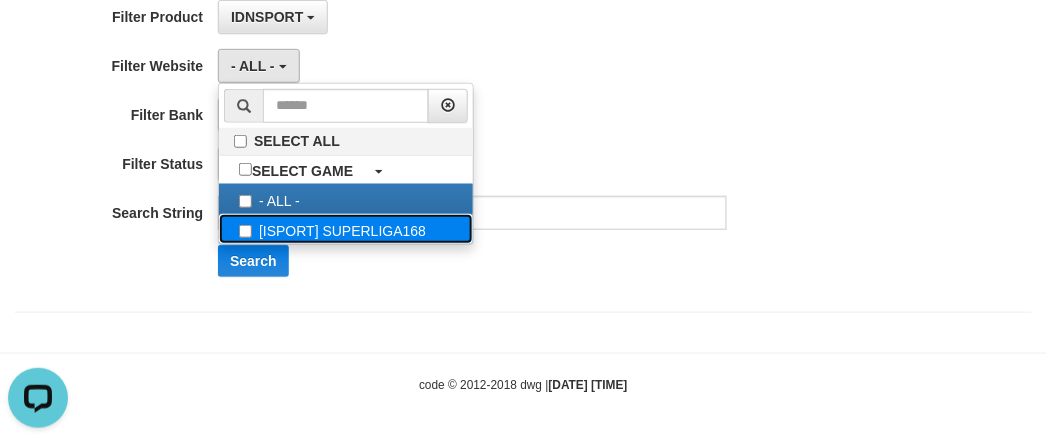 click on "[ISPORT] SUPERLIGA168" at bounding box center [346, 229] 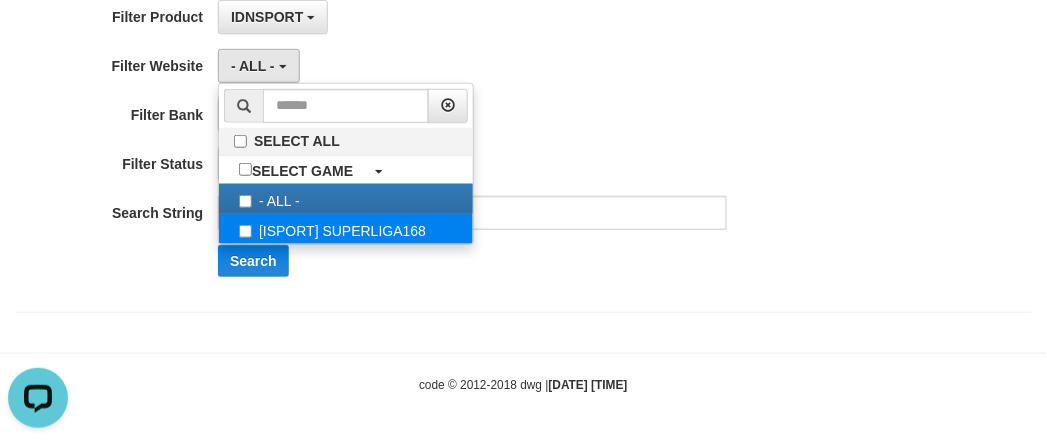 select on "***" 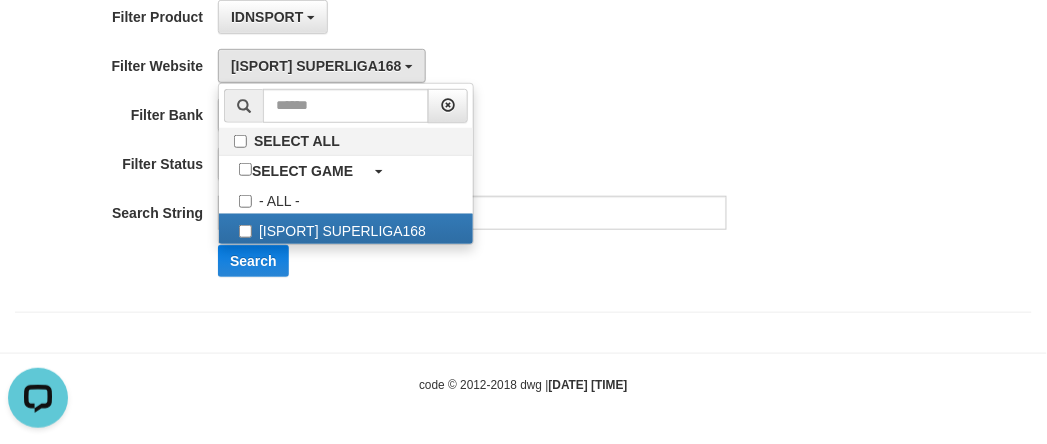scroll, scrollTop: 17, scrollLeft: 0, axis: vertical 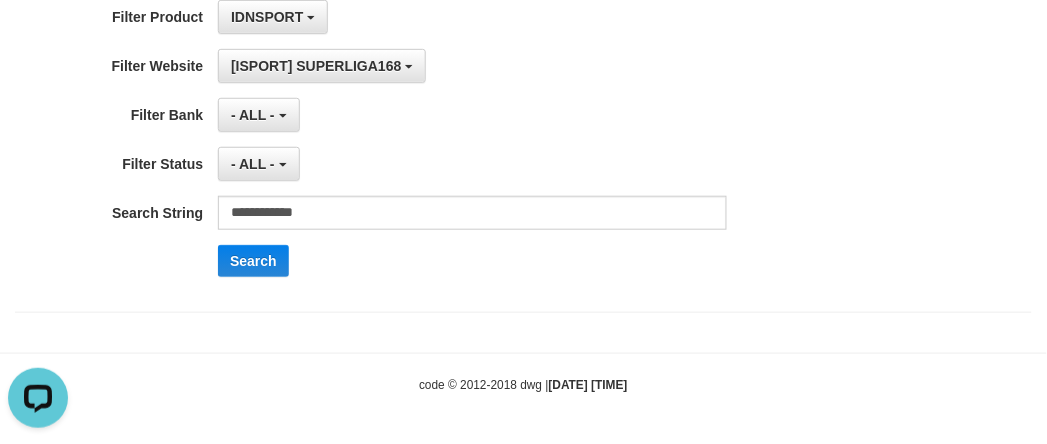 click on "**********" at bounding box center (436, 121) 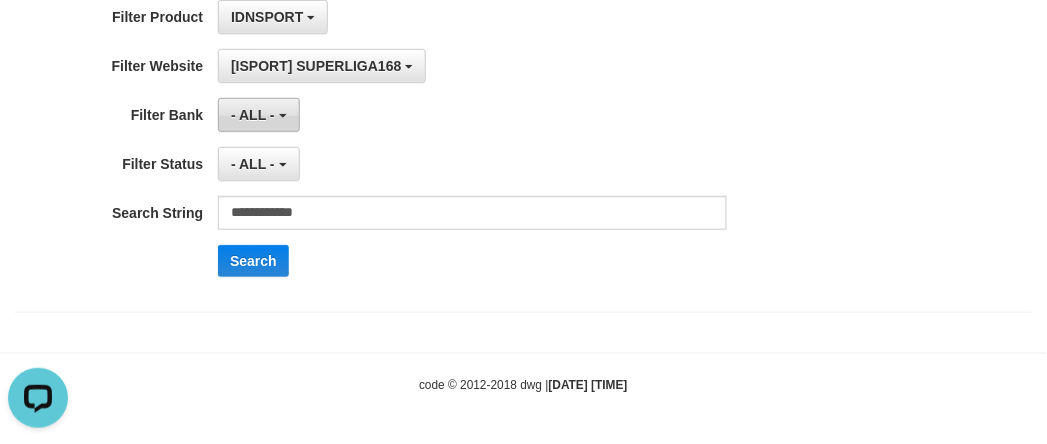 click on "- ALL -" at bounding box center (258, 115) 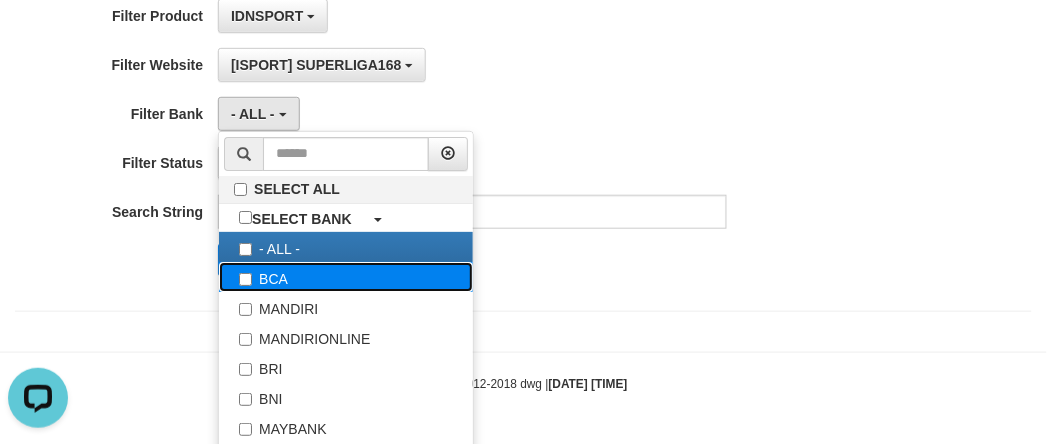 click on "BCA" at bounding box center [346, 277] 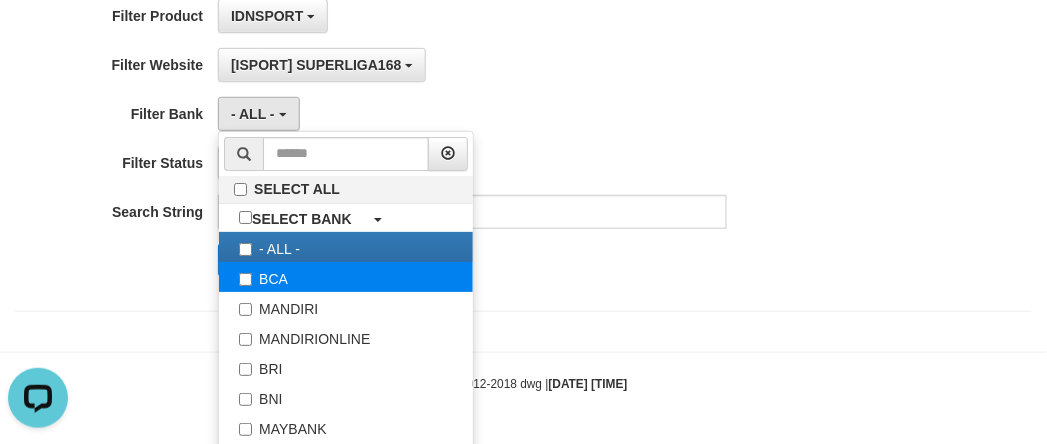 select on "***" 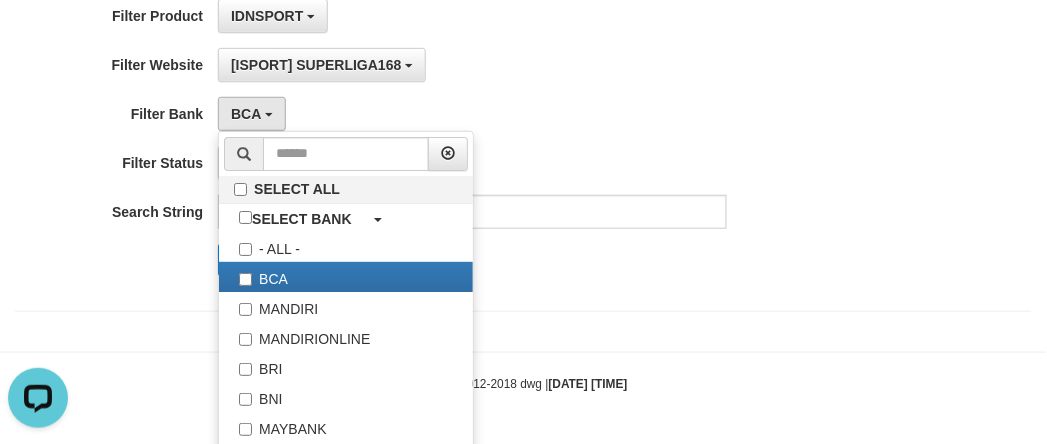 scroll, scrollTop: 17, scrollLeft: 0, axis: vertical 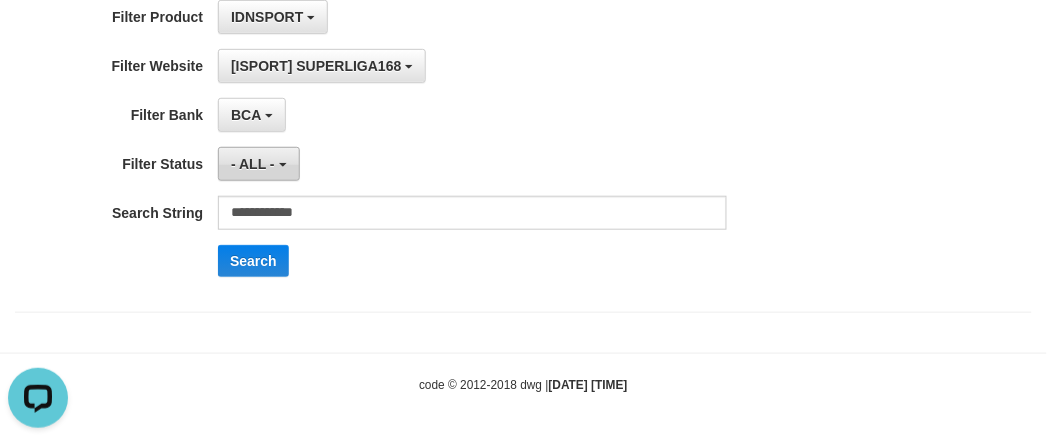 click on "- ALL -" at bounding box center [258, 164] 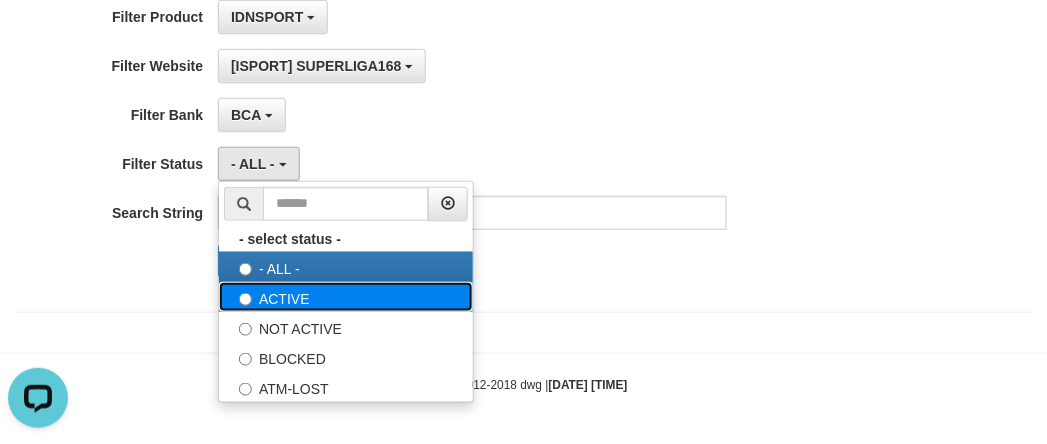 click on "ACTIVE" at bounding box center (346, 297) 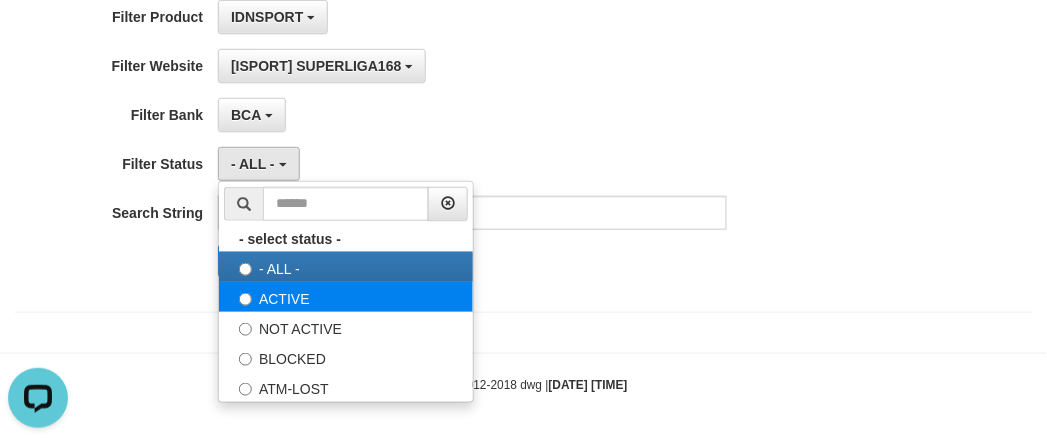 select on "*" 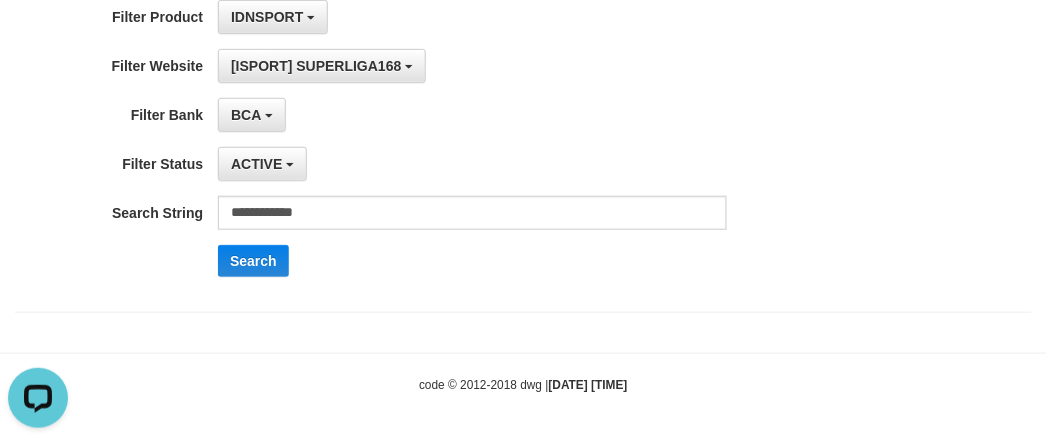 drag, startPoint x: 800, startPoint y: 306, endPoint x: 743, endPoint y: 303, distance: 57.07889 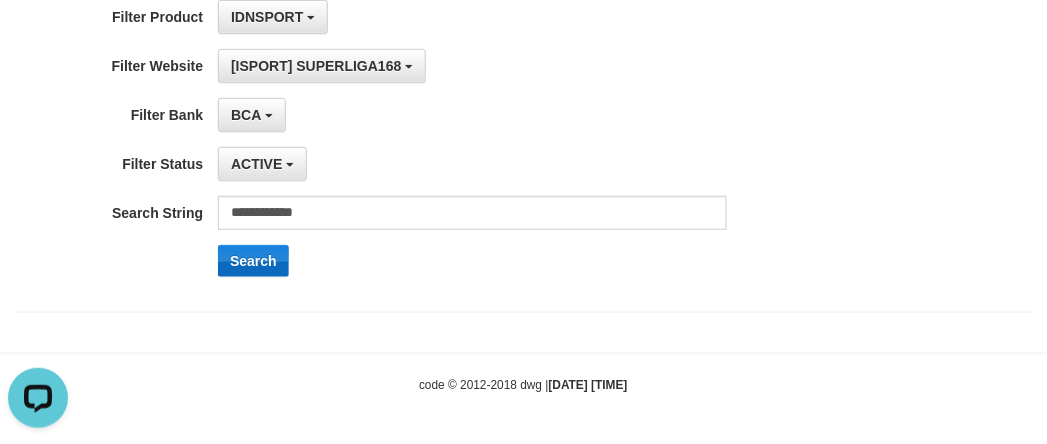 click on "**********" at bounding box center [436, 121] 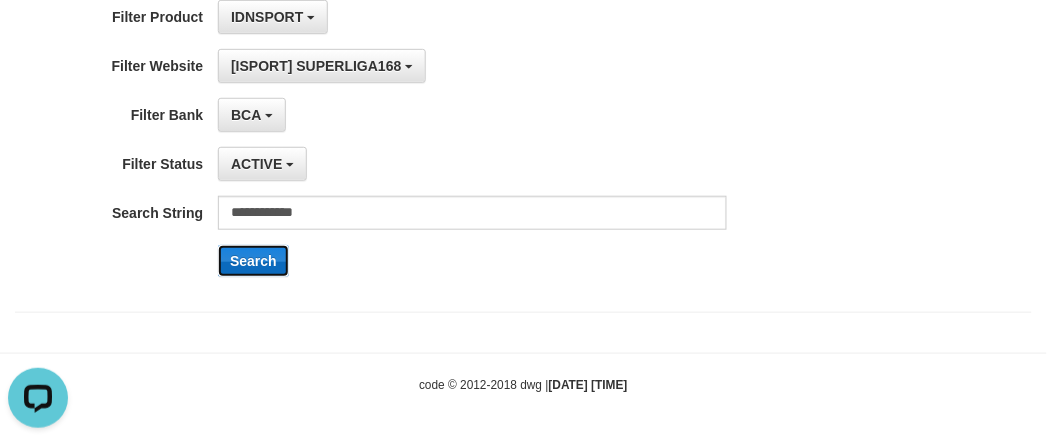 click on "Search" at bounding box center [253, 261] 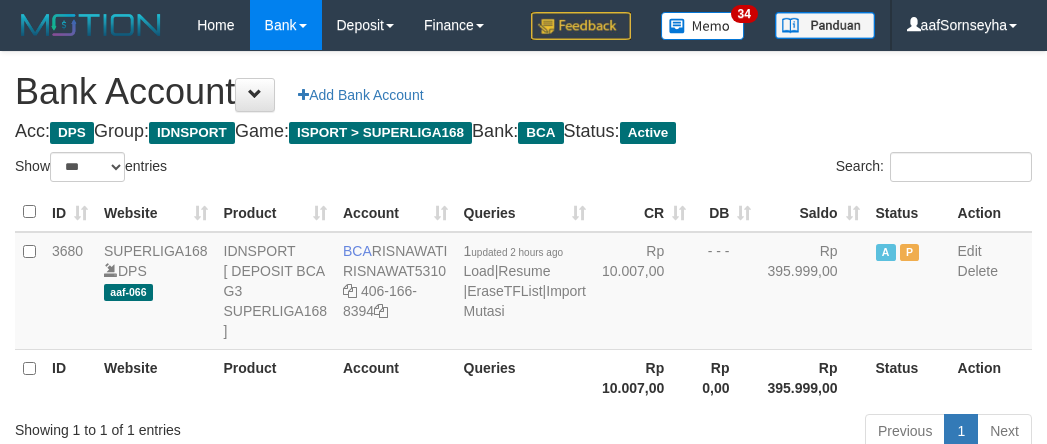 select on "***" 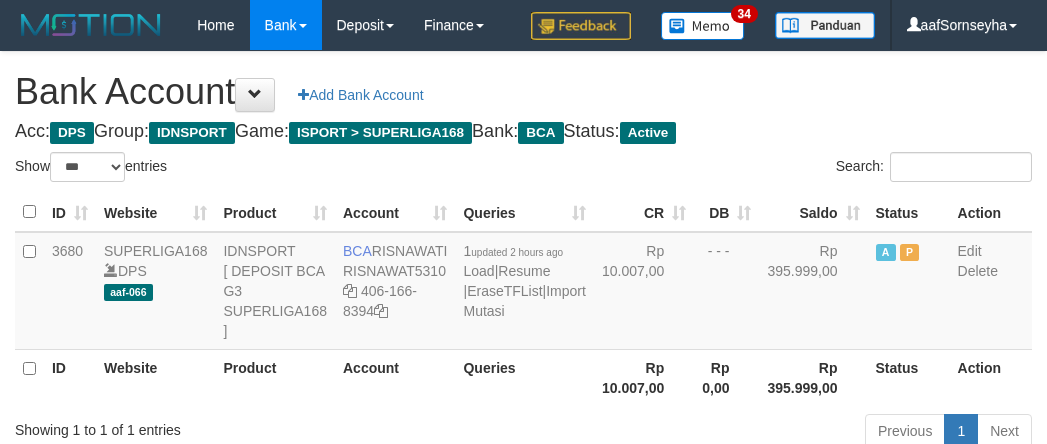 scroll, scrollTop: 0, scrollLeft: 0, axis: both 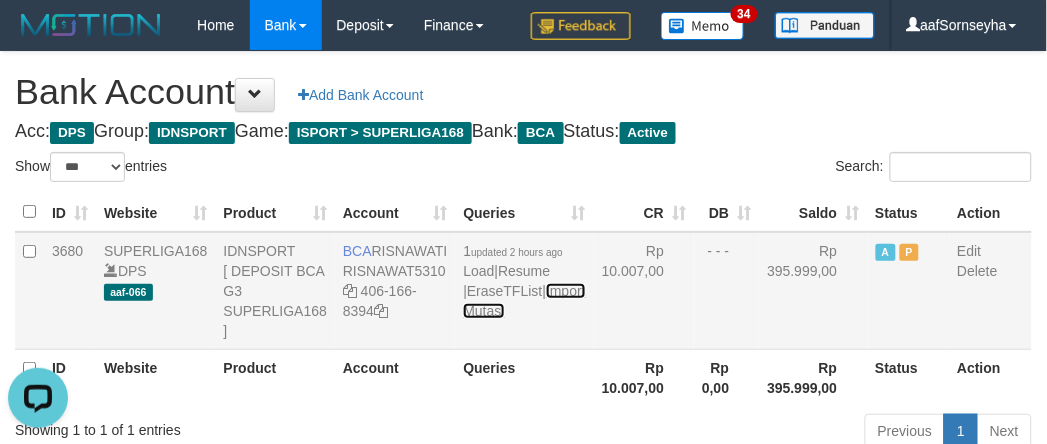 click on "Import Mutasi" at bounding box center [524, 301] 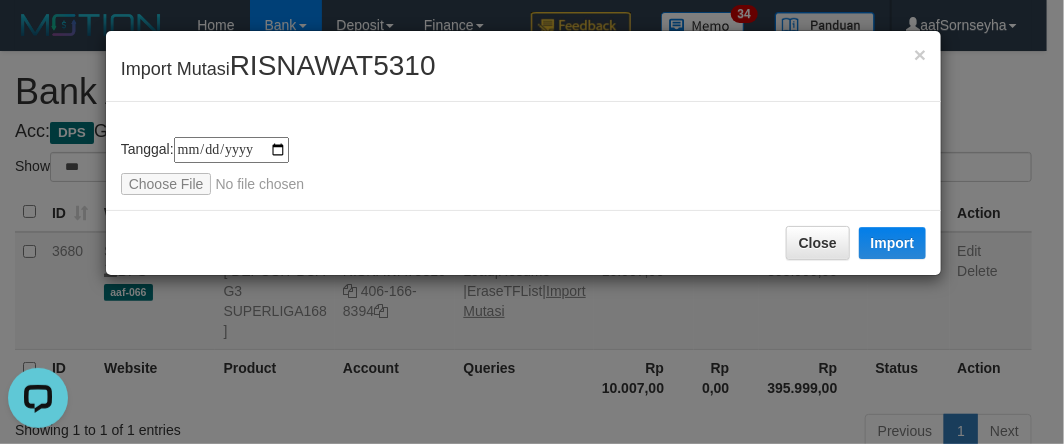 type on "**********" 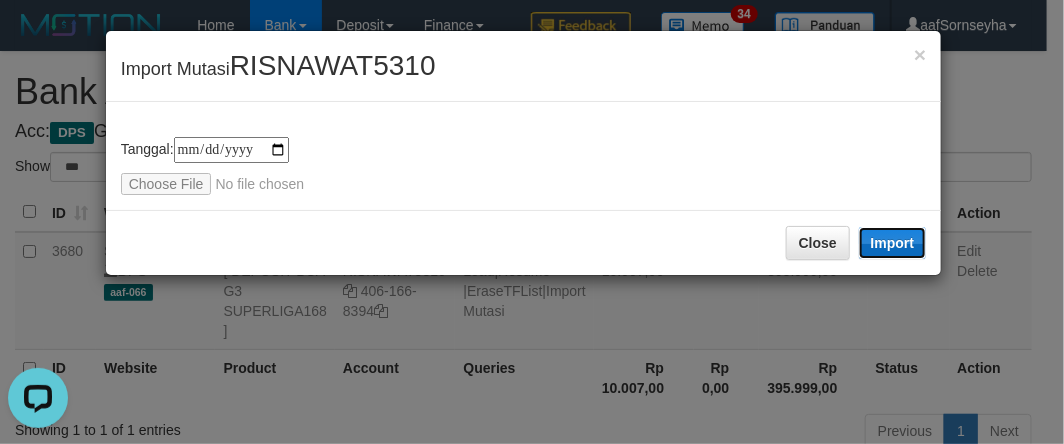 click on "Import" at bounding box center [893, 243] 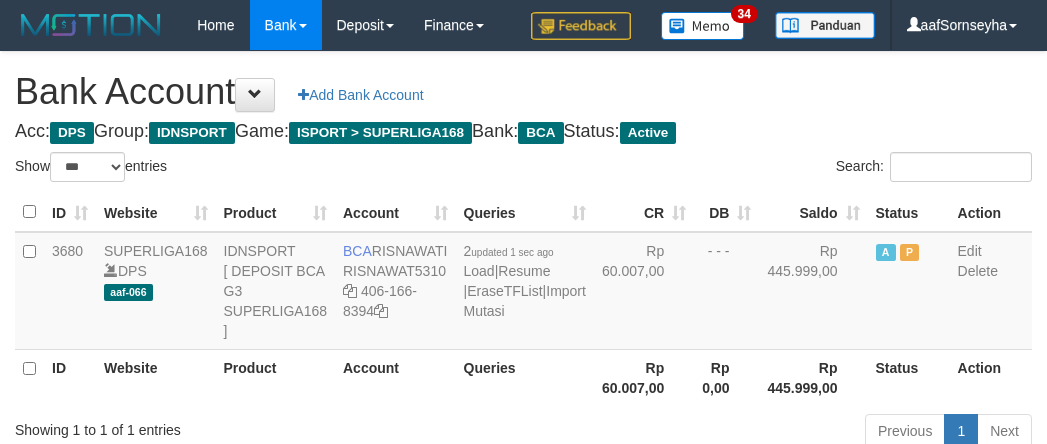 select on "***" 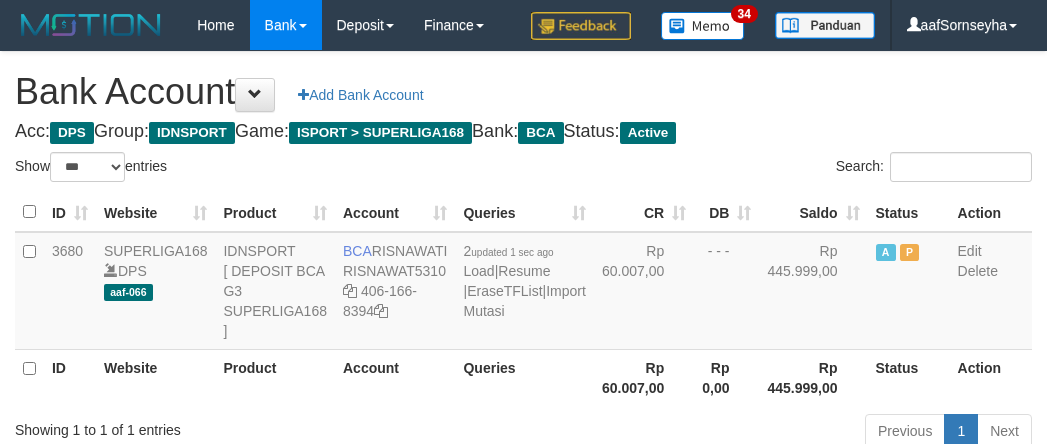 scroll, scrollTop: 0, scrollLeft: 0, axis: both 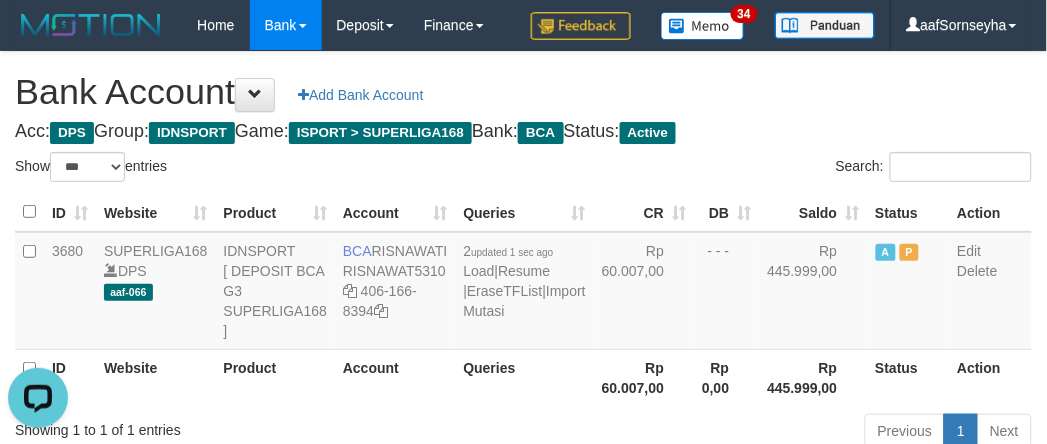 click on "ID Website Product Account Queries CR DB Saldo Status Action
3680
SUPERLIGA168
DPS
aaf-066
IDNSPORT
[ DEPOSIT BCA G3 SUPERLIGA168 ]
BCA
RISNAWATI
RISNAWAT5310
406-166-8394
2  updated 1 sec ago
Load
|
Resume
|
EraseTFList
|
Import Mutasi
Rp 60.007,00
- - -
Rp 445.999,00
A
P
Edit
Delete
ID Website Product Account Queries Rp 60.007,00 Rp 0,00 Rp 445.999,00 Status Action" at bounding box center (523, 299) 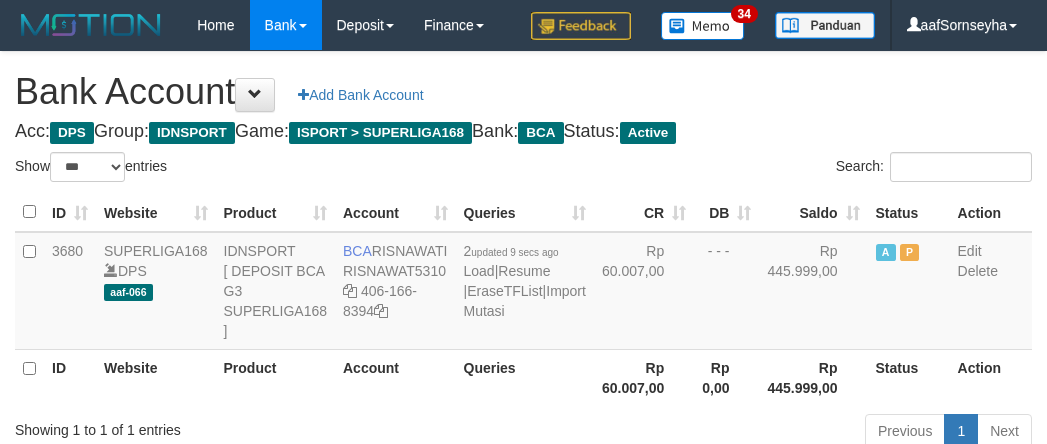 select on "***" 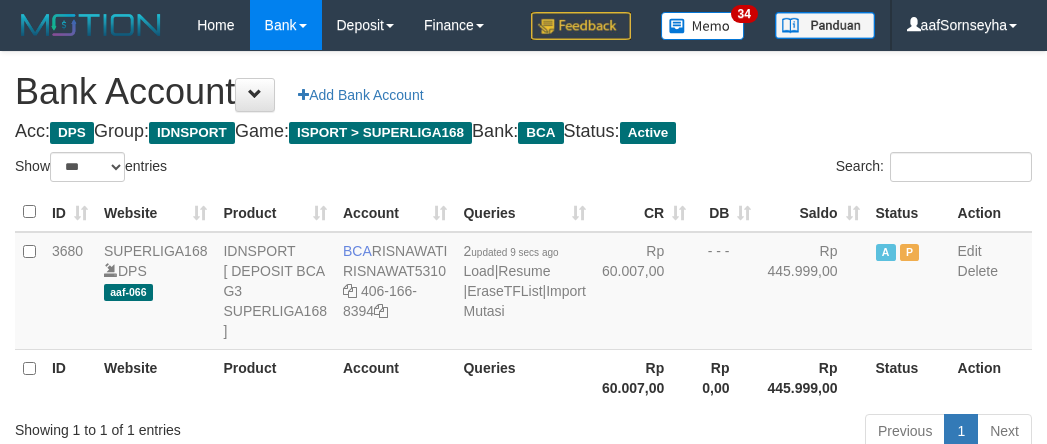 scroll, scrollTop: 0, scrollLeft: 0, axis: both 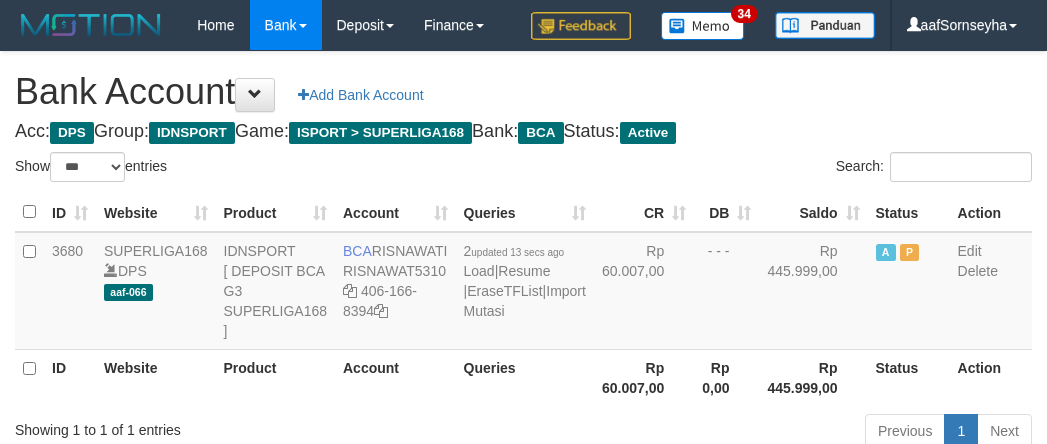 select on "***" 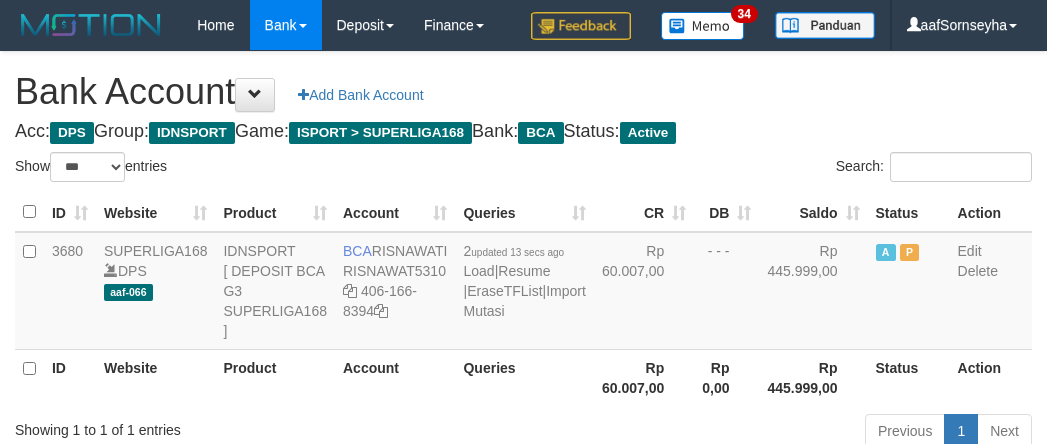 scroll, scrollTop: 0, scrollLeft: 0, axis: both 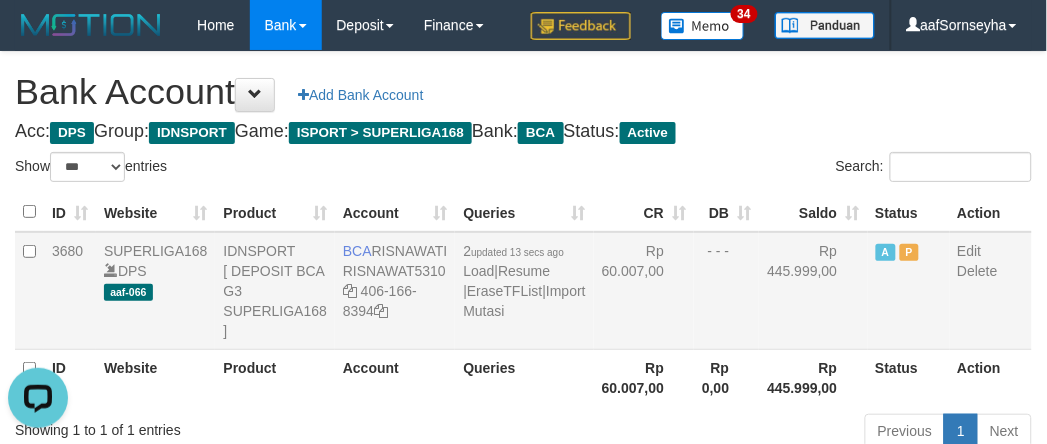 click on "2  updated 13 secs ago
Load
|
Resume
|
EraseTFList
|
Import Mutasi" at bounding box center (524, 291) 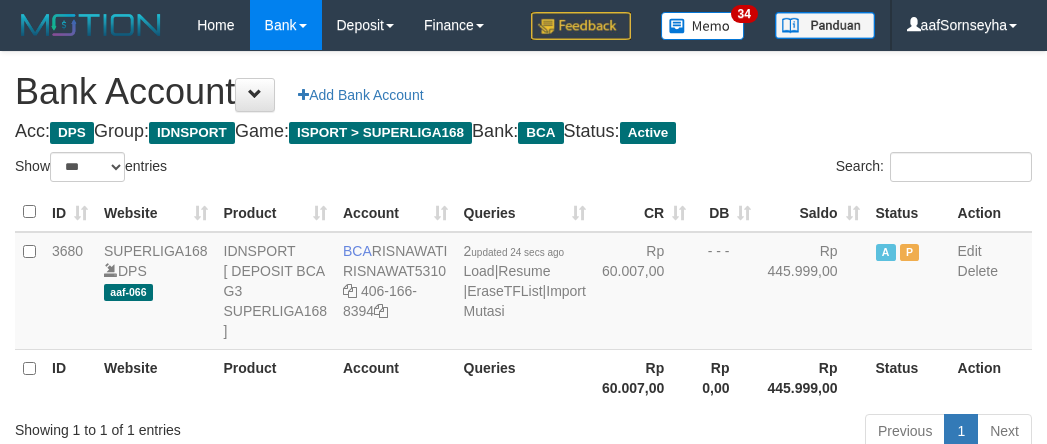 select on "***" 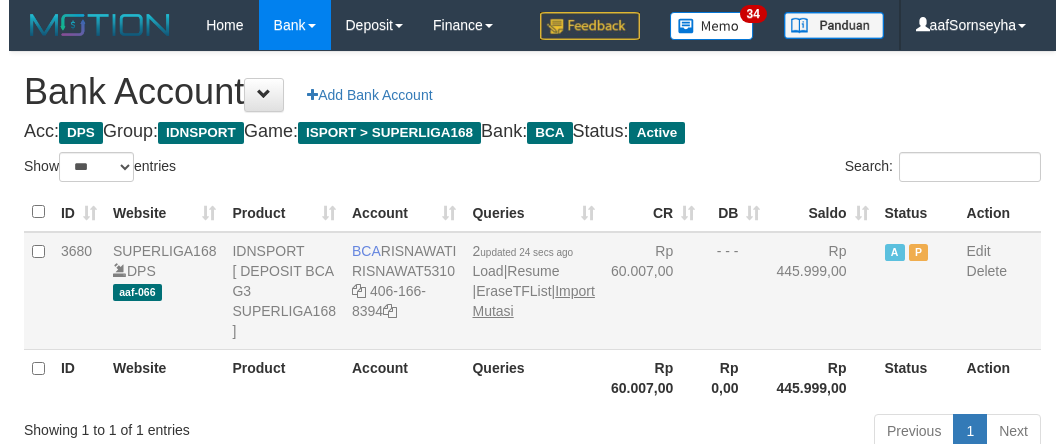 scroll, scrollTop: 0, scrollLeft: 0, axis: both 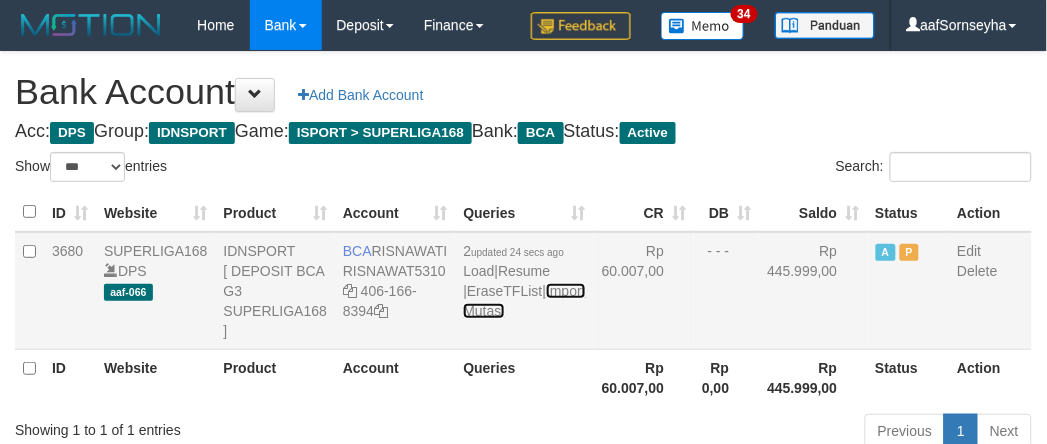 click on "Import Mutasi" at bounding box center (524, 301) 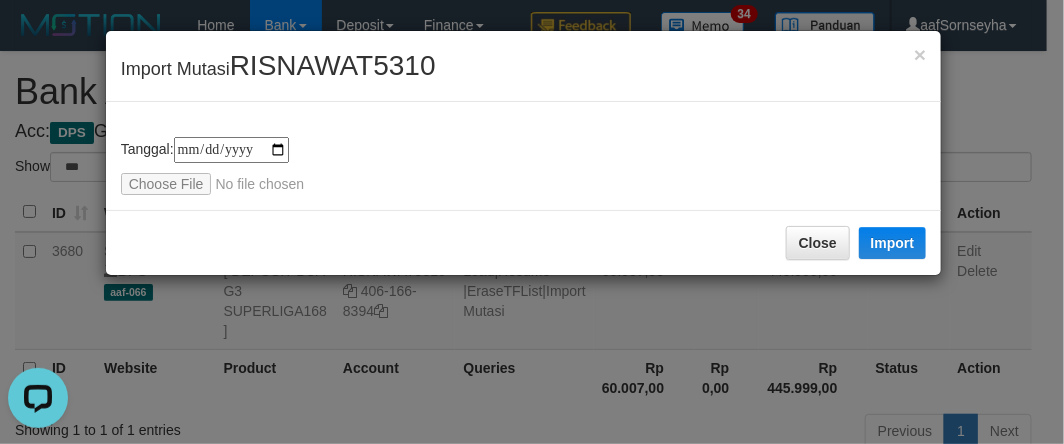 scroll, scrollTop: 0, scrollLeft: 0, axis: both 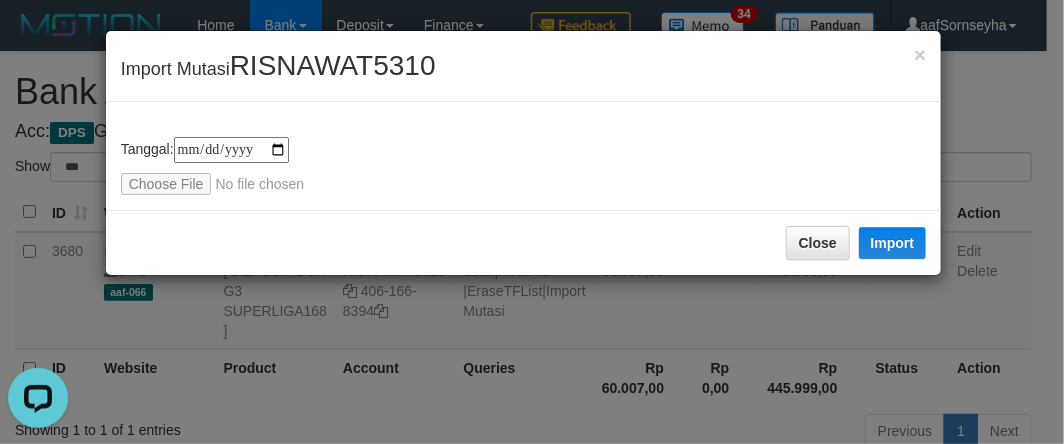type on "**********" 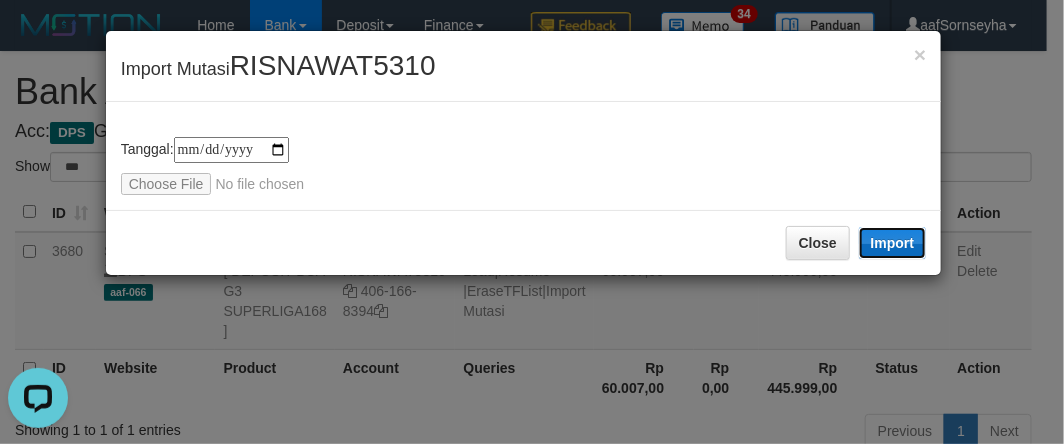 click on "Import" at bounding box center [893, 243] 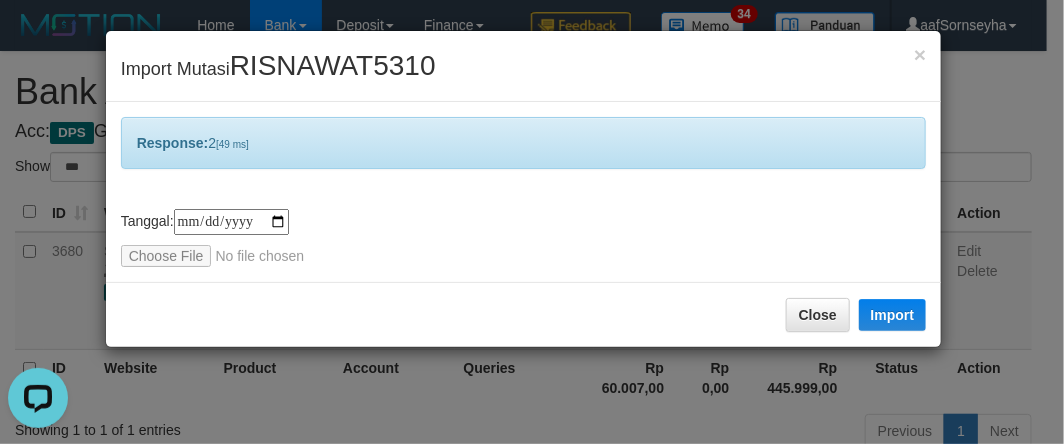 drag, startPoint x: 556, startPoint y: 187, endPoint x: 1061, endPoint y: 110, distance: 510.83658 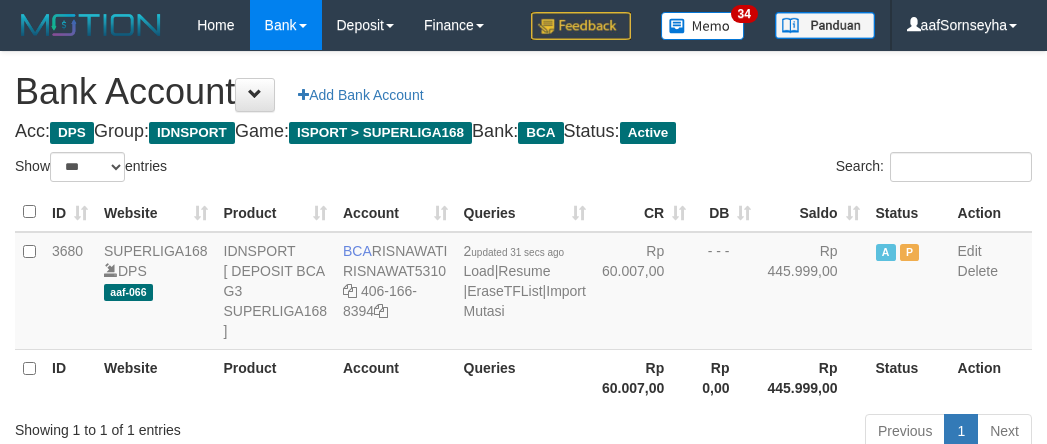 select on "***" 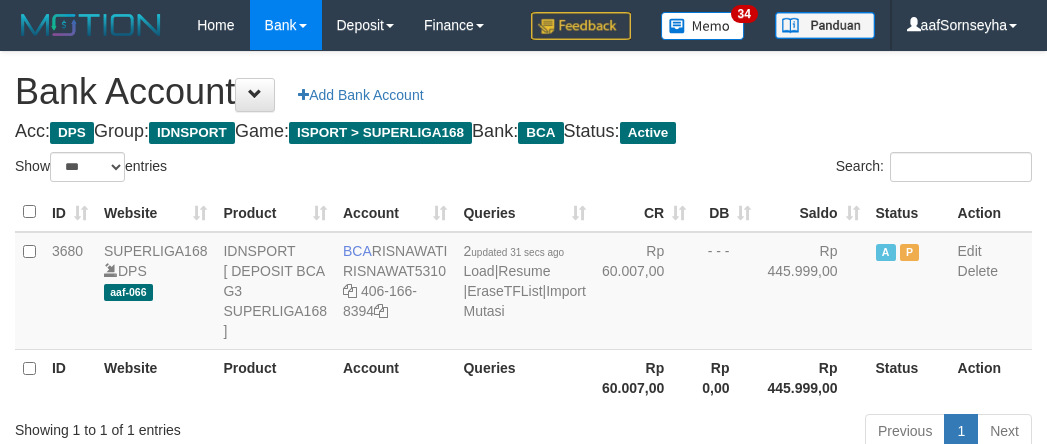 scroll, scrollTop: 0, scrollLeft: 0, axis: both 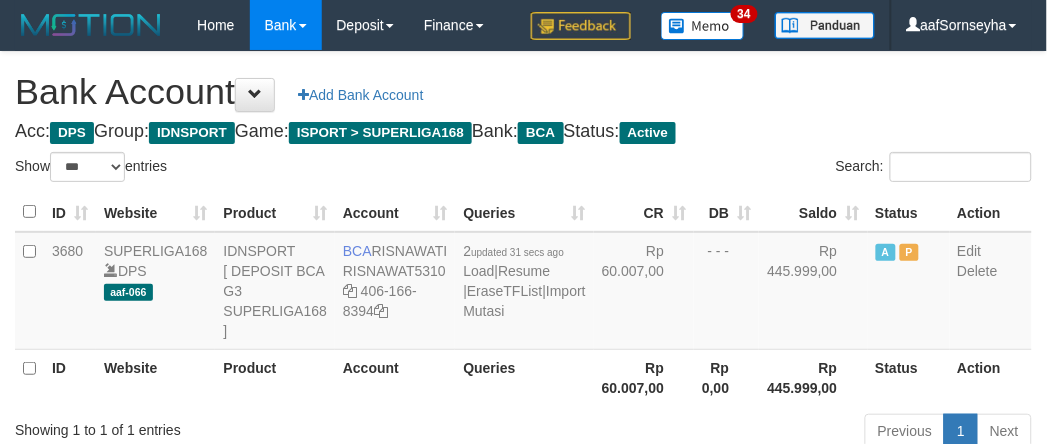 drag, startPoint x: 551, startPoint y: 182, endPoint x: 476, endPoint y: 200, distance: 77.12976 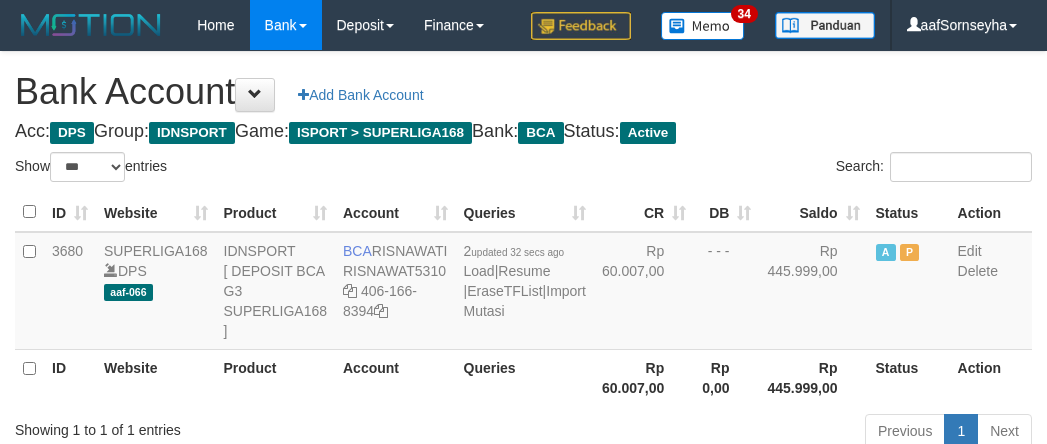 select on "***" 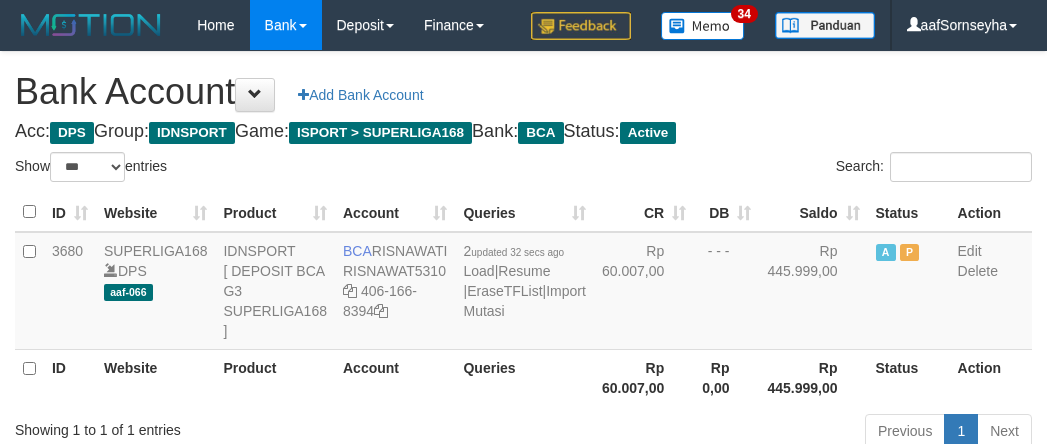 scroll, scrollTop: 0, scrollLeft: 0, axis: both 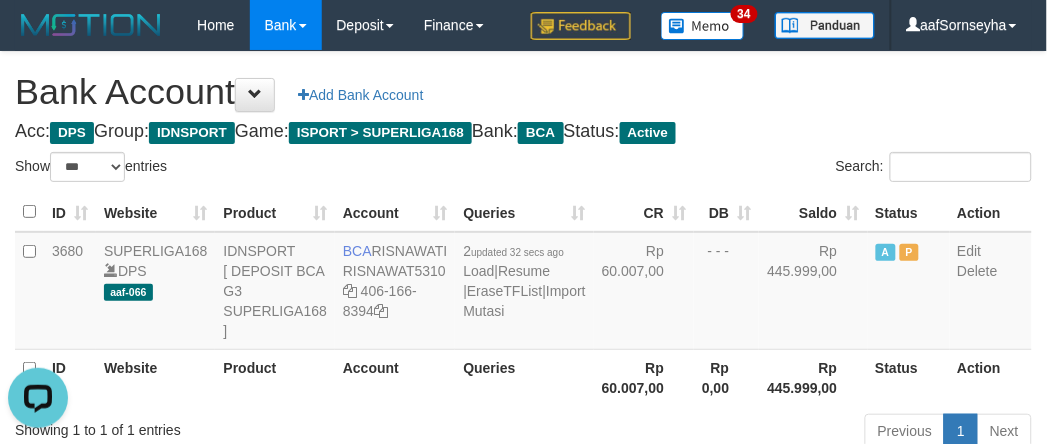 click on "Search:" at bounding box center [786, 169] 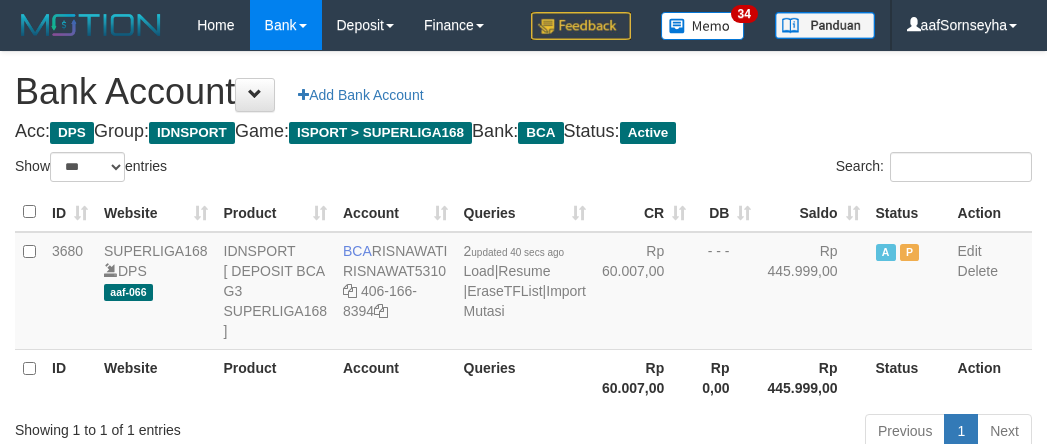 select on "***" 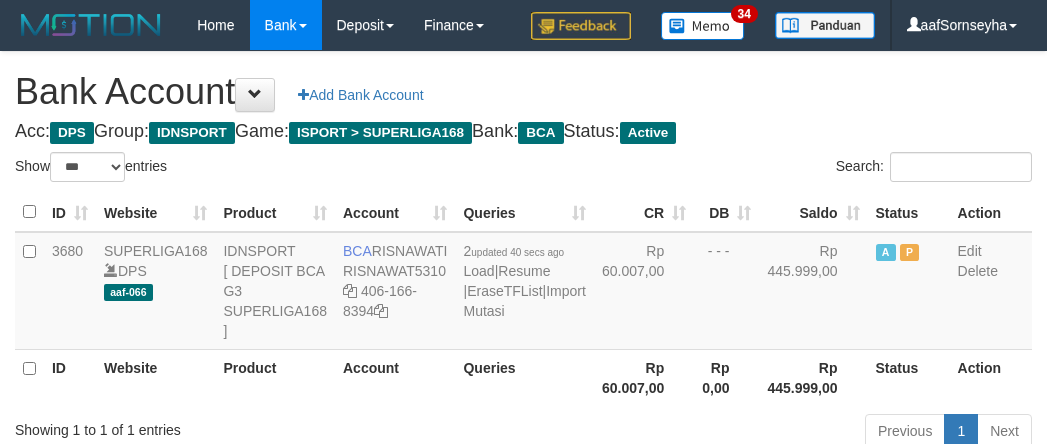 scroll, scrollTop: 0, scrollLeft: 0, axis: both 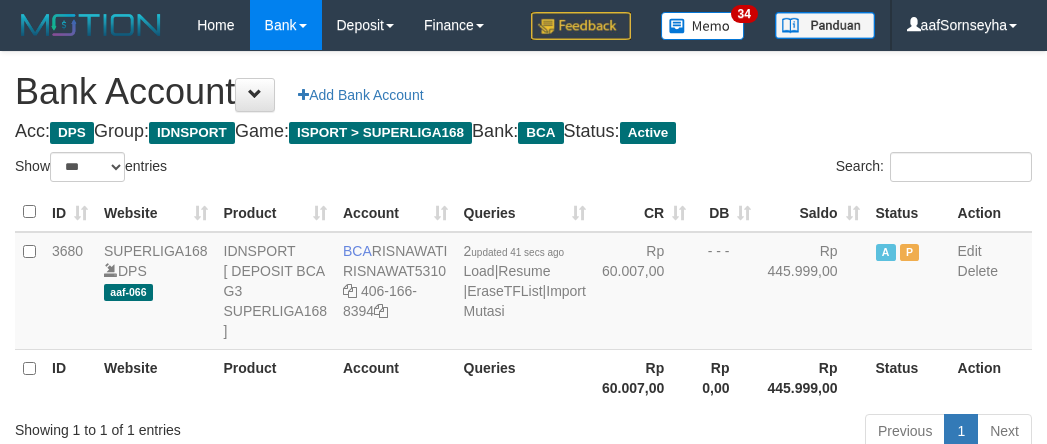 select on "***" 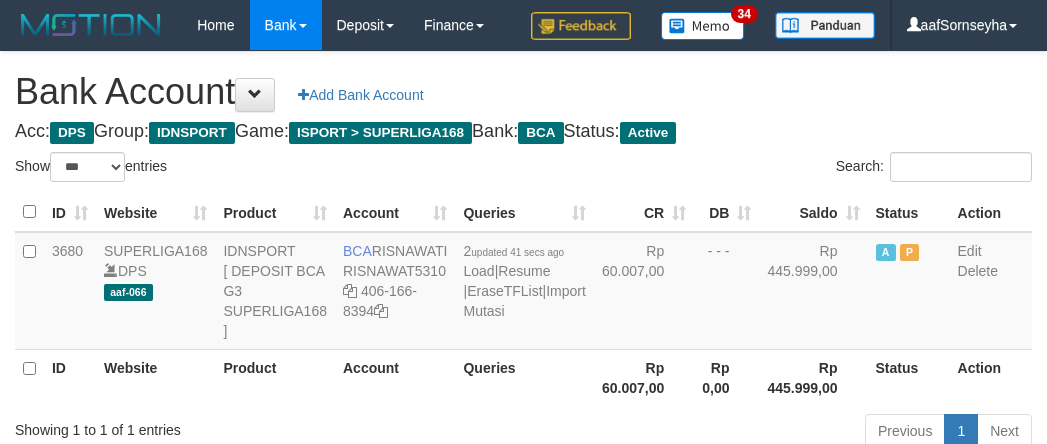 scroll, scrollTop: 0, scrollLeft: 0, axis: both 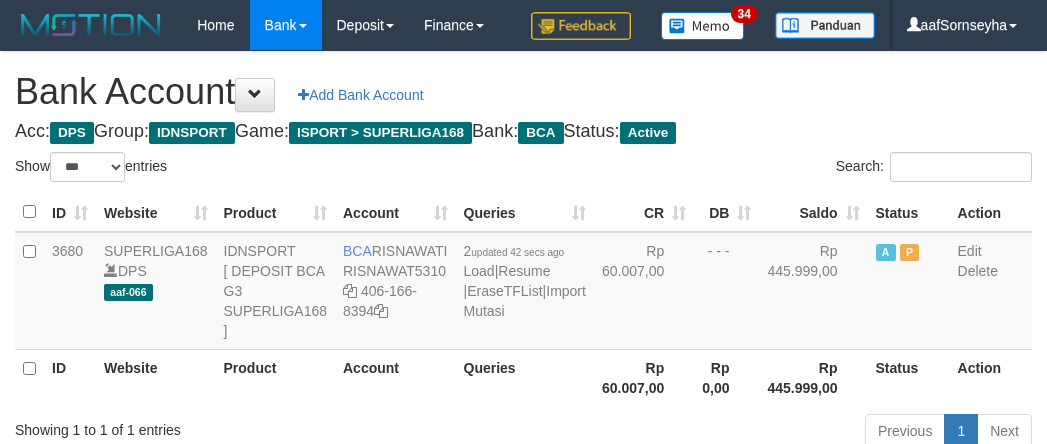 select on "***" 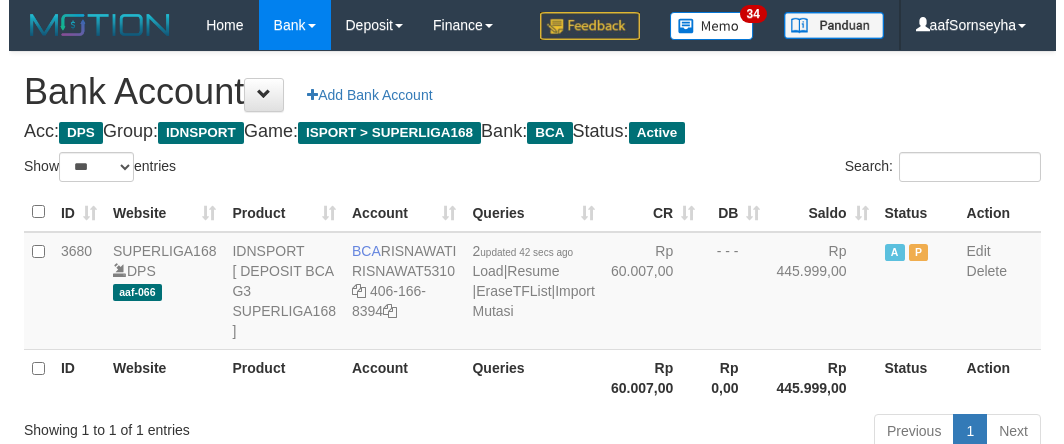 scroll, scrollTop: 92, scrollLeft: 0, axis: vertical 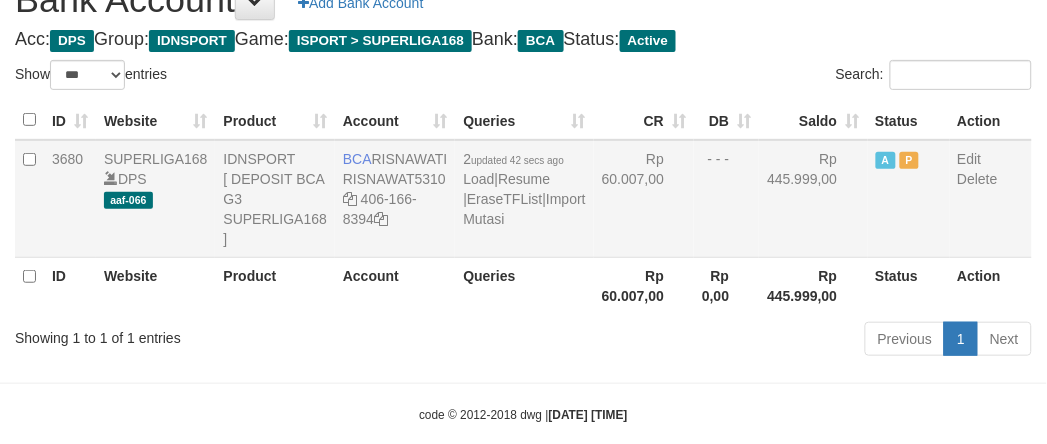 click on "2  updated 42 secs ago
Load
|
Resume
|
EraseTFList
|
Import Mutasi" at bounding box center (524, 199) 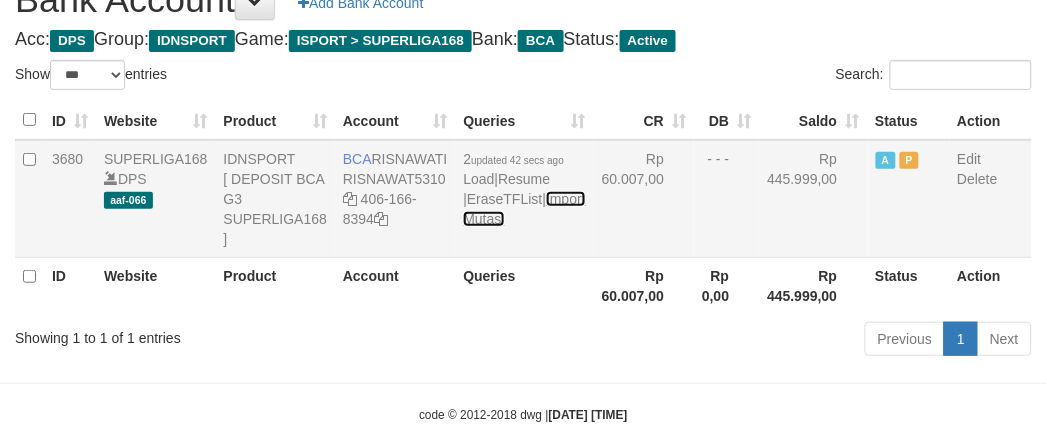click on "Import Mutasi" at bounding box center (524, 209) 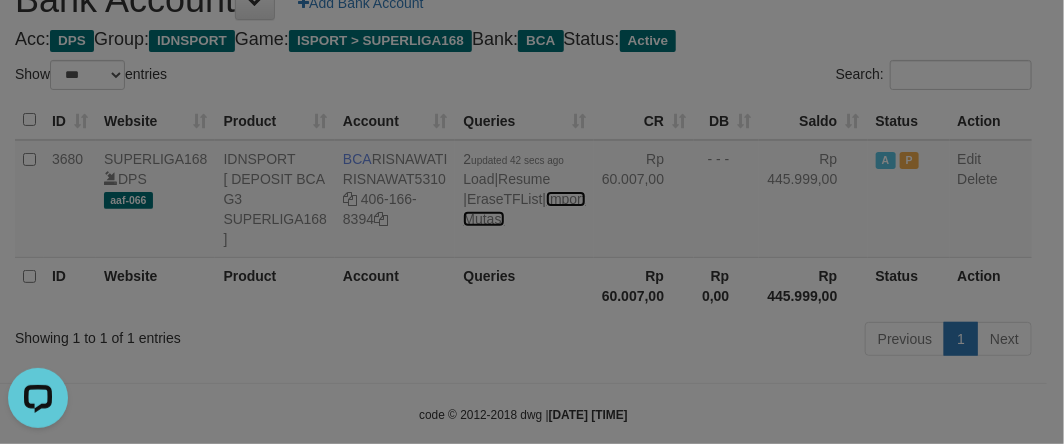 scroll, scrollTop: 0, scrollLeft: 0, axis: both 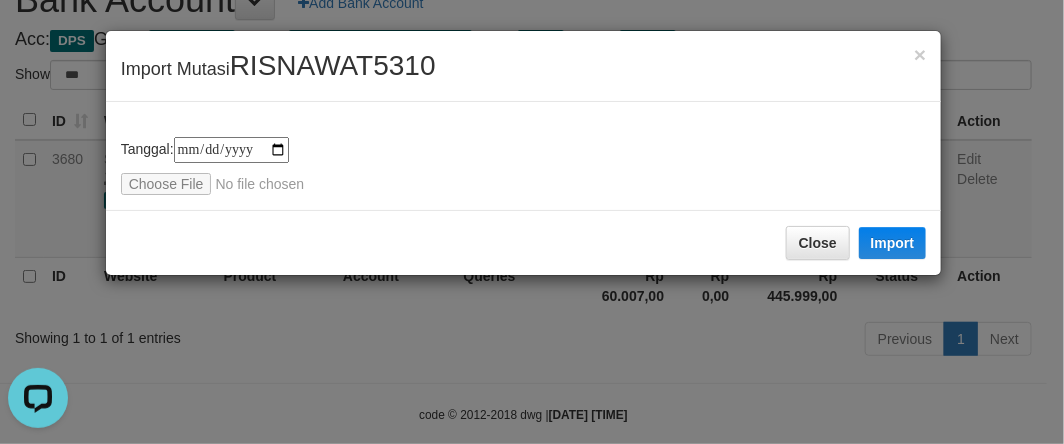 type on "**********" 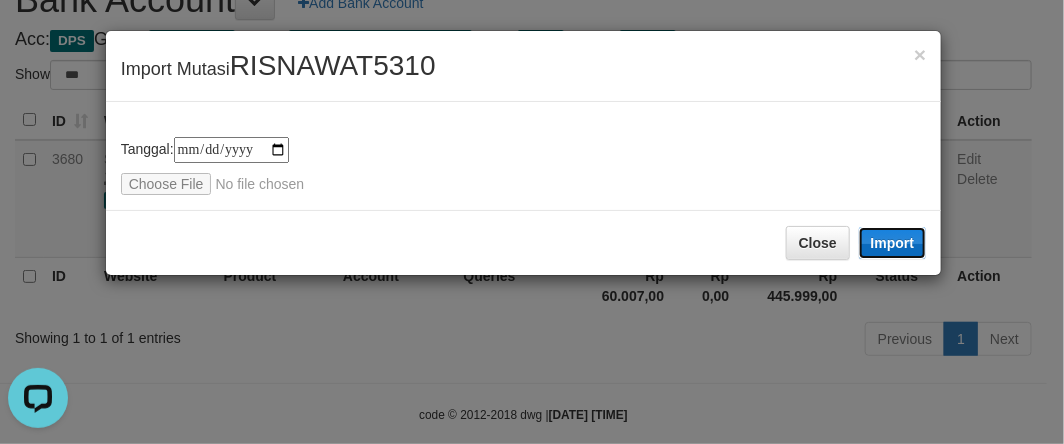 click on "Import" at bounding box center (893, 243) 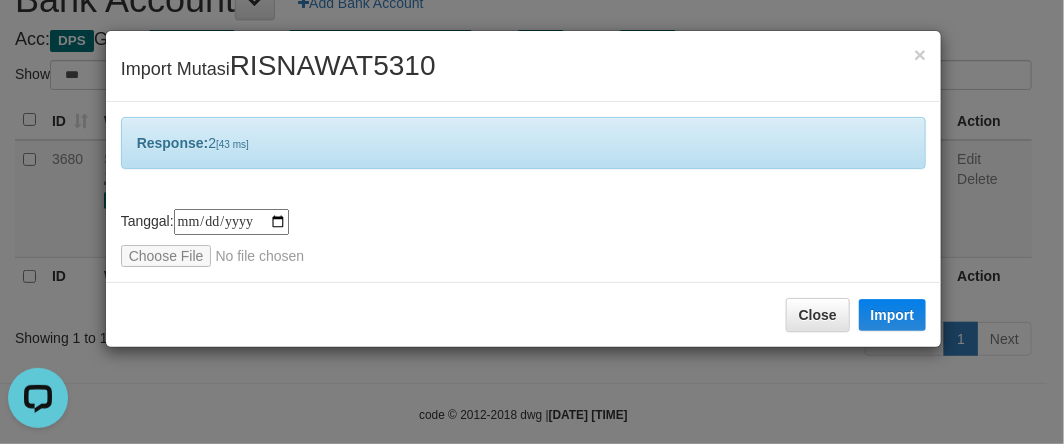 drag, startPoint x: 611, startPoint y: 254, endPoint x: 743, endPoint y: 191, distance: 146.26346 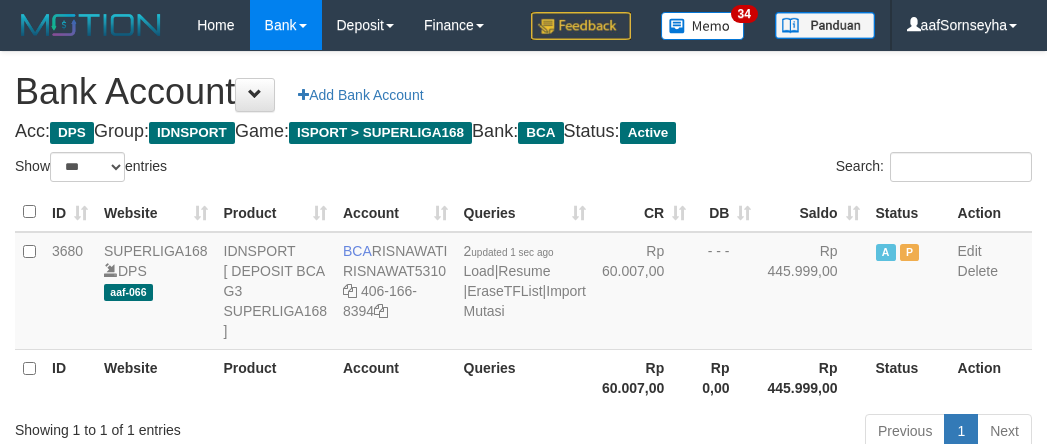 select on "***" 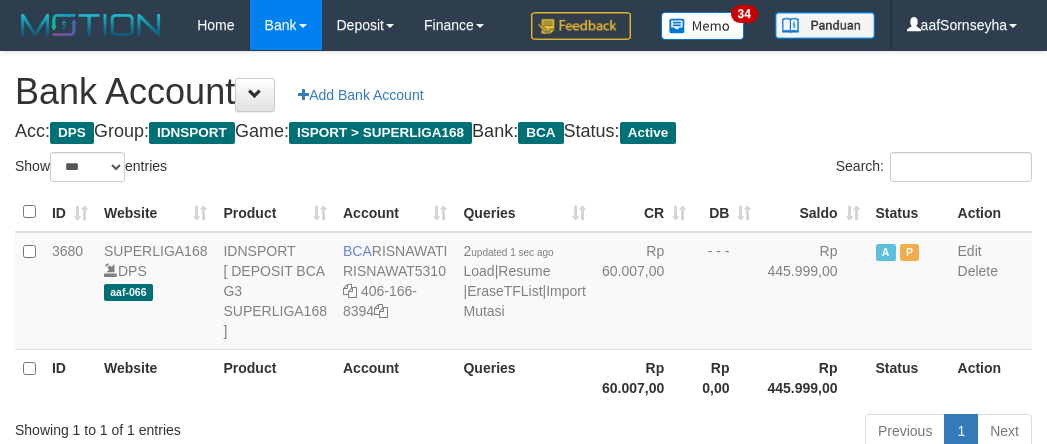 scroll, scrollTop: 92, scrollLeft: 0, axis: vertical 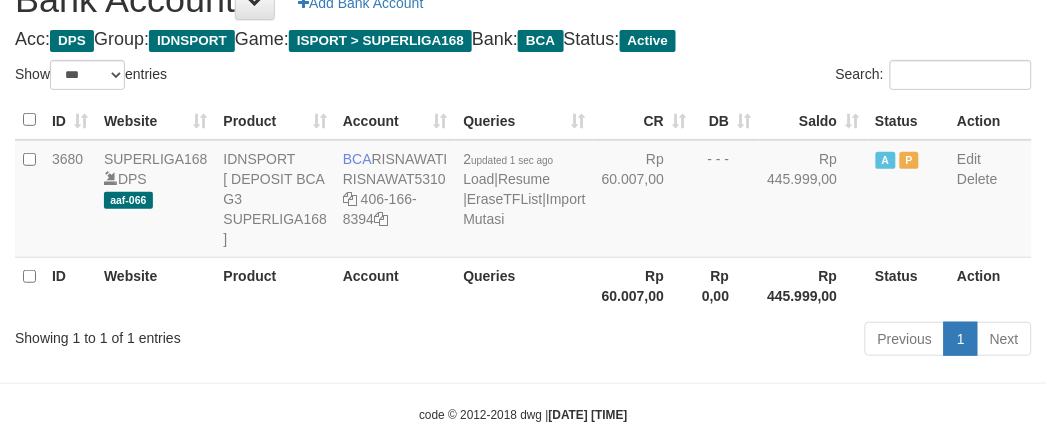 click on "CR" at bounding box center (644, 120) 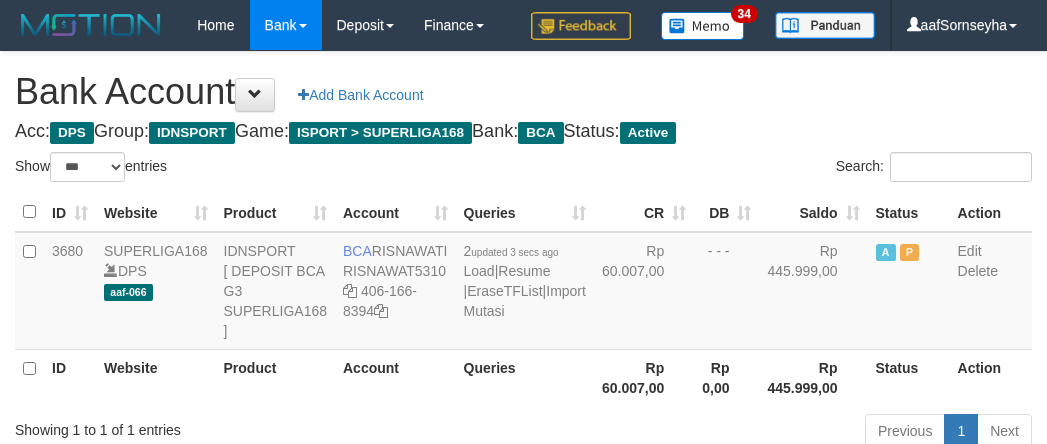 select on "***" 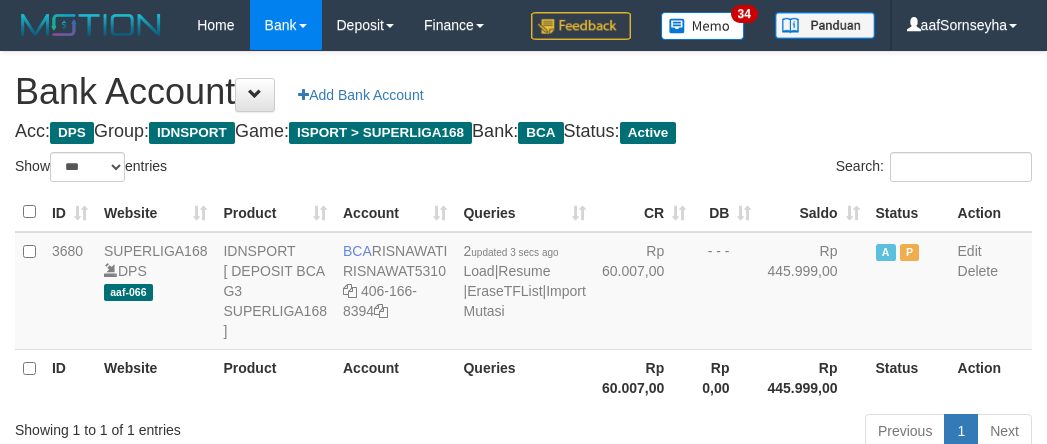 scroll, scrollTop: 92, scrollLeft: 0, axis: vertical 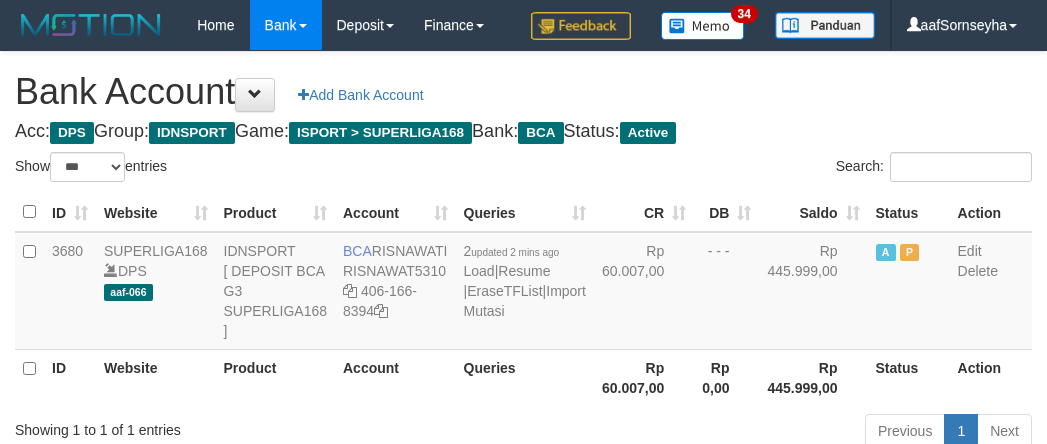 select on "***" 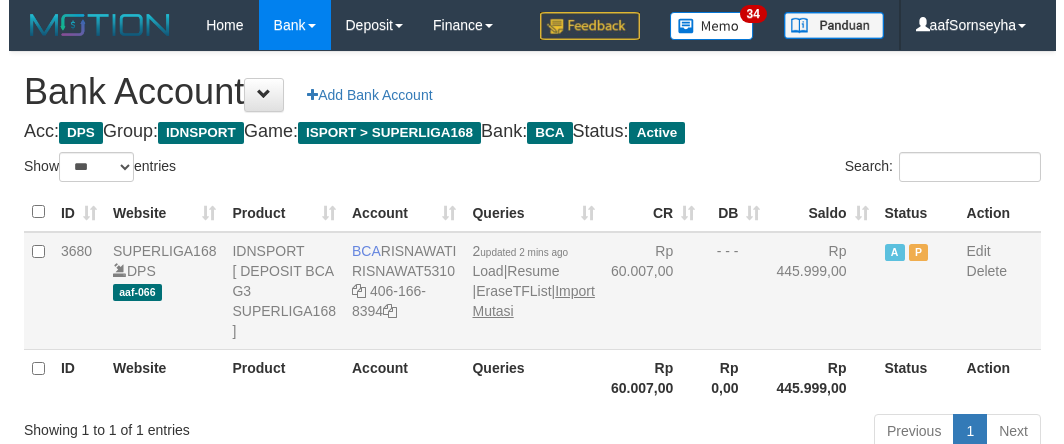 scroll, scrollTop: 92, scrollLeft: 0, axis: vertical 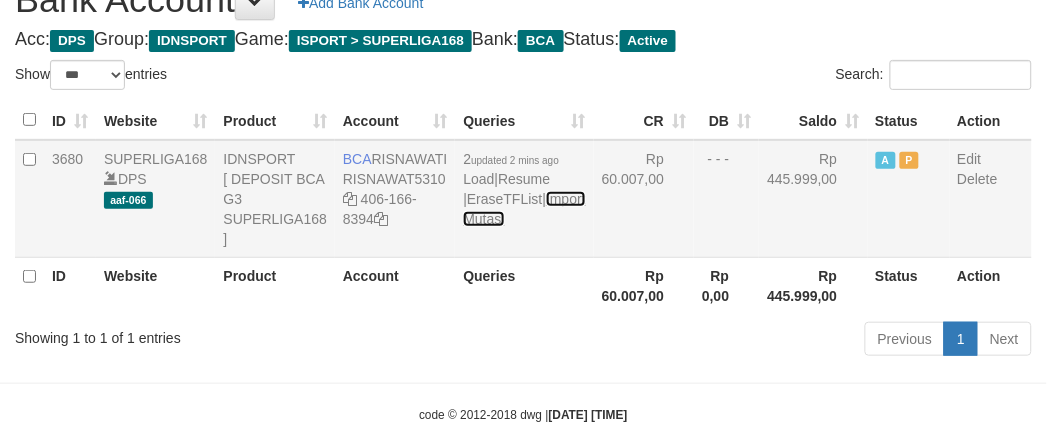 click on "Import Mutasi" at bounding box center (524, 209) 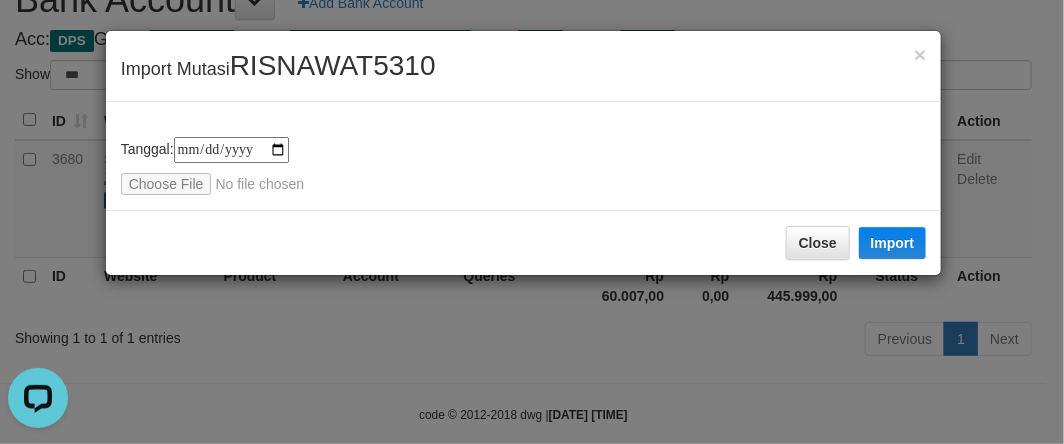 scroll, scrollTop: 0, scrollLeft: 0, axis: both 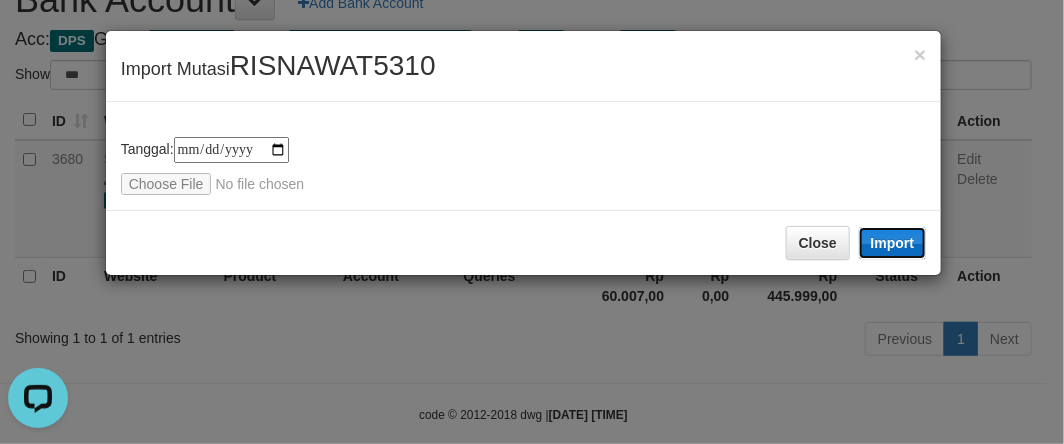 click on "Import" at bounding box center (893, 243) 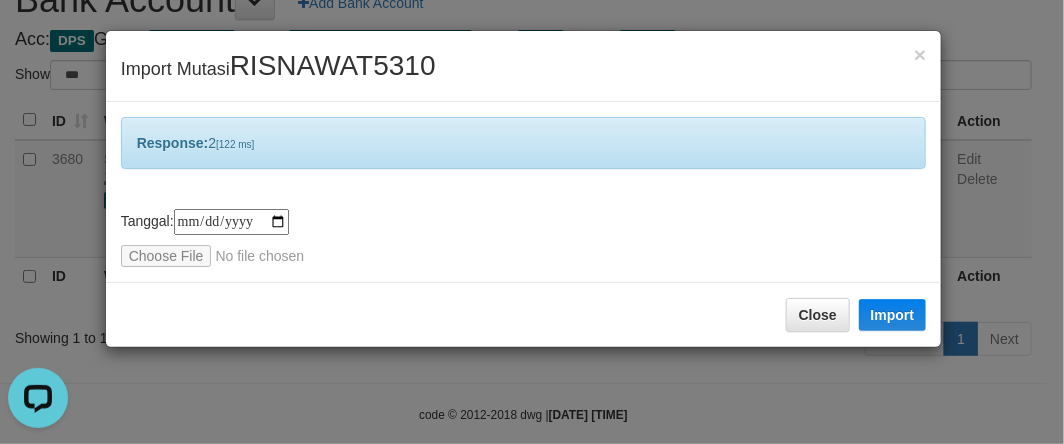 drag, startPoint x: 502, startPoint y: 94, endPoint x: 502, endPoint y: 105, distance: 11 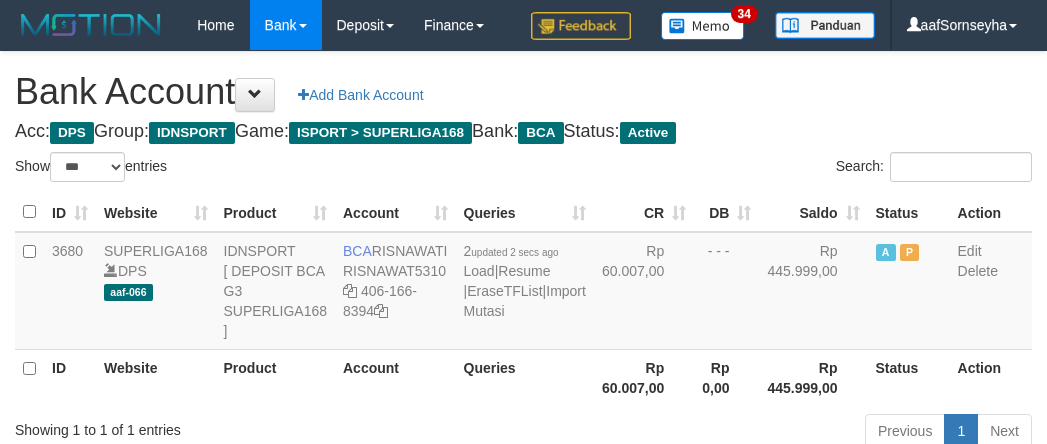 select on "***" 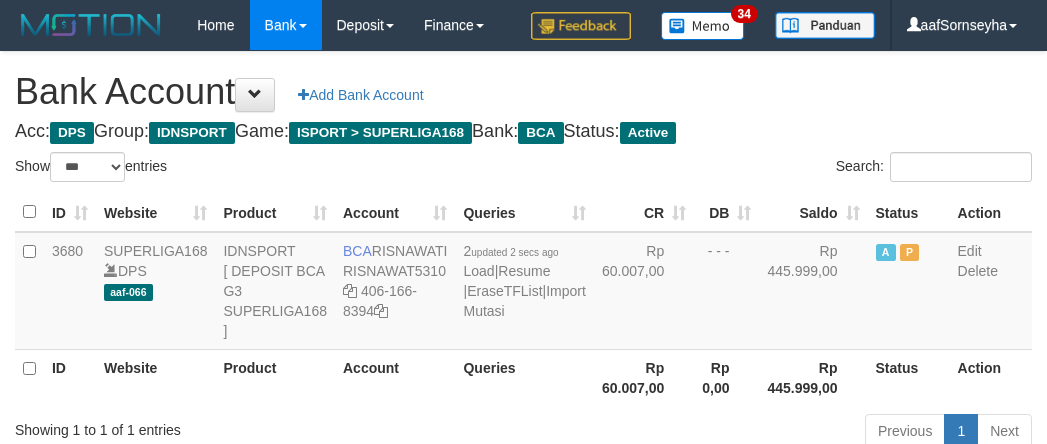 scroll, scrollTop: 92, scrollLeft: 0, axis: vertical 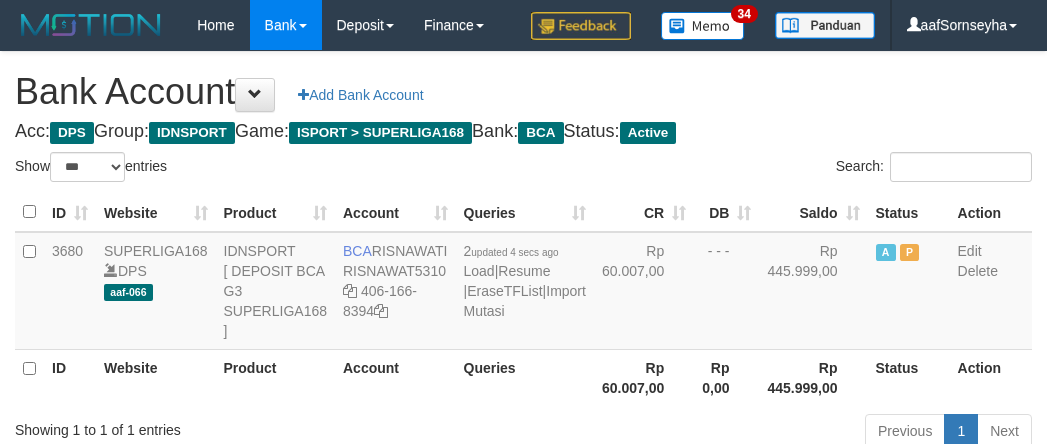 select on "***" 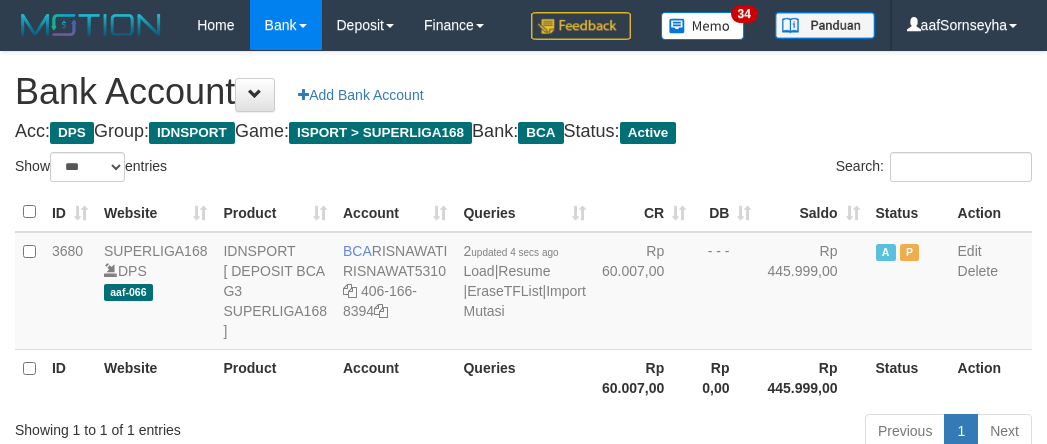 scroll, scrollTop: 92, scrollLeft: 0, axis: vertical 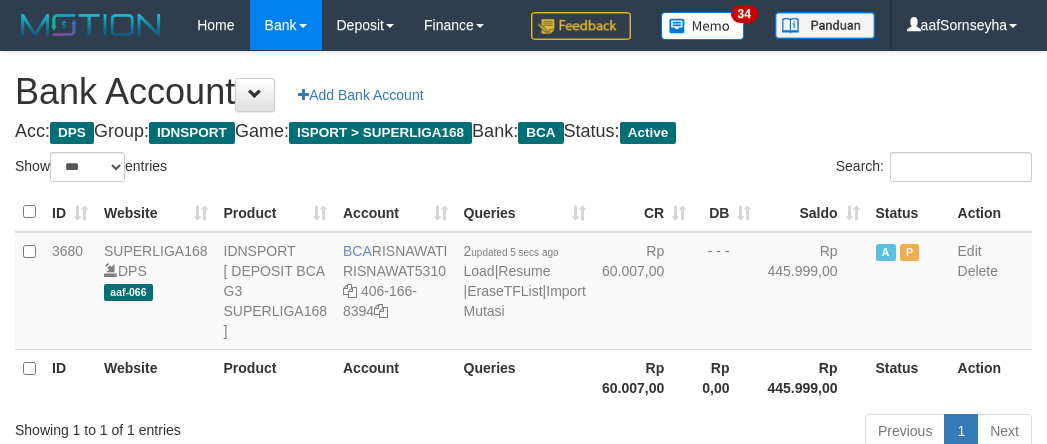 select on "***" 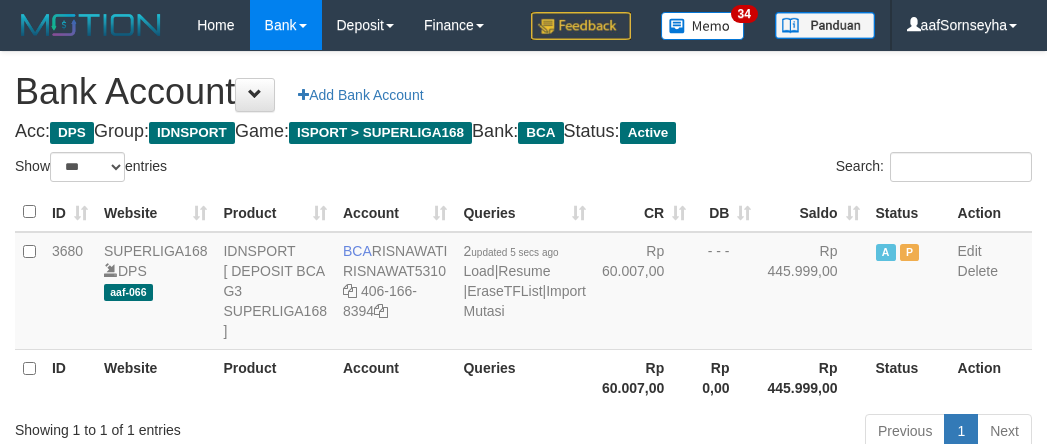 scroll, scrollTop: 92, scrollLeft: 0, axis: vertical 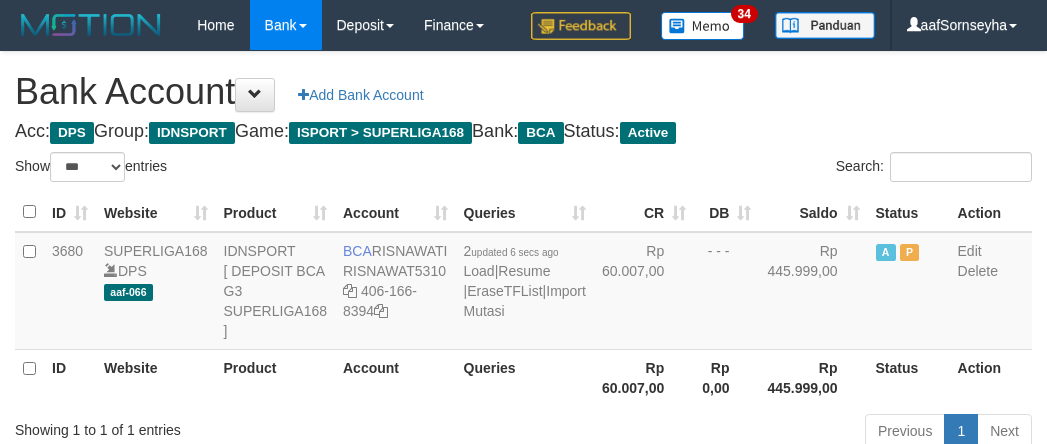 select on "***" 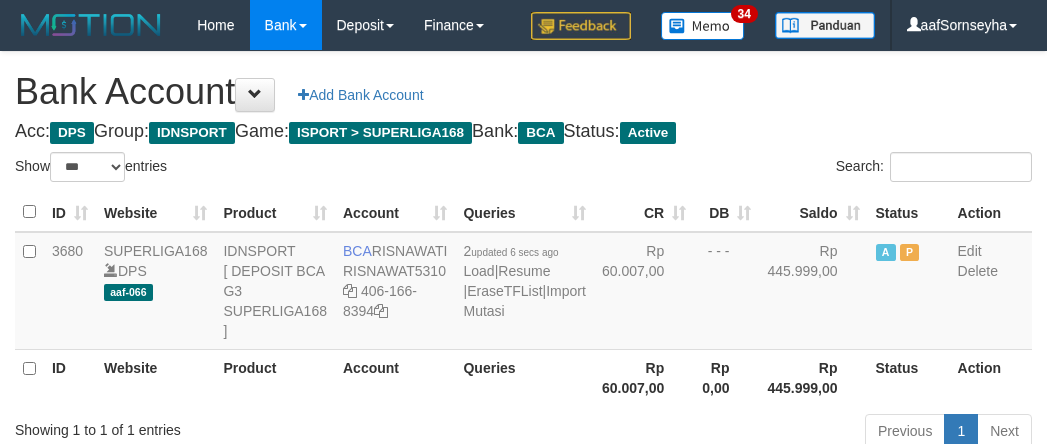 scroll, scrollTop: 92, scrollLeft: 0, axis: vertical 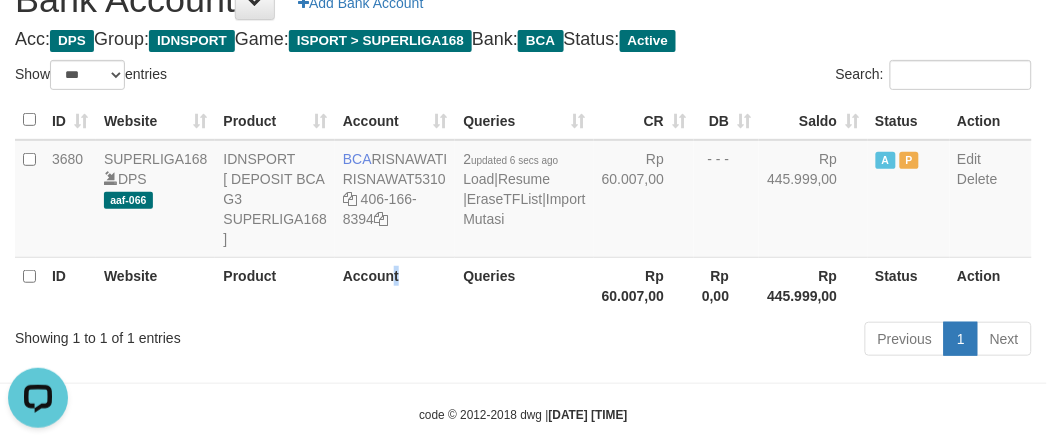 drag, startPoint x: 408, startPoint y: 346, endPoint x: 430, endPoint y: 368, distance: 31.112698 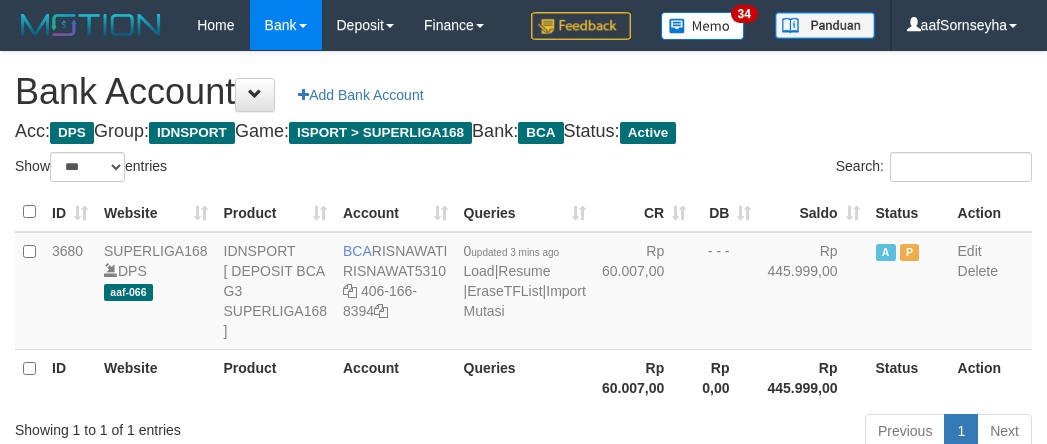 select on "***" 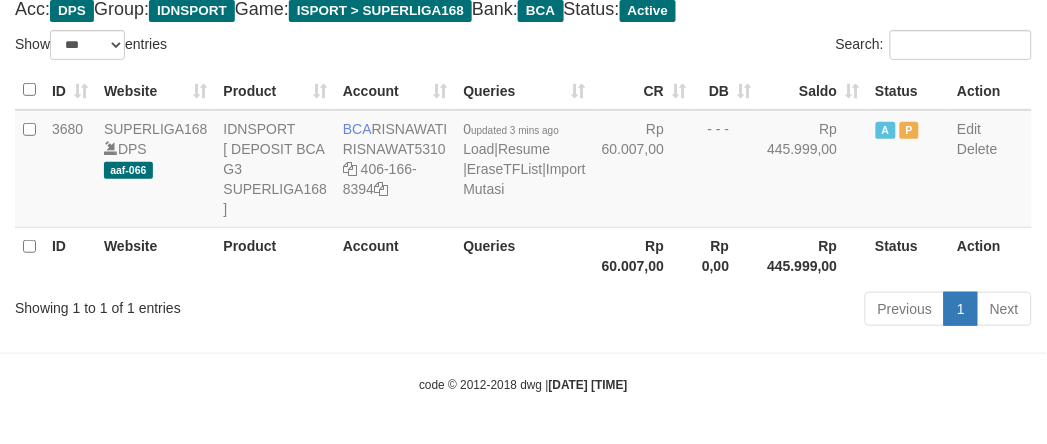 scroll, scrollTop: 164, scrollLeft: 0, axis: vertical 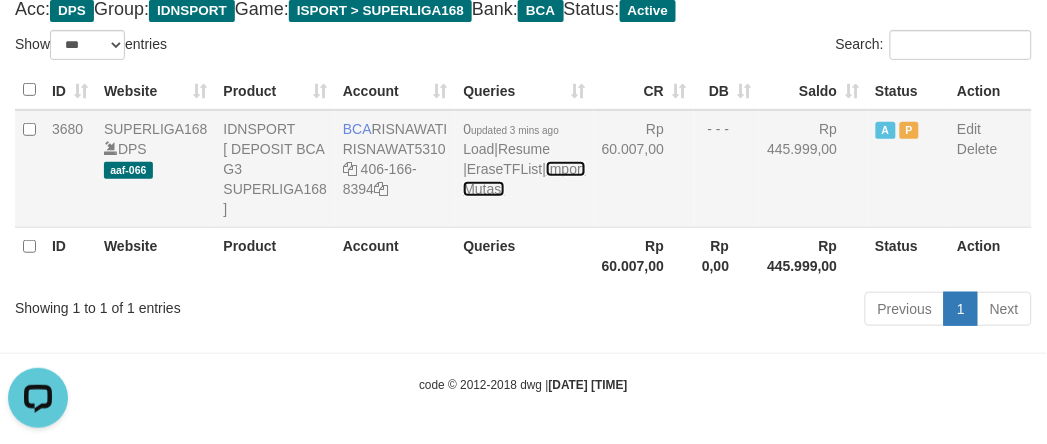 click on "Import Mutasi" at bounding box center [524, 179] 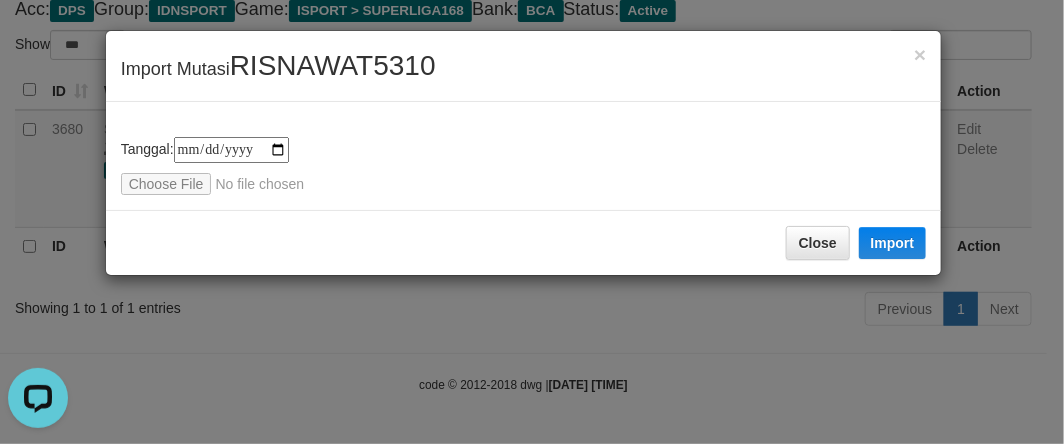 type on "**********" 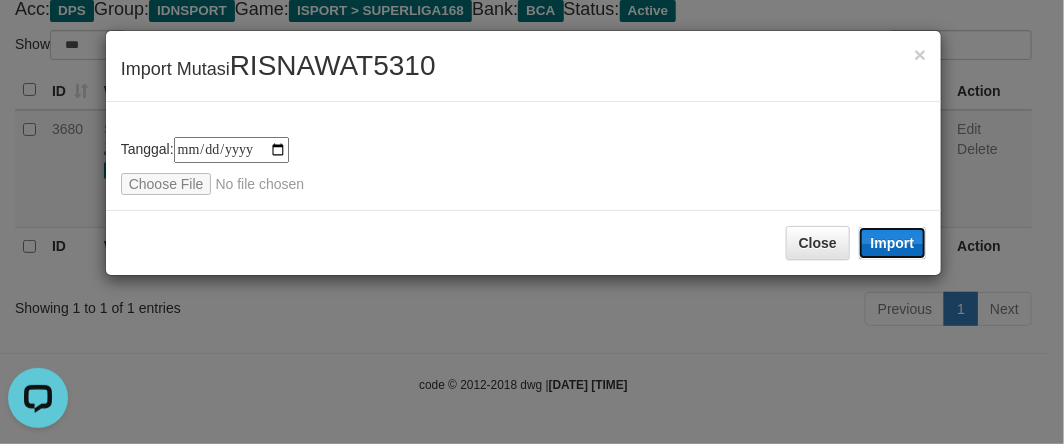 click on "Import" at bounding box center (893, 243) 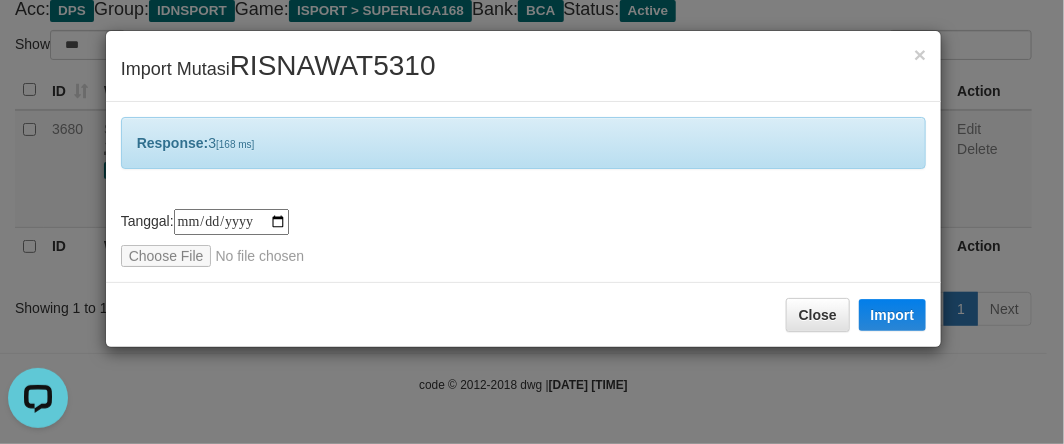 drag, startPoint x: 343, startPoint y: 387, endPoint x: 350, endPoint y: 372, distance: 16.552946 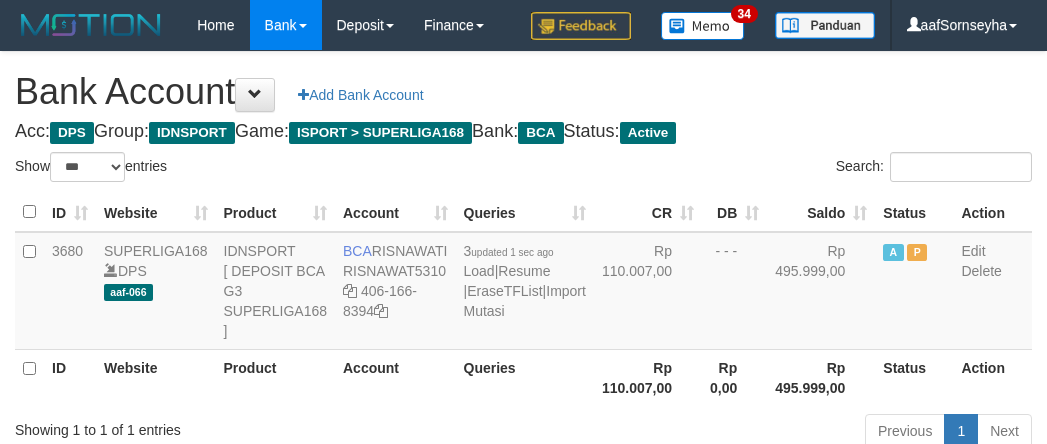 select on "***" 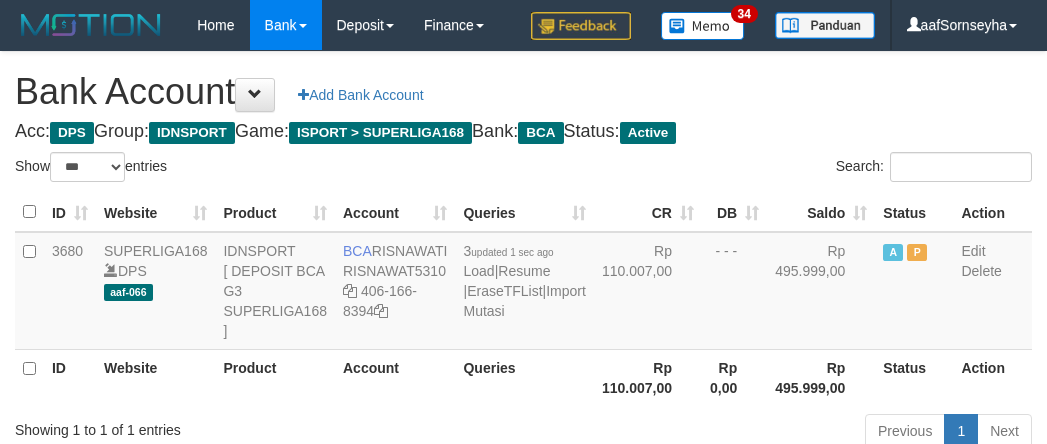 scroll, scrollTop: 158, scrollLeft: 0, axis: vertical 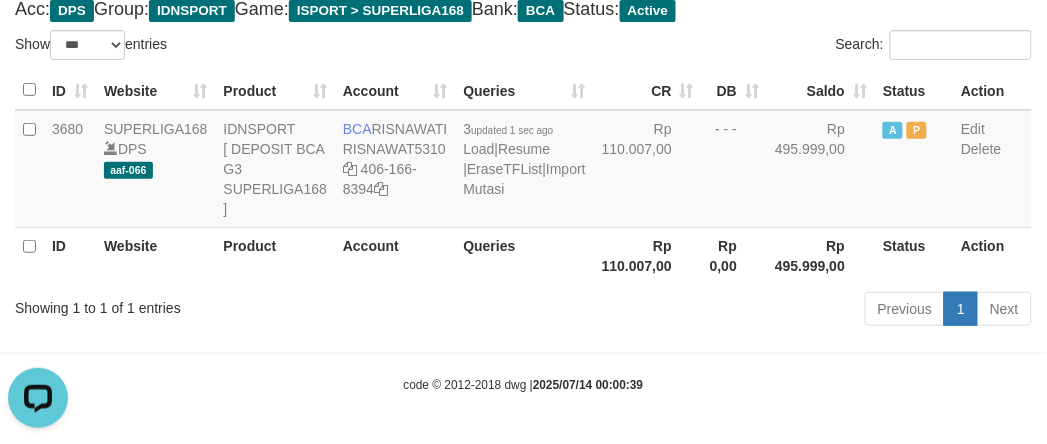 drag, startPoint x: 275, startPoint y: 346, endPoint x: 287, endPoint y: 341, distance: 13 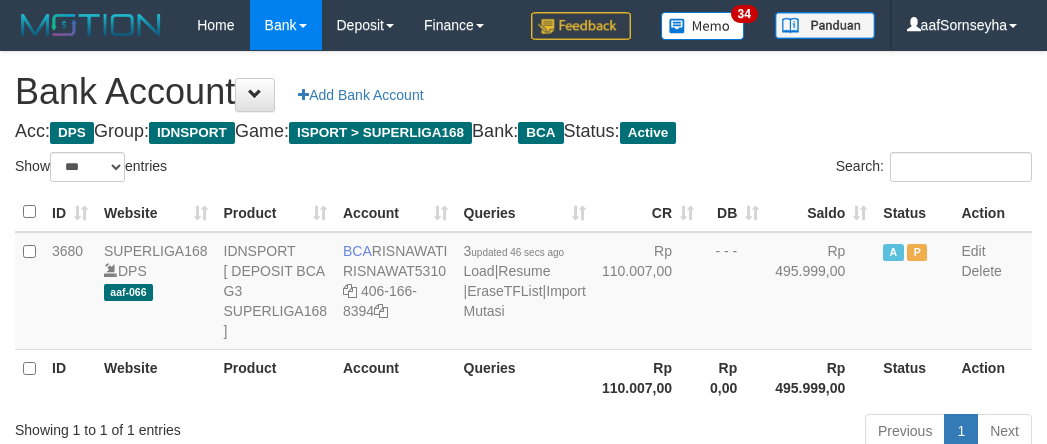 select on "***" 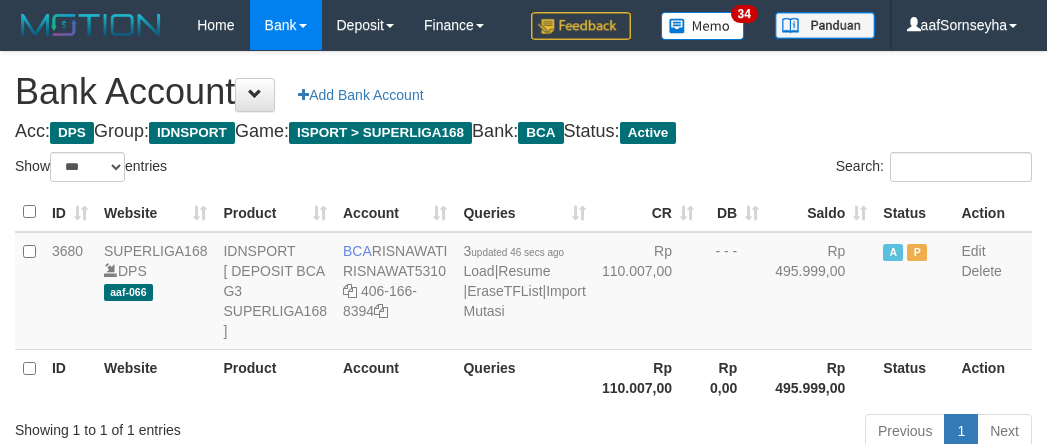 scroll, scrollTop: 153, scrollLeft: 0, axis: vertical 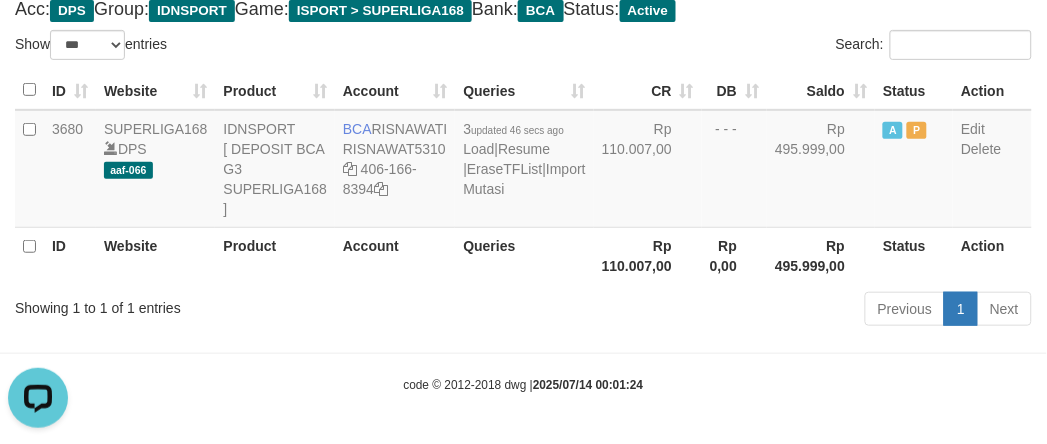 click on "Account" at bounding box center (395, 255) 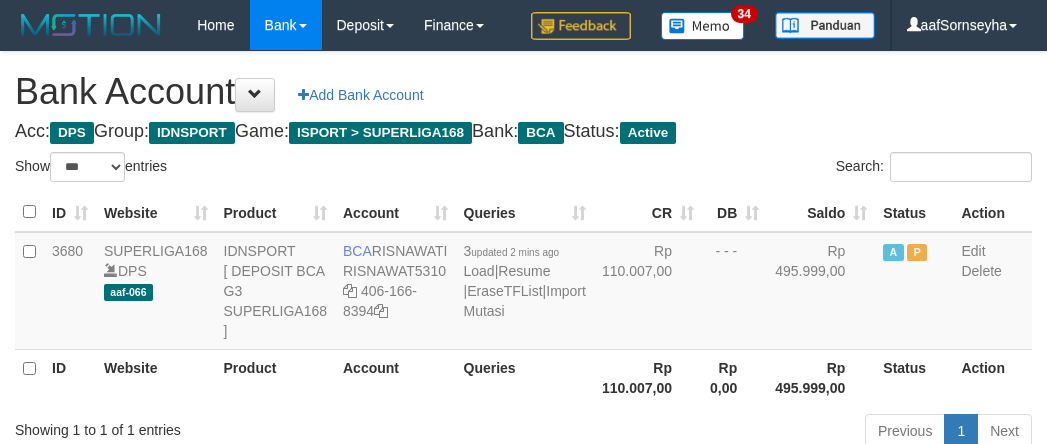 select on "***" 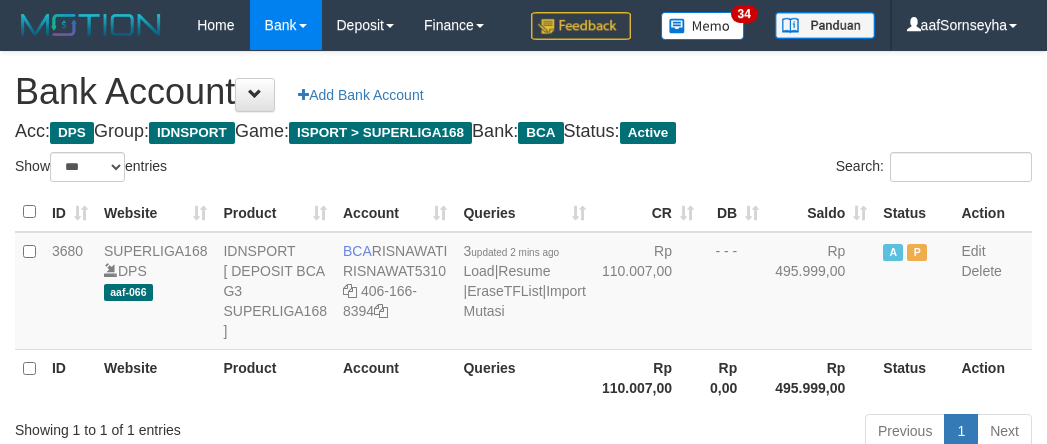 scroll, scrollTop: 147, scrollLeft: 0, axis: vertical 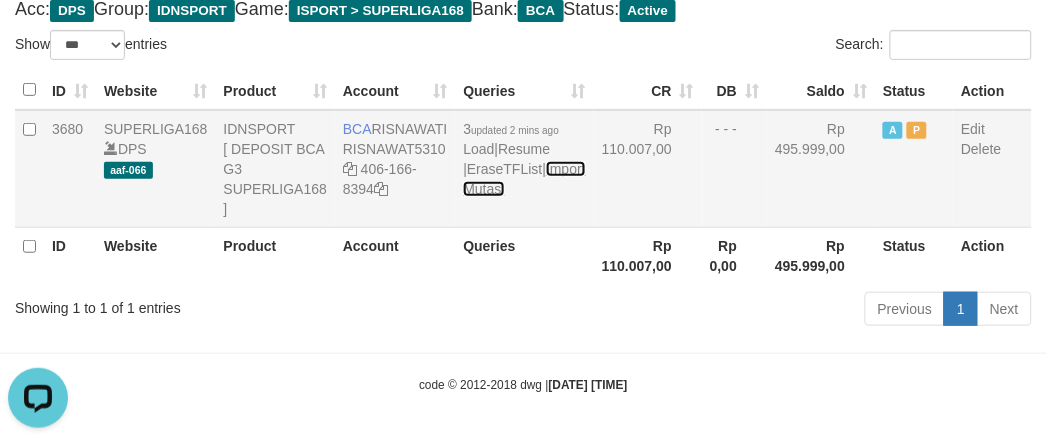 click on "Import Mutasi" at bounding box center [524, 179] 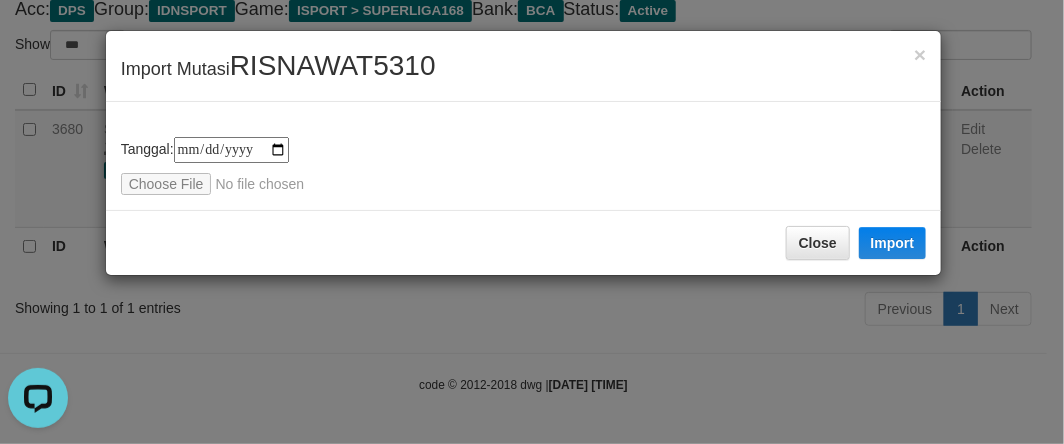click on "**********" at bounding box center (532, 222) 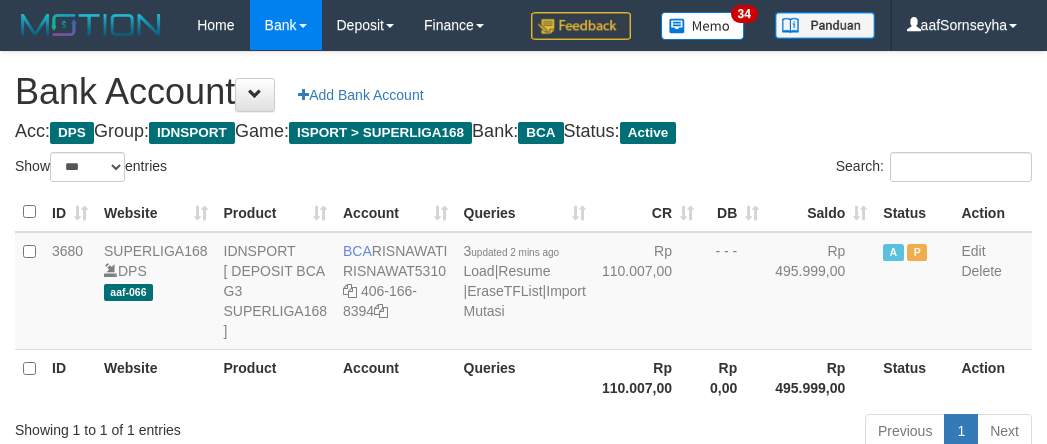 select on "***" 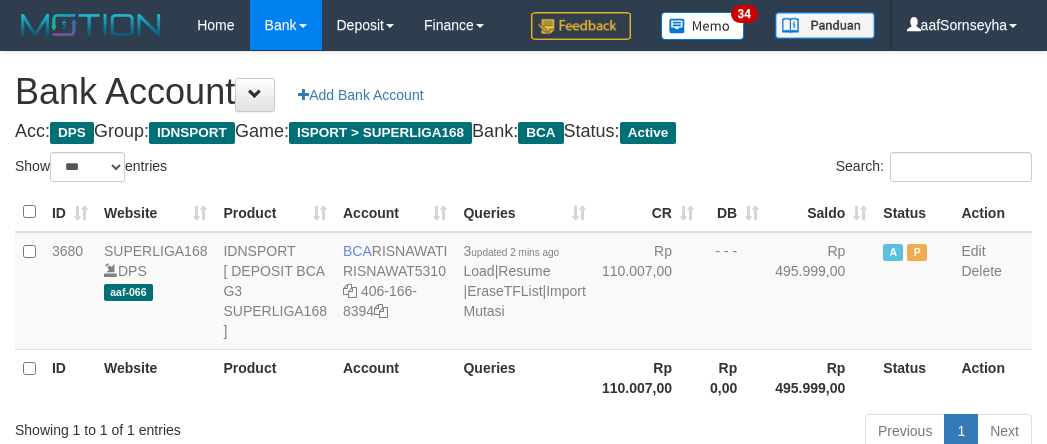 scroll, scrollTop: 147, scrollLeft: 0, axis: vertical 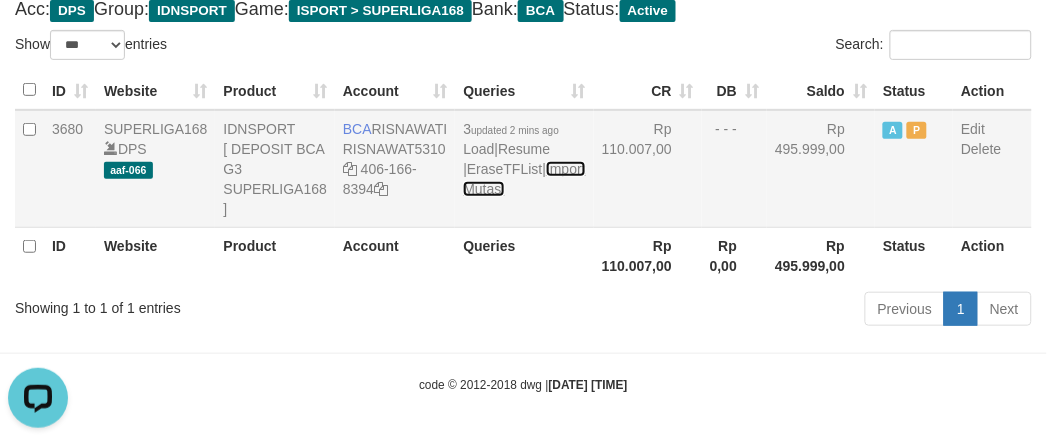 click on "Import Mutasi" at bounding box center [524, 179] 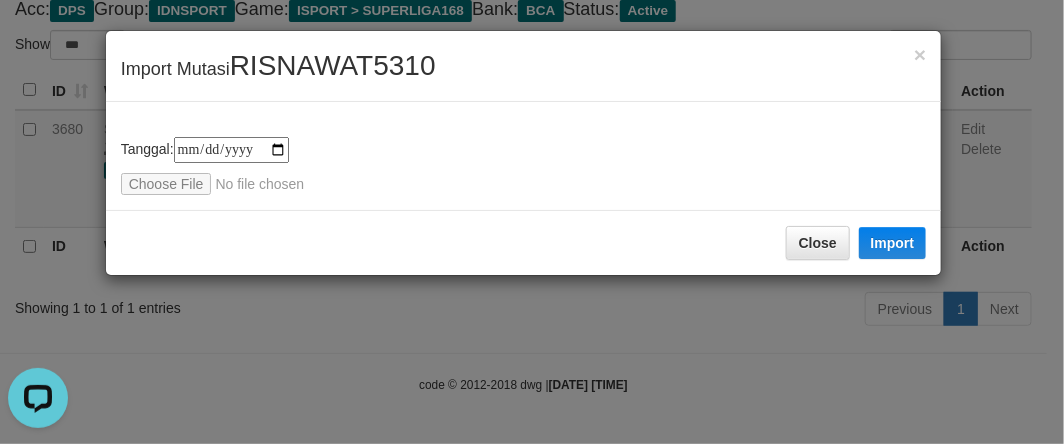 type on "**********" 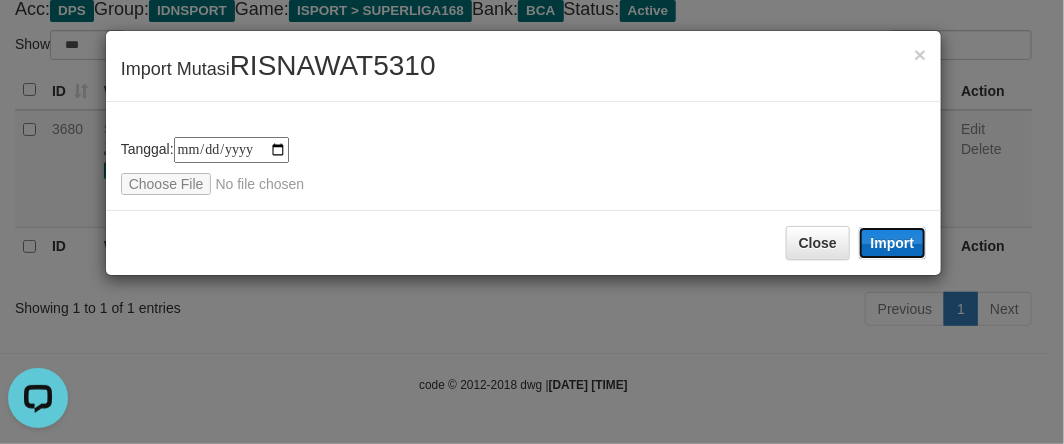 click on "Import" at bounding box center (893, 243) 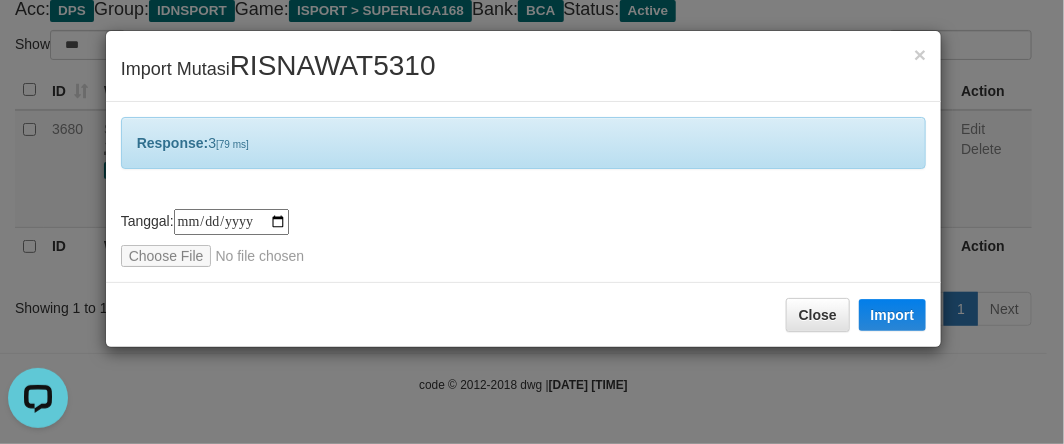 drag, startPoint x: 283, startPoint y: 424, endPoint x: 296, endPoint y: 441, distance: 21.400934 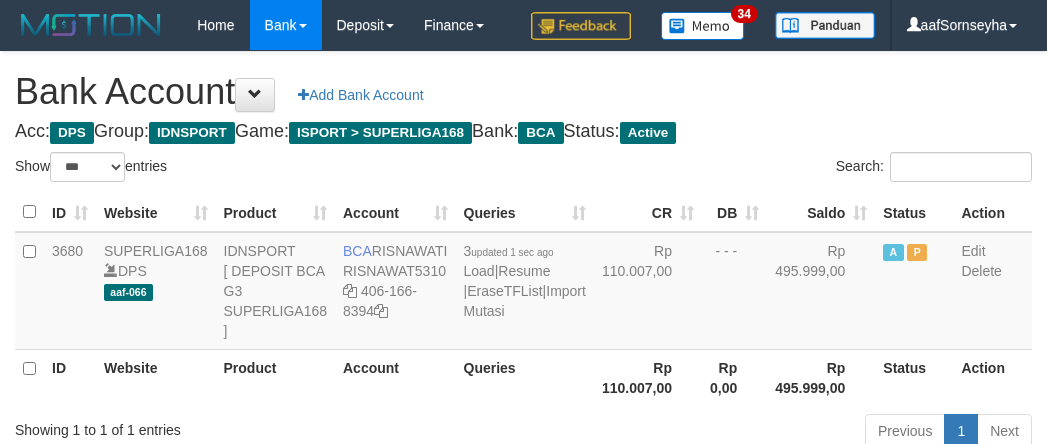 select on "***" 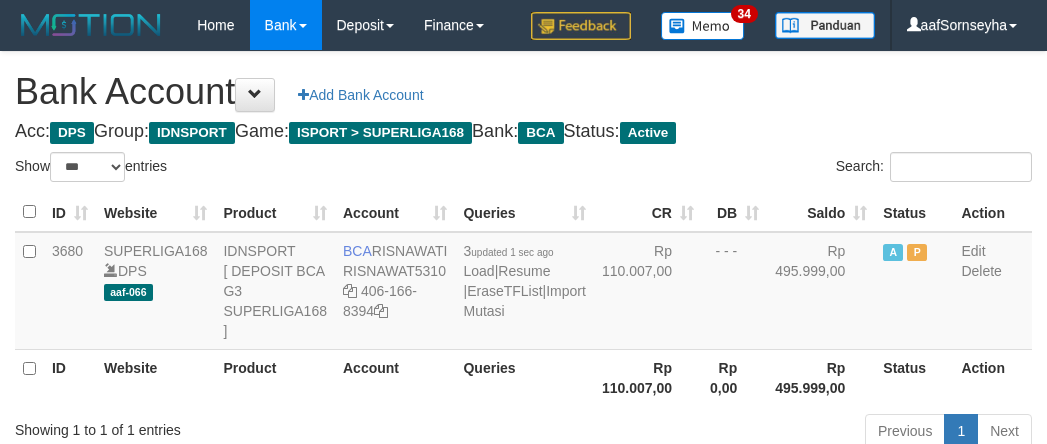 scroll, scrollTop: 147, scrollLeft: 0, axis: vertical 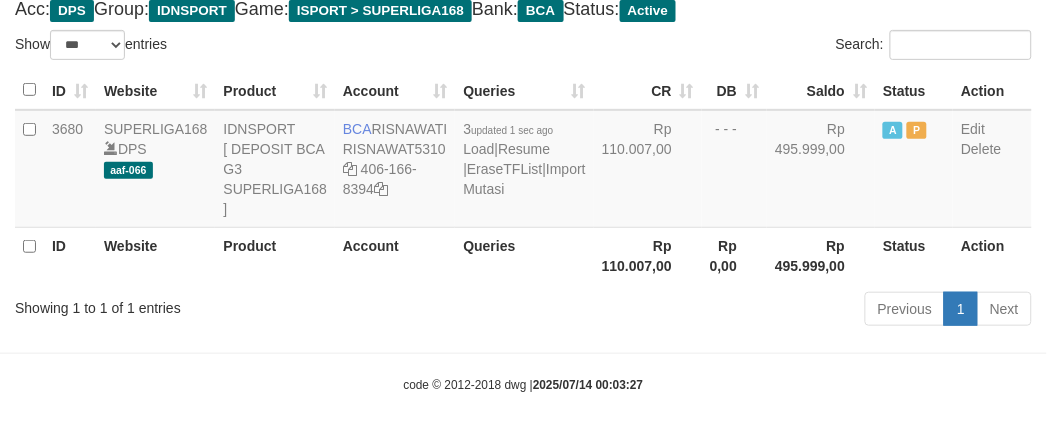 click on "Toggle navigation
Home
Bank
Account List
Load
By Website
Group
[ISPORT]													SUPERLIGA168
By Load Group (DPS)
34" at bounding box center (523, 161) 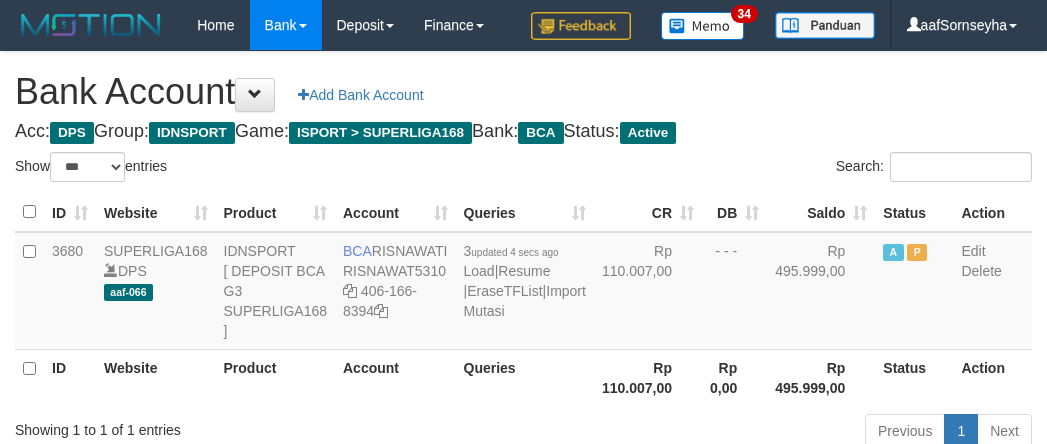 select on "***" 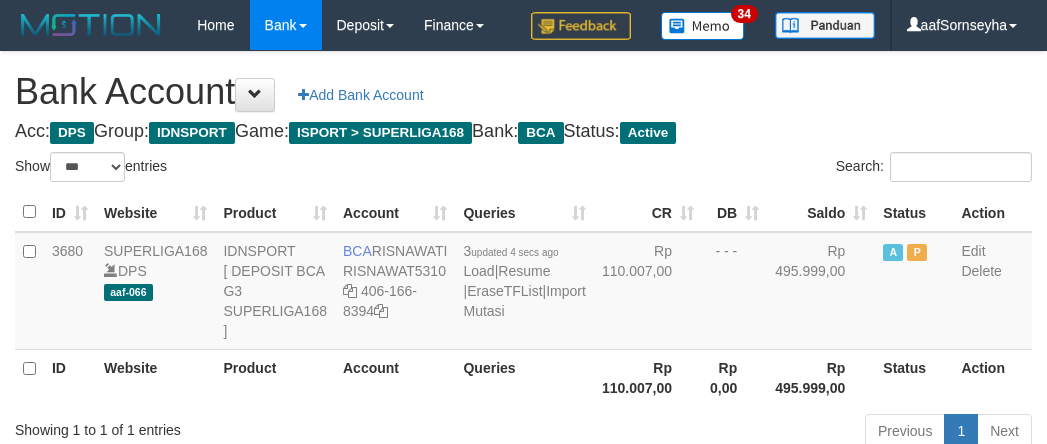 scroll, scrollTop: 147, scrollLeft: 0, axis: vertical 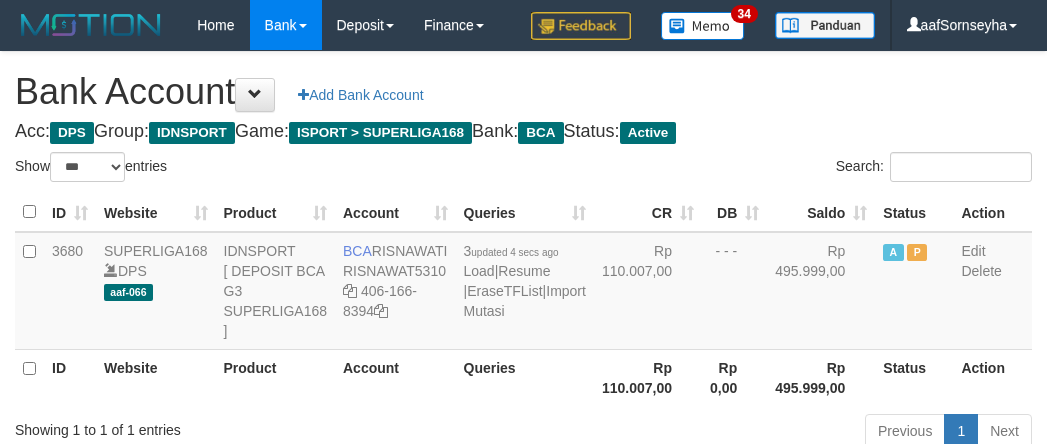 select on "***" 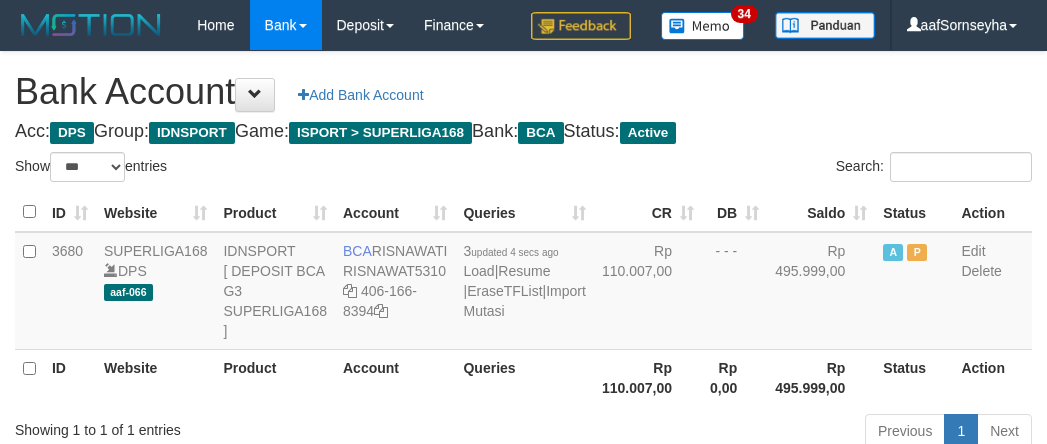 scroll, scrollTop: 147, scrollLeft: 0, axis: vertical 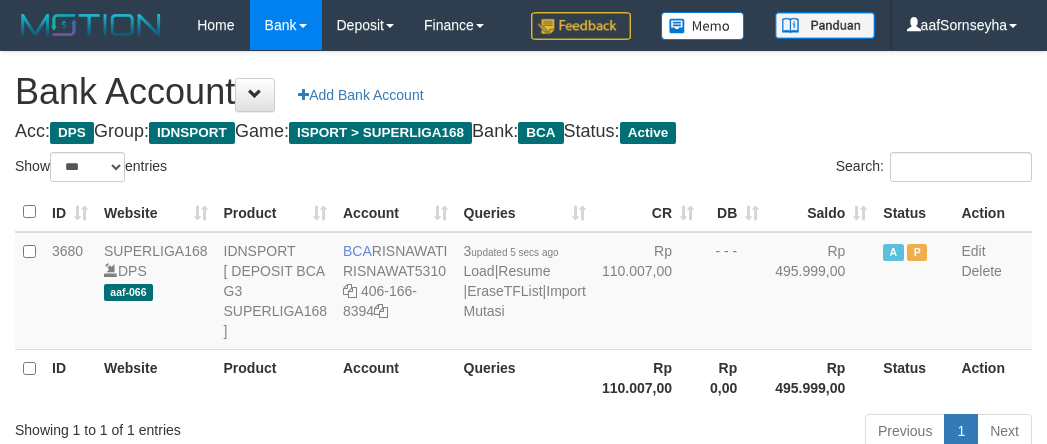 select on "***" 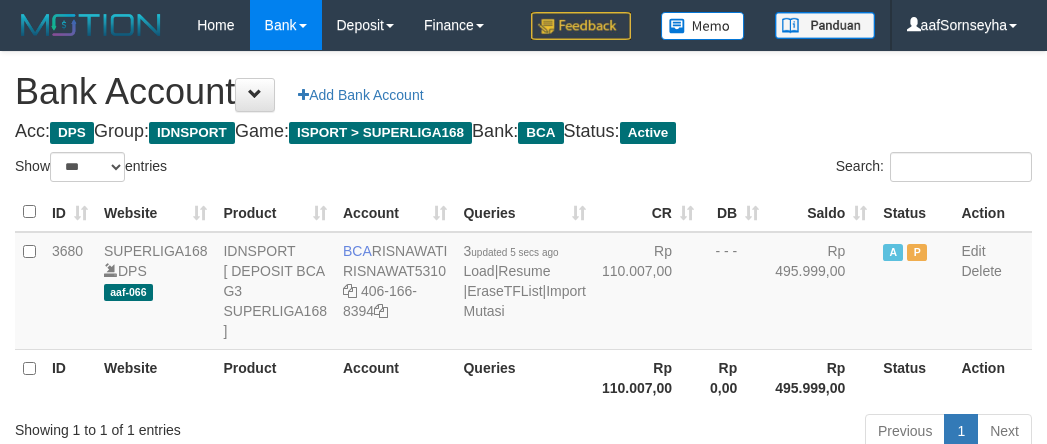scroll, scrollTop: 147, scrollLeft: 0, axis: vertical 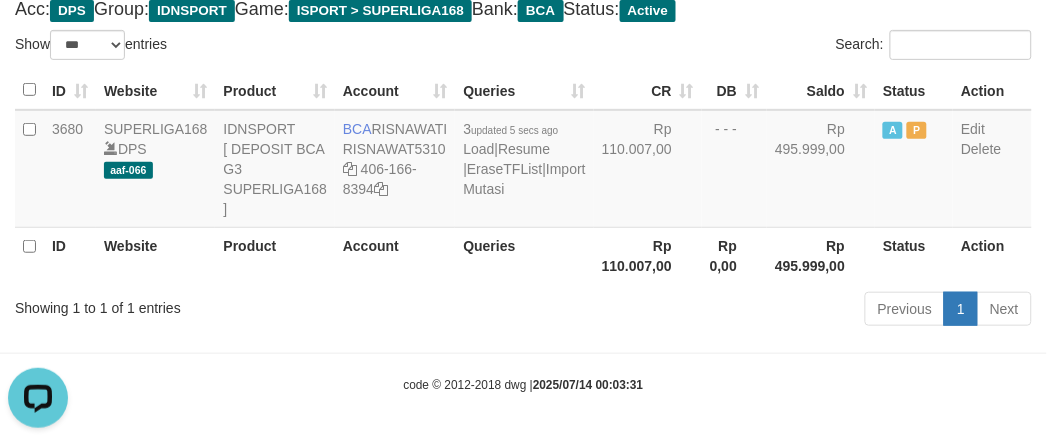 click on "Showing 1 to 1 of 1 entries Previous 1 Next" at bounding box center [523, 311] 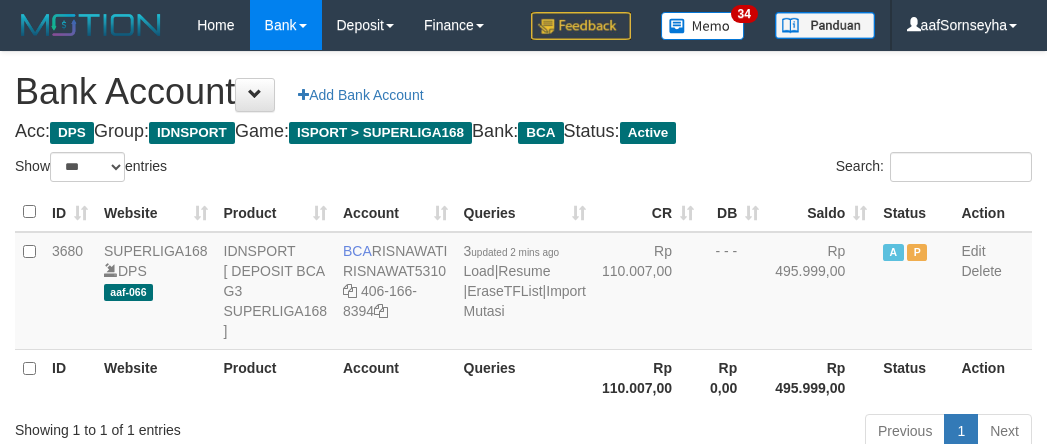 select on "***" 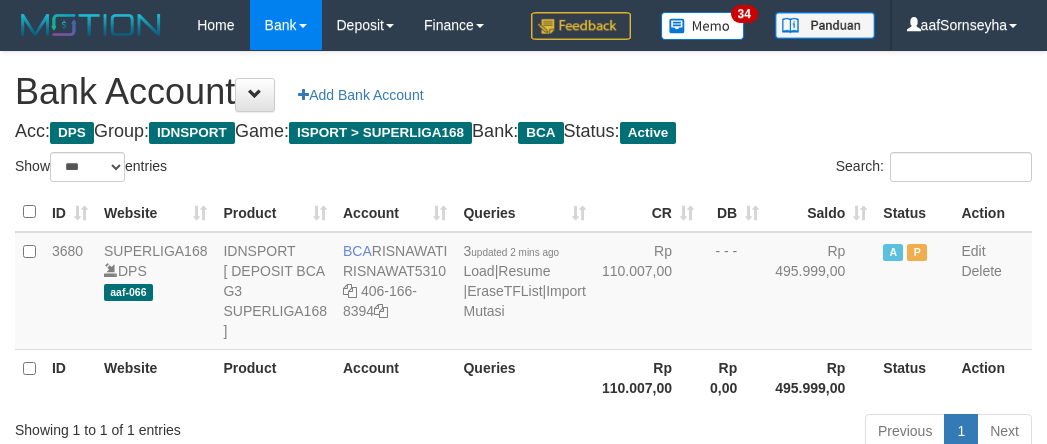 scroll, scrollTop: 147, scrollLeft: 0, axis: vertical 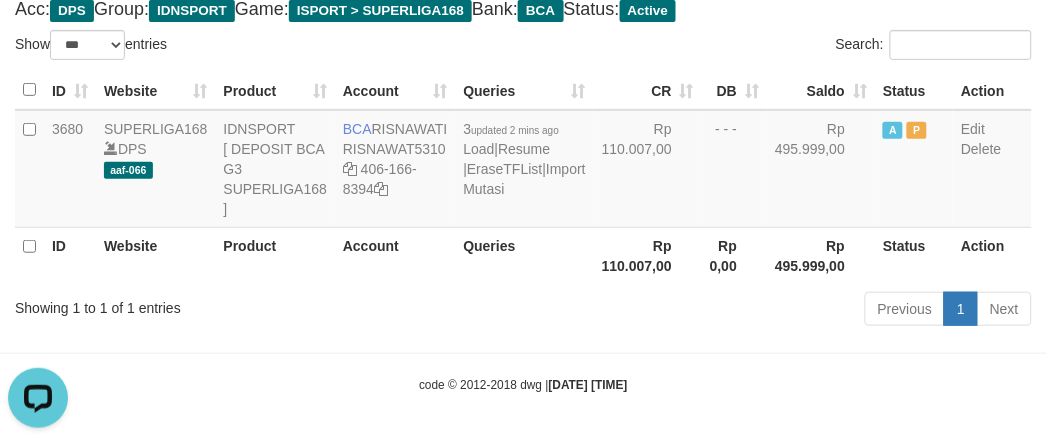 drag, startPoint x: 434, startPoint y: 316, endPoint x: 473, endPoint y: 302, distance: 41.4367 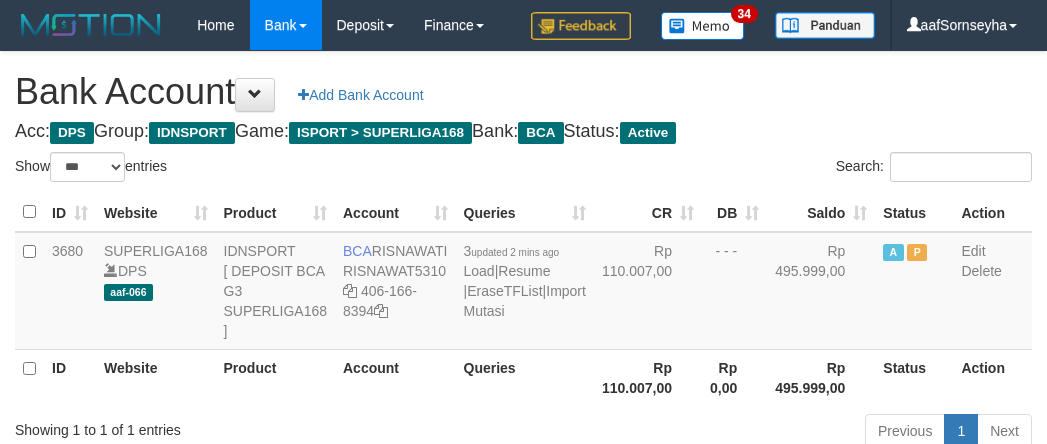 select on "***" 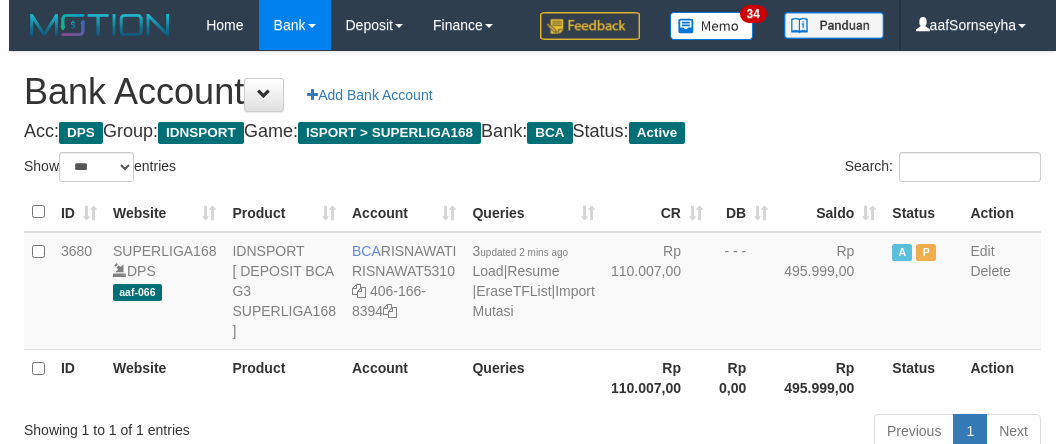 scroll, scrollTop: 147, scrollLeft: 0, axis: vertical 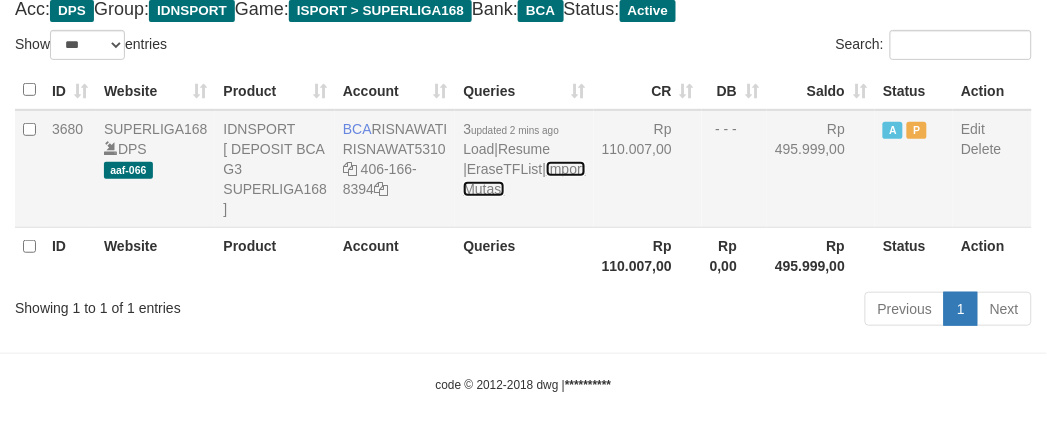 click on "Import Mutasi" at bounding box center [524, 179] 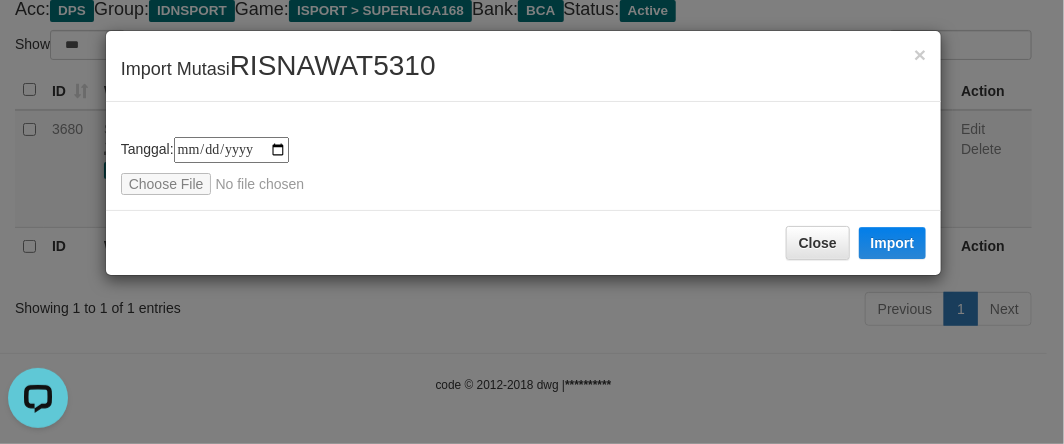 scroll, scrollTop: 0, scrollLeft: 0, axis: both 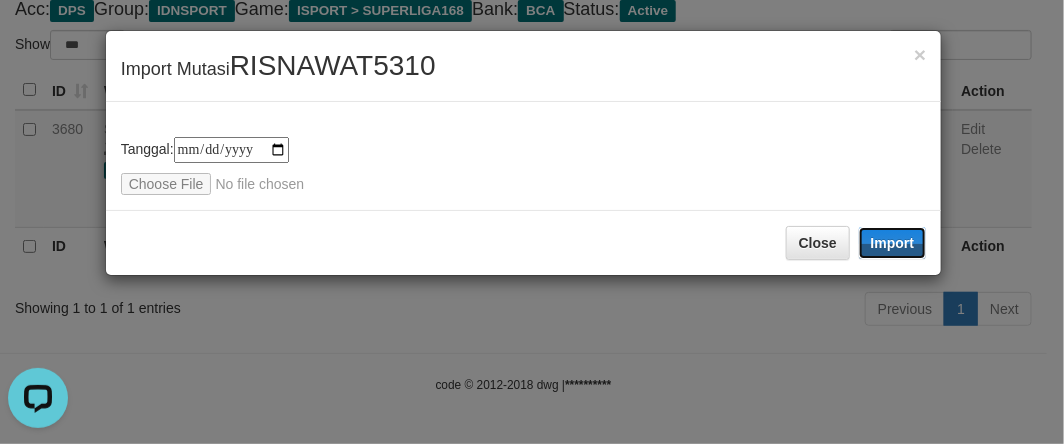 click on "Import" at bounding box center (893, 243) 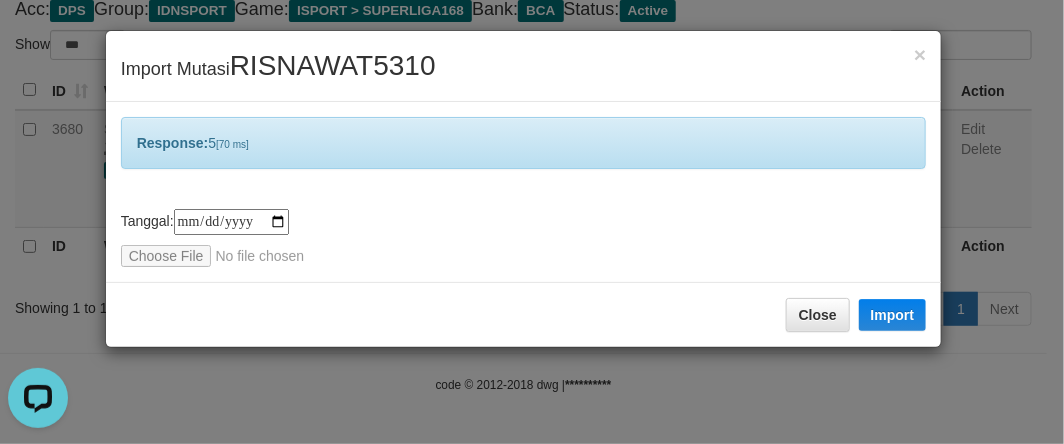 drag, startPoint x: 206, startPoint y: 420, endPoint x: 237, endPoint y: 413, distance: 31.780497 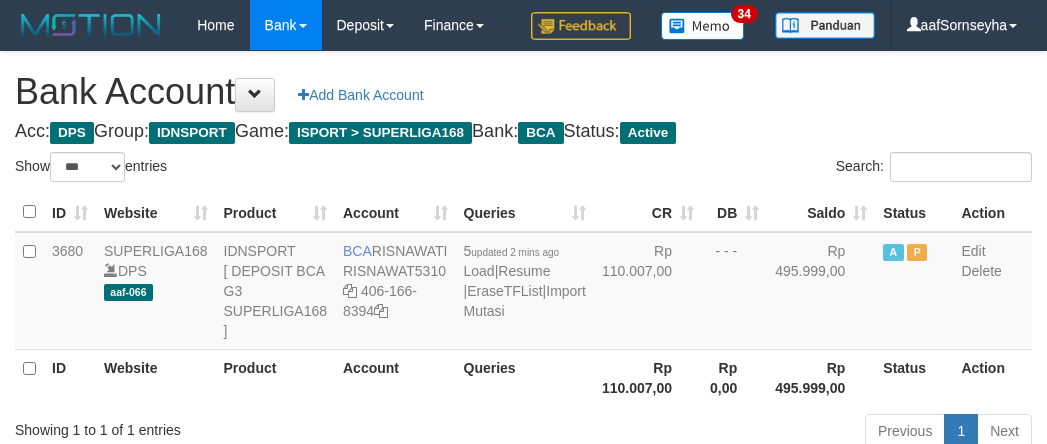 select on "***" 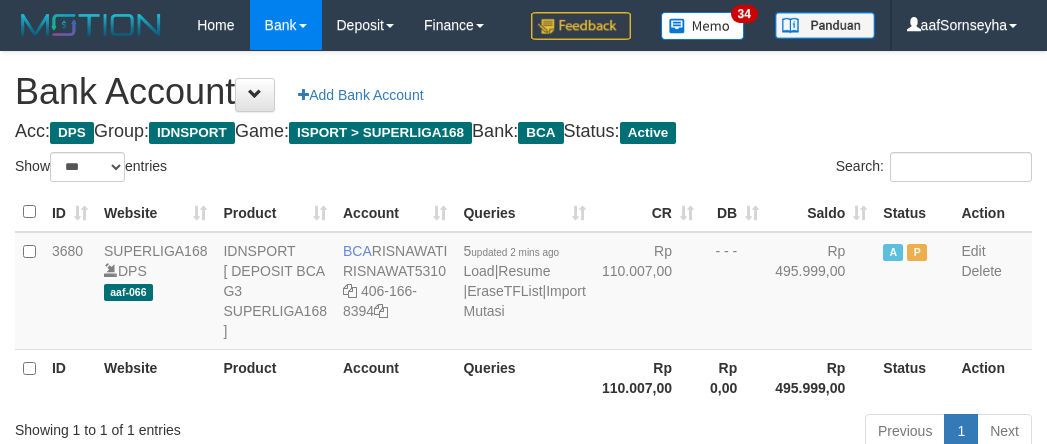 scroll, scrollTop: 147, scrollLeft: 0, axis: vertical 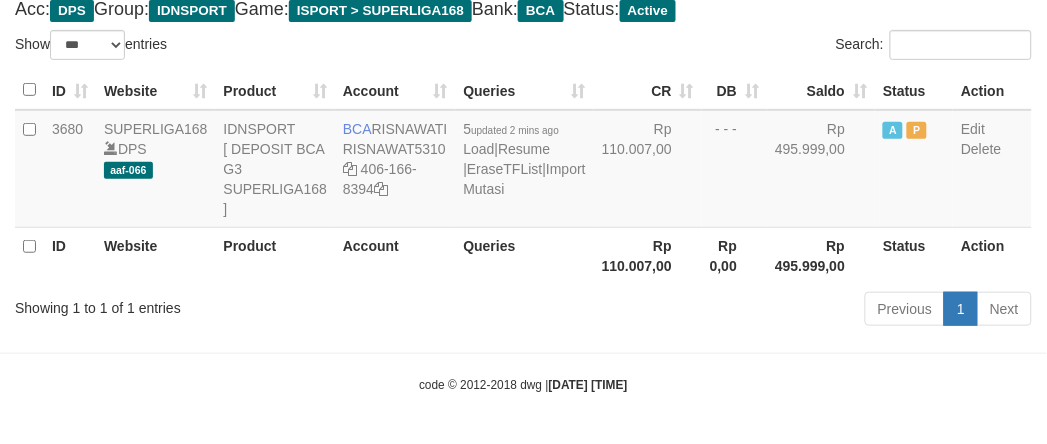 drag, startPoint x: 320, startPoint y: 367, endPoint x: 330, endPoint y: 365, distance: 10.198039 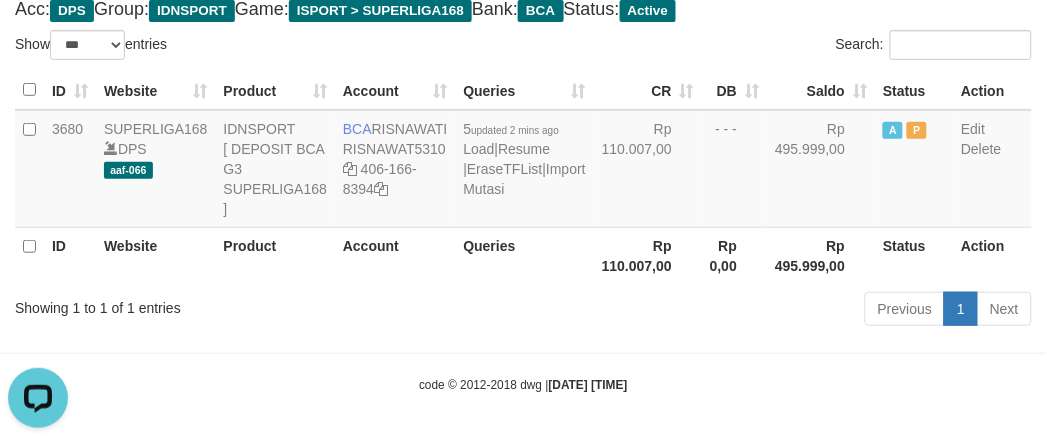 scroll, scrollTop: 0, scrollLeft: 0, axis: both 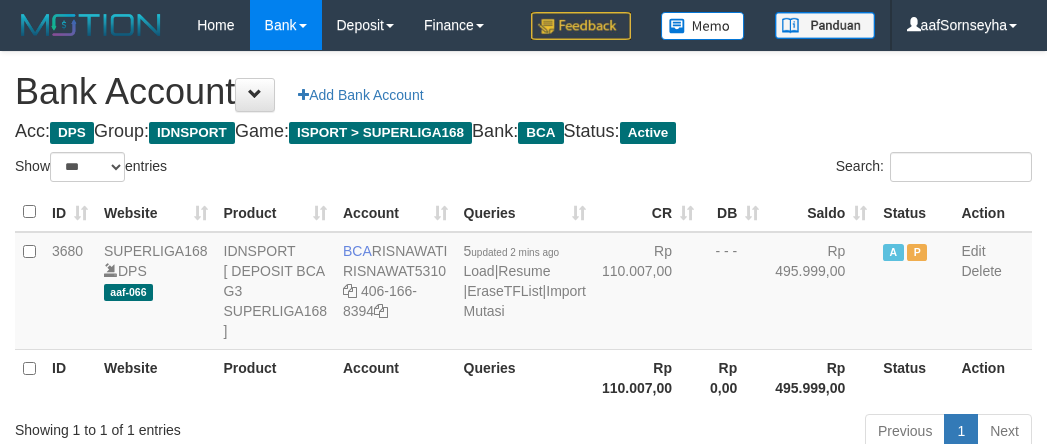 select on "***" 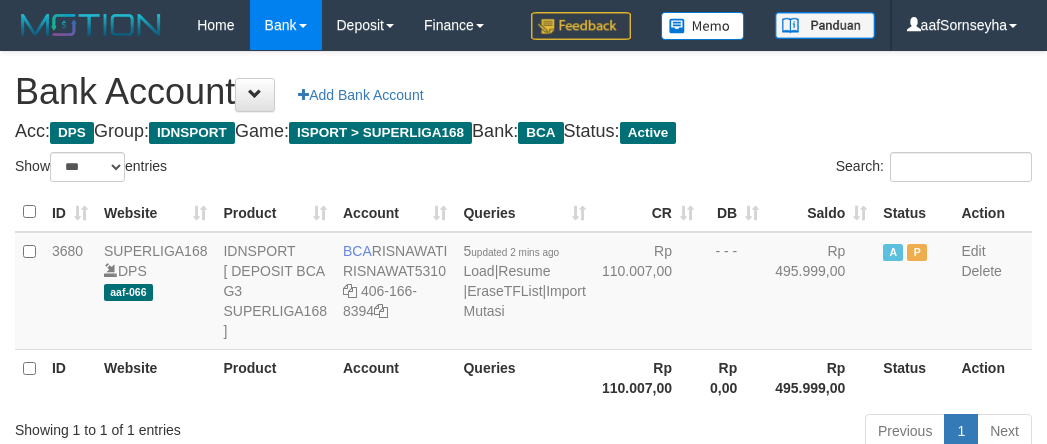 scroll, scrollTop: 147, scrollLeft: 0, axis: vertical 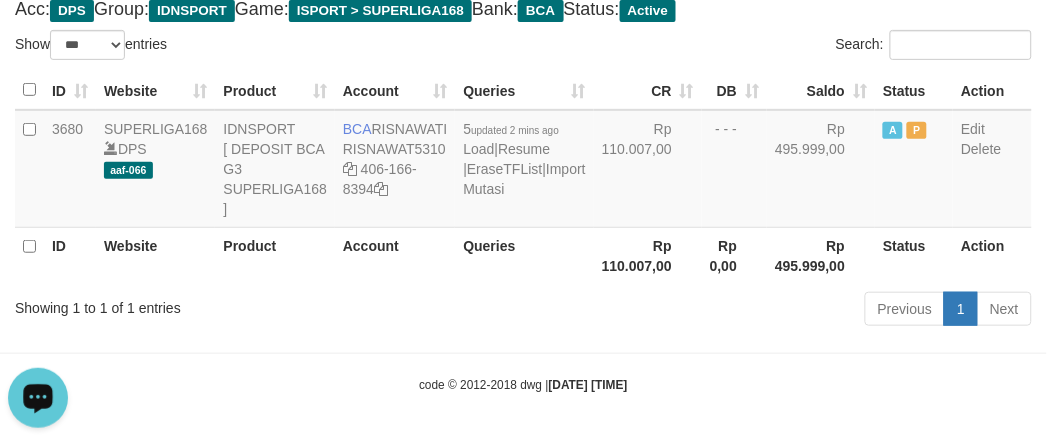 click on "Showing 1 to 1 of 1 entries" at bounding box center (218, 304) 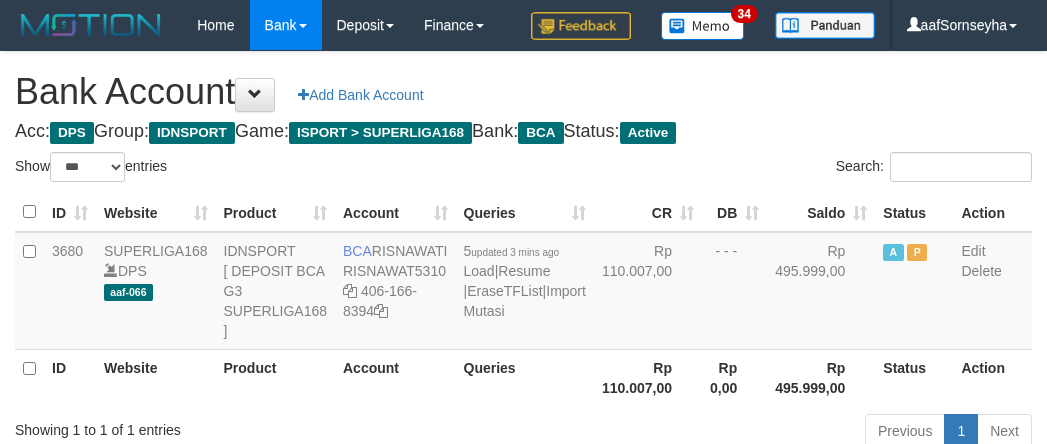 select on "***" 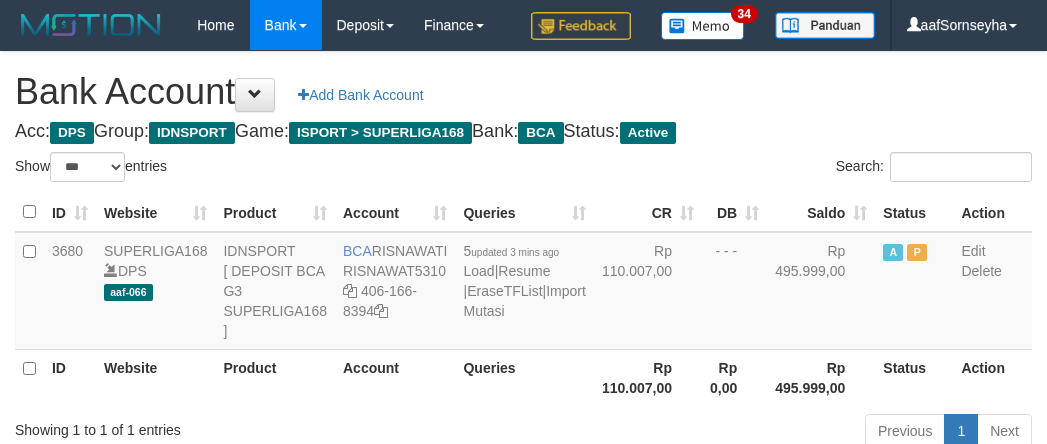 scroll, scrollTop: 147, scrollLeft: 0, axis: vertical 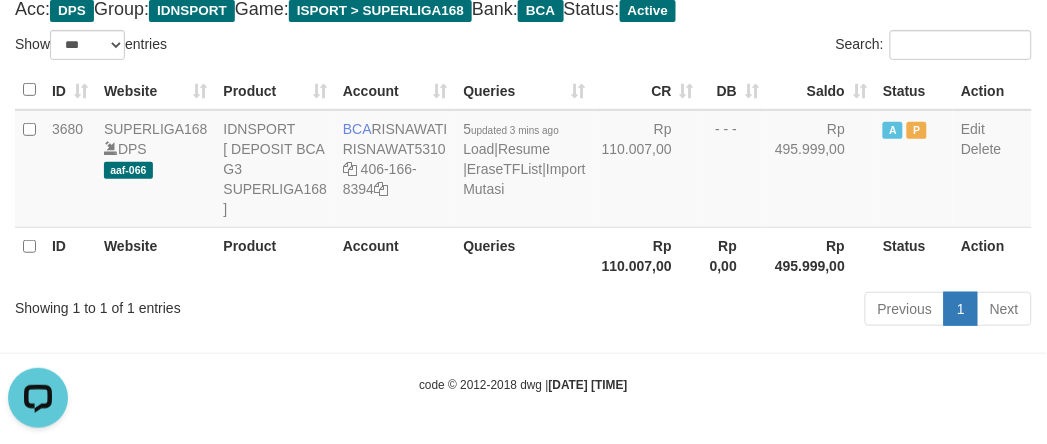 drag, startPoint x: 374, startPoint y: 345, endPoint x: 421, endPoint y: 332, distance: 48.76474 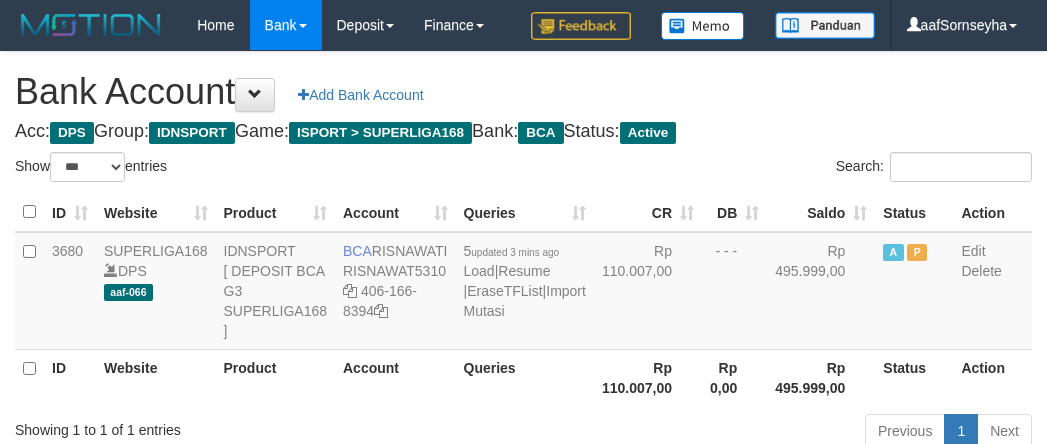 select on "***" 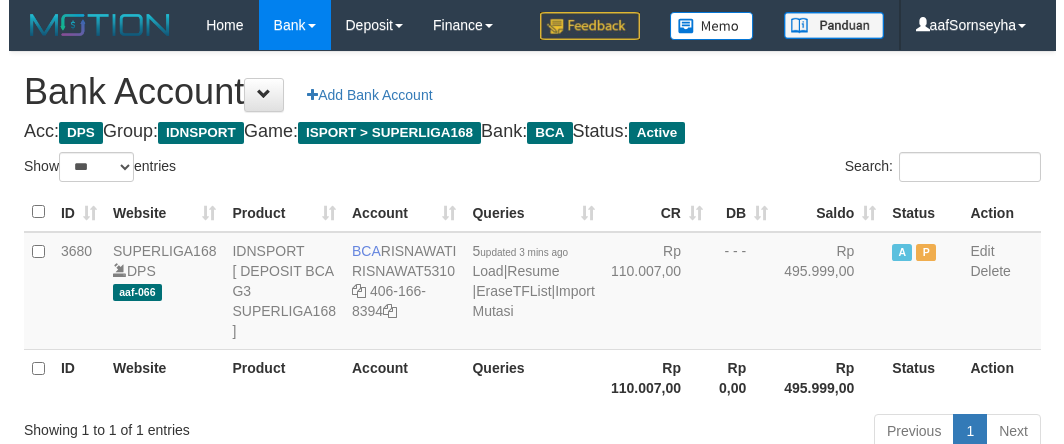 scroll, scrollTop: 147, scrollLeft: 0, axis: vertical 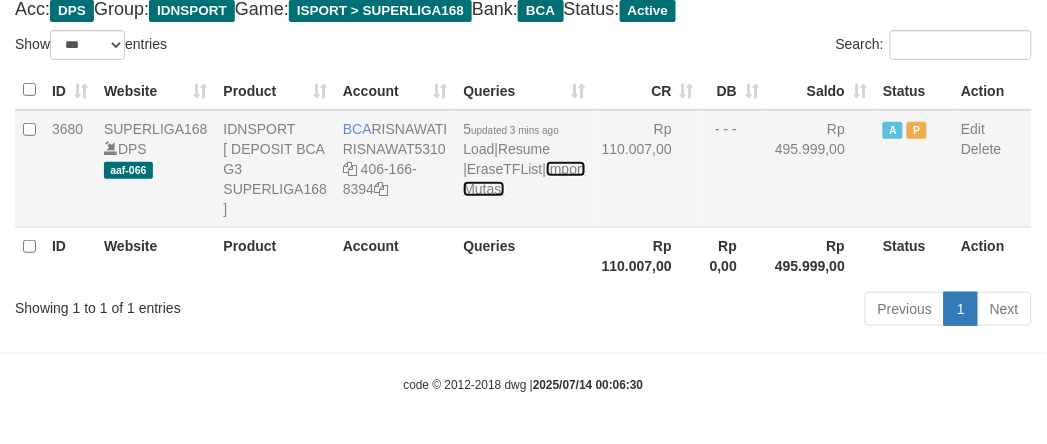 click on "Import Mutasi" at bounding box center [524, 179] 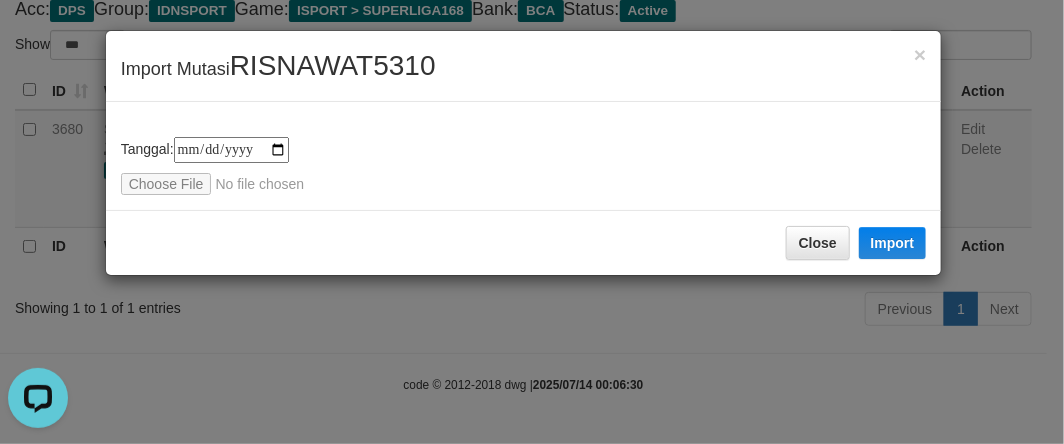 scroll, scrollTop: 0, scrollLeft: 0, axis: both 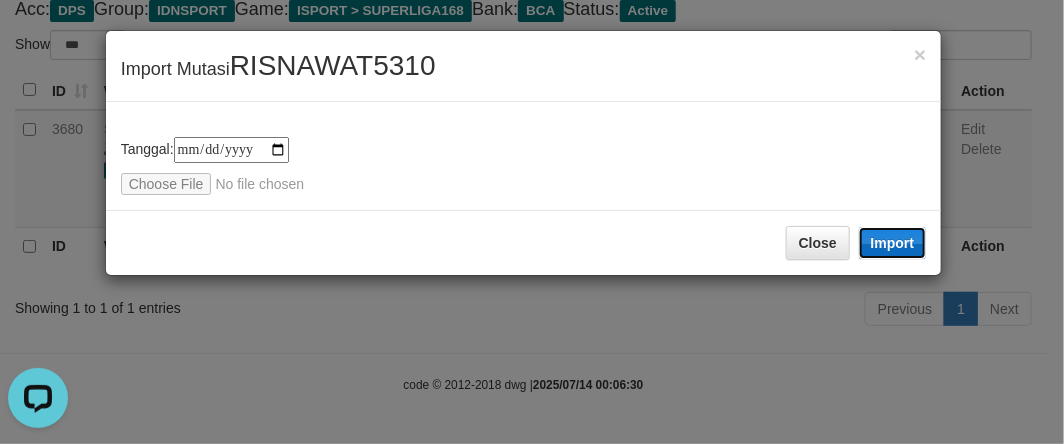 click on "Import" at bounding box center (893, 243) 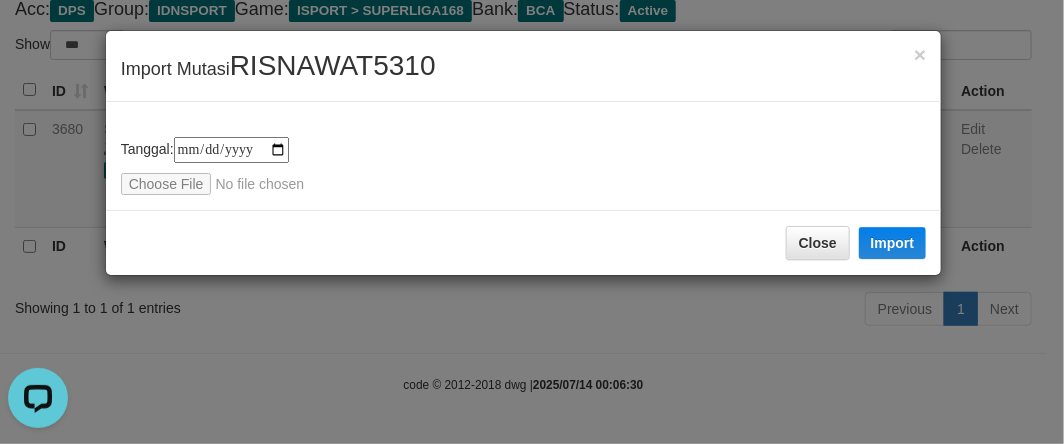 click on "**********" at bounding box center (532, 222) 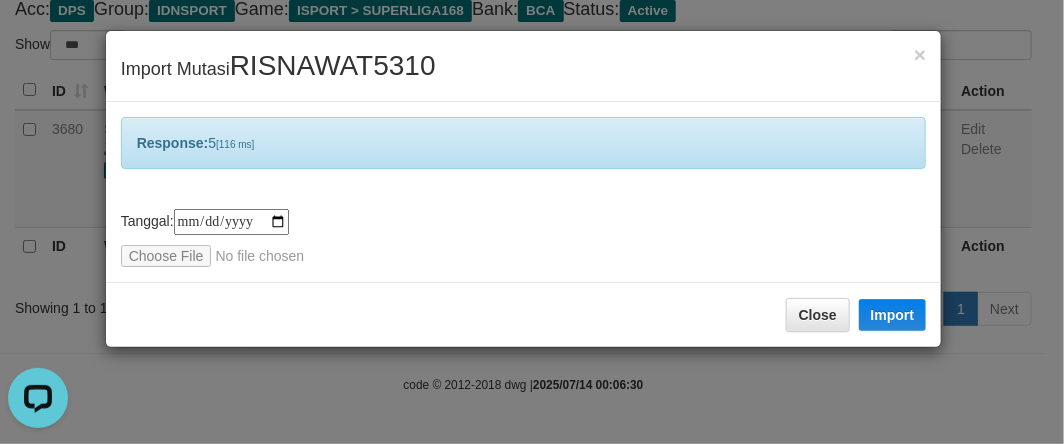 click on "**********" at bounding box center (532, 222) 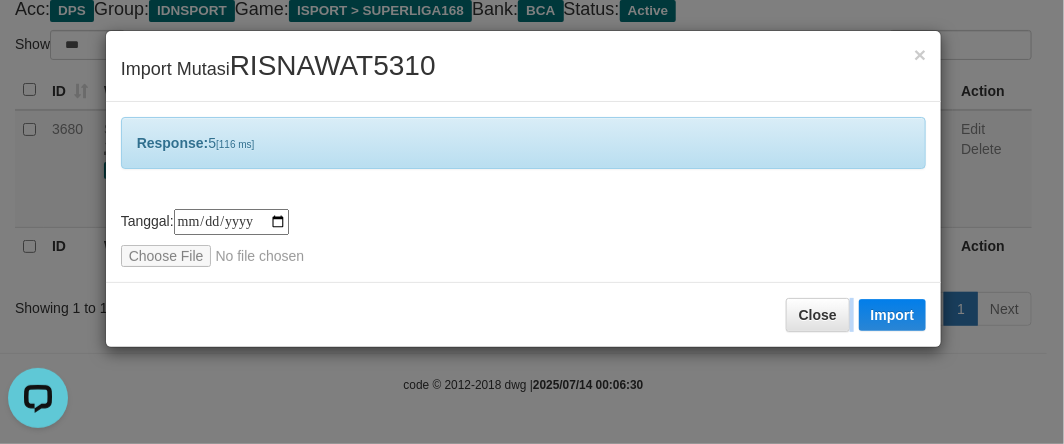 drag, startPoint x: 258, startPoint y: 377, endPoint x: 283, endPoint y: 371, distance: 25.70992 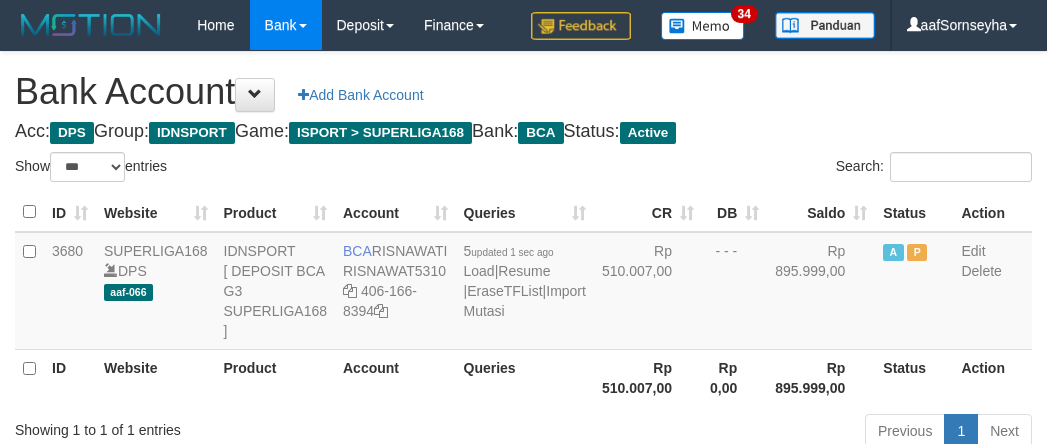 select on "***" 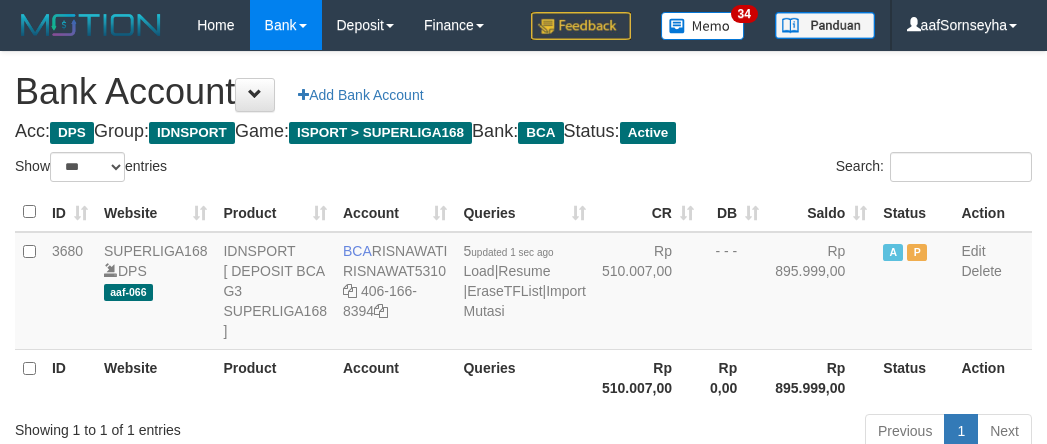 scroll, scrollTop: 147, scrollLeft: 0, axis: vertical 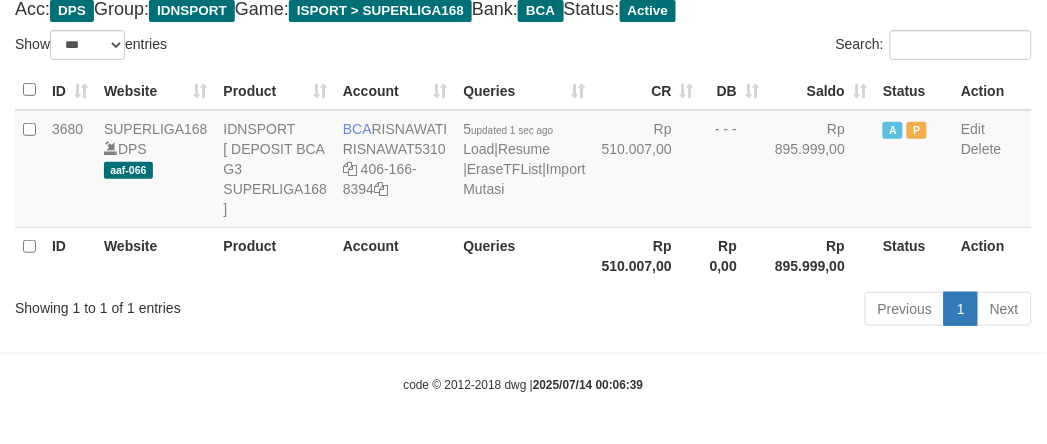 click on "Toggle navigation
Home
Bank
Account List
Load
By Website
Group
[ISPORT]													SUPERLIGA168
By Load Group (DPS)
34" at bounding box center (523, 161) 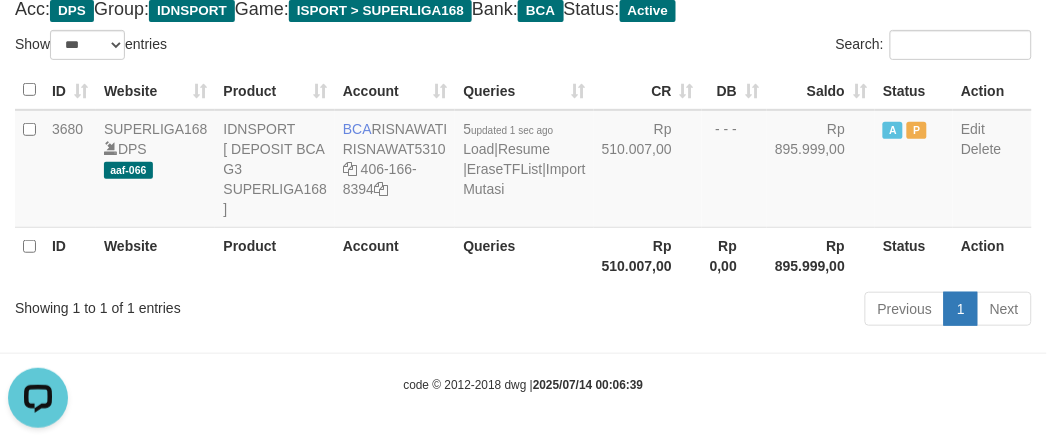 scroll, scrollTop: 0, scrollLeft: 0, axis: both 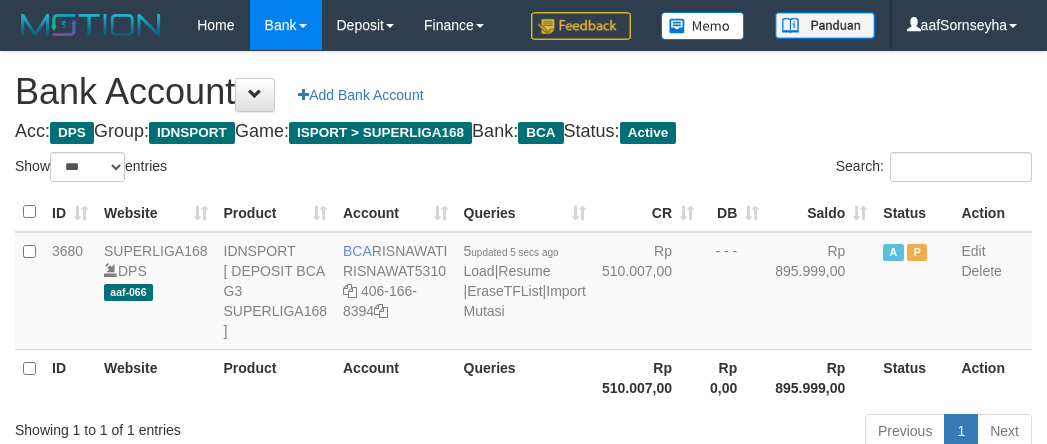 select on "***" 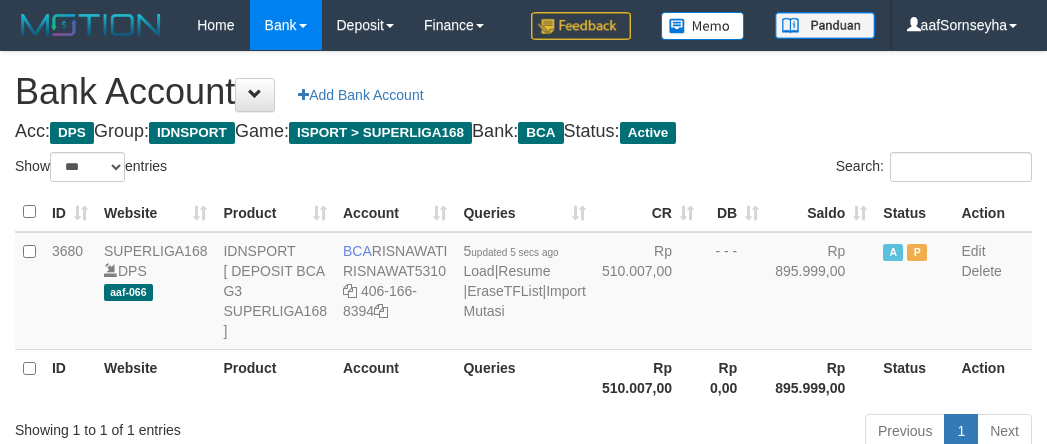 scroll, scrollTop: 147, scrollLeft: 0, axis: vertical 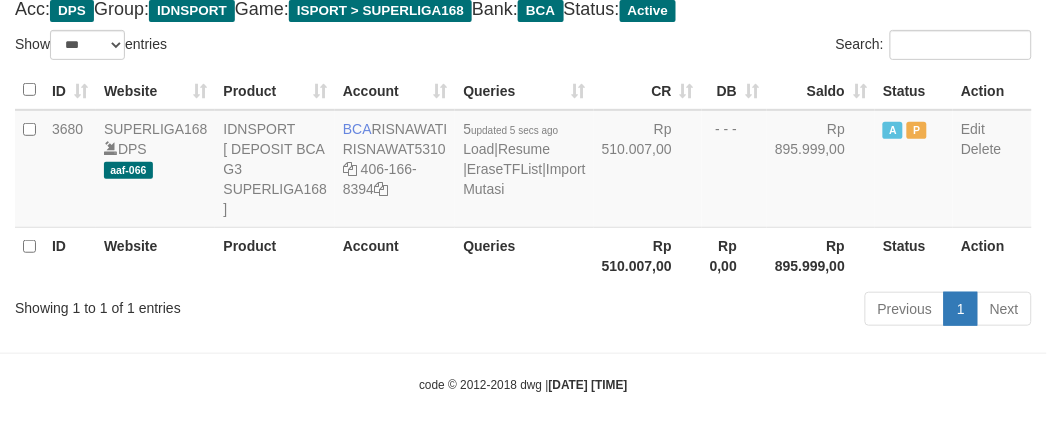 click on "Previous 1 Next" at bounding box center [741, 311] 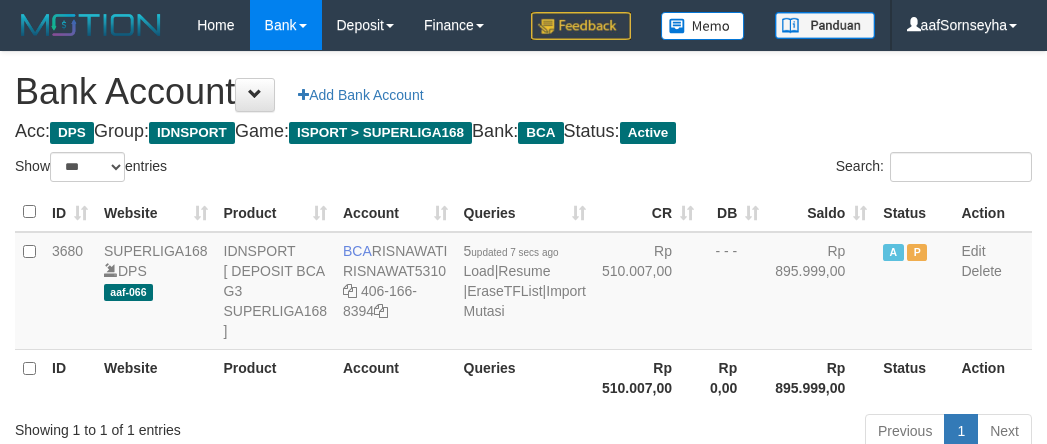 select on "***" 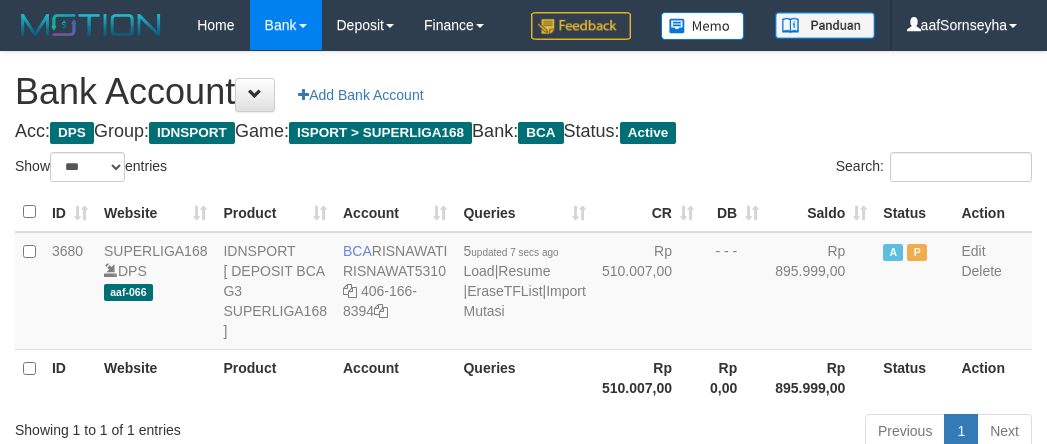 scroll, scrollTop: 147, scrollLeft: 0, axis: vertical 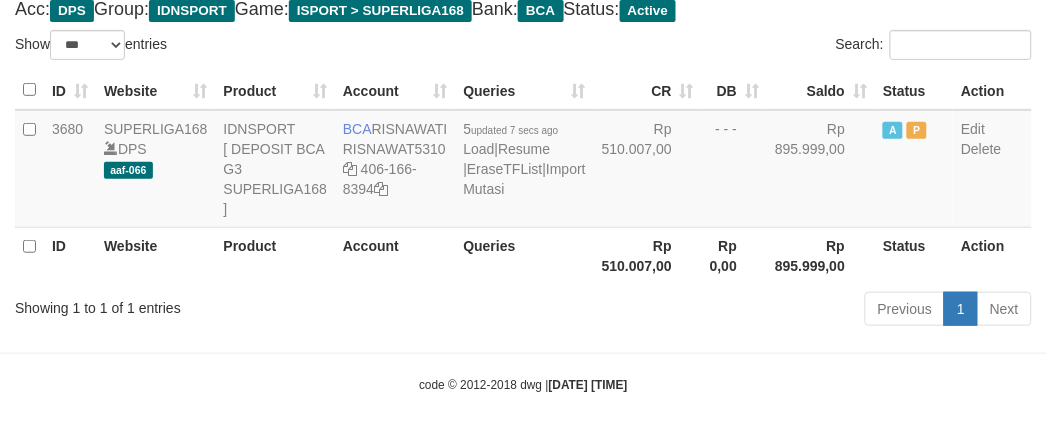 click on "Previous 1 Next" at bounding box center [741, 311] 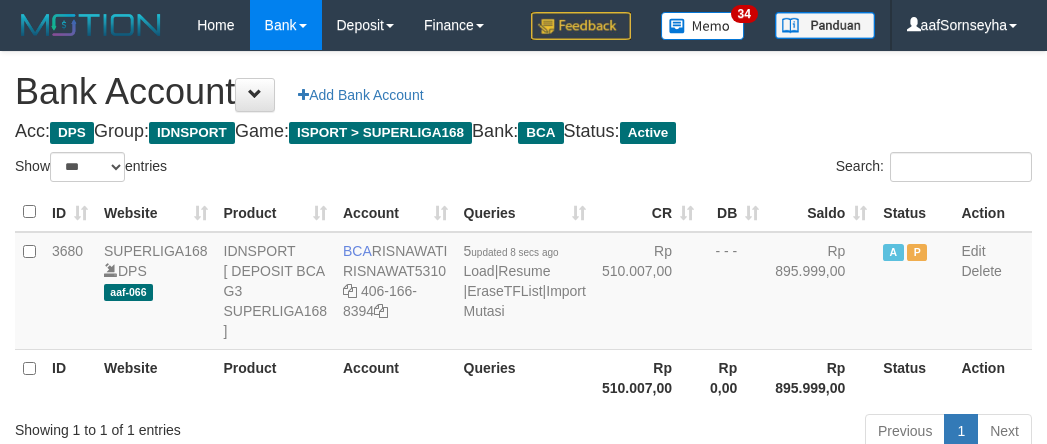 select on "***" 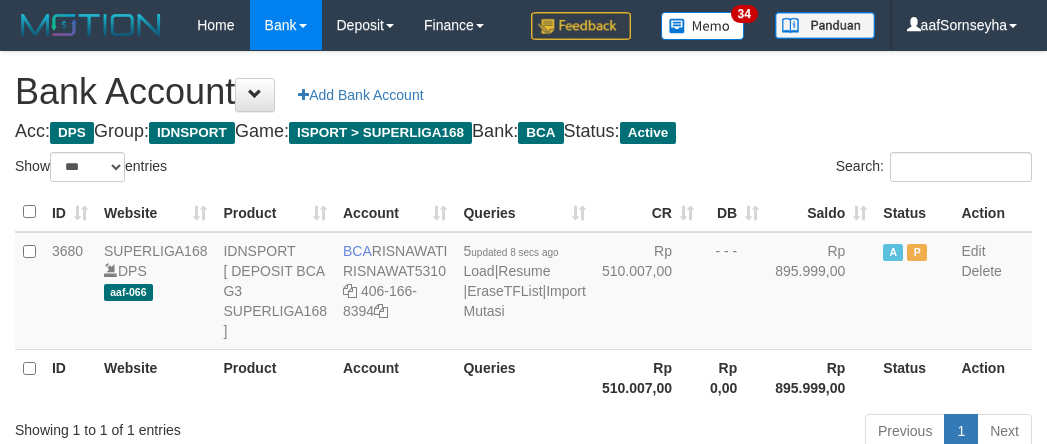 scroll, scrollTop: 147, scrollLeft: 0, axis: vertical 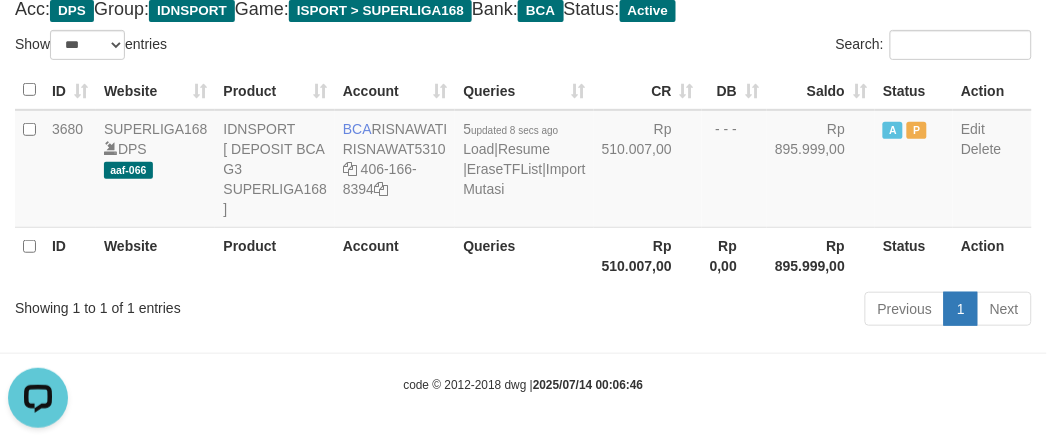 click on "Showing 1 to 1 of 1 entries" at bounding box center [218, 304] 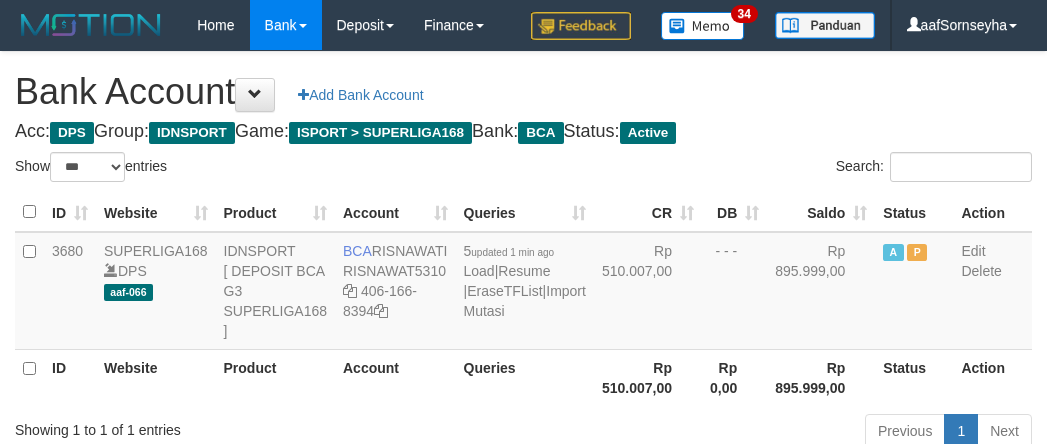 select on "***" 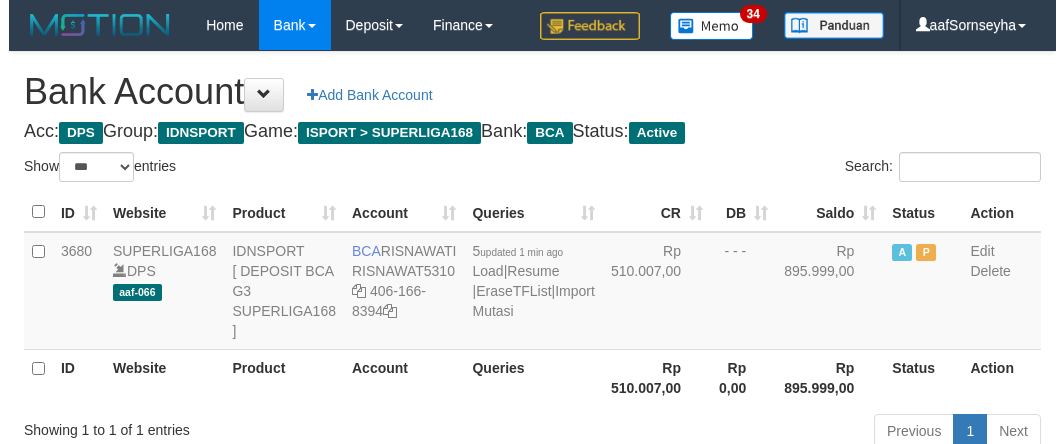 scroll, scrollTop: 147, scrollLeft: 0, axis: vertical 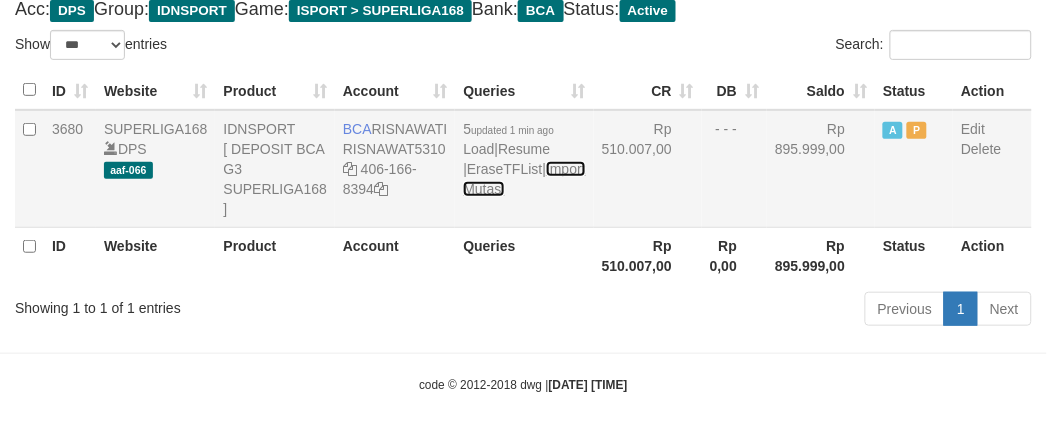 click on "Import Mutasi" at bounding box center (524, 179) 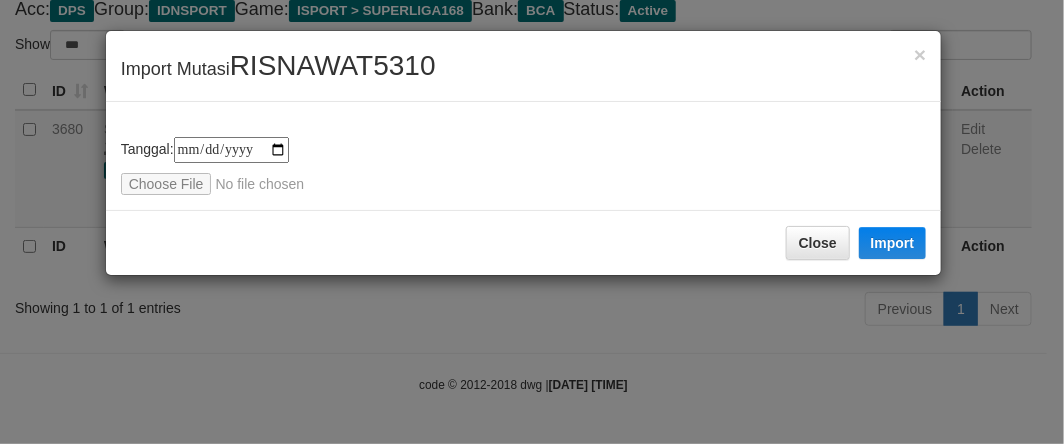 type on "**********" 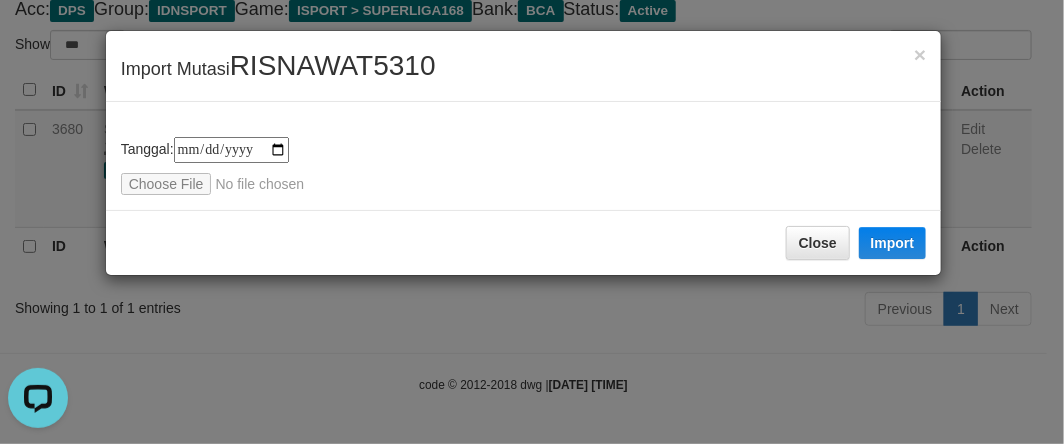 scroll, scrollTop: 0, scrollLeft: 0, axis: both 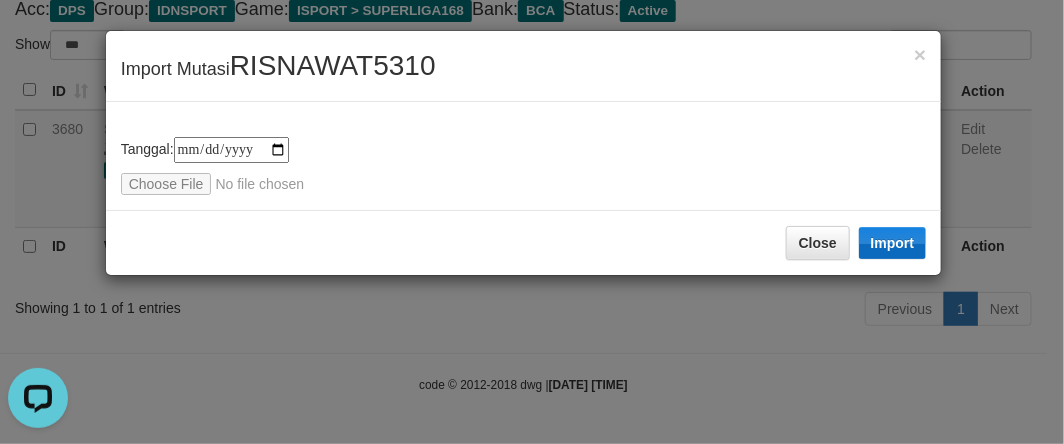 click on "Close
Import" at bounding box center [524, 242] 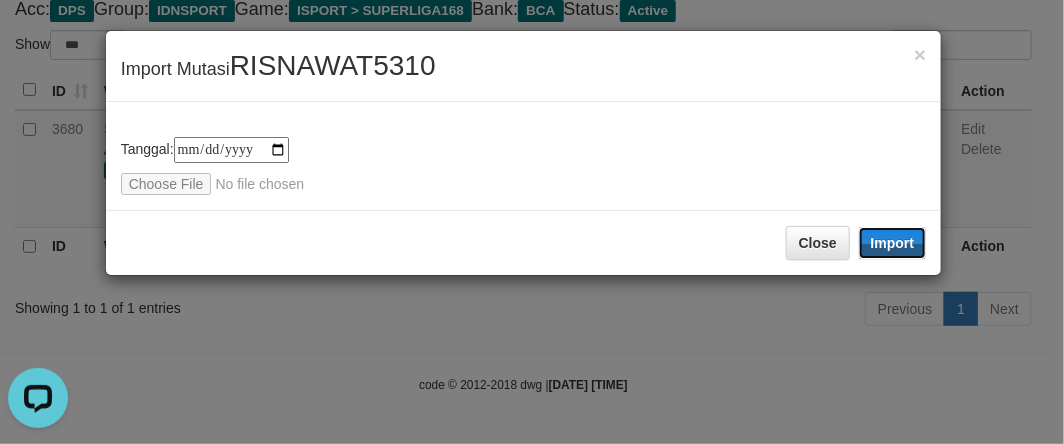 drag, startPoint x: 895, startPoint y: 238, endPoint x: 535, endPoint y: 315, distance: 368.14264 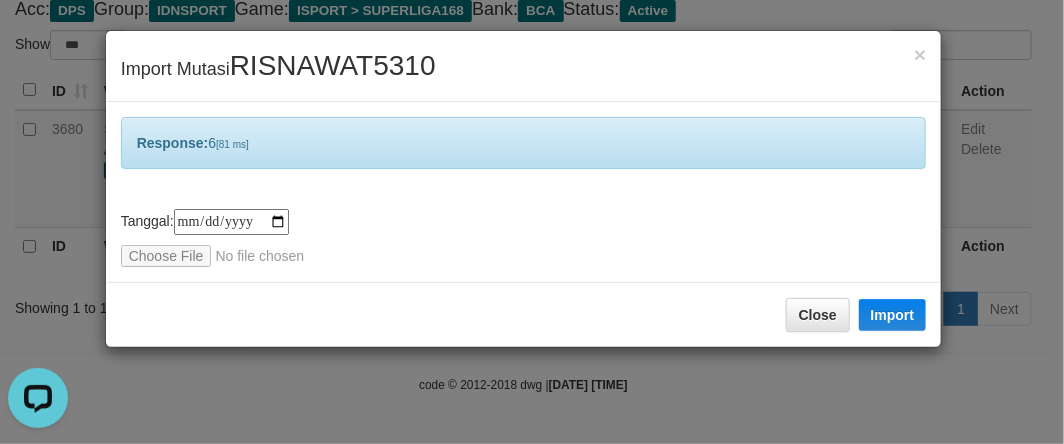 drag, startPoint x: 315, startPoint y: 350, endPoint x: 398, endPoint y: 365, distance: 84.34453 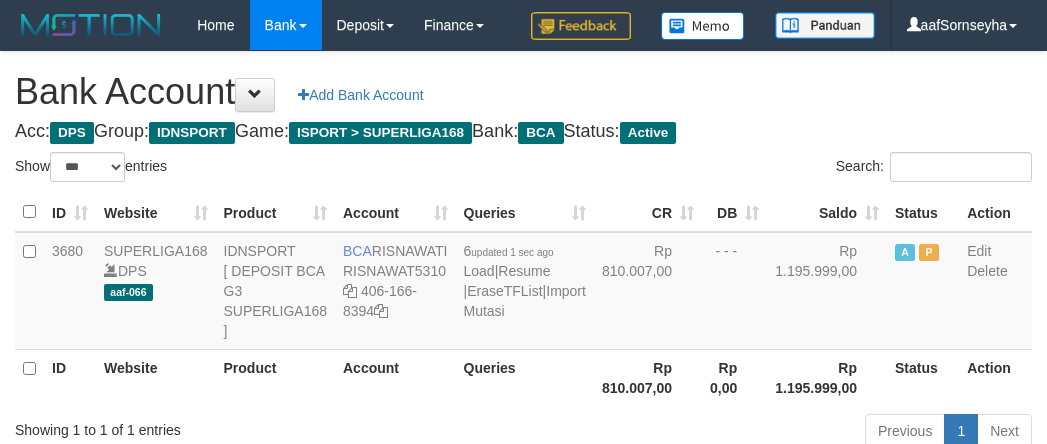 select on "***" 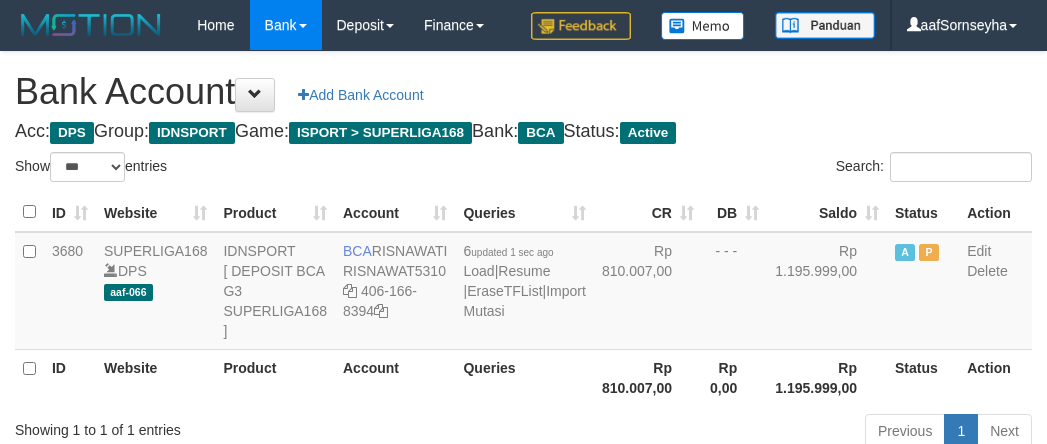 scroll, scrollTop: 147, scrollLeft: 0, axis: vertical 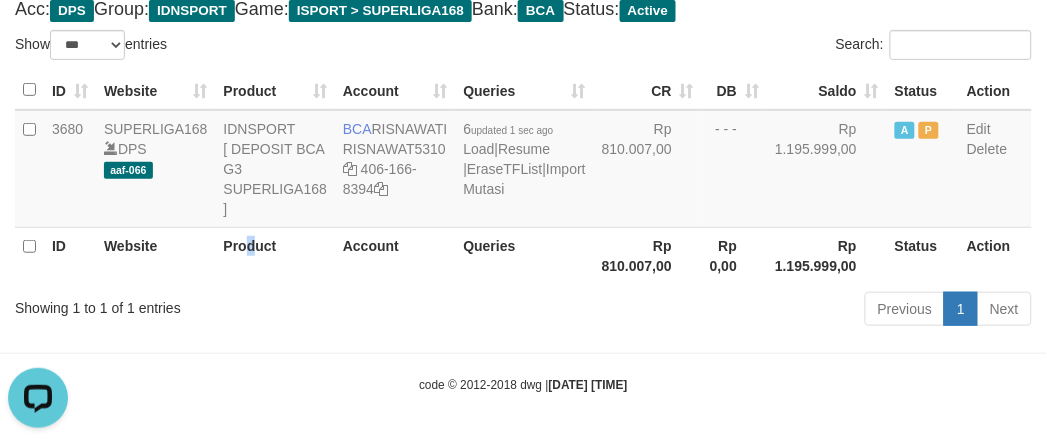drag, startPoint x: 251, startPoint y: 282, endPoint x: 276, endPoint y: 286, distance: 25.317978 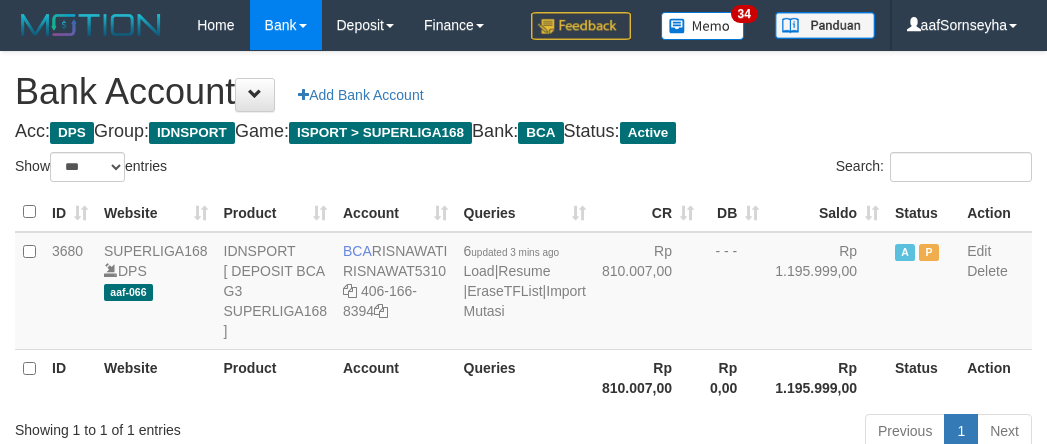 select on "***" 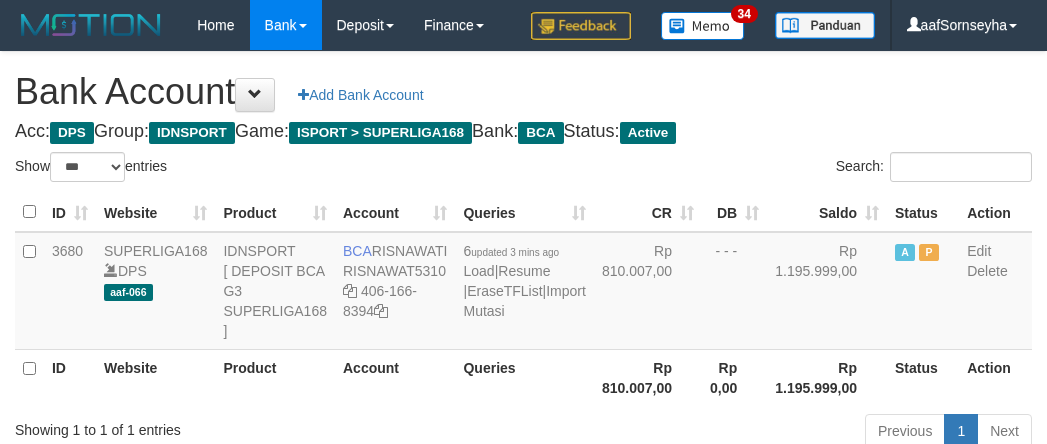 scroll, scrollTop: 147, scrollLeft: 0, axis: vertical 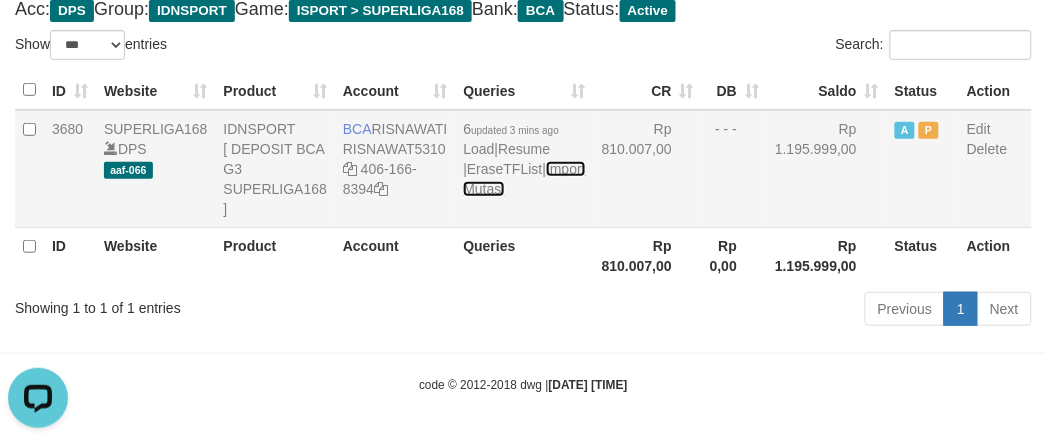 click on "Import Mutasi" at bounding box center (524, 179) 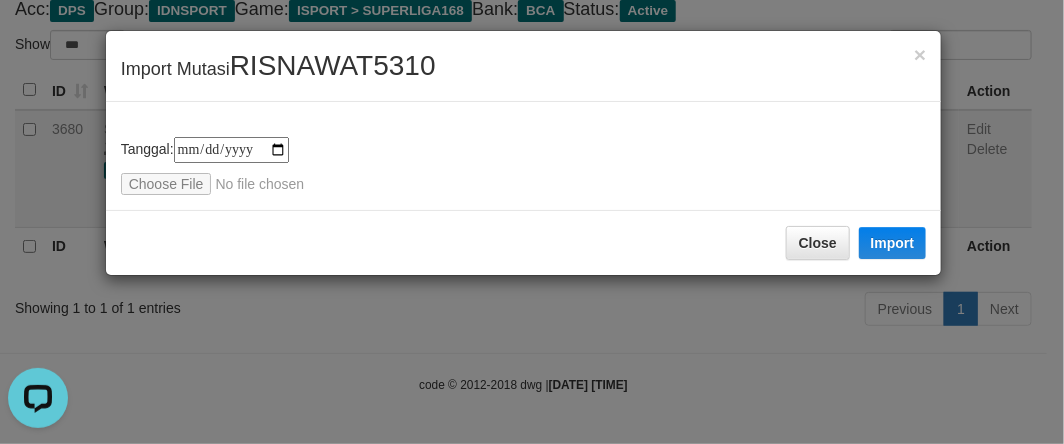 type on "**********" 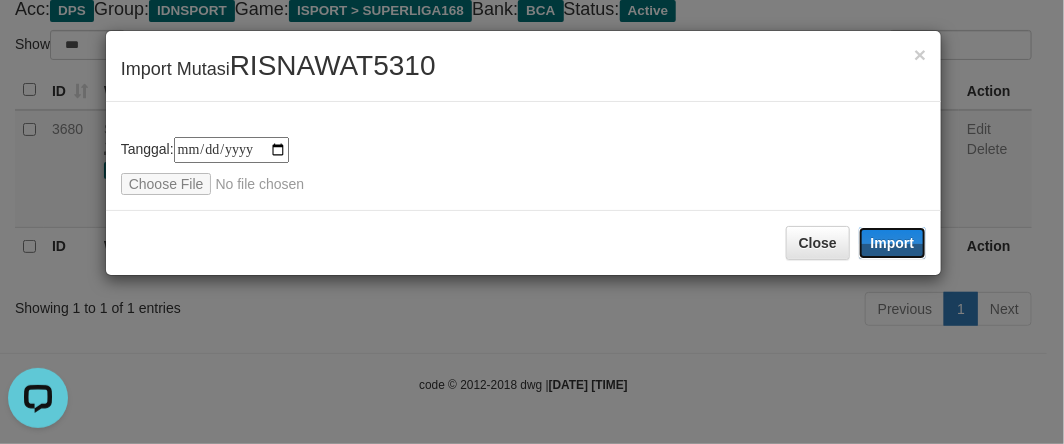 drag, startPoint x: 883, startPoint y: 238, endPoint x: 322, endPoint y: 402, distance: 584.4801 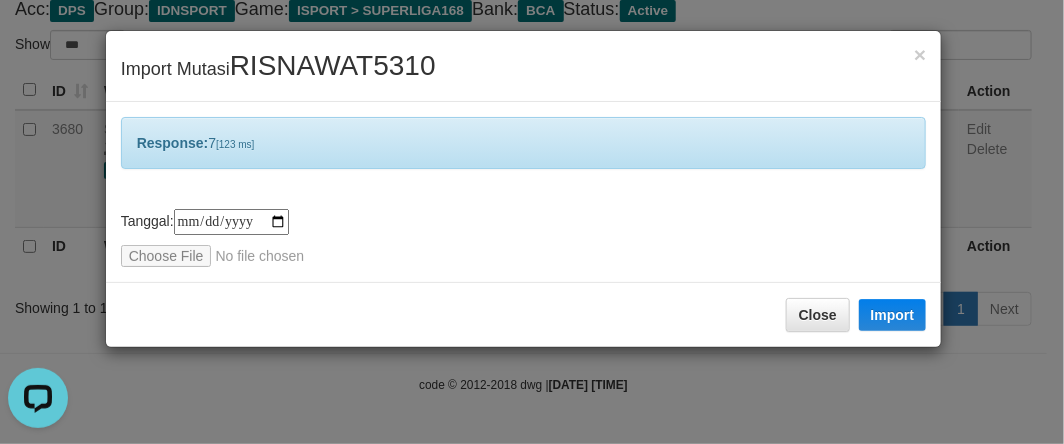 click on "**********" at bounding box center [532, 222] 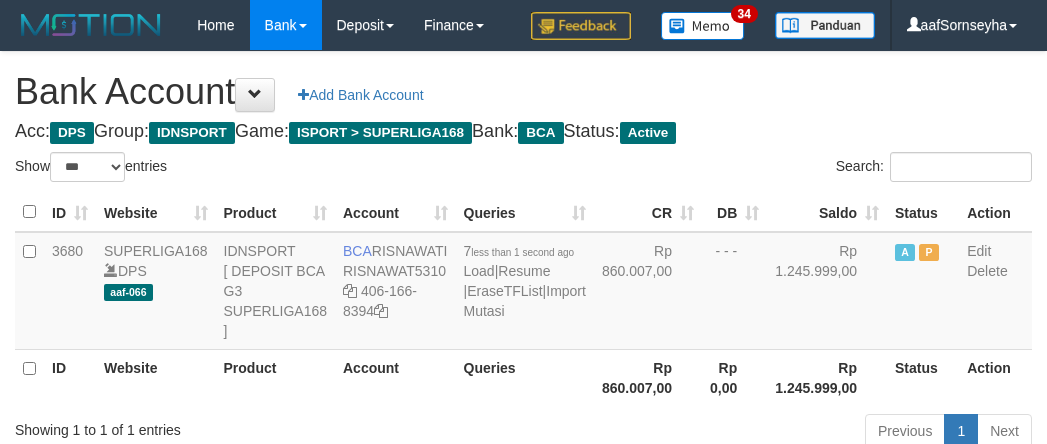 select on "***" 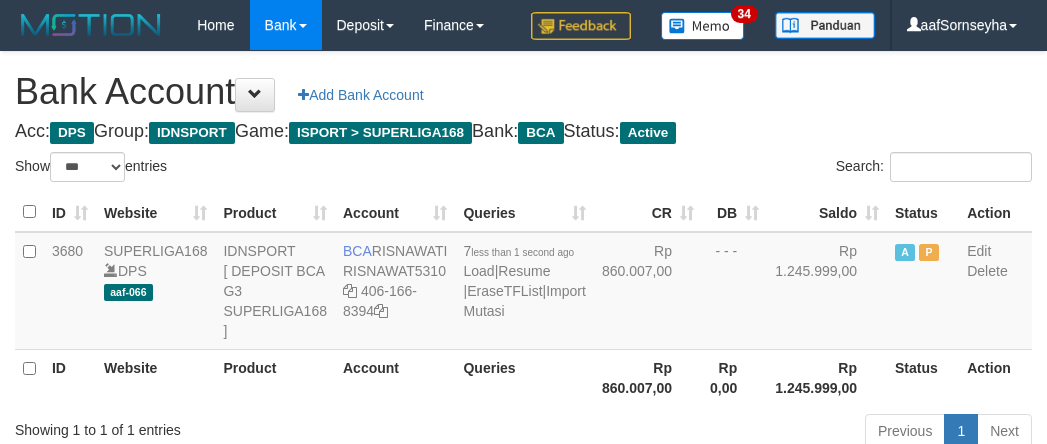 scroll, scrollTop: 147, scrollLeft: 0, axis: vertical 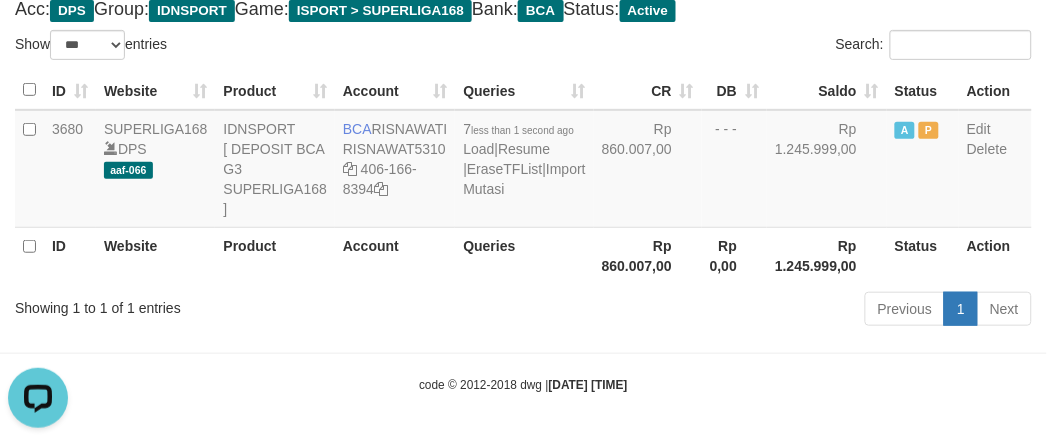 click on "Queries" at bounding box center (524, 255) 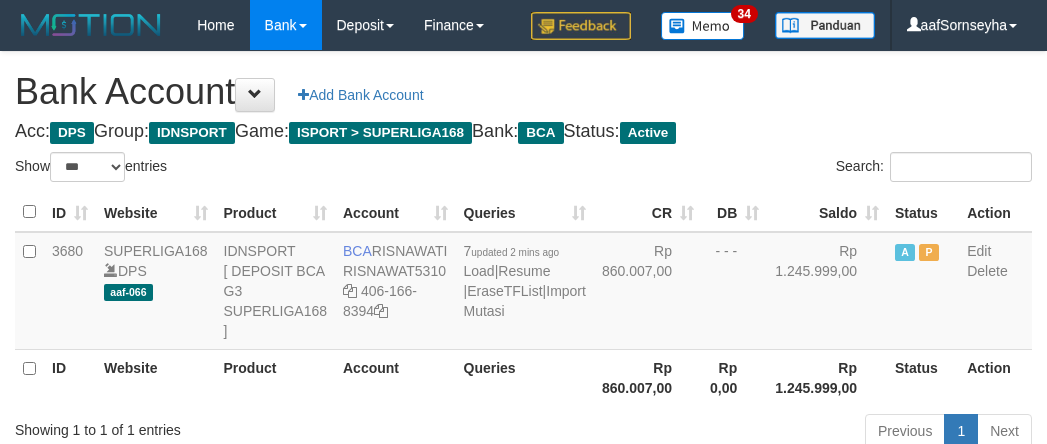 select on "***" 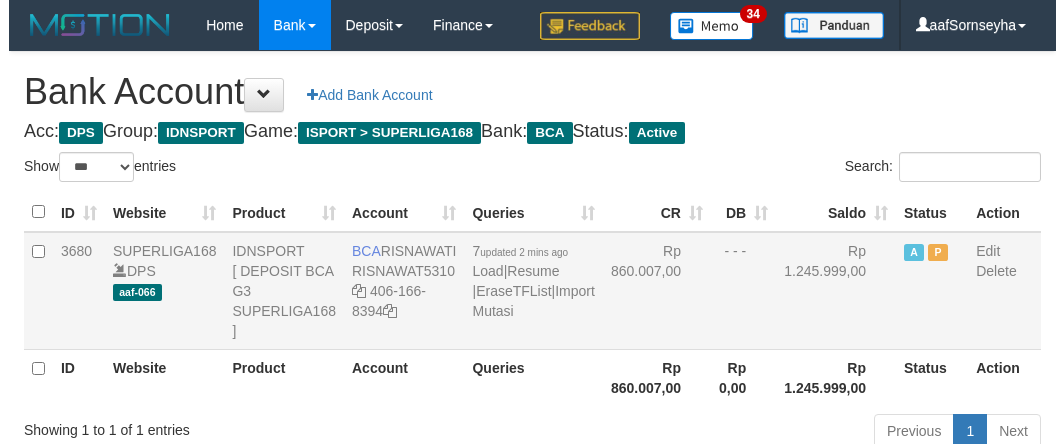 scroll, scrollTop: 147, scrollLeft: 0, axis: vertical 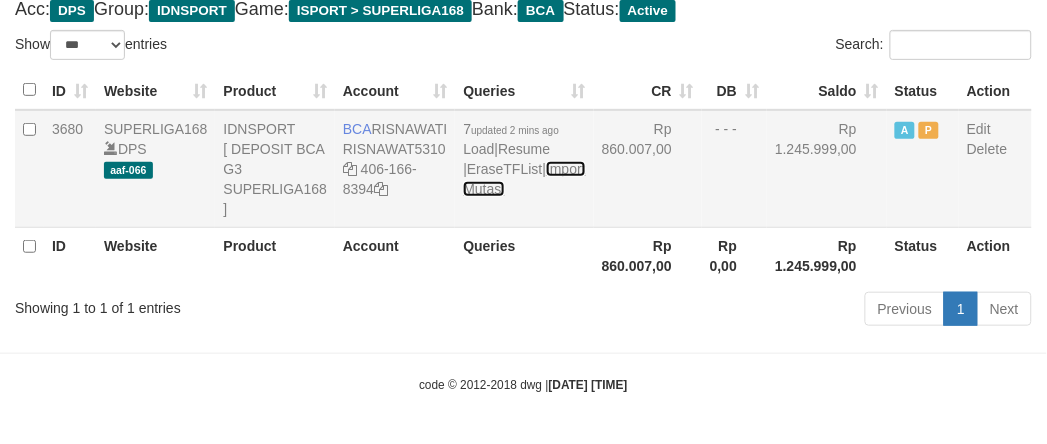 click on "Import Mutasi" at bounding box center [524, 179] 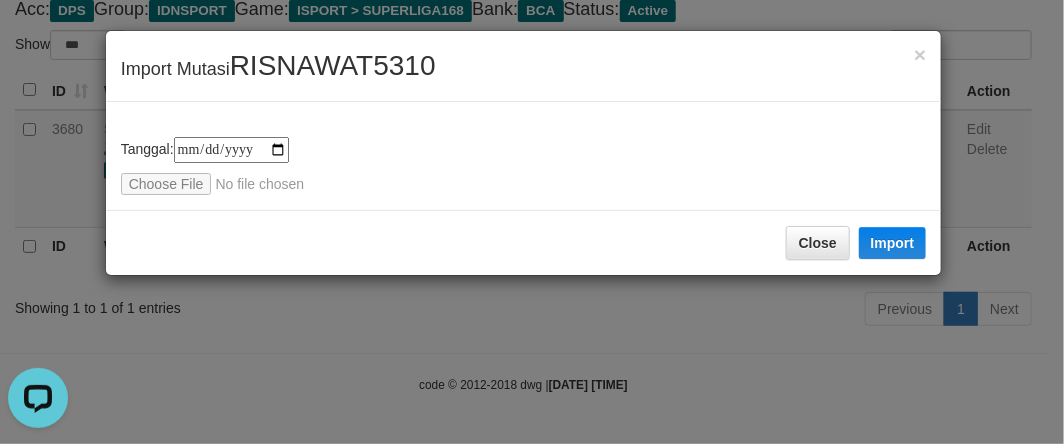 scroll, scrollTop: 0, scrollLeft: 0, axis: both 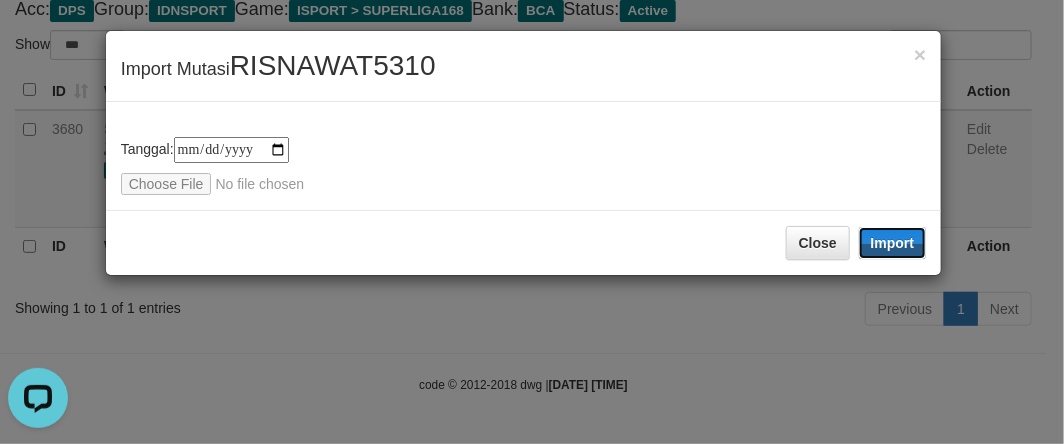 click on "Import" at bounding box center [893, 243] 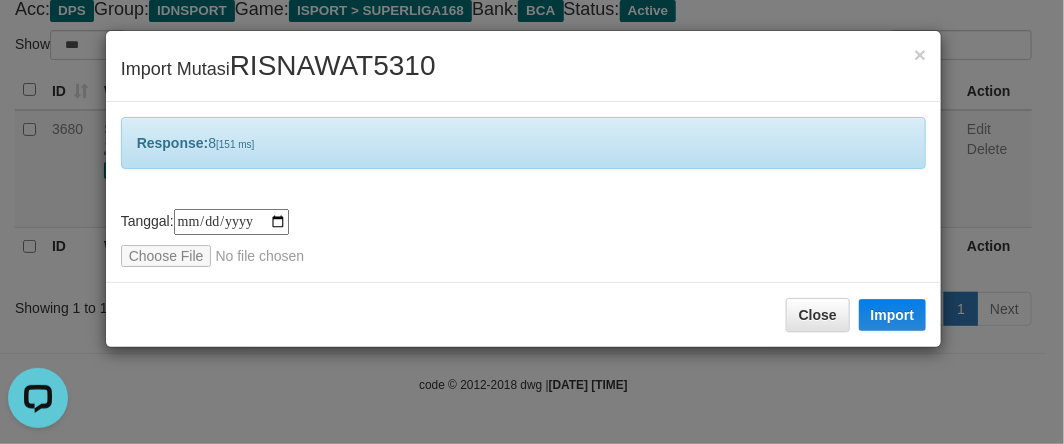 click on "**********" at bounding box center (532, 222) 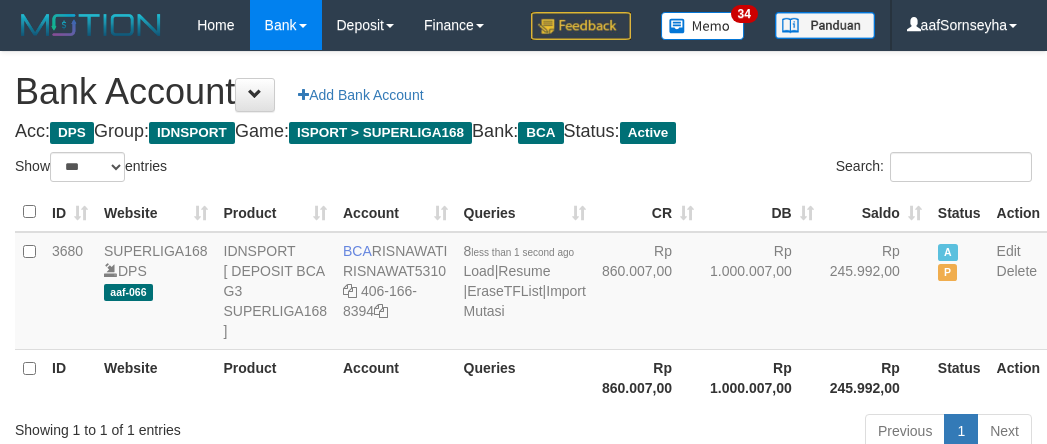 select on "***" 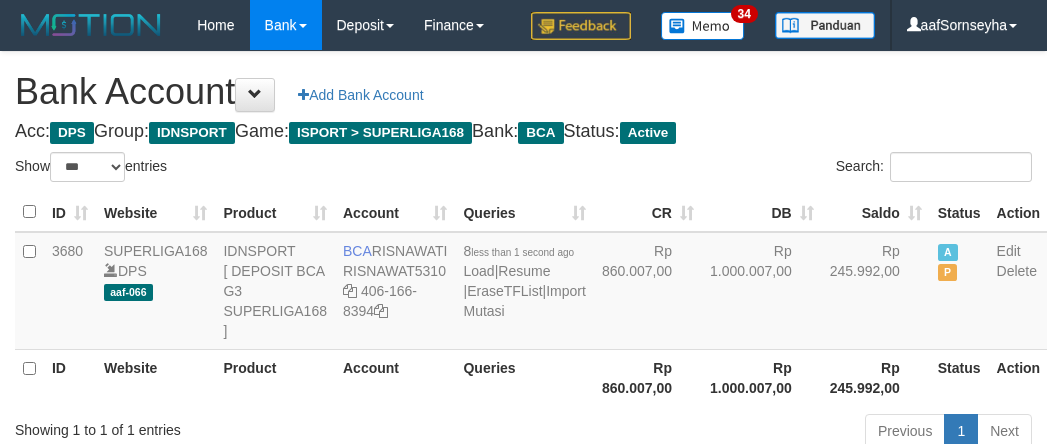 scroll, scrollTop: 147, scrollLeft: 0, axis: vertical 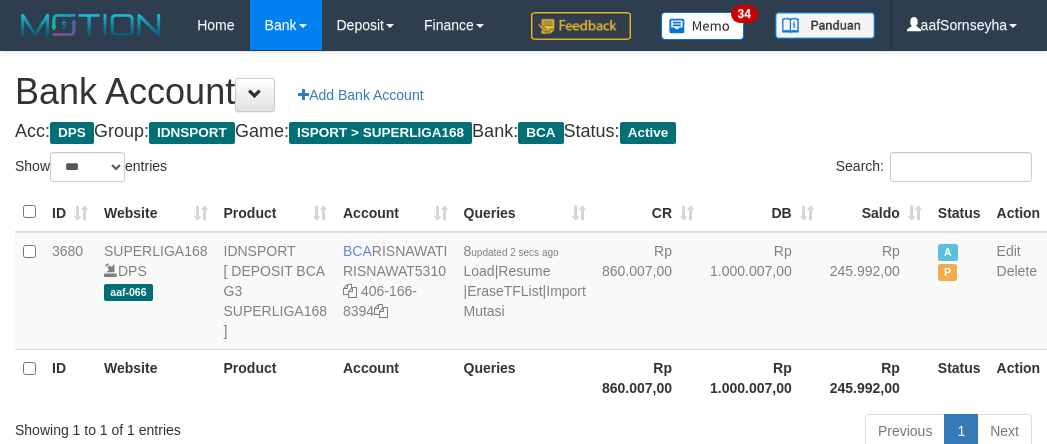 select on "***" 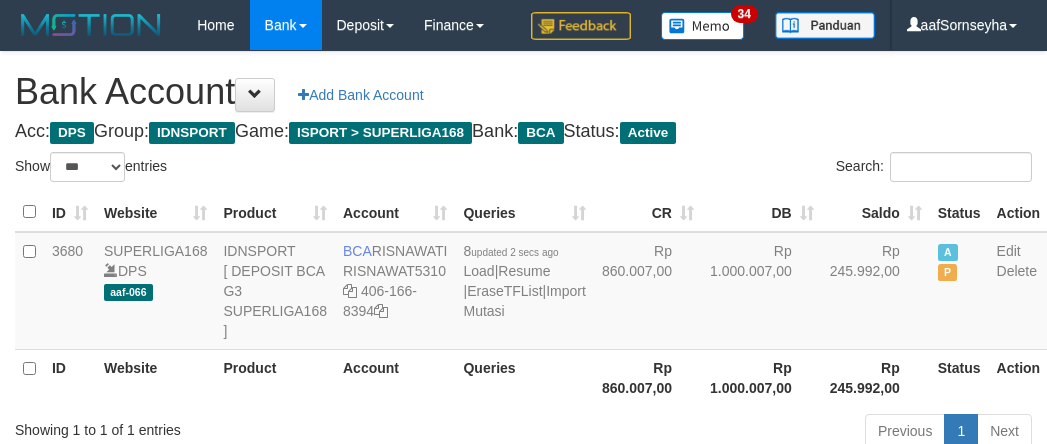 scroll, scrollTop: 147, scrollLeft: 0, axis: vertical 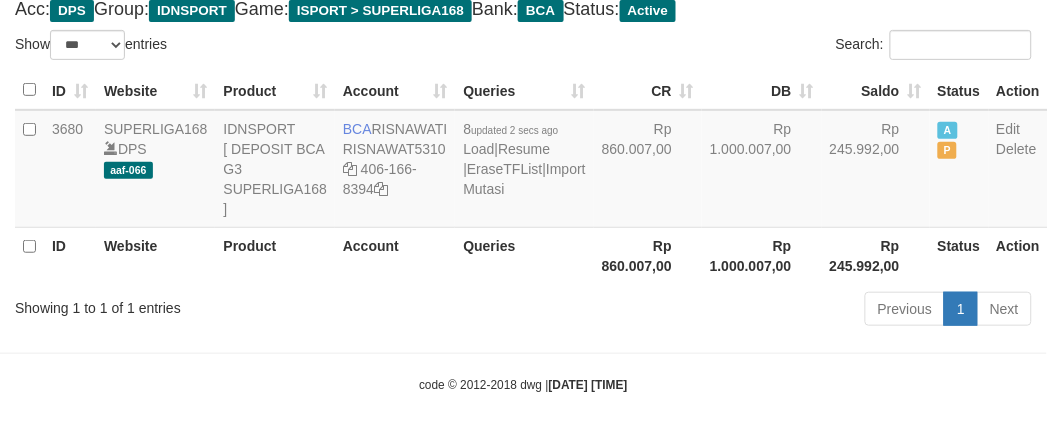 click on "Showing 1 to 1 of 1 entries Previous 1 Next" at bounding box center [523, 311] 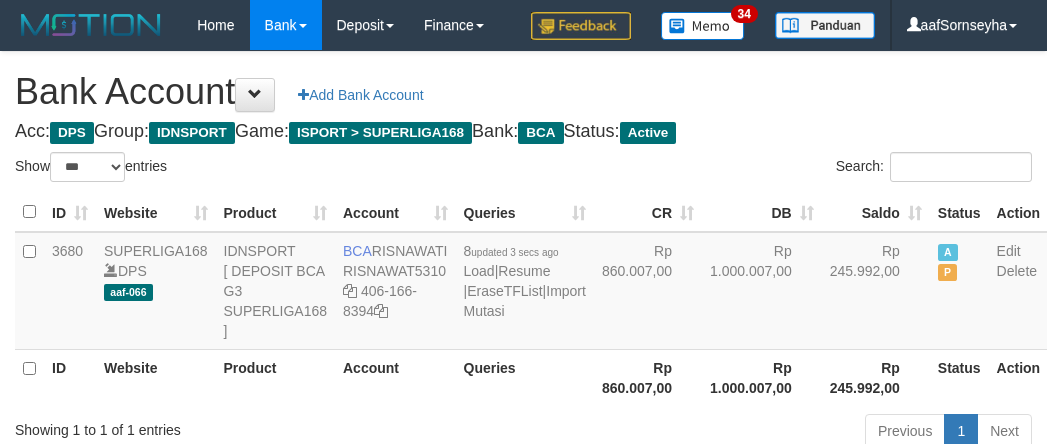 select on "***" 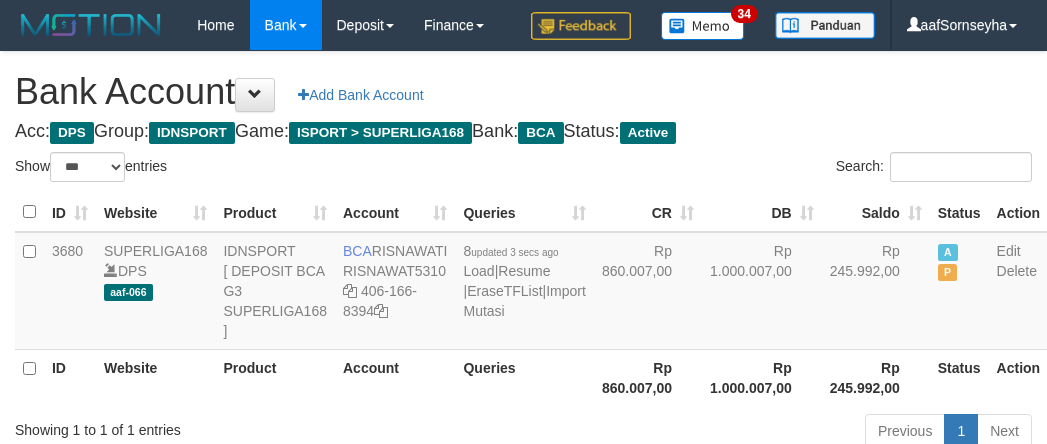 scroll, scrollTop: 147, scrollLeft: 0, axis: vertical 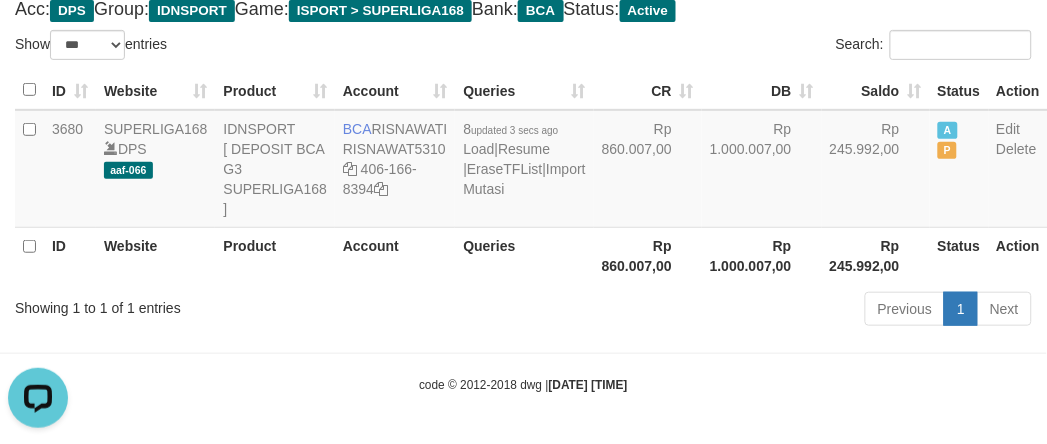 click on "Showing 1 to 1 of 1 entries" at bounding box center [218, 304] 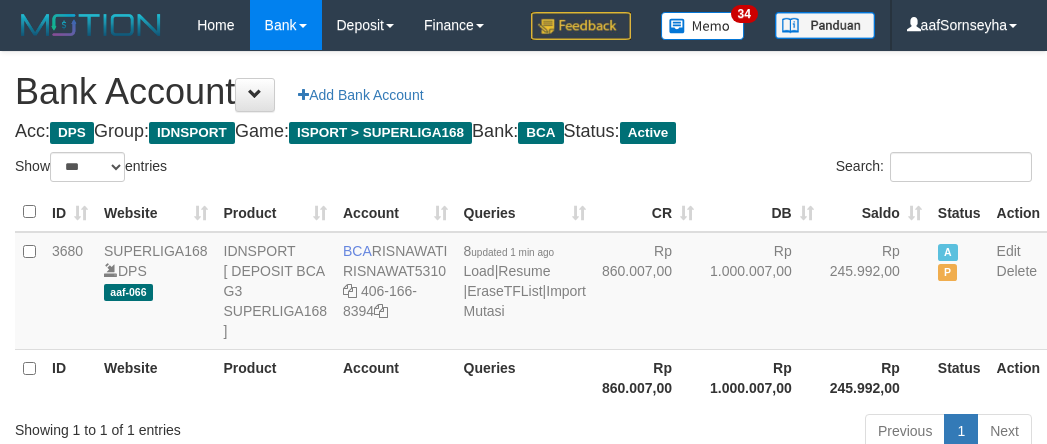 select on "***" 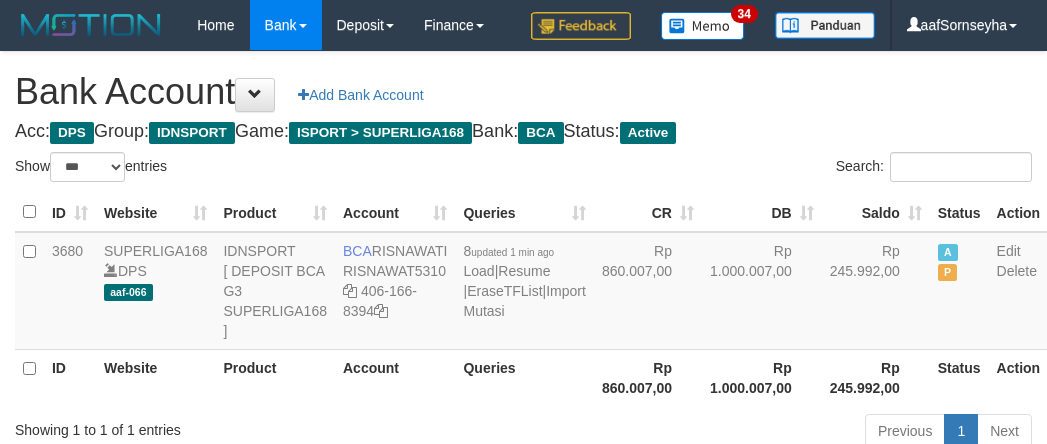 scroll, scrollTop: 147, scrollLeft: 0, axis: vertical 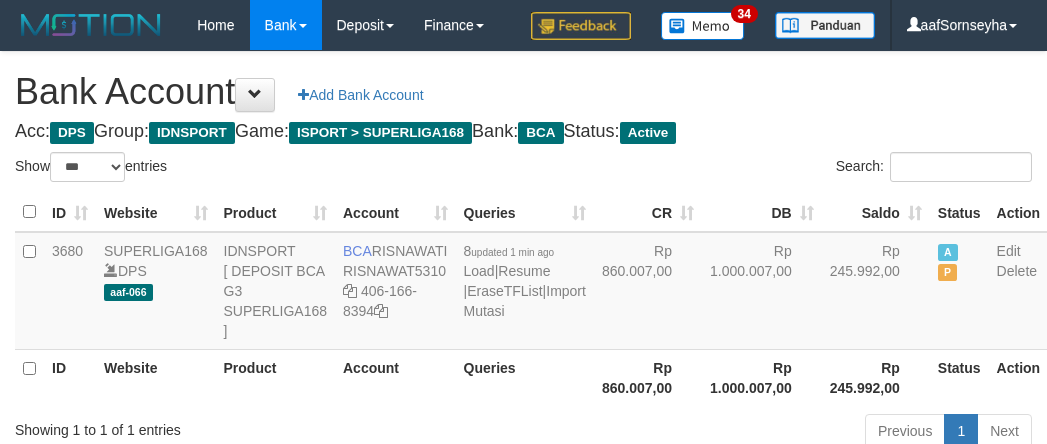 select on "***" 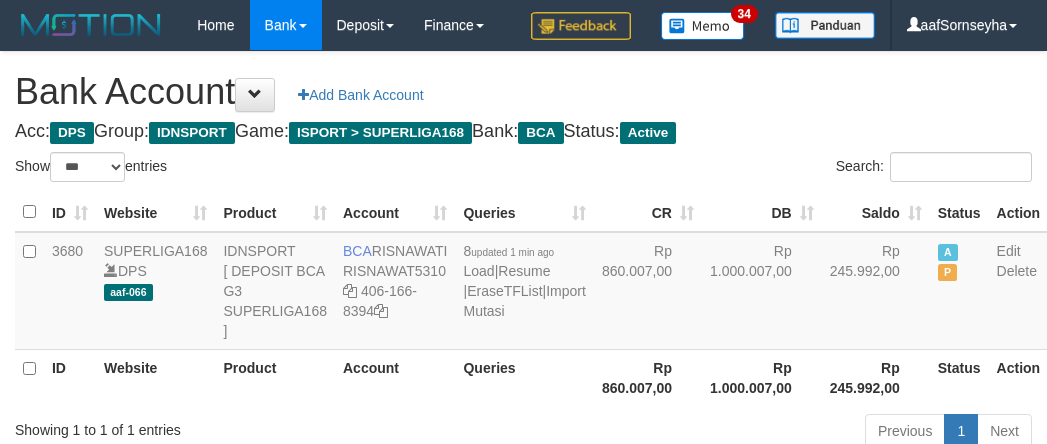 scroll, scrollTop: 147, scrollLeft: 0, axis: vertical 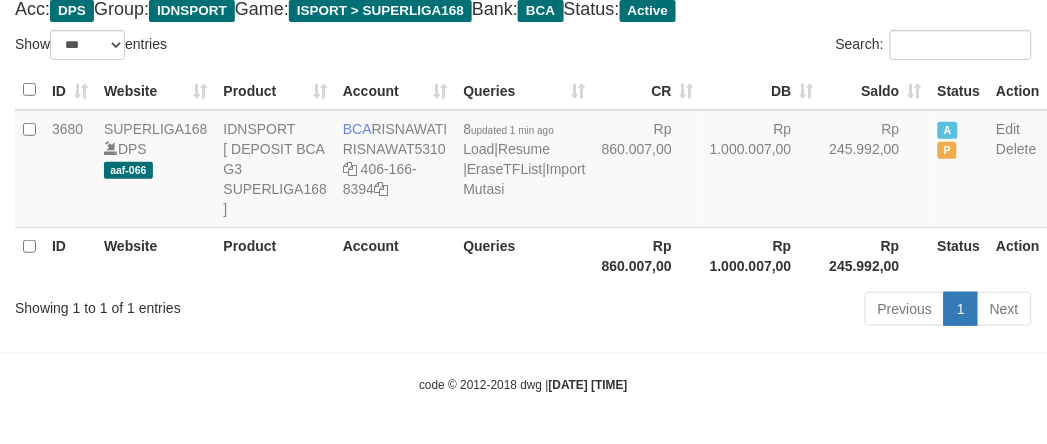 click on "Account" at bounding box center [395, 255] 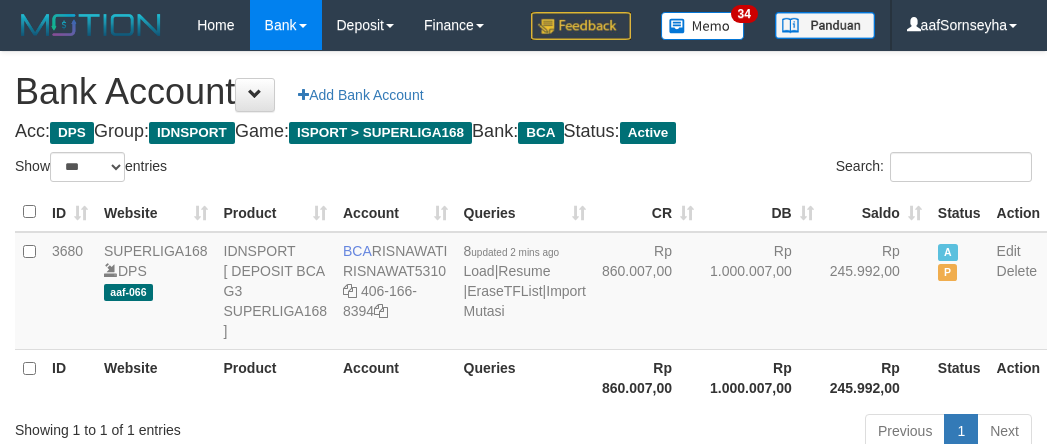 select on "***" 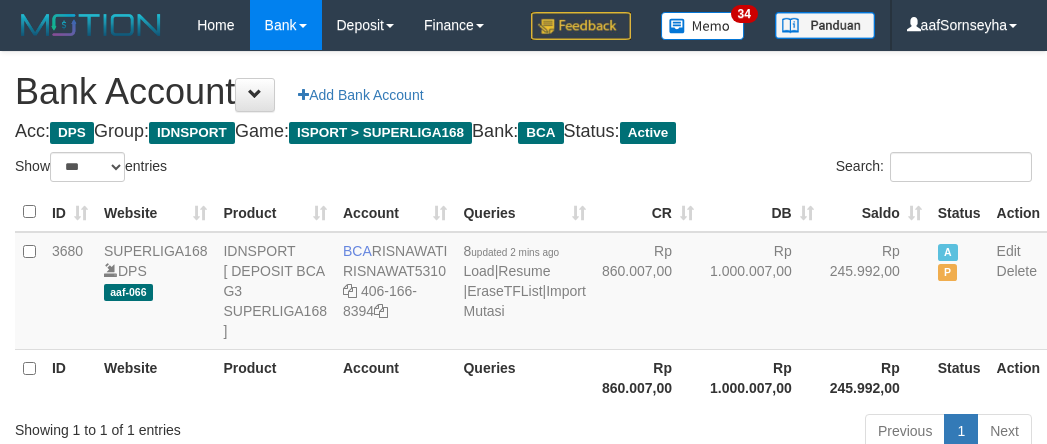 scroll, scrollTop: 147, scrollLeft: 0, axis: vertical 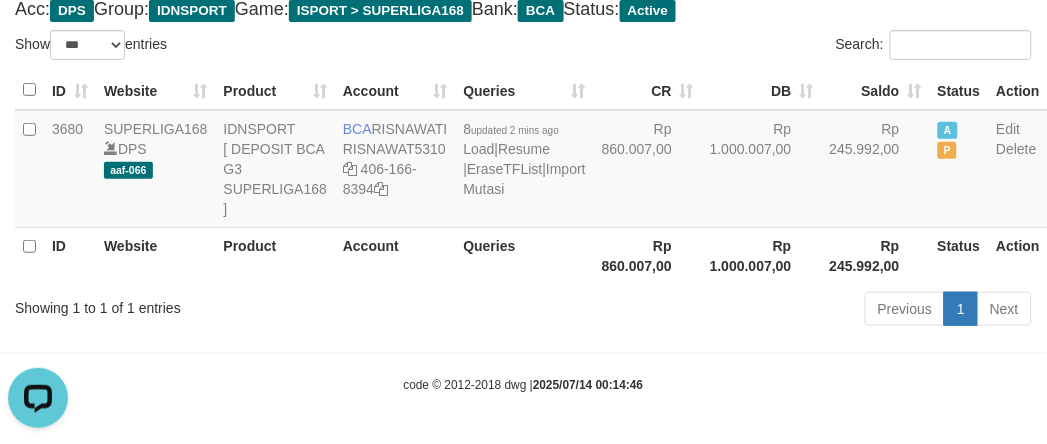 click on "Showing 1 to 1 of 1 entries" at bounding box center (218, 304) 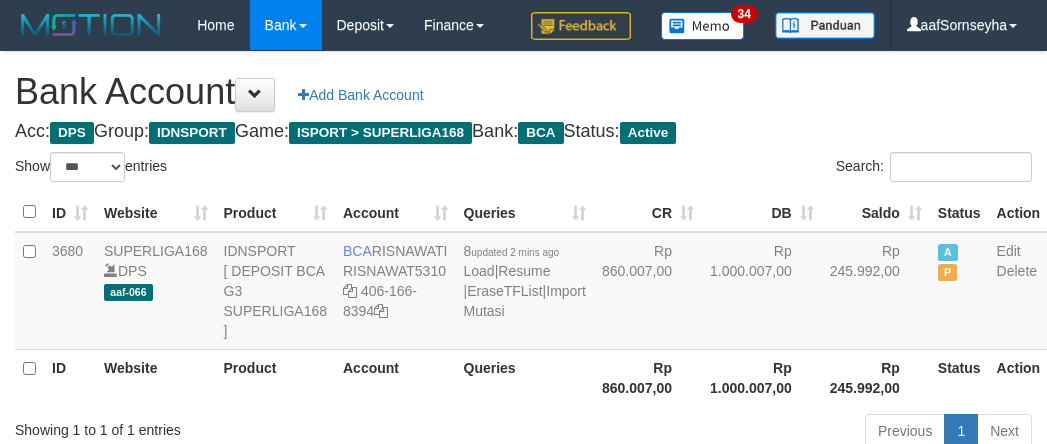 select on "***" 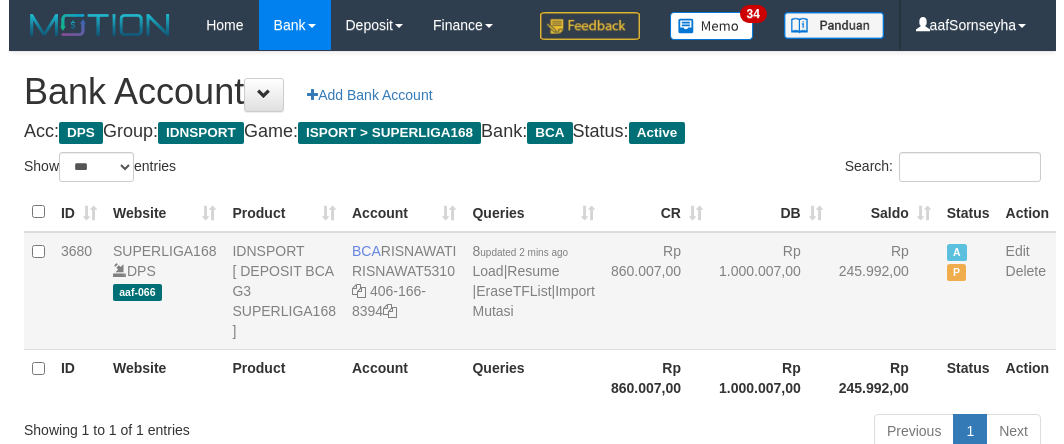scroll, scrollTop: 147, scrollLeft: 0, axis: vertical 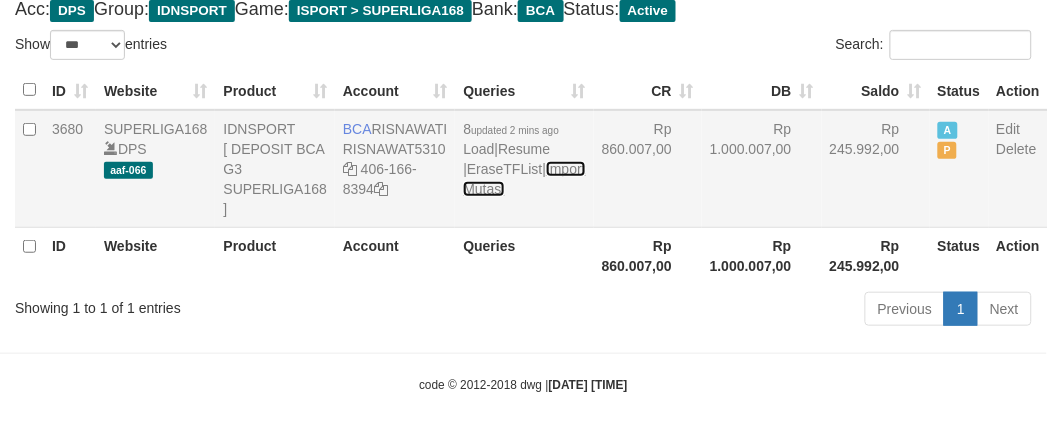 click on "Import Mutasi" at bounding box center [524, 179] 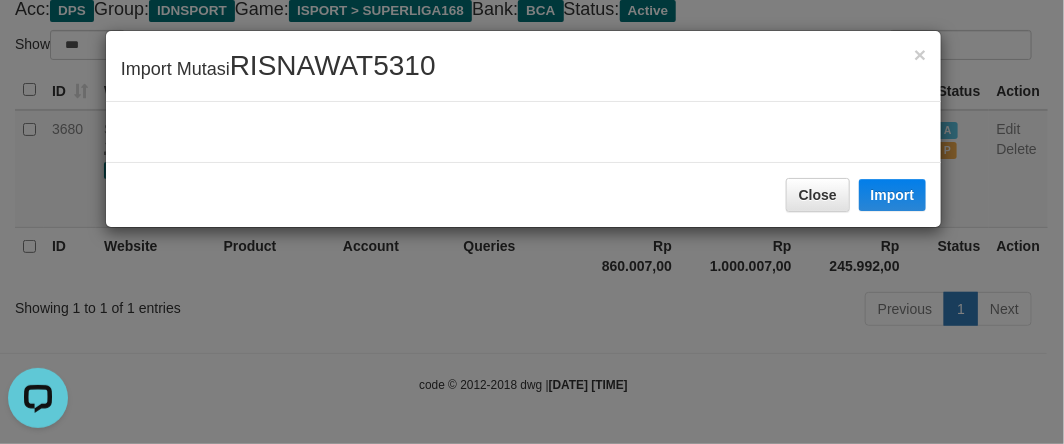 scroll, scrollTop: 0, scrollLeft: 0, axis: both 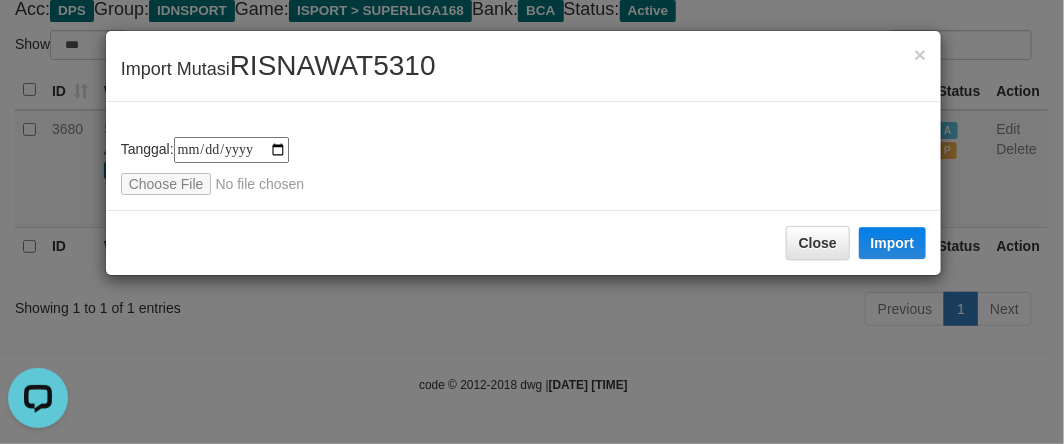 type on "**********" 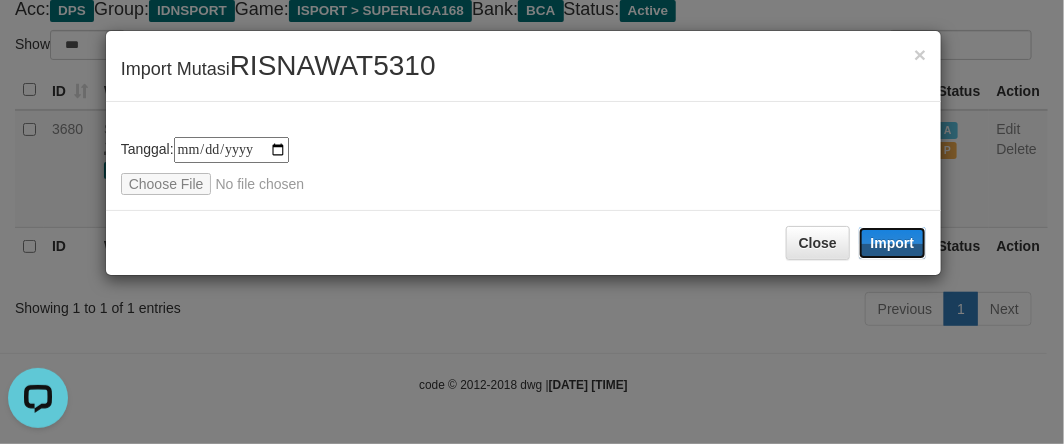 drag, startPoint x: 891, startPoint y: 236, endPoint x: 486, endPoint y: 344, distance: 419.1527 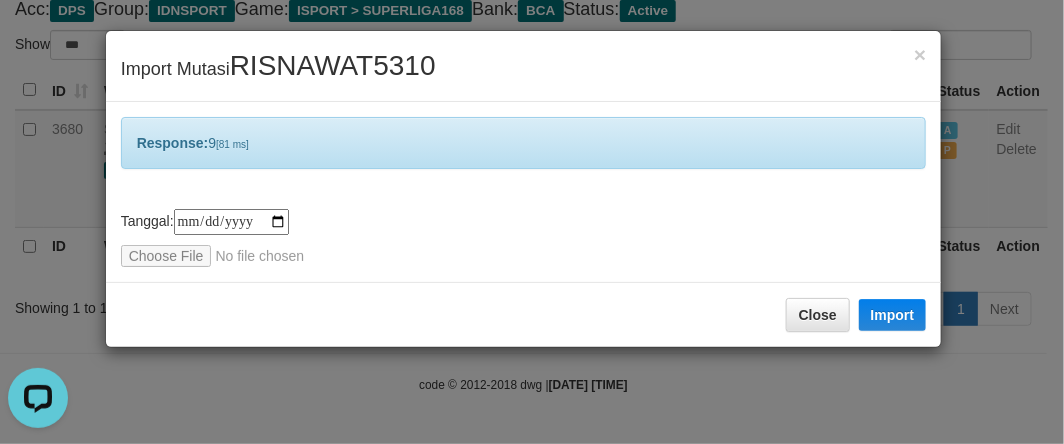click on "**********" at bounding box center [532, 222] 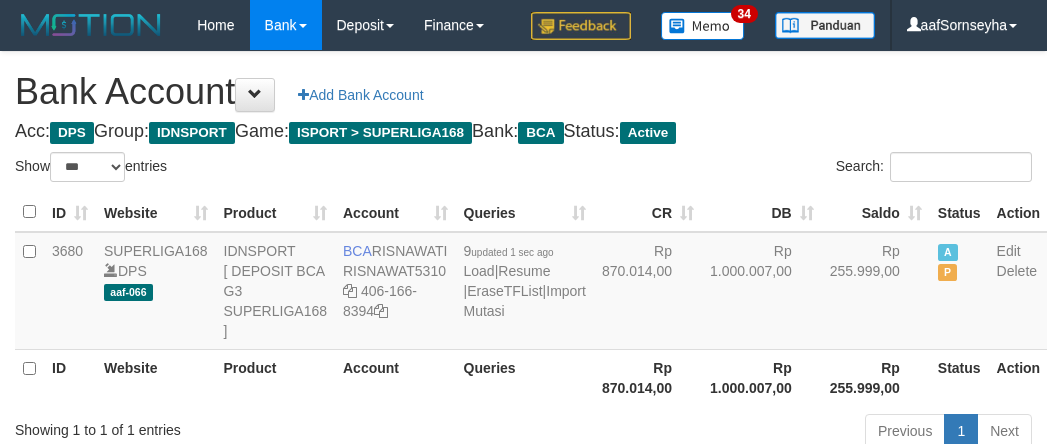 select on "***" 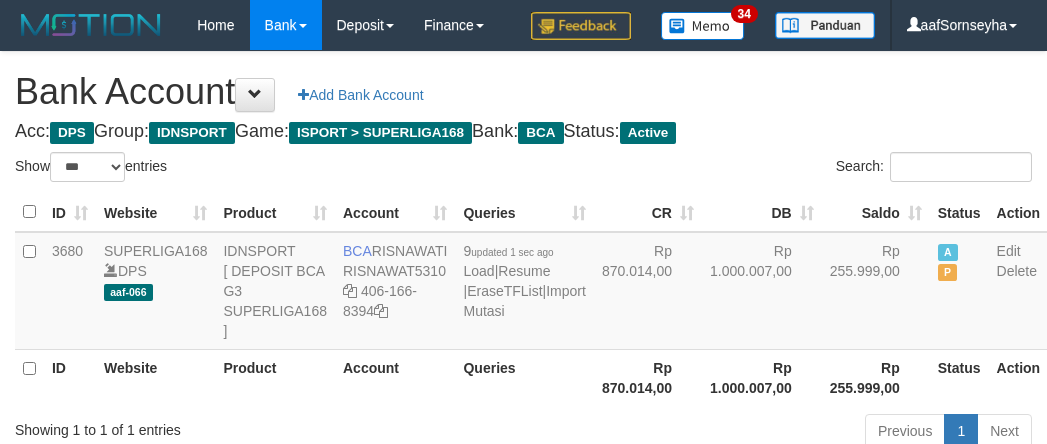scroll, scrollTop: 147, scrollLeft: 0, axis: vertical 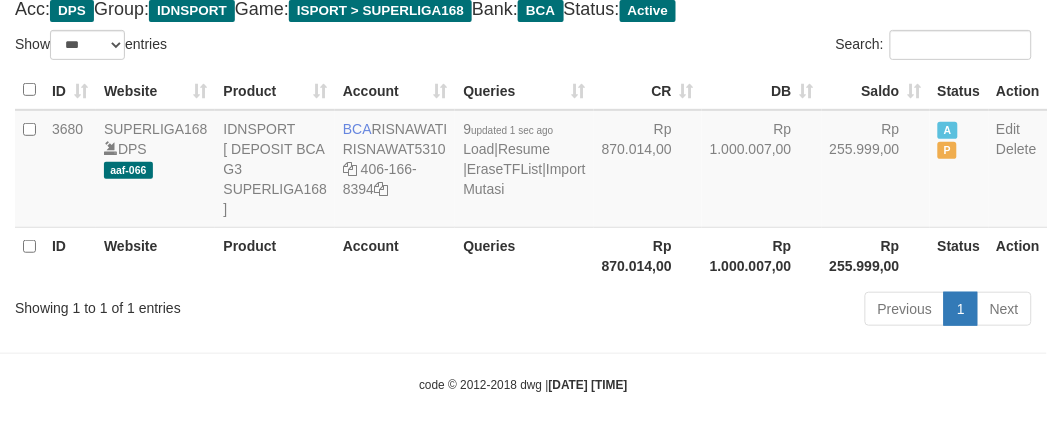 click on "Toggle navigation
Home
Bank
Account List
Load
By Website
Group
[ISPORT]													SUPERLIGA168
By Load Group (DPS)
34" at bounding box center [523, 161] 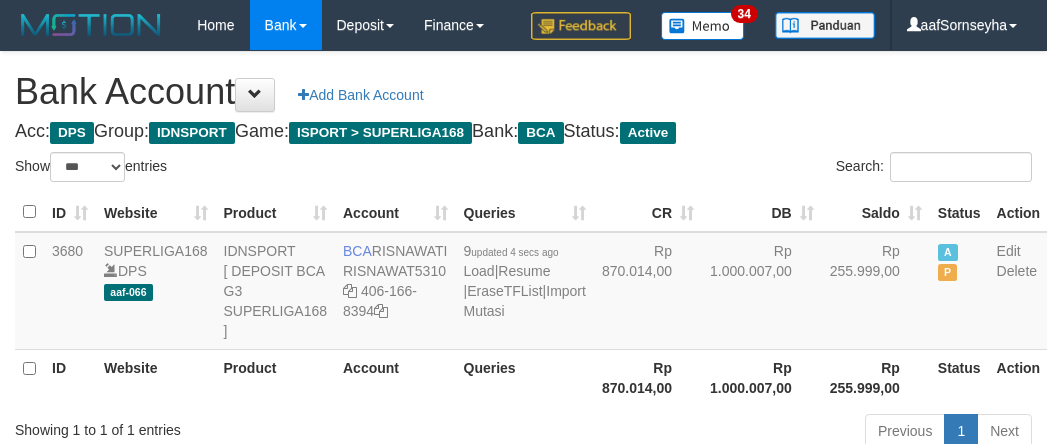 select on "***" 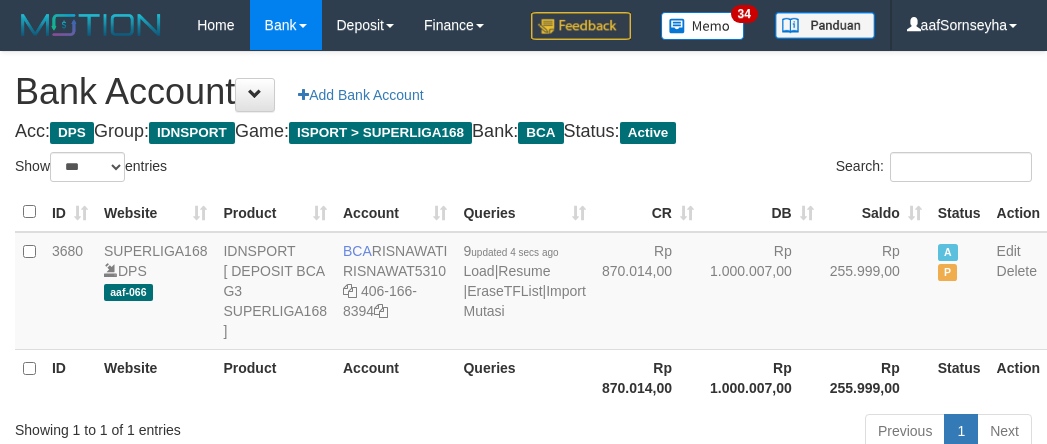 scroll, scrollTop: 147, scrollLeft: 0, axis: vertical 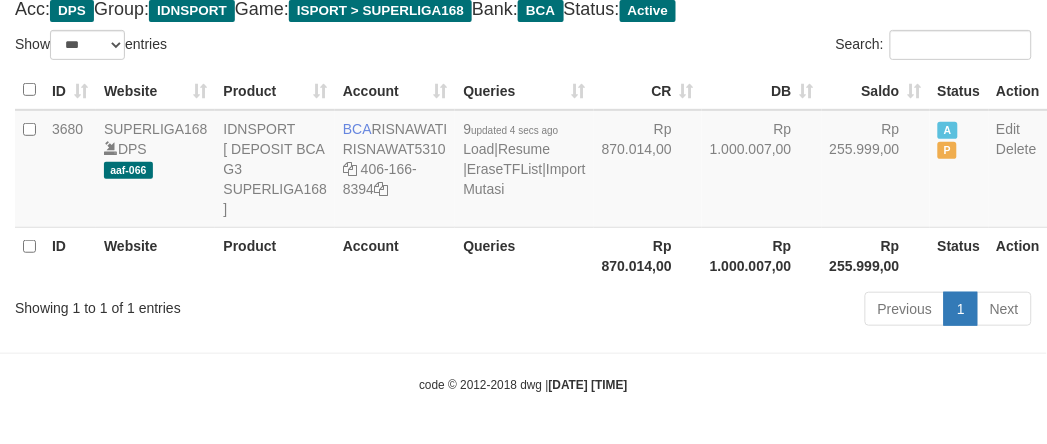 click on "Toggle navigation
Home
Bank
Account List
Load
By Website
Group
[ISPORT]													SUPERLIGA168
By Load Group (DPS)
34" at bounding box center (523, 161) 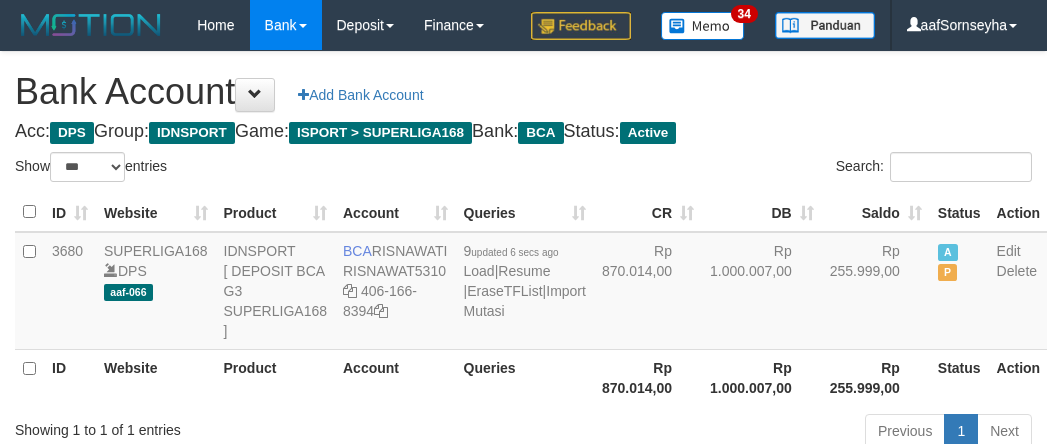 select on "***" 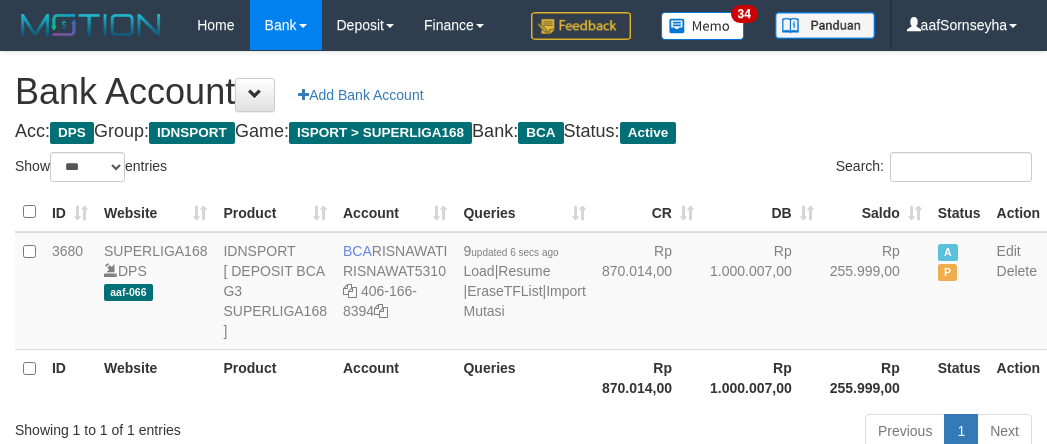 scroll, scrollTop: 147, scrollLeft: 0, axis: vertical 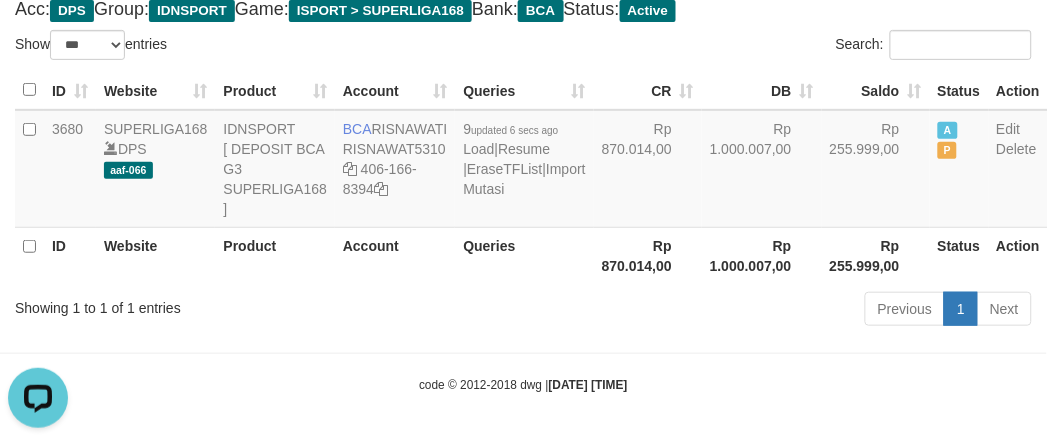 click on "Toggle navigation
Home
Bank
Account List
Load
By Website
Group
[ISPORT]													SUPERLIGA168
By Load Group (DPS)
34" at bounding box center (523, 161) 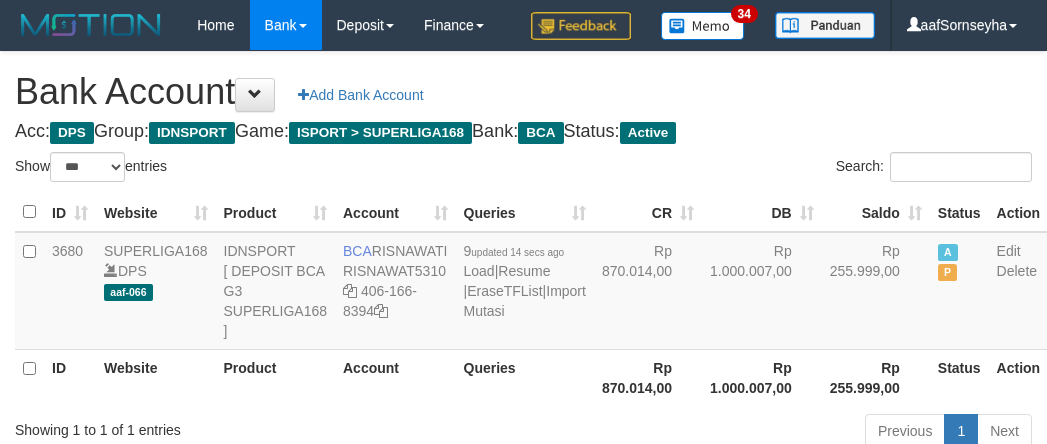 select on "***" 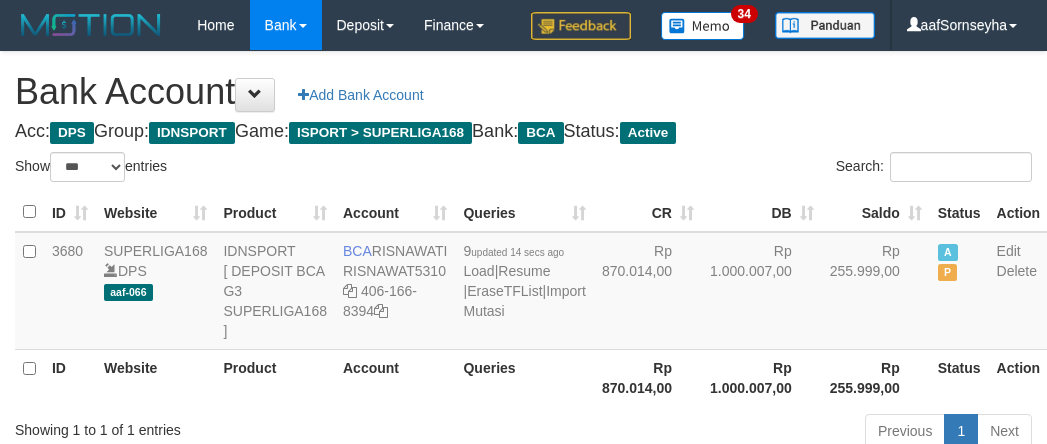 scroll, scrollTop: 147, scrollLeft: 0, axis: vertical 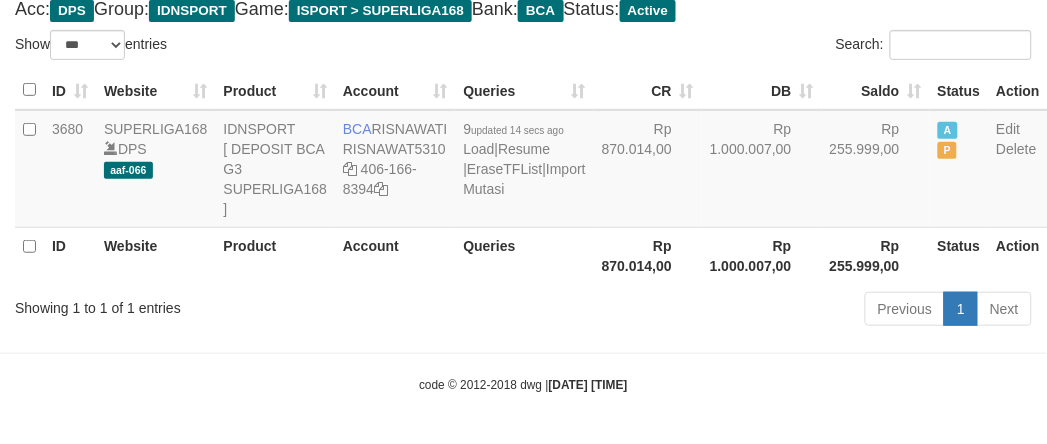 click on "ID Website Product Account Queries CR DB Saldo Status Action
3680
SUPERLIGA168
DPS
aaf-066
IDNSPORT
[ DEPOSIT BCA G3 SUPERLIGA168 ]
BCA
RISNAWATI
RISNAWAT5310
406-166-8394
9  updated 14 secs ago
Load
|
Resume
|
EraseTFList
|
Import Mutasi
Rp 870.014,00
Rp 1.000.007,00
Rp 255.999,00
A
P
Edit
Delete
ID Website Product Account Queries Rp 870.014,00 Rp 1.000.007,00 Rp 255.999,00" at bounding box center [523, 177] 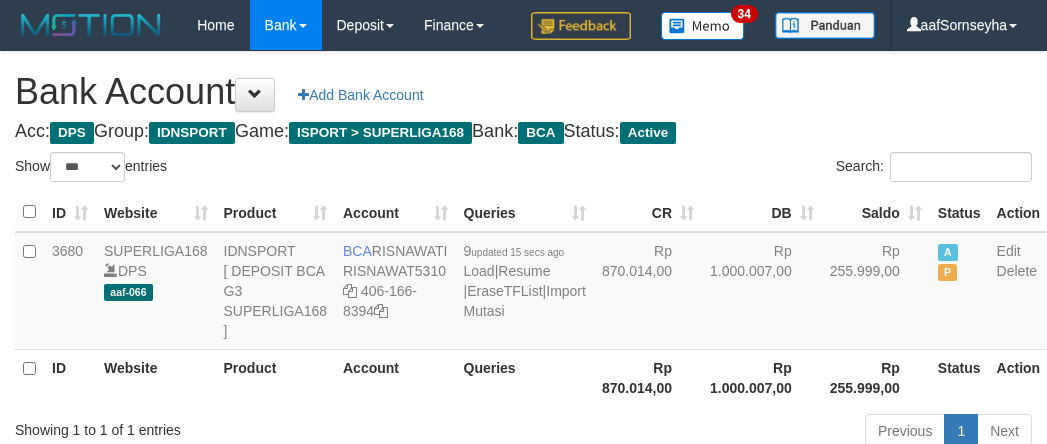 select on "***" 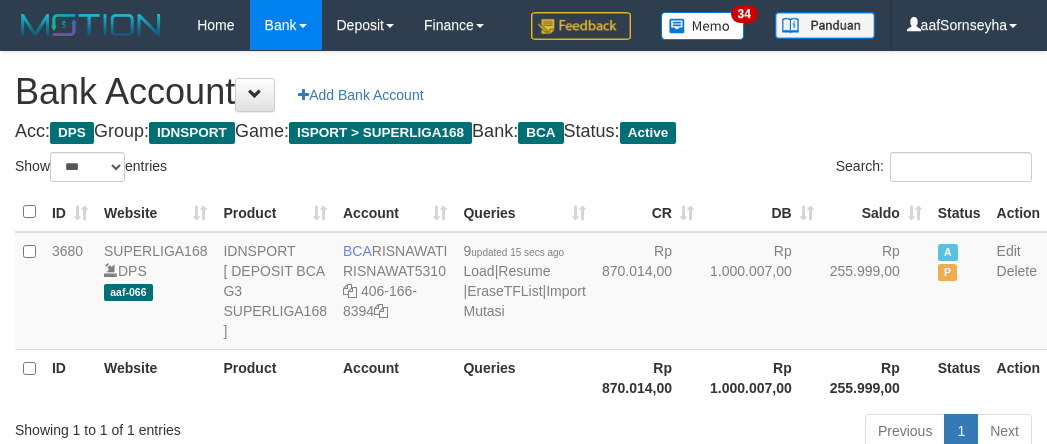 scroll, scrollTop: 147, scrollLeft: 0, axis: vertical 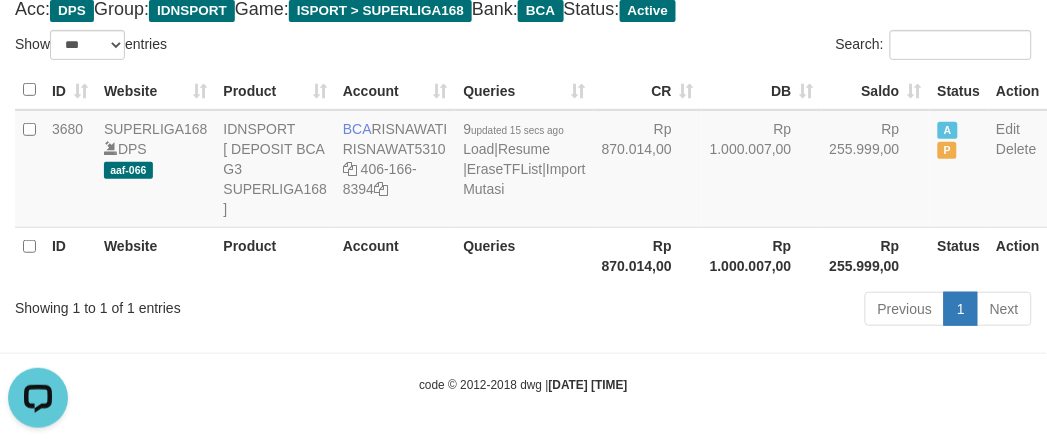 click on "Showing 1 to 1 of 1 entries" at bounding box center [218, 304] 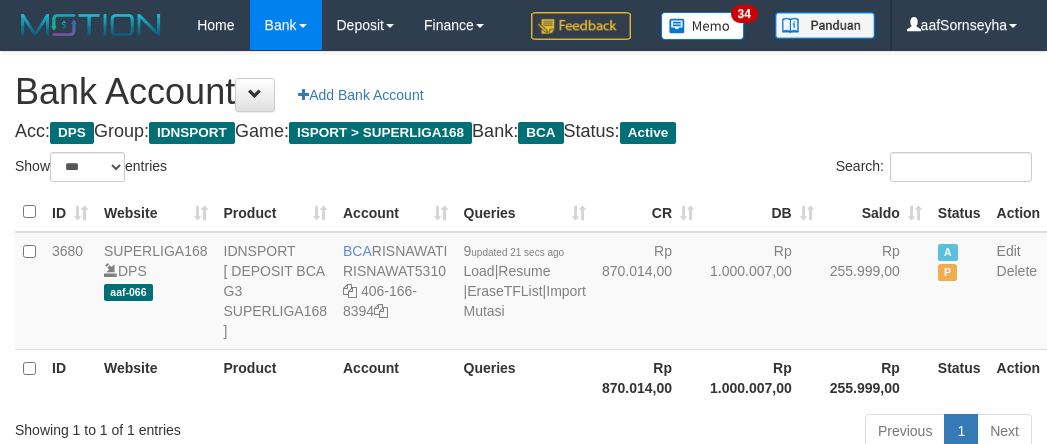 select on "***" 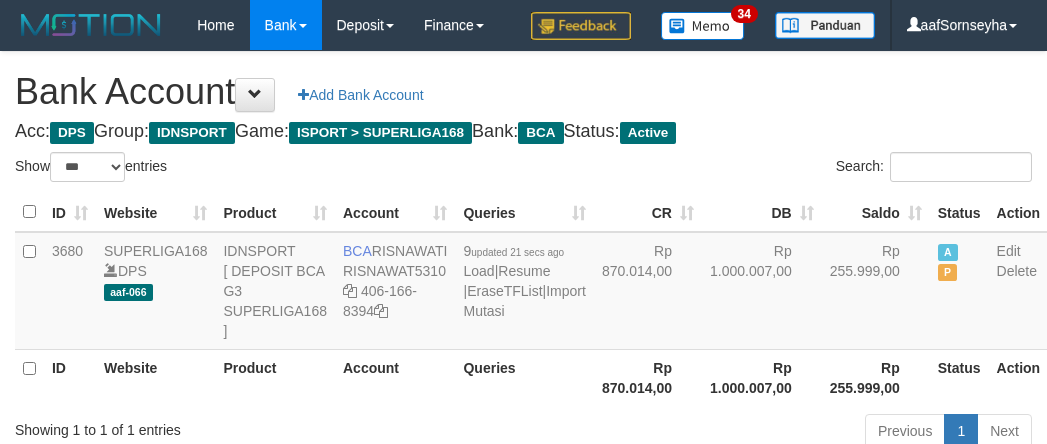 scroll, scrollTop: 147, scrollLeft: 0, axis: vertical 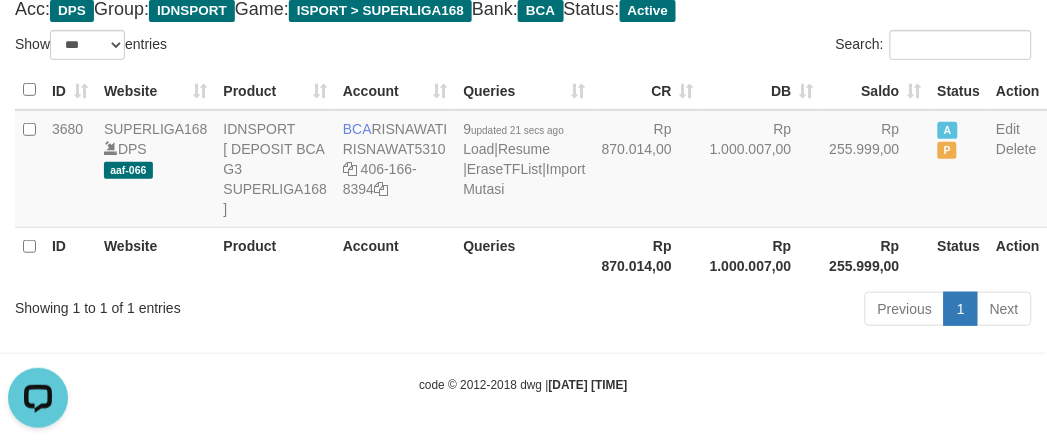 click on "Showing 1 to 1 of 1 entries Previous 1 Next" at bounding box center [523, 311] 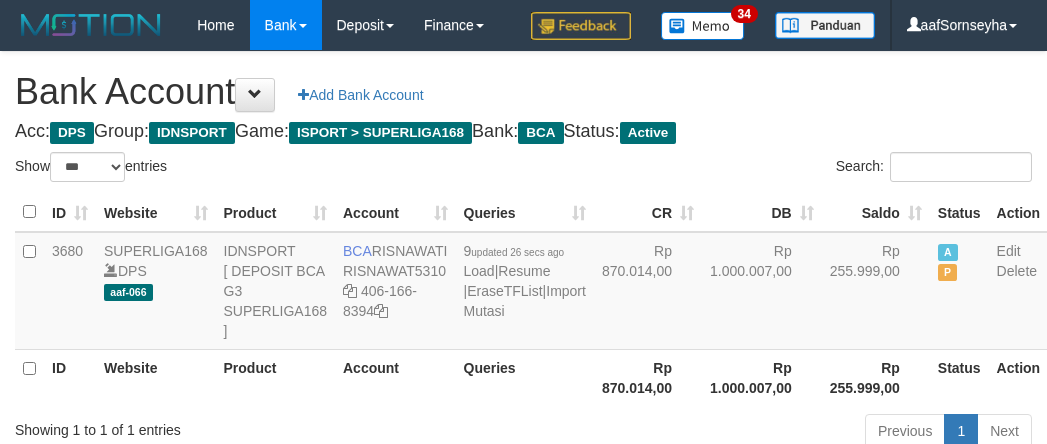 select on "***" 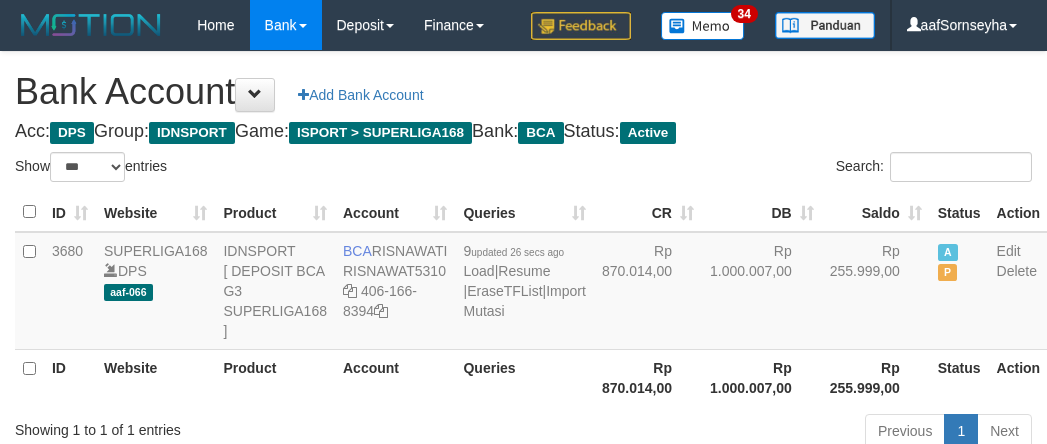 scroll, scrollTop: 147, scrollLeft: 0, axis: vertical 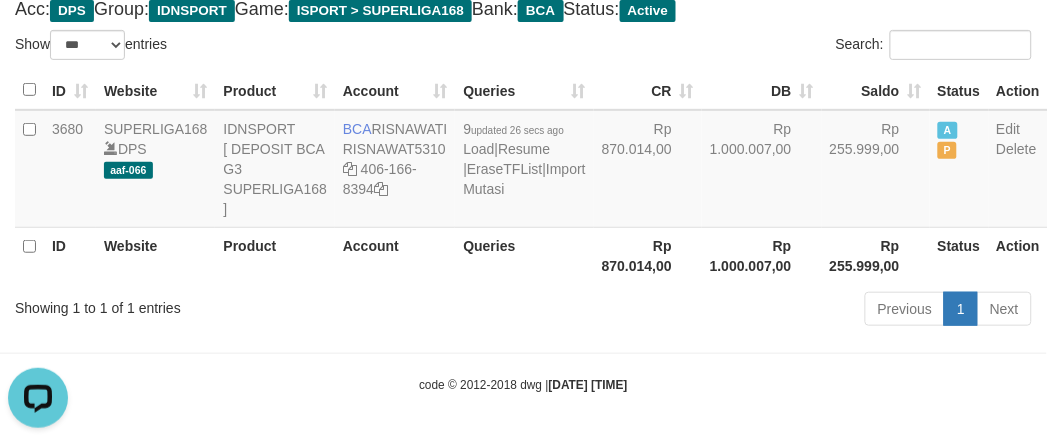 click on "Showing 1 to 1 of 1 entries" at bounding box center [218, 304] 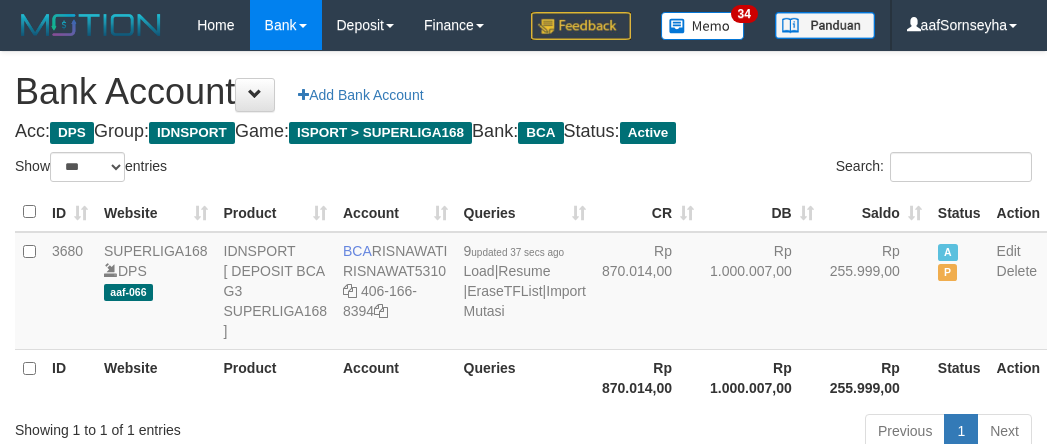 select on "***" 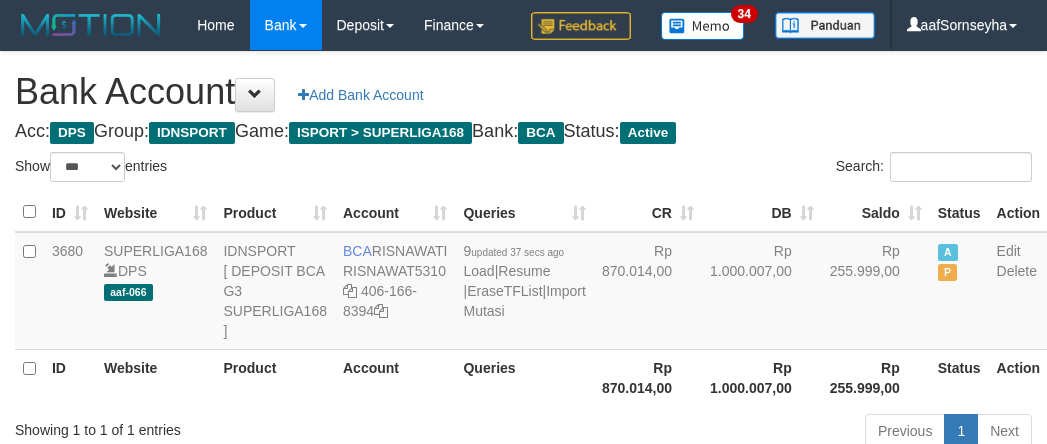scroll, scrollTop: 147, scrollLeft: 0, axis: vertical 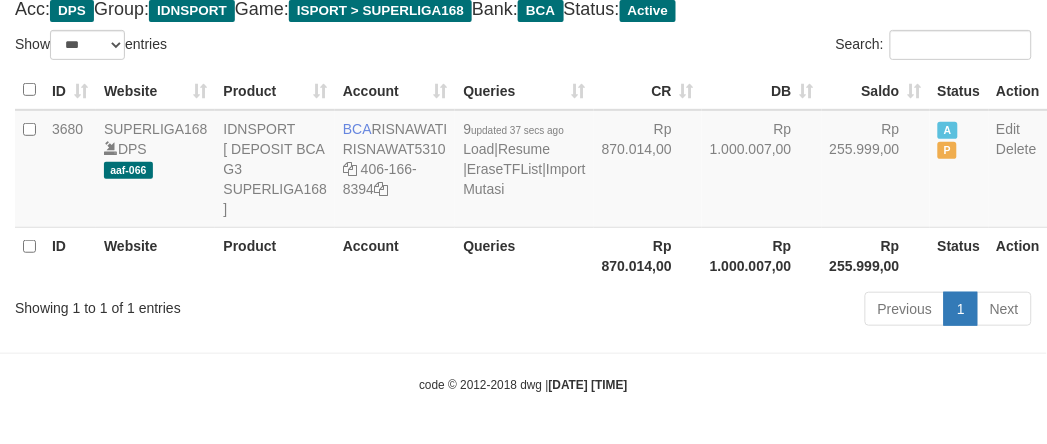 click on "Showing 1 to 1 of 1 entries Previous 1 Next" at bounding box center [523, 311] 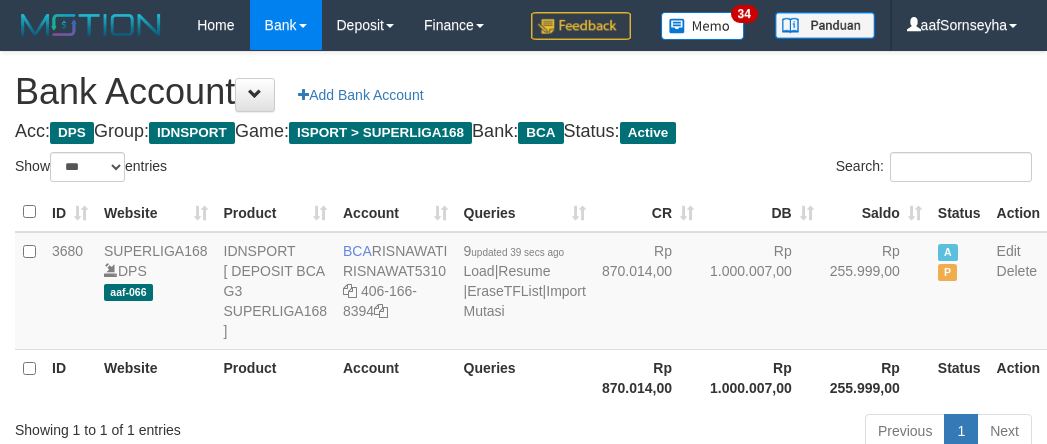 select on "***" 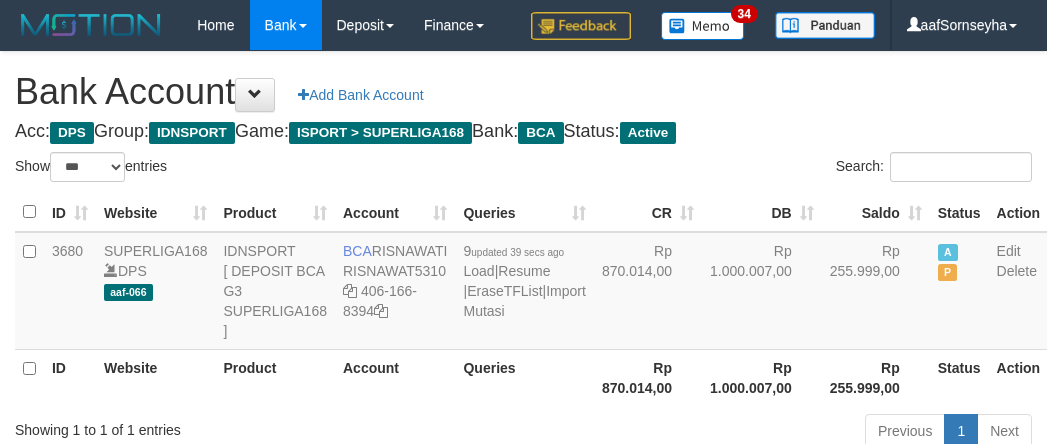 scroll, scrollTop: 147, scrollLeft: 0, axis: vertical 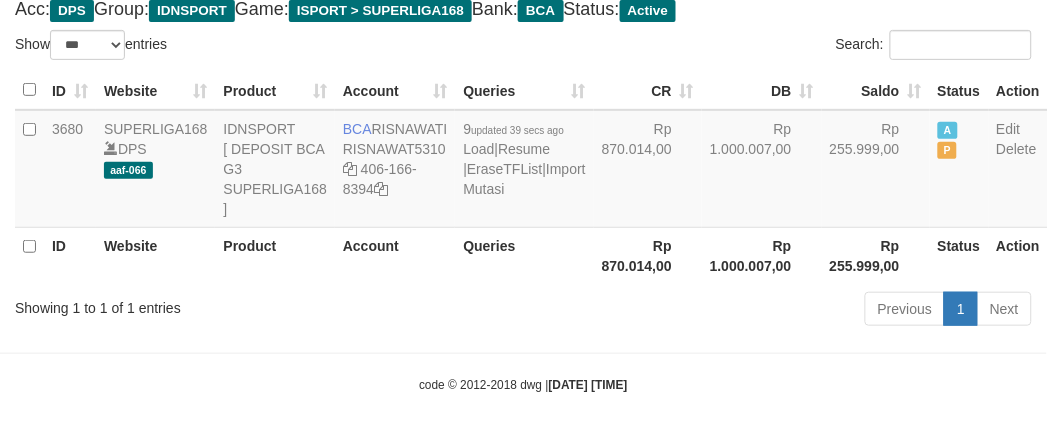 drag, startPoint x: 0, startPoint y: 0, endPoint x: 398, endPoint y: 340, distance: 523.4539 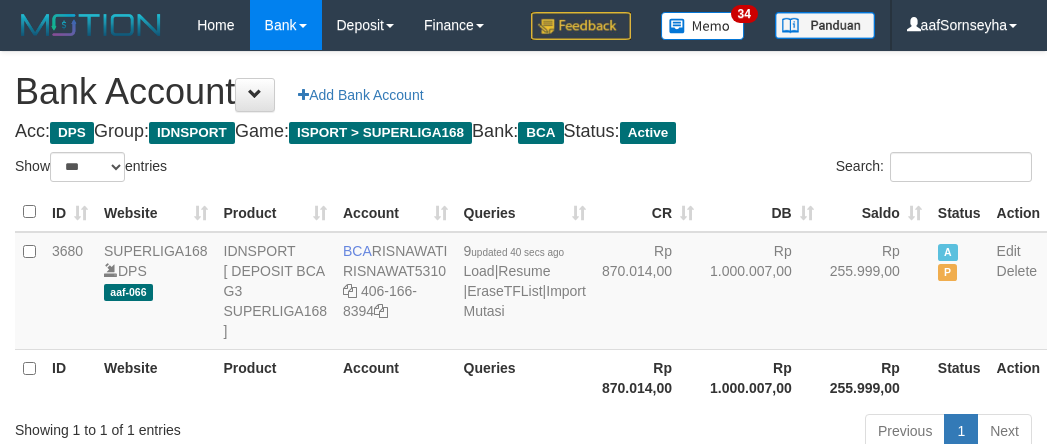 select on "***" 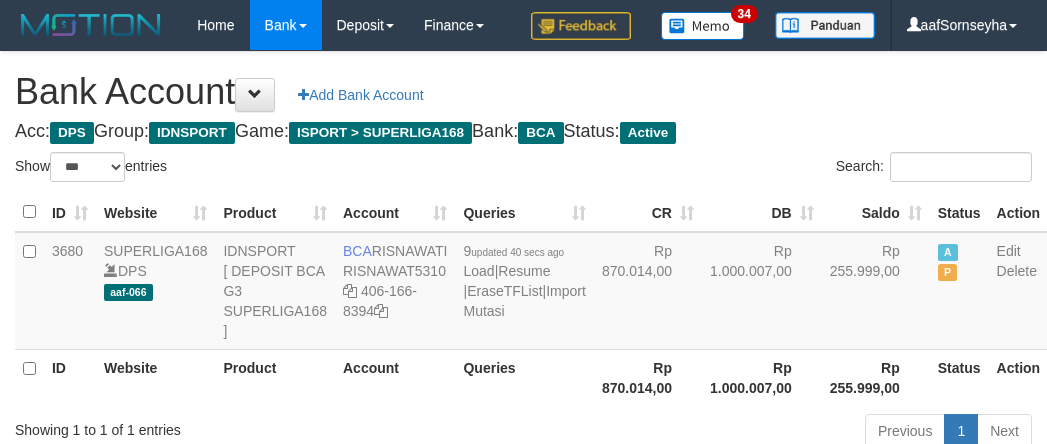 scroll, scrollTop: 147, scrollLeft: 0, axis: vertical 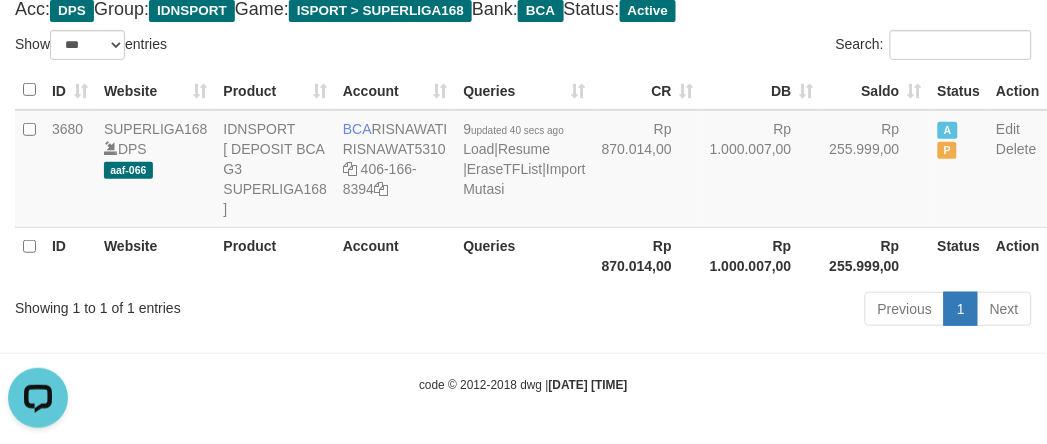 click on "Showing 1 to 1 of 1 entries Previous 1 Next" at bounding box center (523, 311) 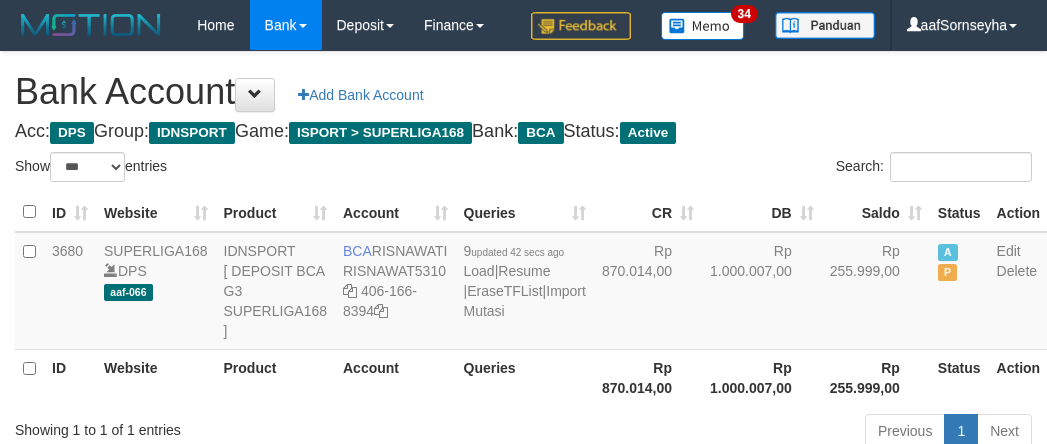 select on "***" 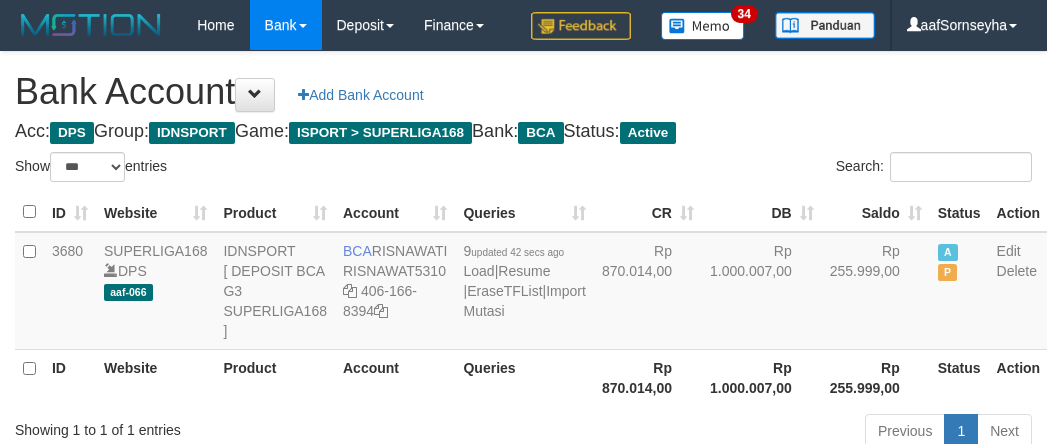 scroll, scrollTop: 147, scrollLeft: 0, axis: vertical 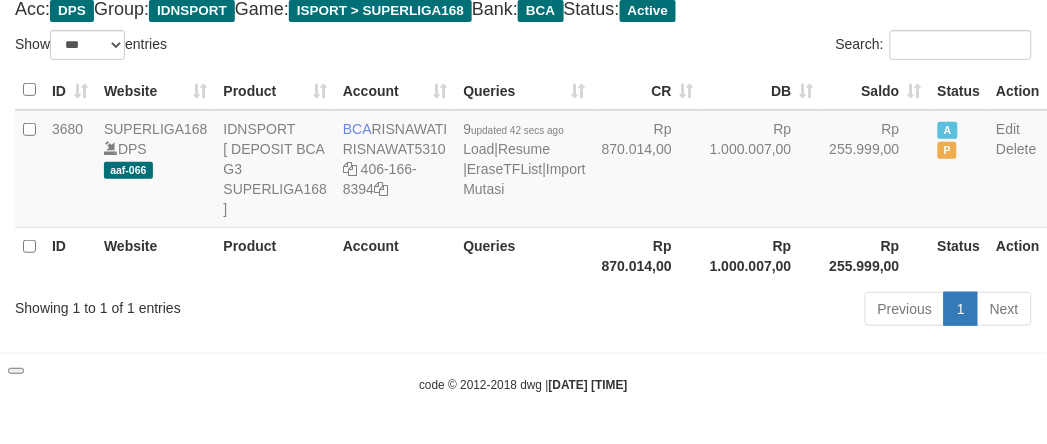 click on "Showing 1 to 1 of 1 entries Previous 1 Next" at bounding box center (523, 311) 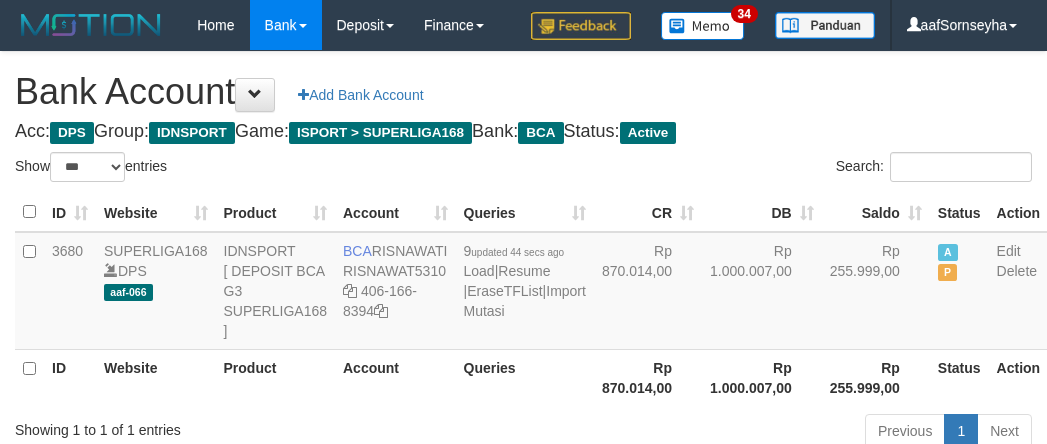 select on "***" 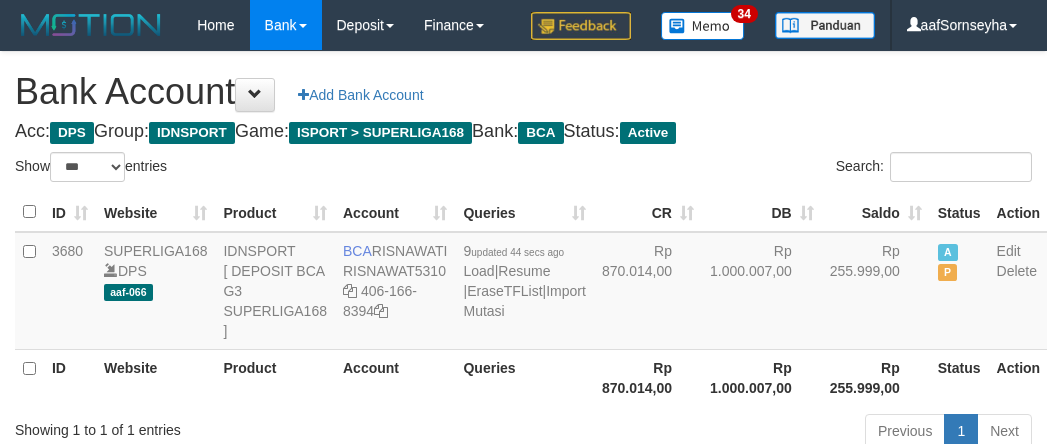 scroll, scrollTop: 147, scrollLeft: 0, axis: vertical 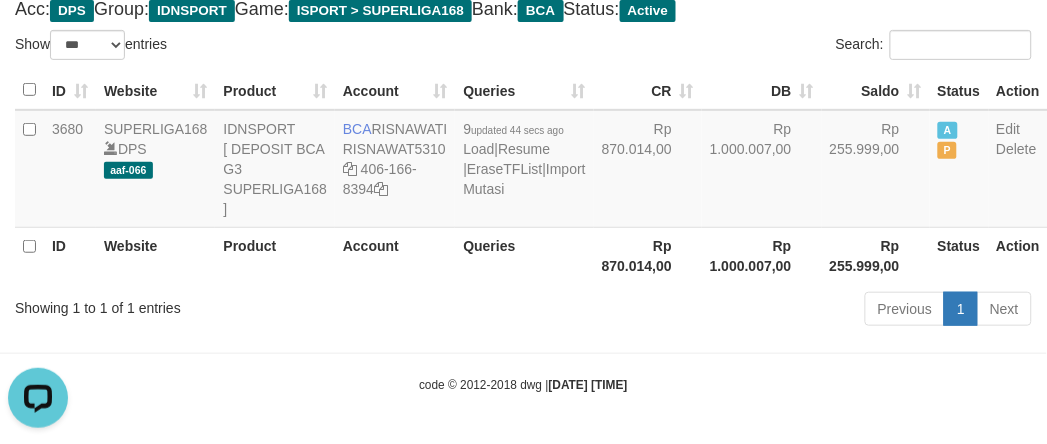 drag, startPoint x: 305, startPoint y: 334, endPoint x: 318, endPoint y: 346, distance: 17.691807 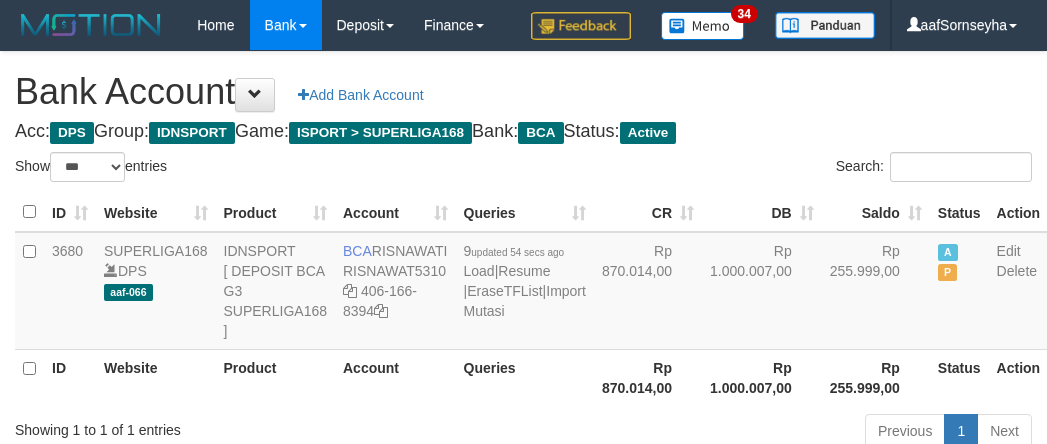 select on "***" 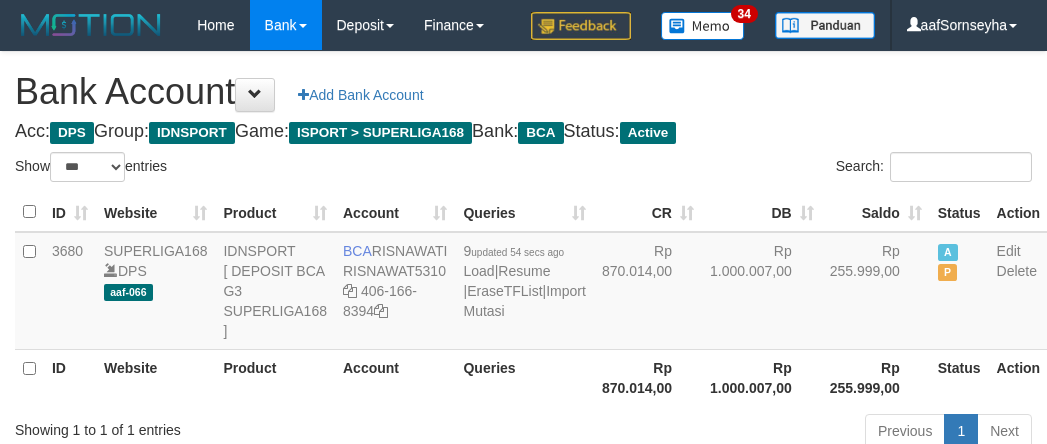 scroll, scrollTop: 147, scrollLeft: 0, axis: vertical 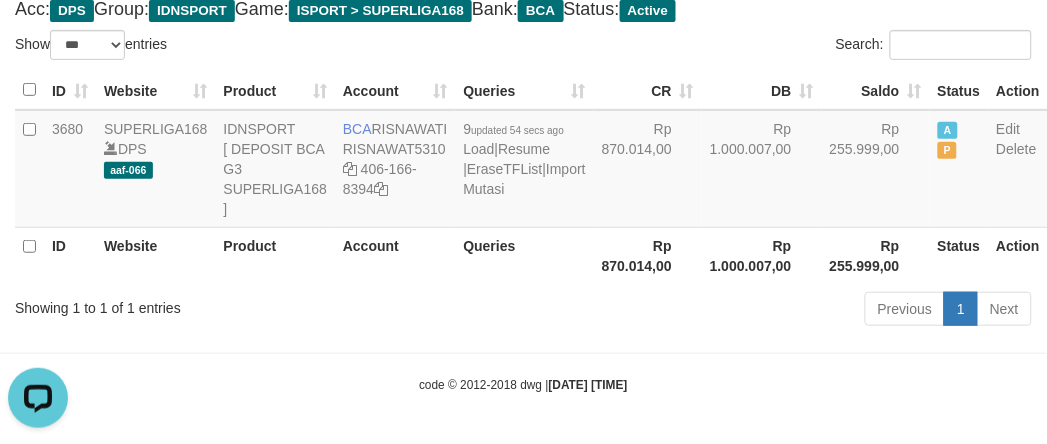 click on "Account" at bounding box center (395, 255) 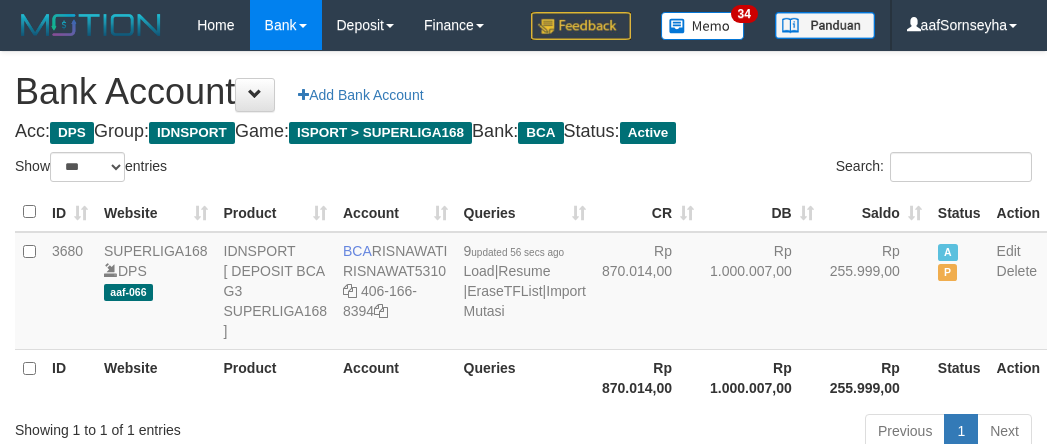 select on "***" 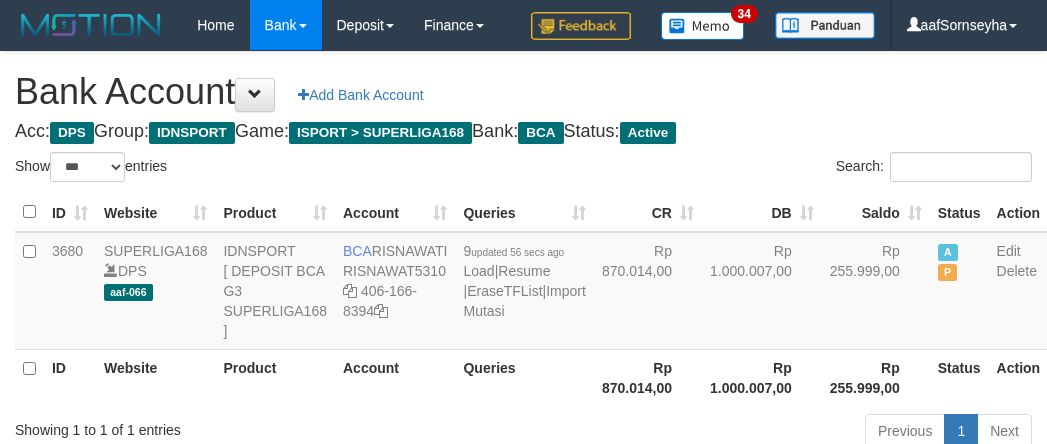 scroll, scrollTop: 147, scrollLeft: 0, axis: vertical 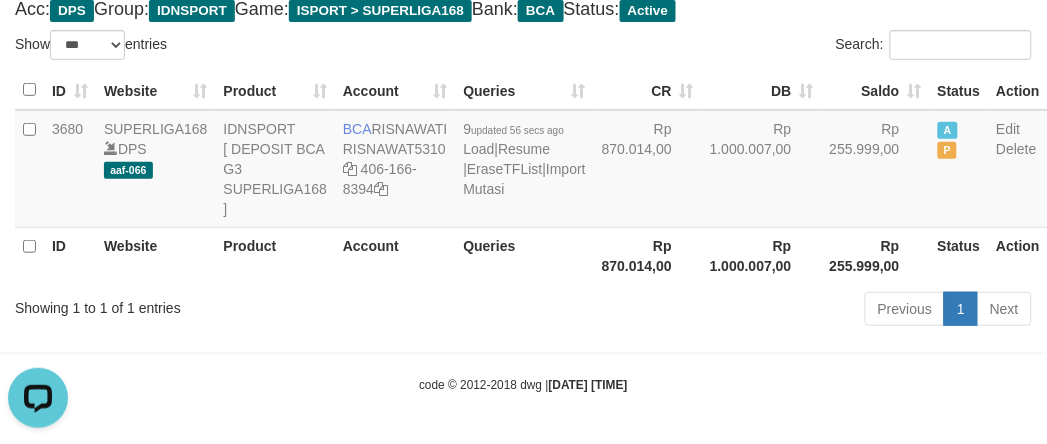 click on "Showing 1 to 1 of 1 entries Previous 1 Next" at bounding box center [523, 311] 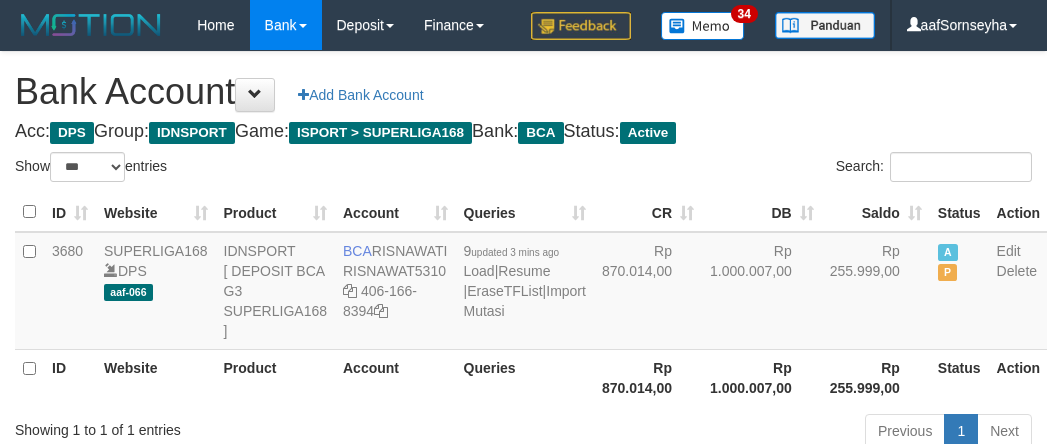 select on "***" 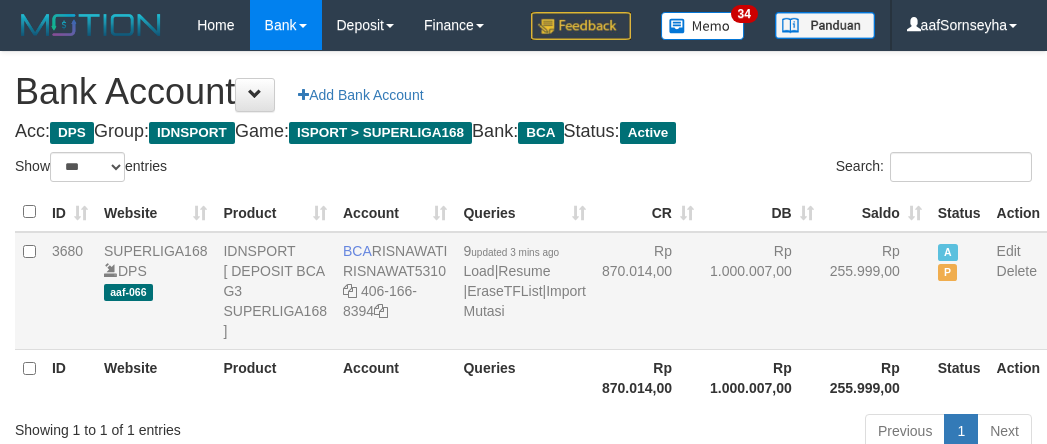 scroll, scrollTop: 147, scrollLeft: 0, axis: vertical 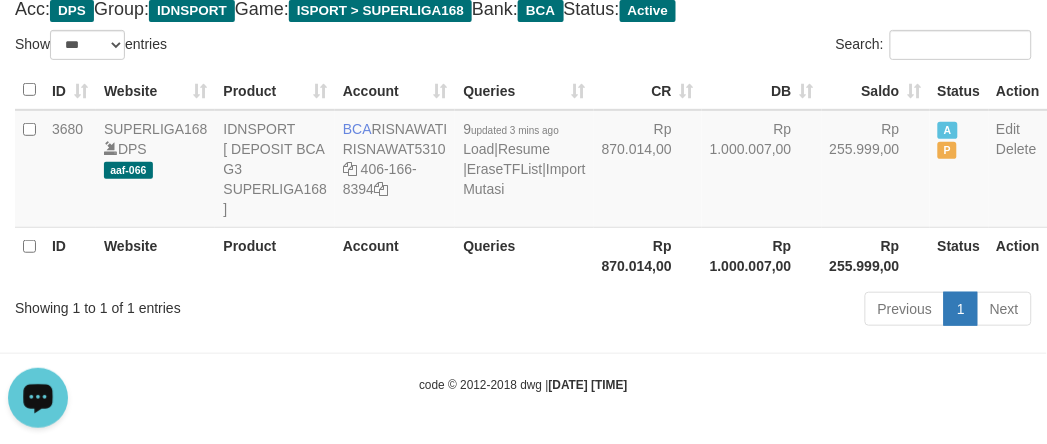 click on "Account" at bounding box center [395, 255] 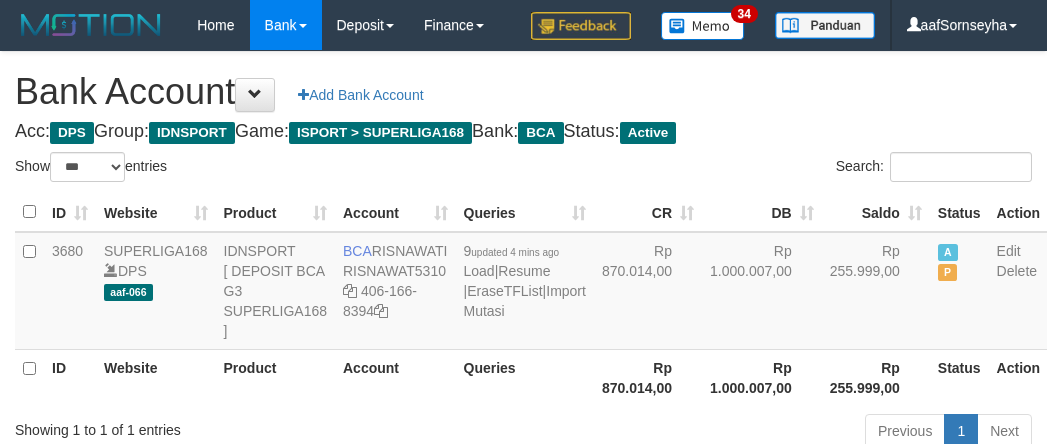 select on "***" 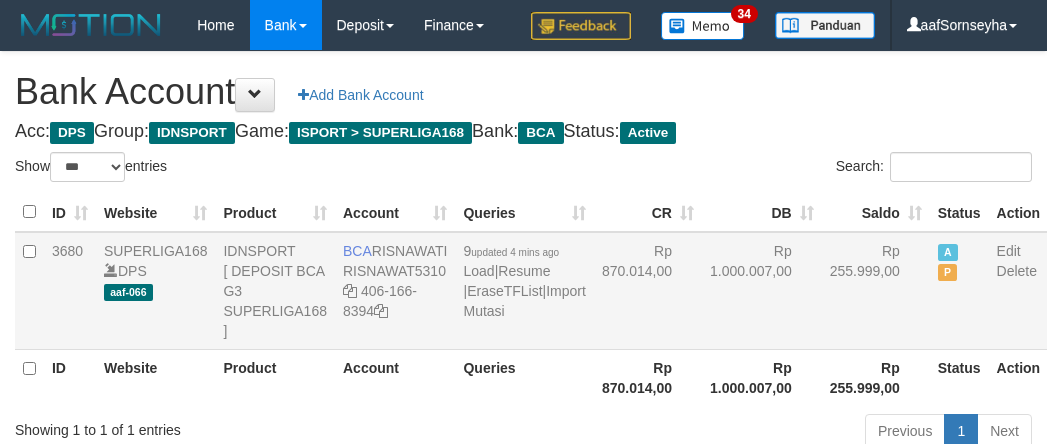 scroll, scrollTop: 147, scrollLeft: 0, axis: vertical 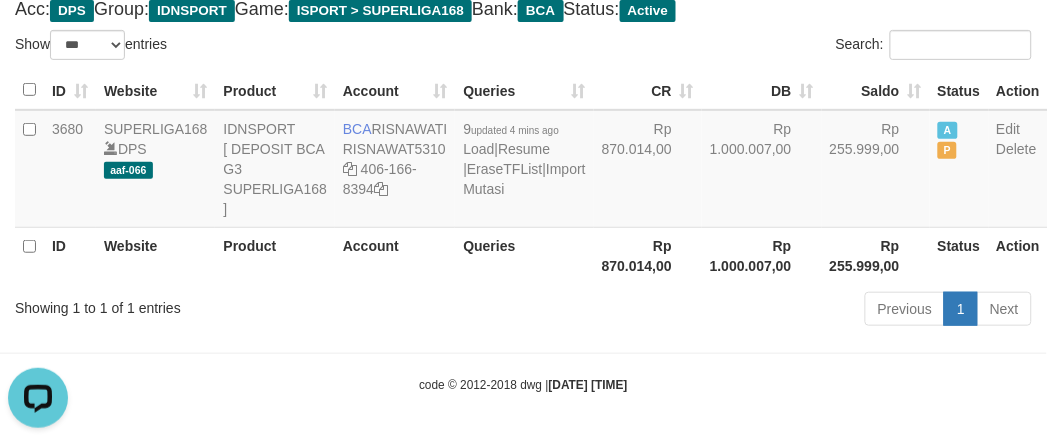 click on "Queries" at bounding box center (524, 255) 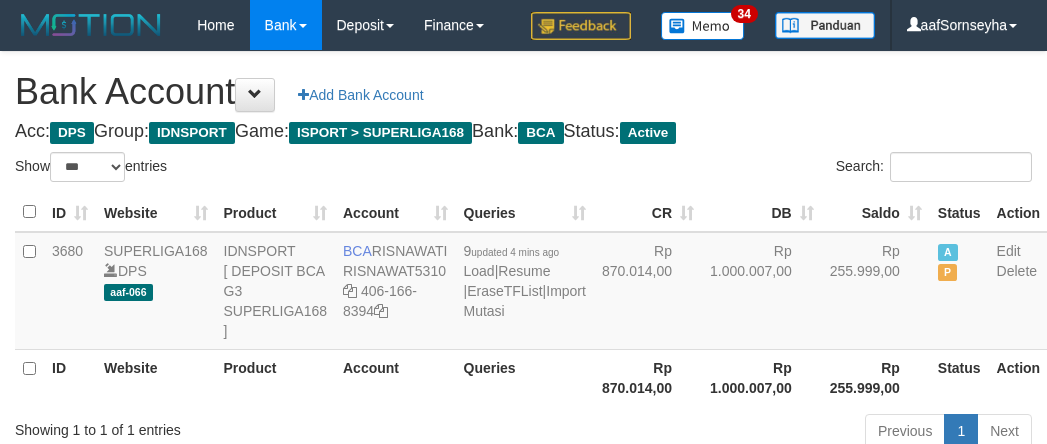 select on "***" 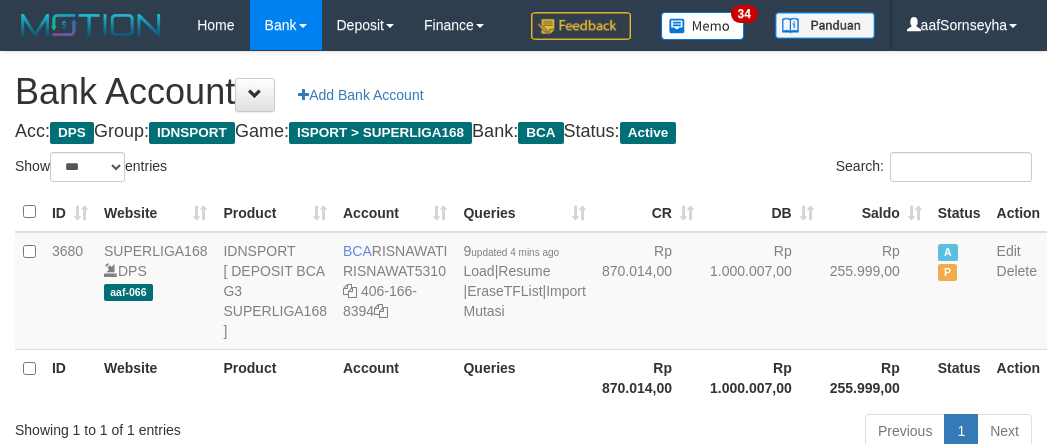 scroll, scrollTop: 147, scrollLeft: 0, axis: vertical 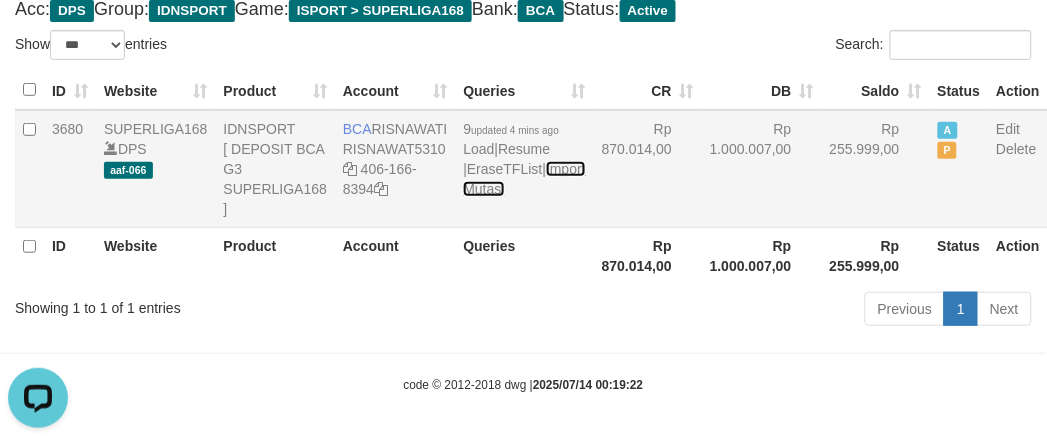 click on "Import Mutasi" at bounding box center (524, 179) 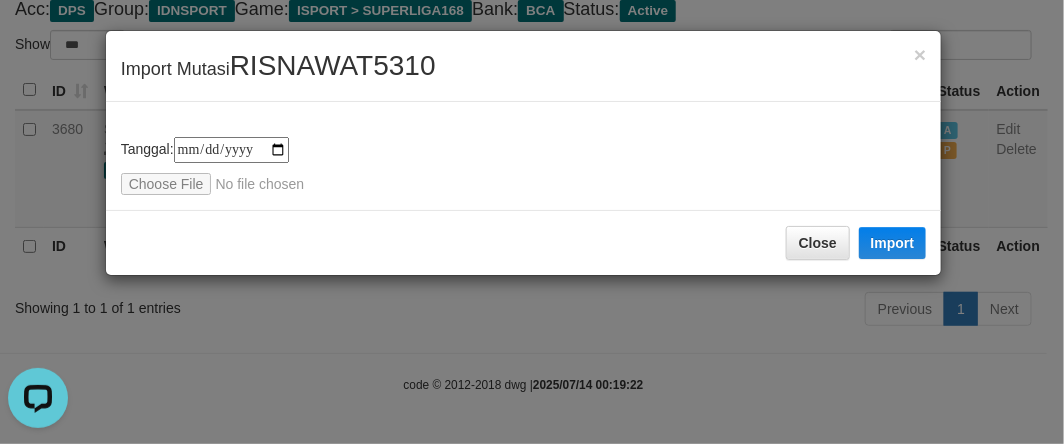 click on "**********" at bounding box center (532, 222) 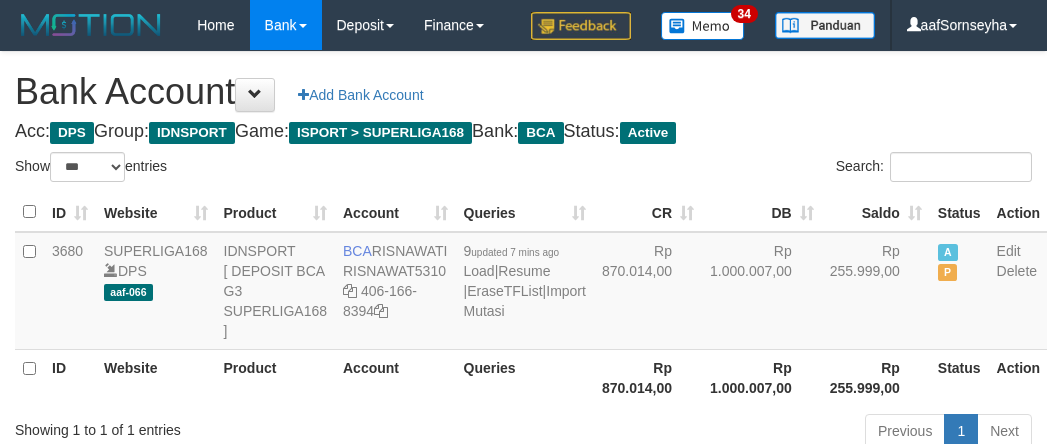select on "***" 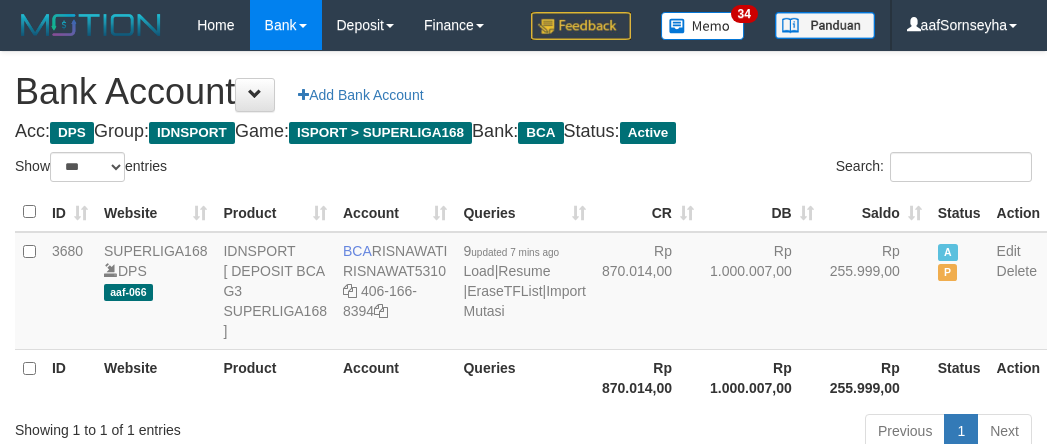 scroll, scrollTop: 147, scrollLeft: 0, axis: vertical 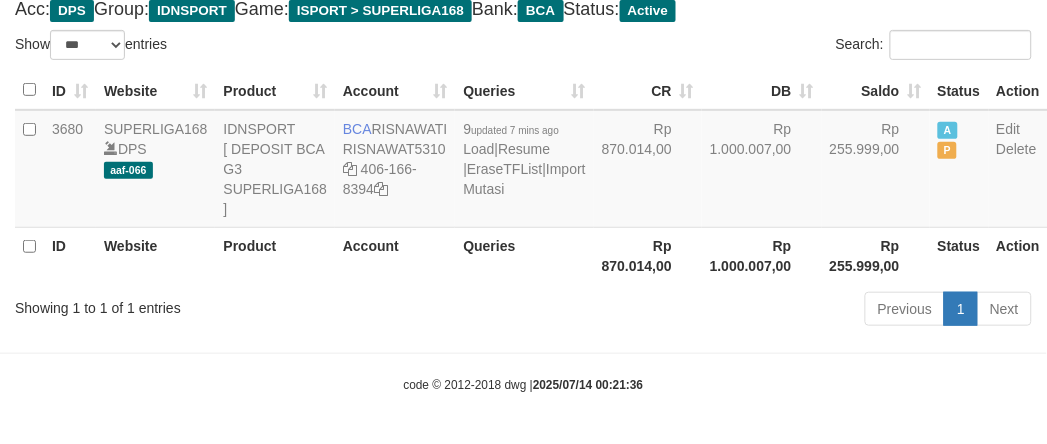 click on "Queries" at bounding box center [524, 255] 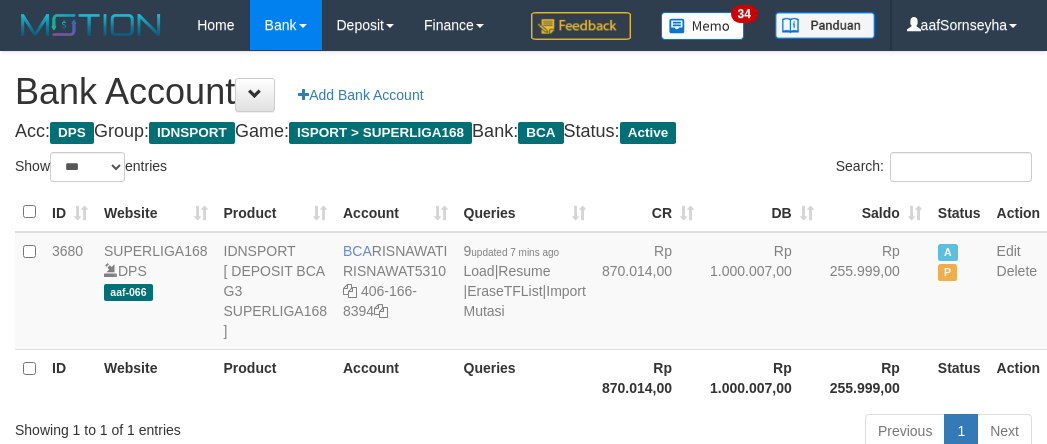 select on "***" 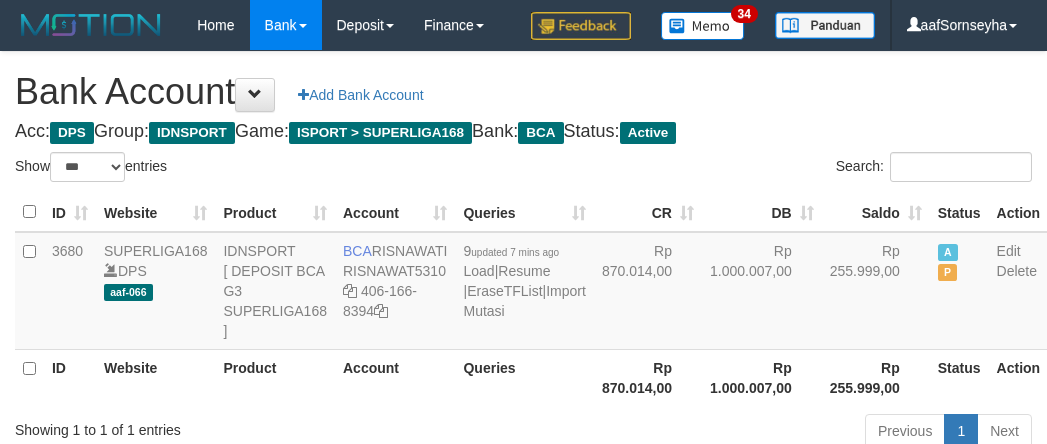 scroll, scrollTop: 147, scrollLeft: 0, axis: vertical 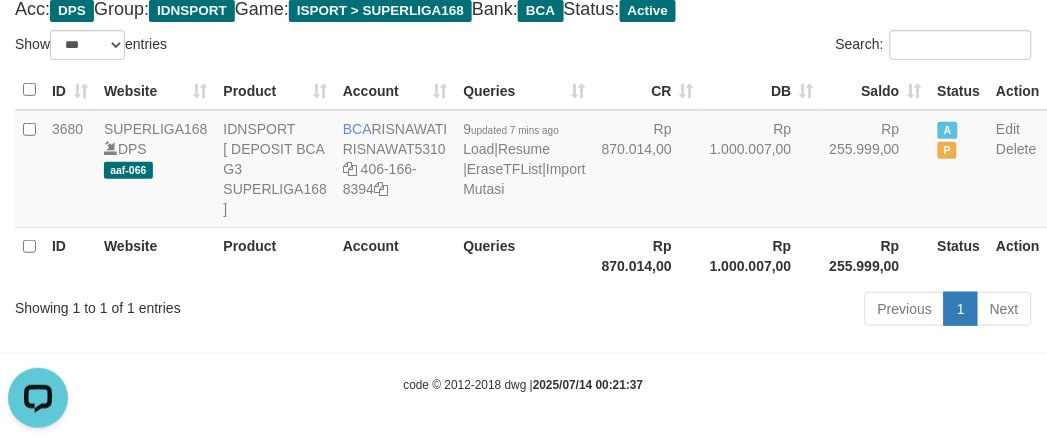 drag, startPoint x: 358, startPoint y: 326, endPoint x: 350, endPoint y: 315, distance: 13.601471 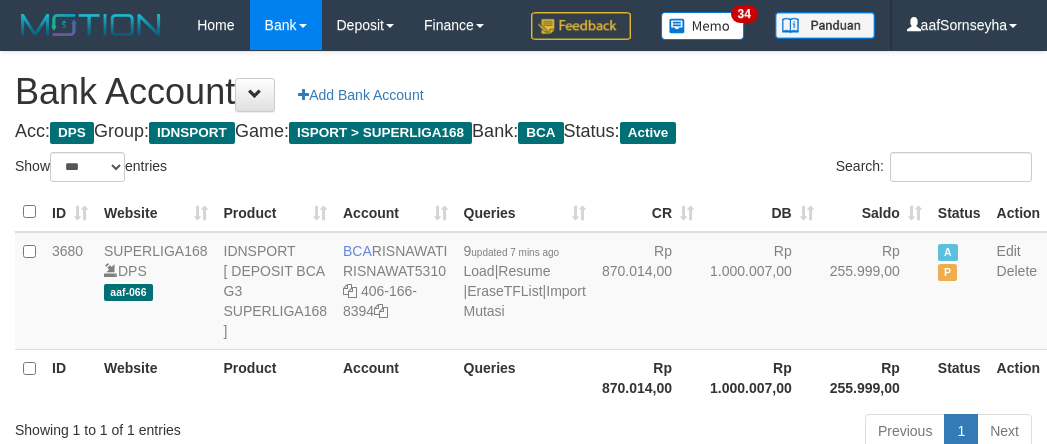 select on "***" 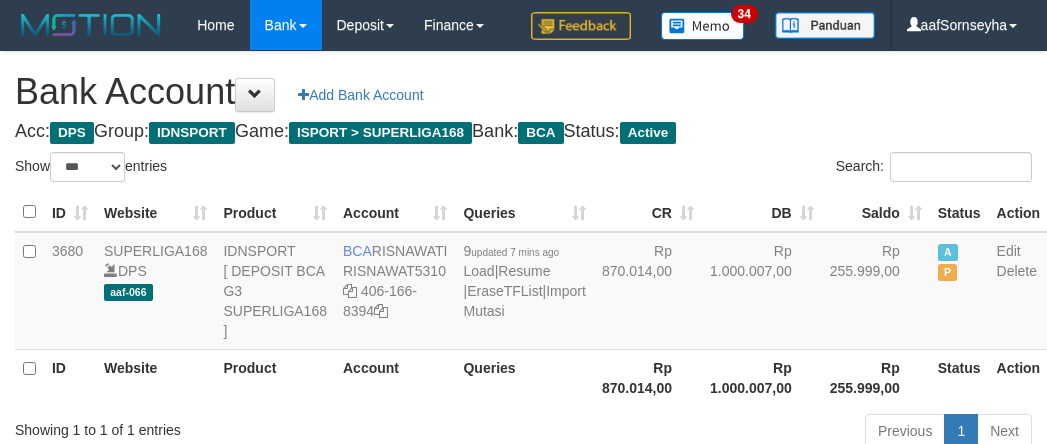 scroll, scrollTop: 147, scrollLeft: 0, axis: vertical 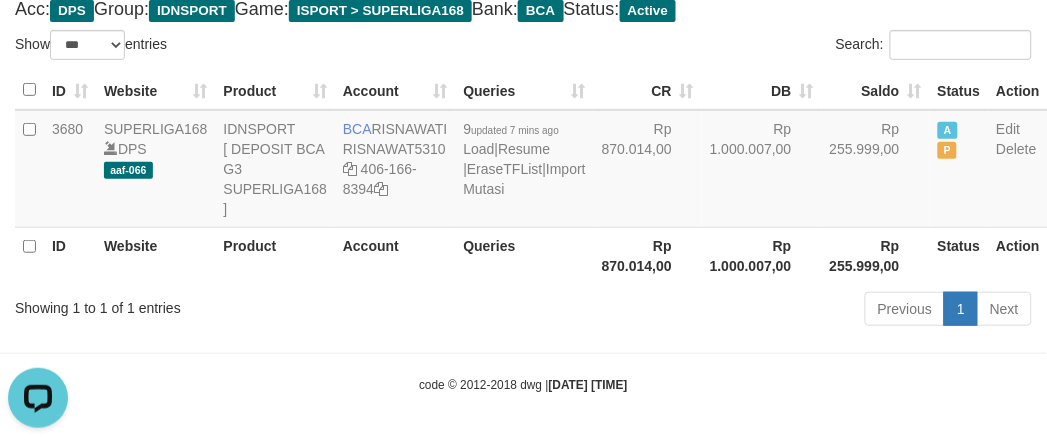 click on "Toggle navigation
Home
Bank
Account List
Load
By Website
Group
[ISPORT]													SUPERLIGA168
By Load Group (DPS)
34" at bounding box center (523, 161) 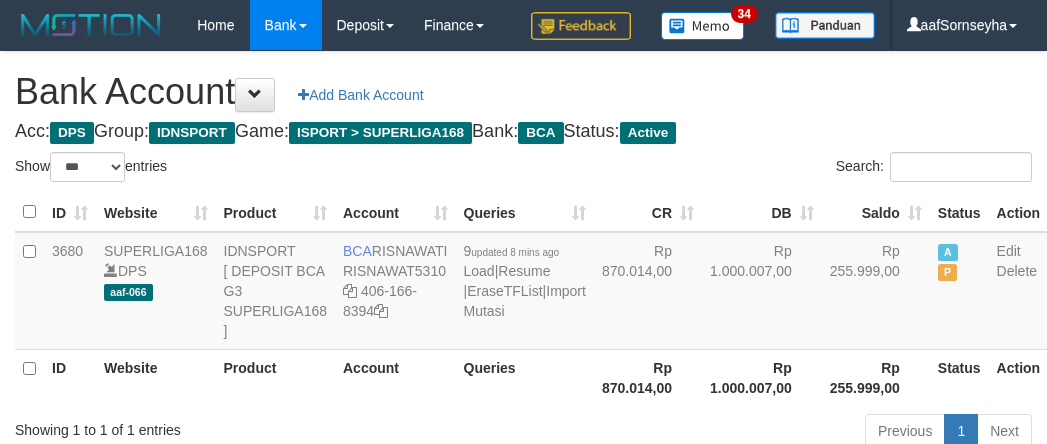 select on "***" 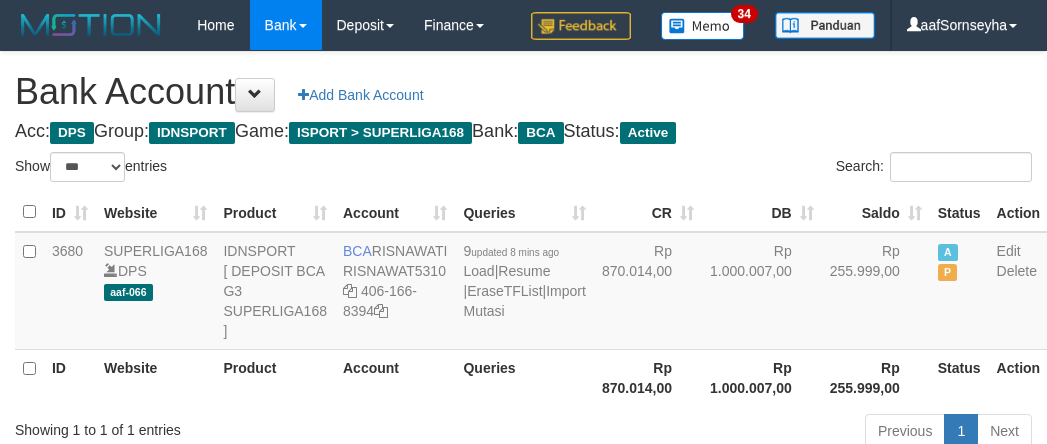scroll, scrollTop: 147, scrollLeft: 0, axis: vertical 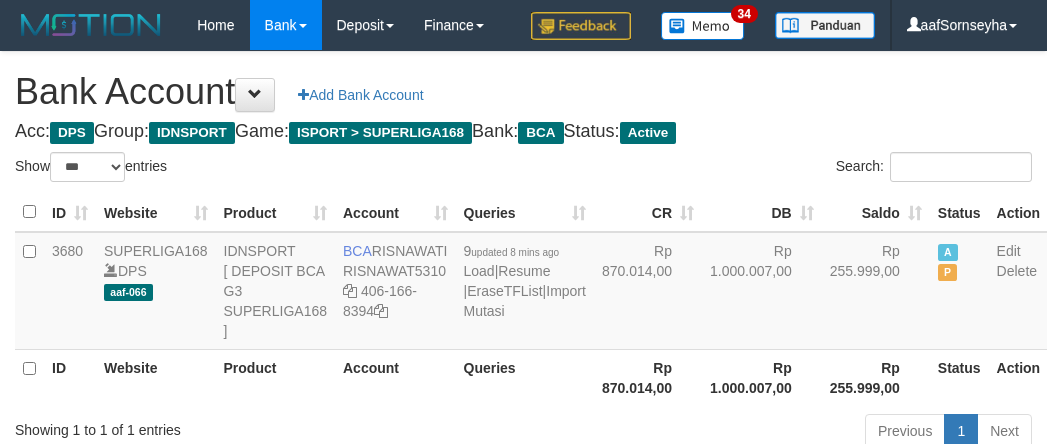 select on "***" 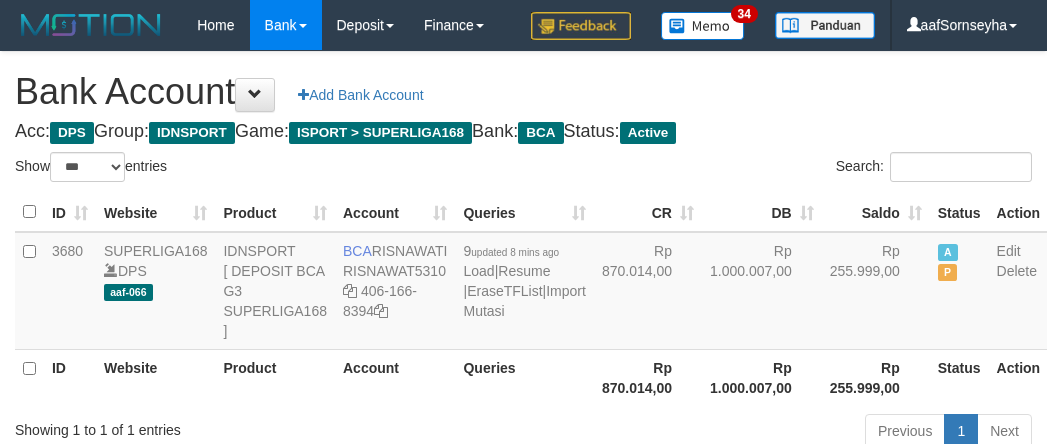 scroll, scrollTop: 147, scrollLeft: 0, axis: vertical 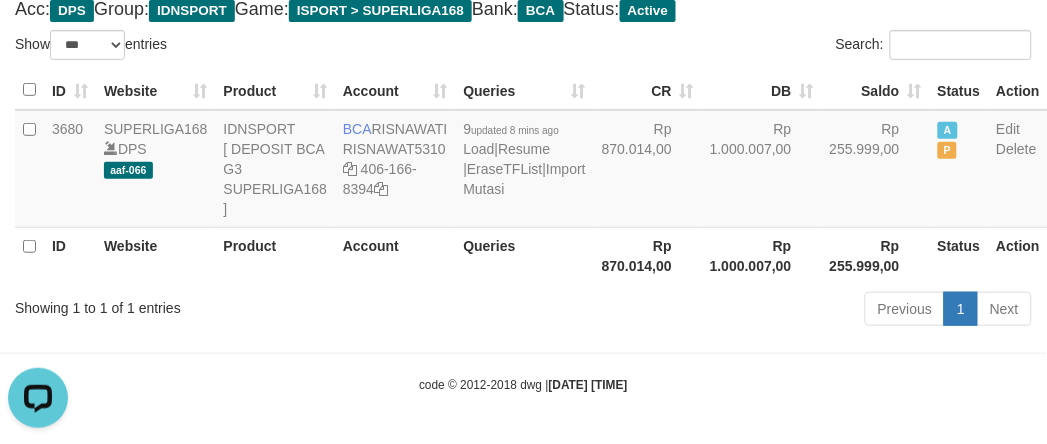 click on "Showing 1 to 1 of 1 entries" at bounding box center [218, 304] 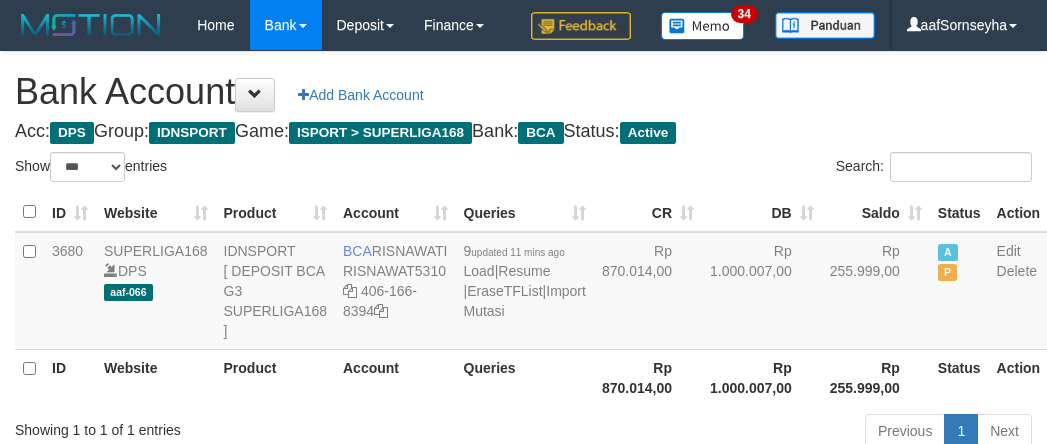 select on "***" 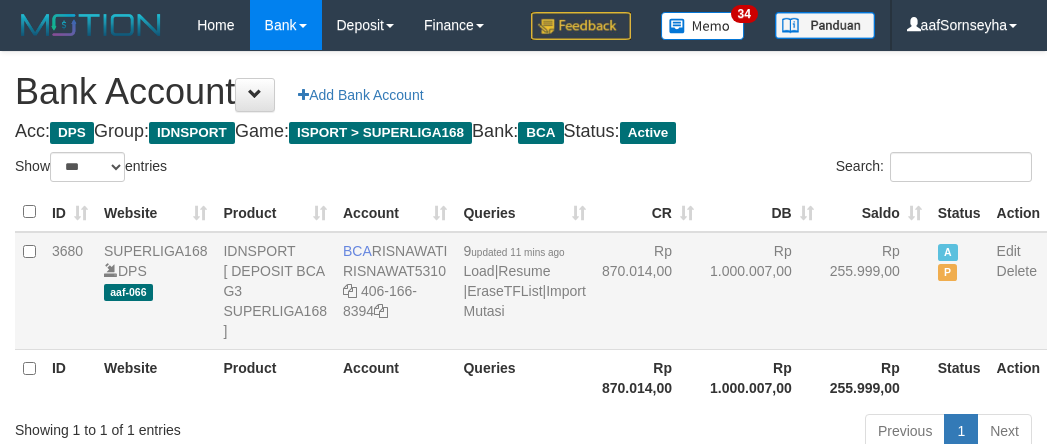 scroll, scrollTop: 147, scrollLeft: 0, axis: vertical 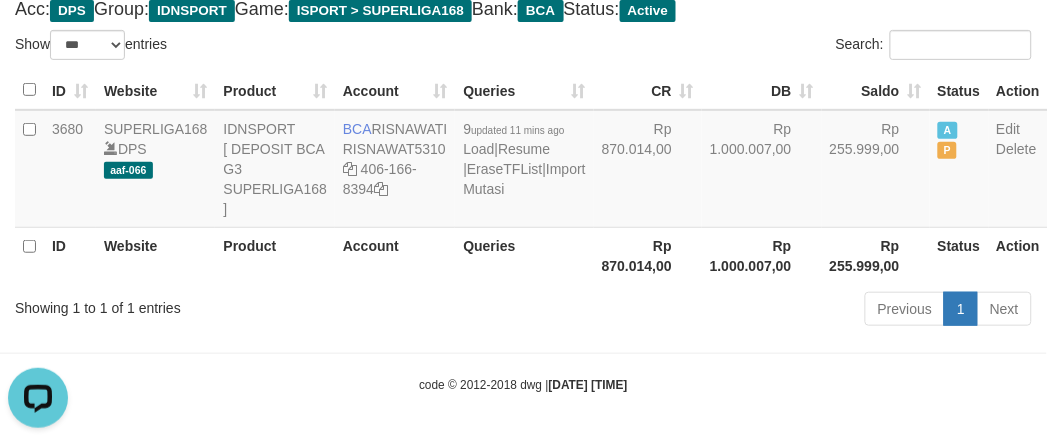 click on "Account" at bounding box center (395, 255) 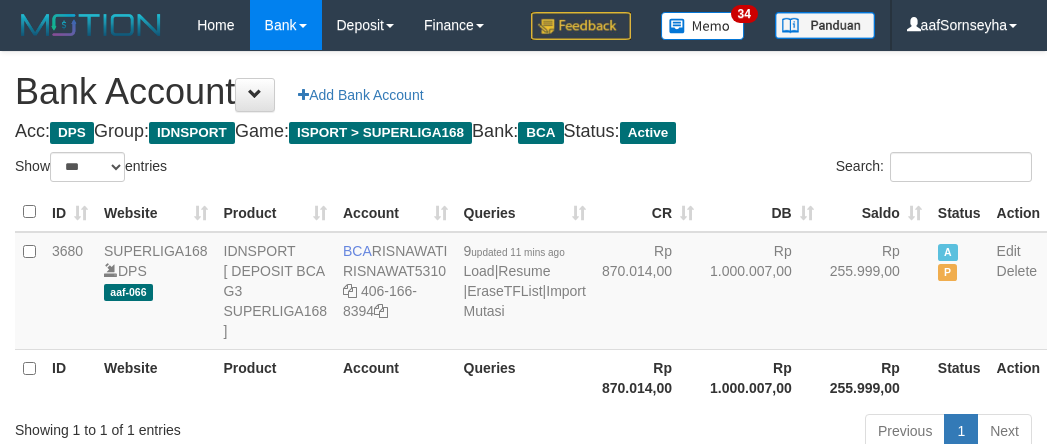 select on "***" 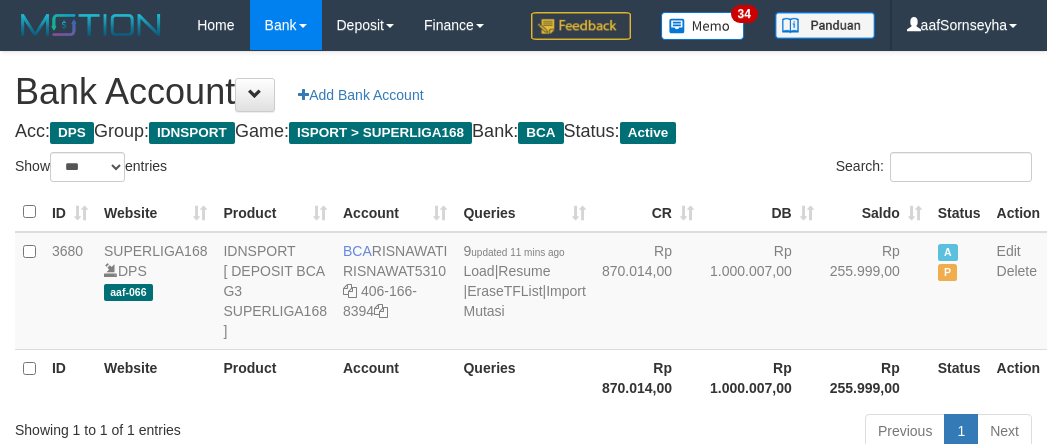 scroll, scrollTop: 147, scrollLeft: 0, axis: vertical 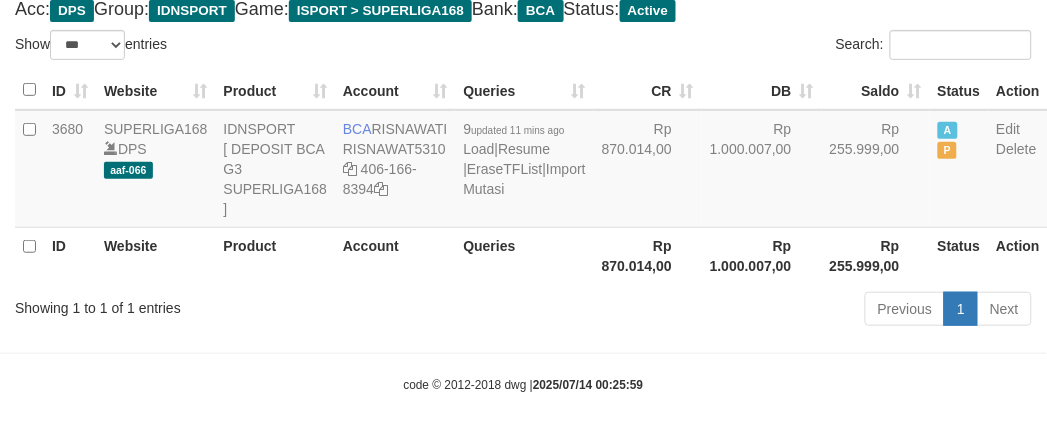 click on "Account" at bounding box center (395, 255) 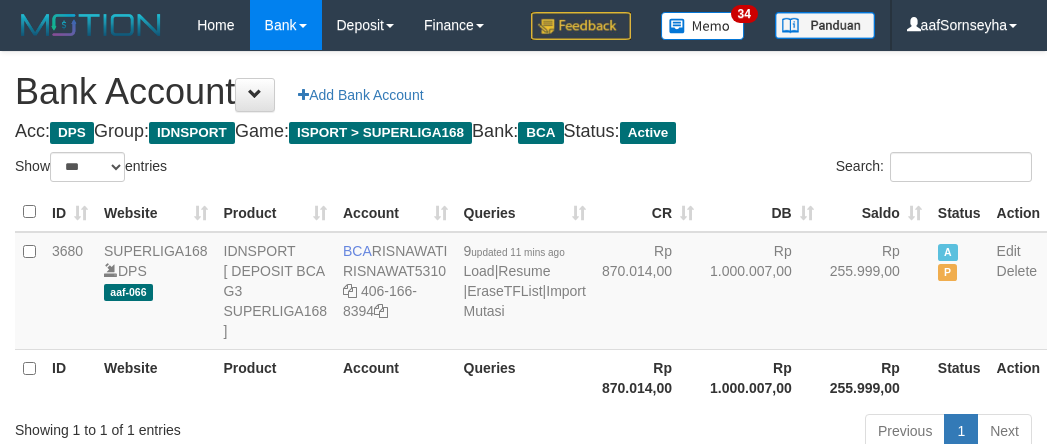 select on "***" 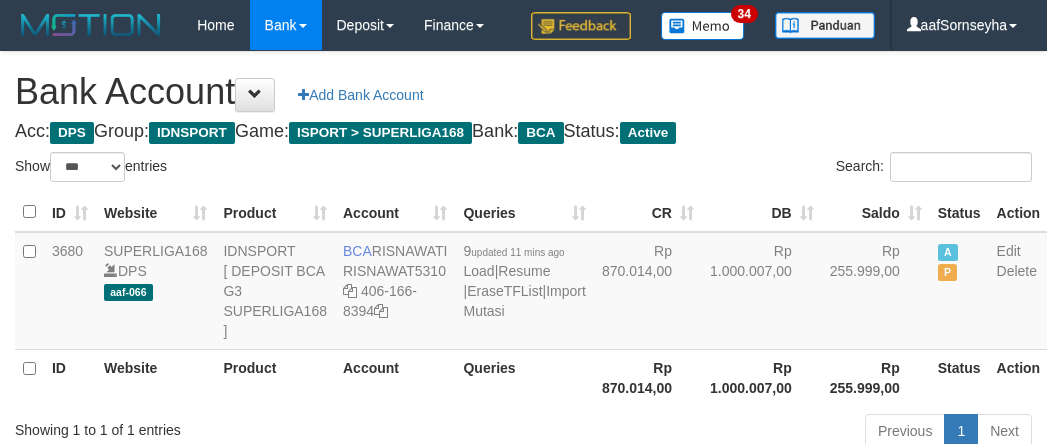 scroll, scrollTop: 147, scrollLeft: 0, axis: vertical 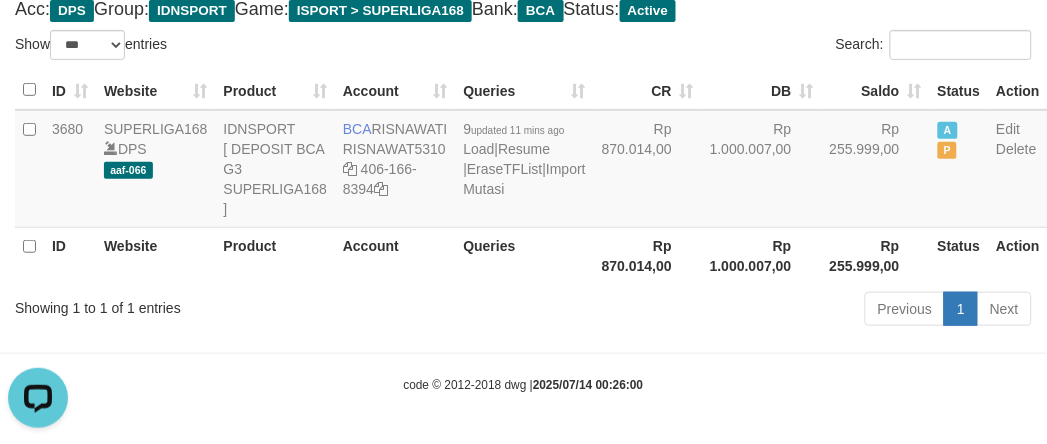 drag, startPoint x: 458, startPoint y: 322, endPoint x: 464, endPoint y: 311, distance: 12.529964 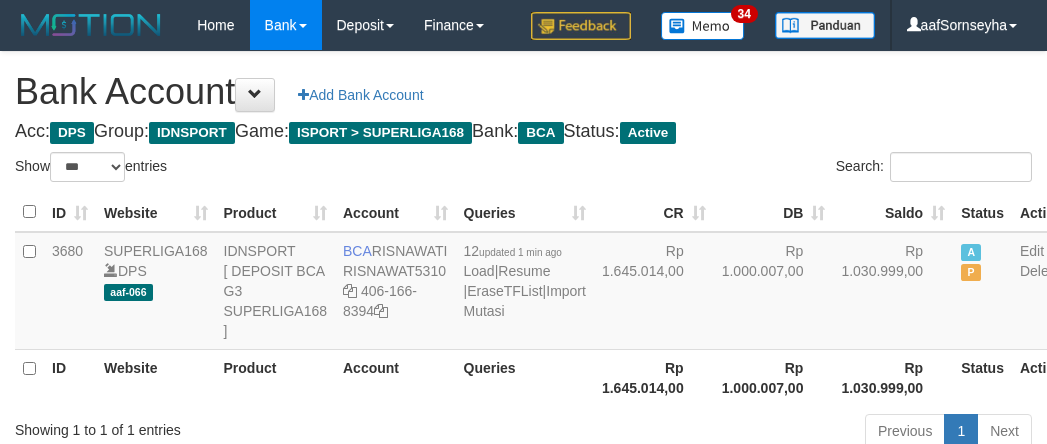 select on "***" 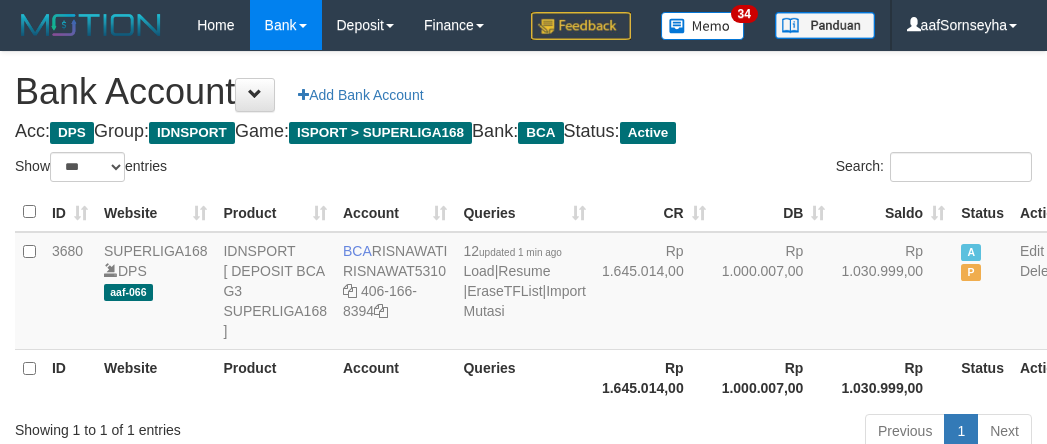 scroll, scrollTop: 147, scrollLeft: 0, axis: vertical 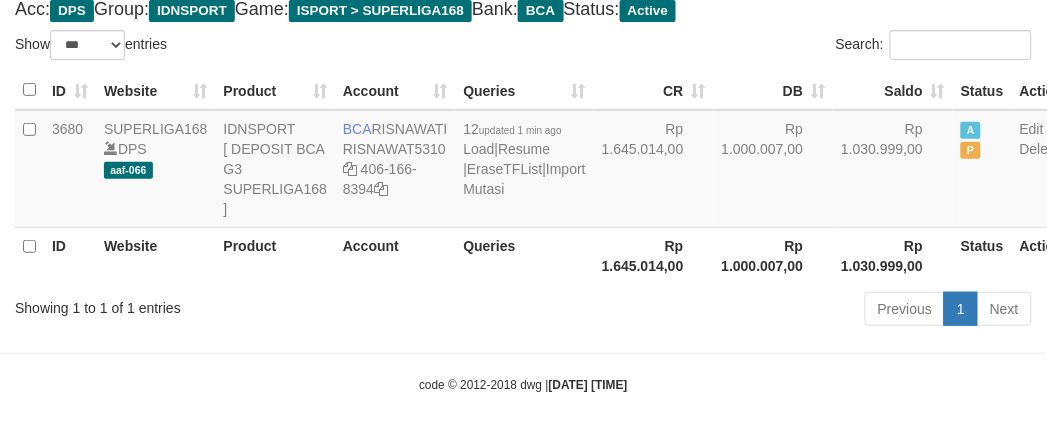 drag, startPoint x: 578, startPoint y: 294, endPoint x: 677, endPoint y: 294, distance: 99 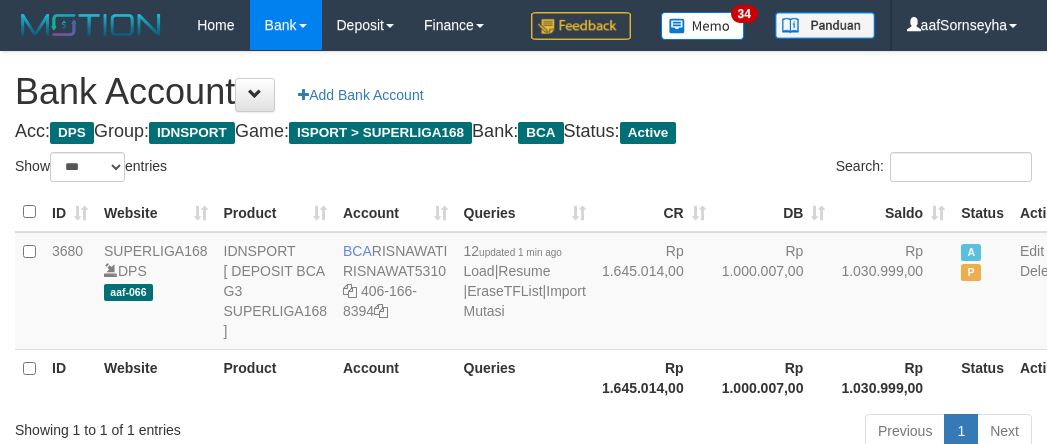select on "***" 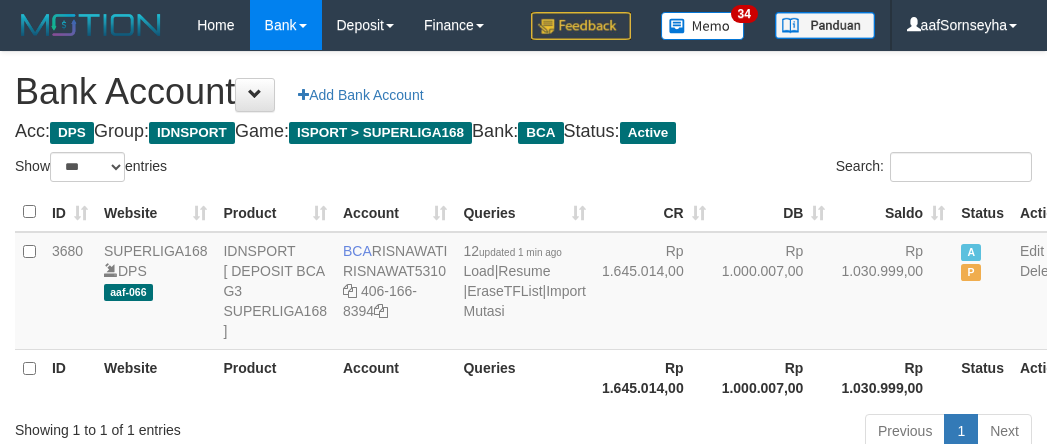 scroll, scrollTop: 147, scrollLeft: 0, axis: vertical 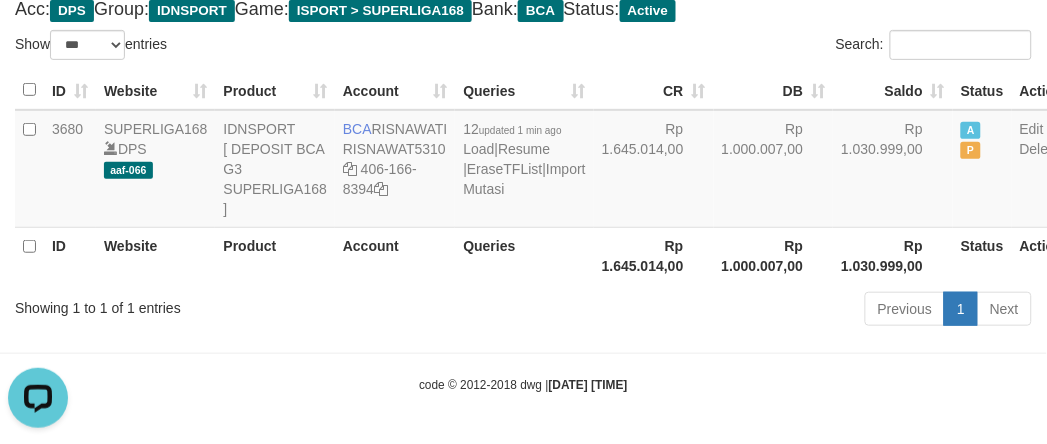 click on "Toggle navigation
Home
Bank
Account List
Load
By Website
Group
[ISPORT]													SUPERLIGA168
By Load Group (DPS)
34" at bounding box center [523, 161] 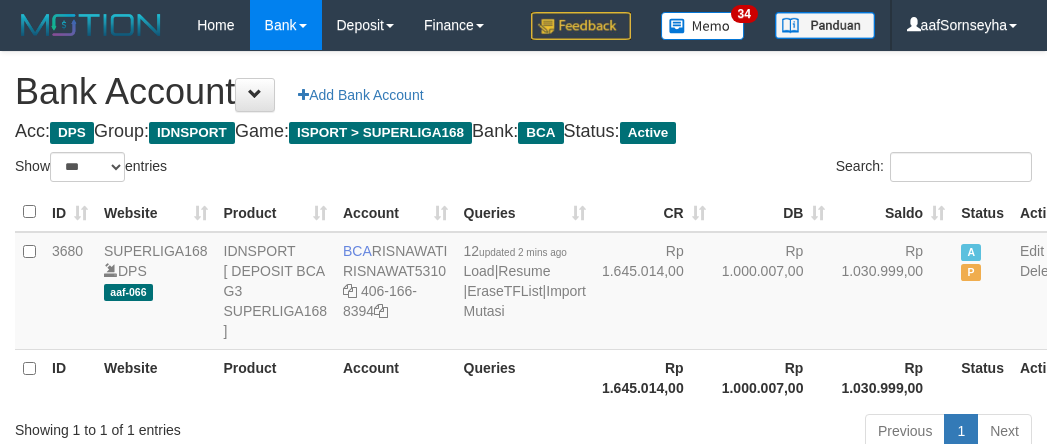 select on "***" 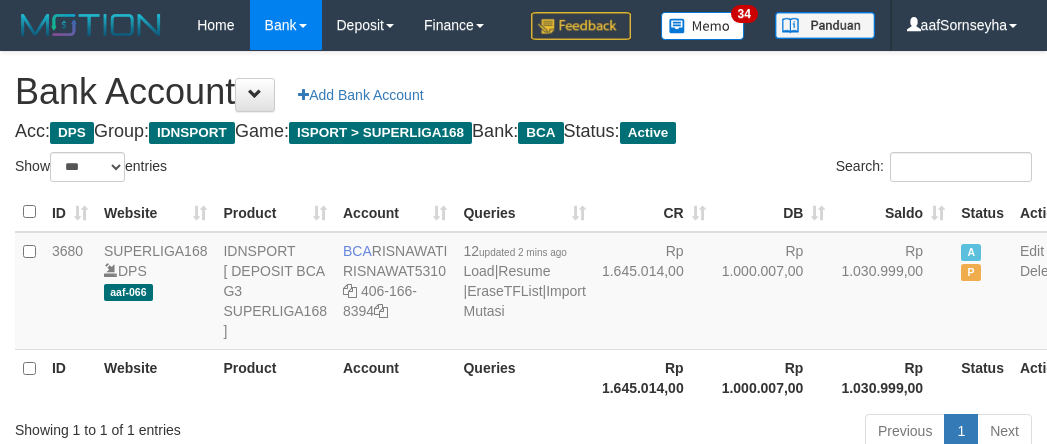 scroll, scrollTop: 147, scrollLeft: 0, axis: vertical 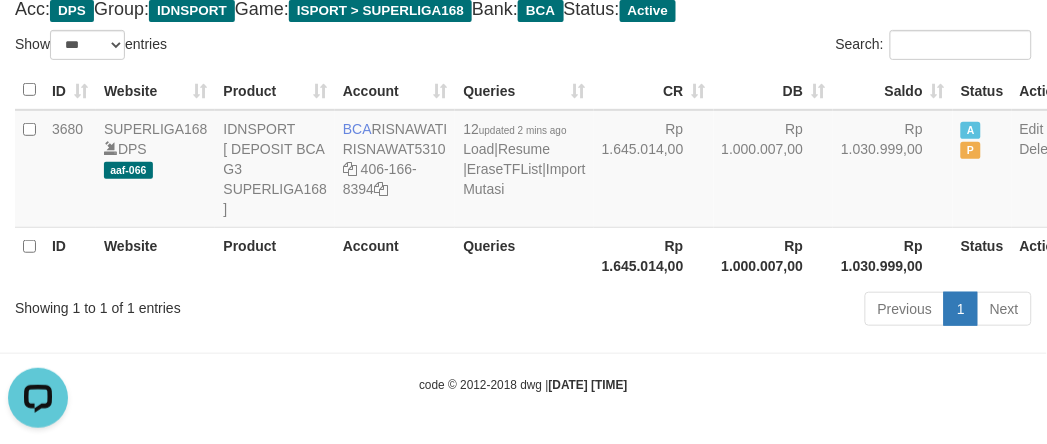 click on "Showing 1 to 1 of 1 entries Previous 1 Next" at bounding box center [523, 311] 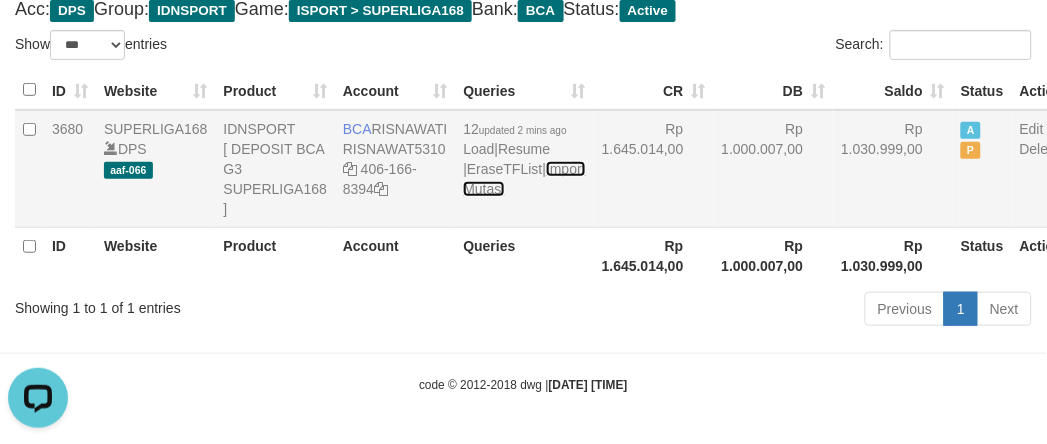 click on "Import Mutasi" at bounding box center (524, 179) 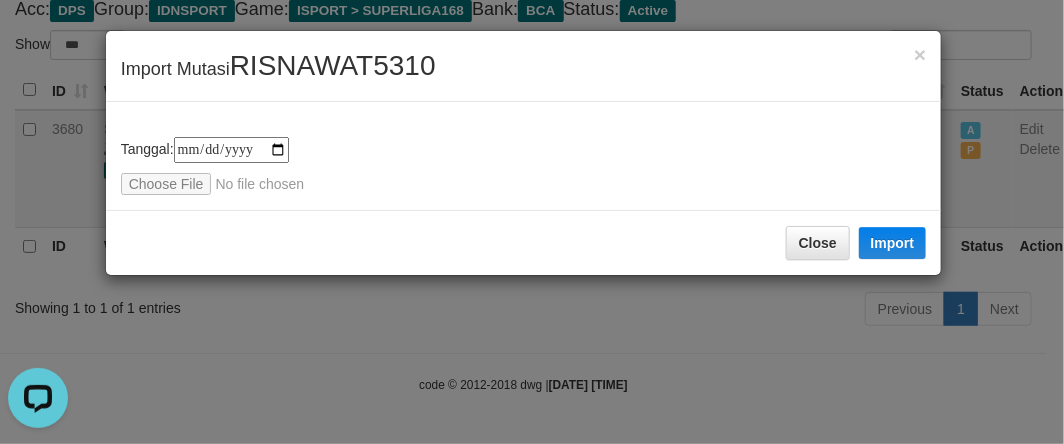 type on "**********" 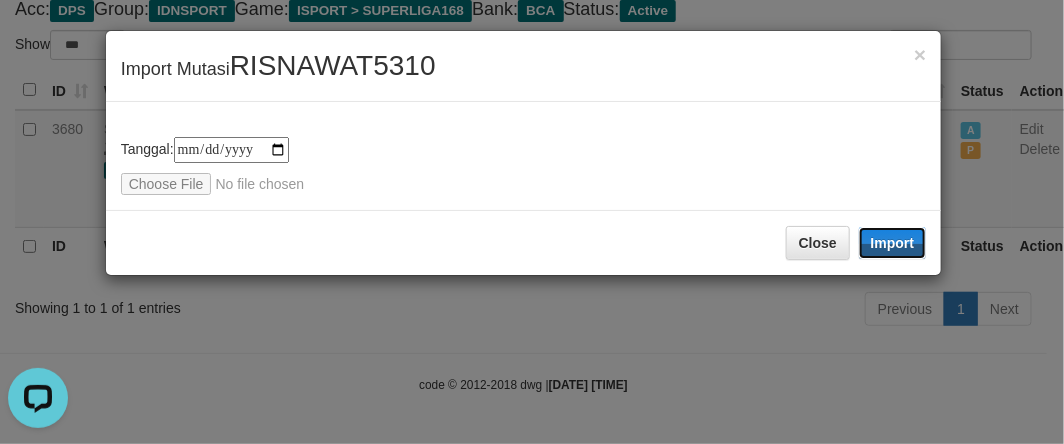 drag, startPoint x: 886, startPoint y: 225, endPoint x: 144, endPoint y: 384, distance: 758.84454 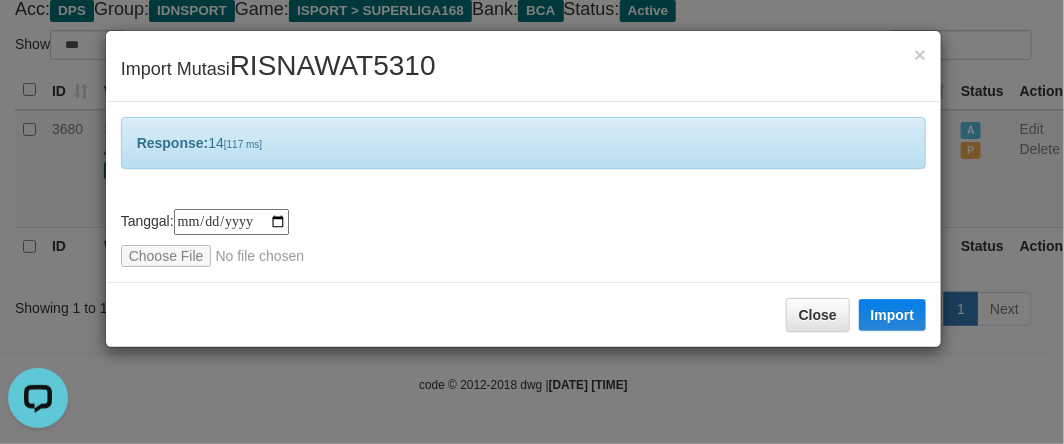drag, startPoint x: 144, startPoint y: 384, endPoint x: 183, endPoint y: 391, distance: 39.623226 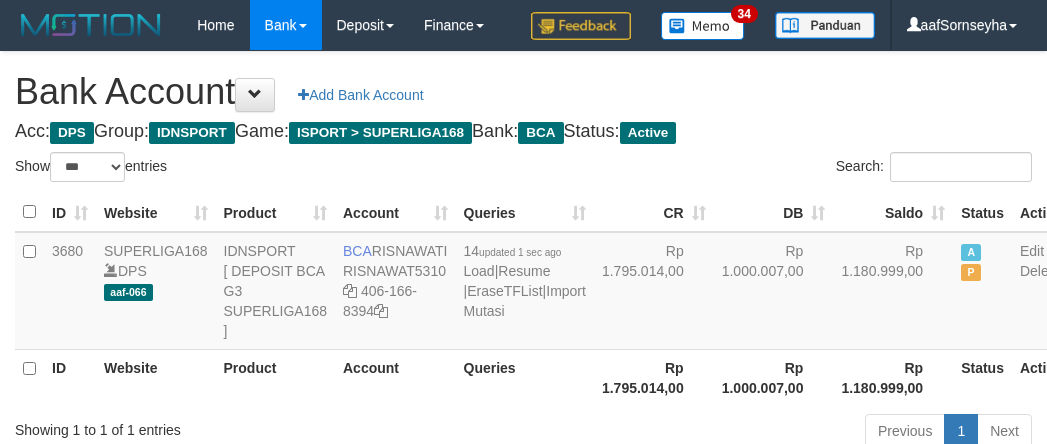 select on "***" 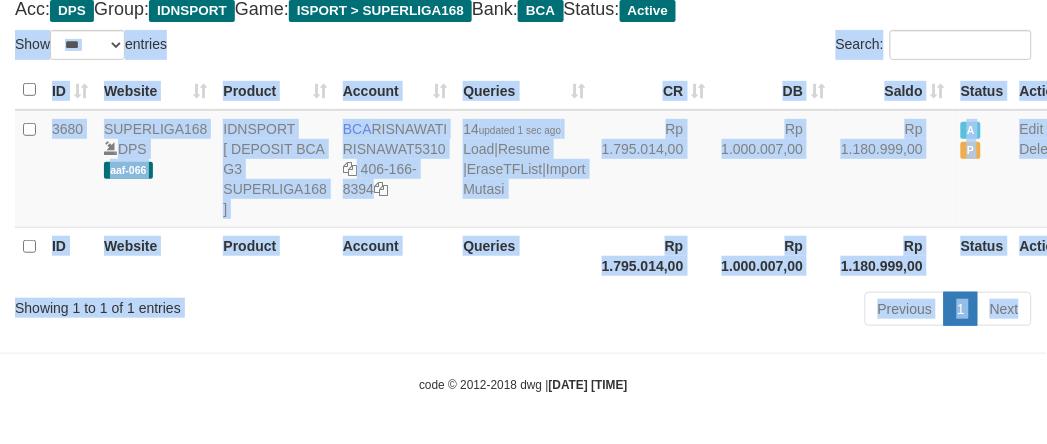 scroll, scrollTop: 147, scrollLeft: 0, axis: vertical 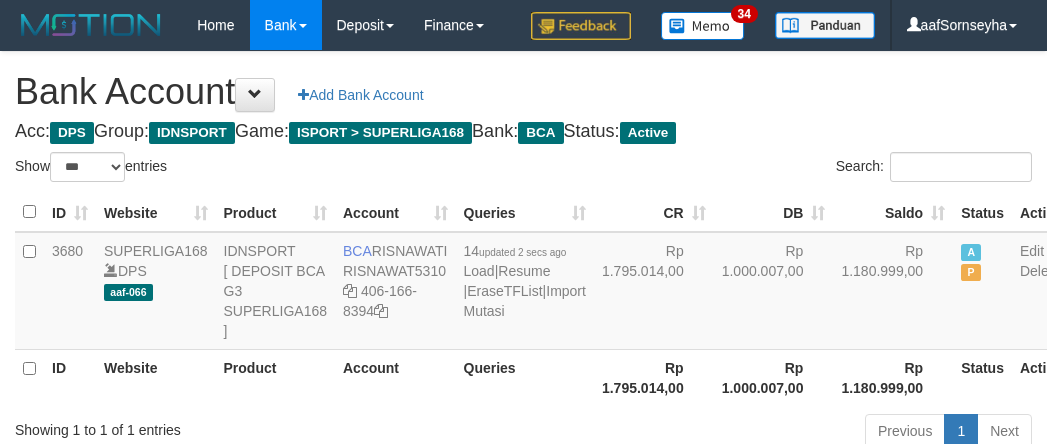 select on "***" 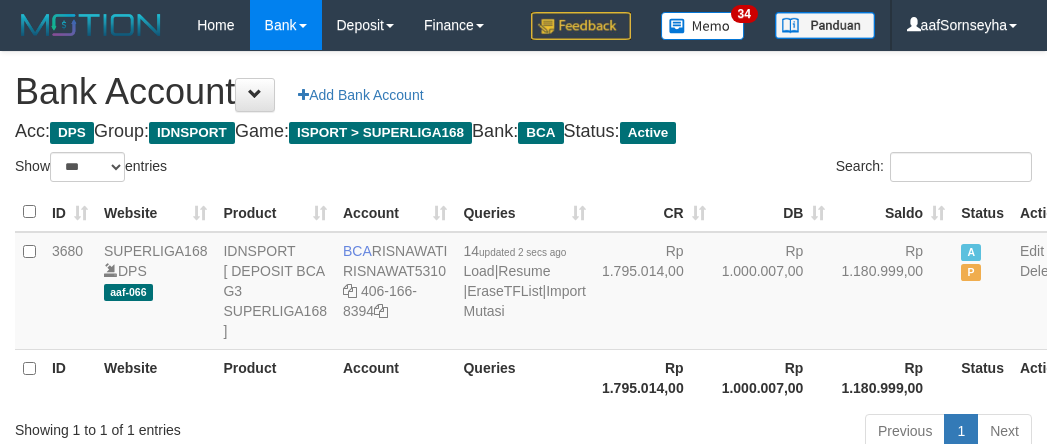 scroll, scrollTop: 147, scrollLeft: 0, axis: vertical 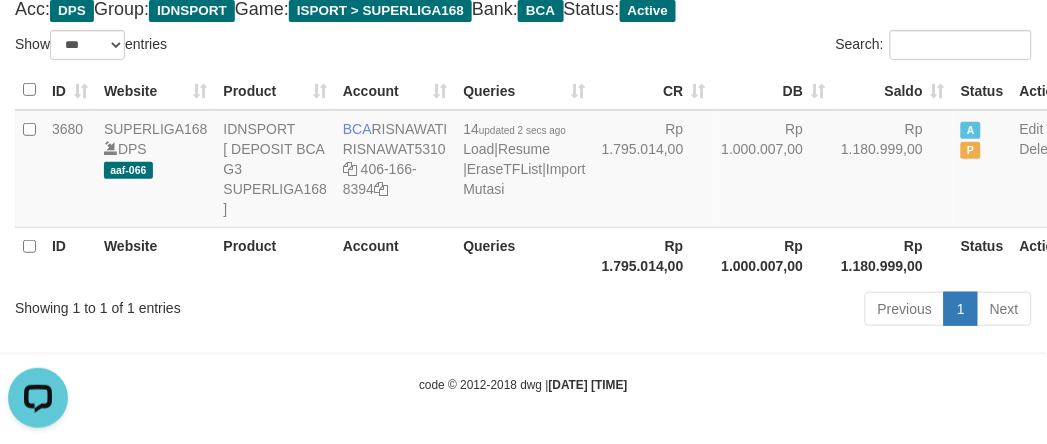 click on "Showing 1 to 1 of 1 entries Previous 1 Next" at bounding box center [523, 311] 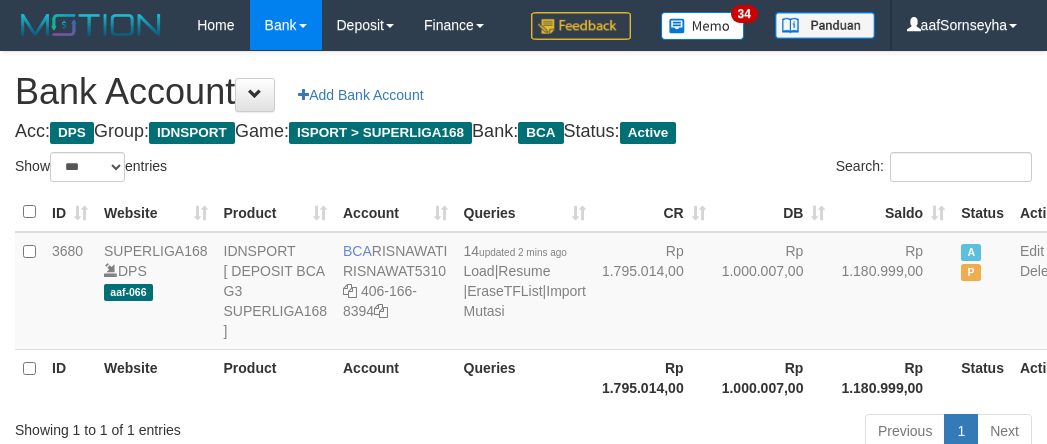 select on "***" 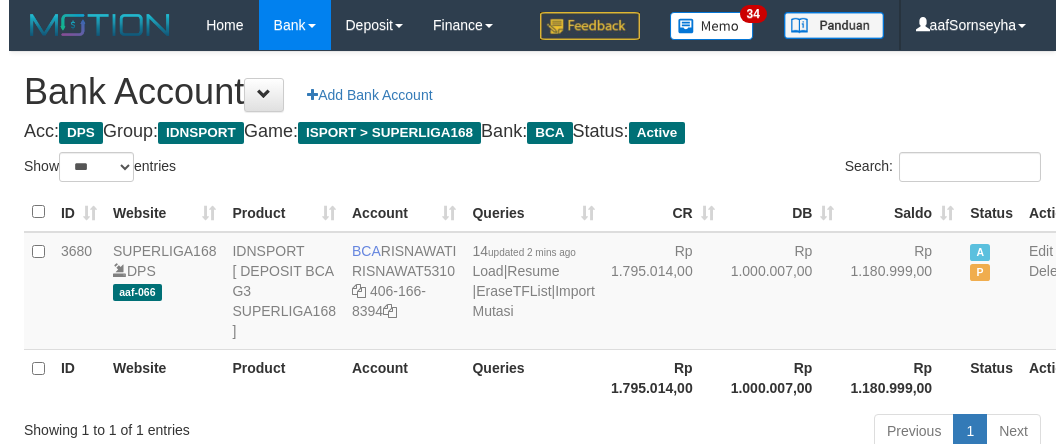 scroll, scrollTop: 147, scrollLeft: 0, axis: vertical 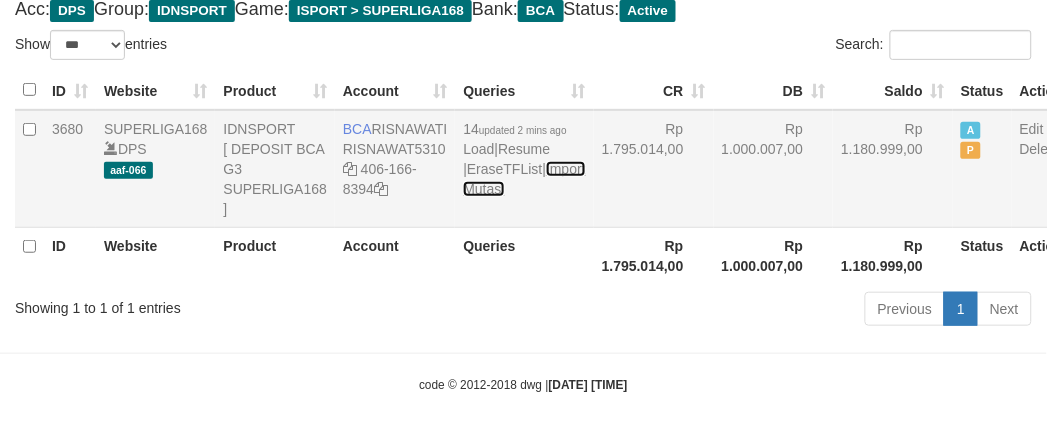 click on "Import Mutasi" at bounding box center [524, 179] 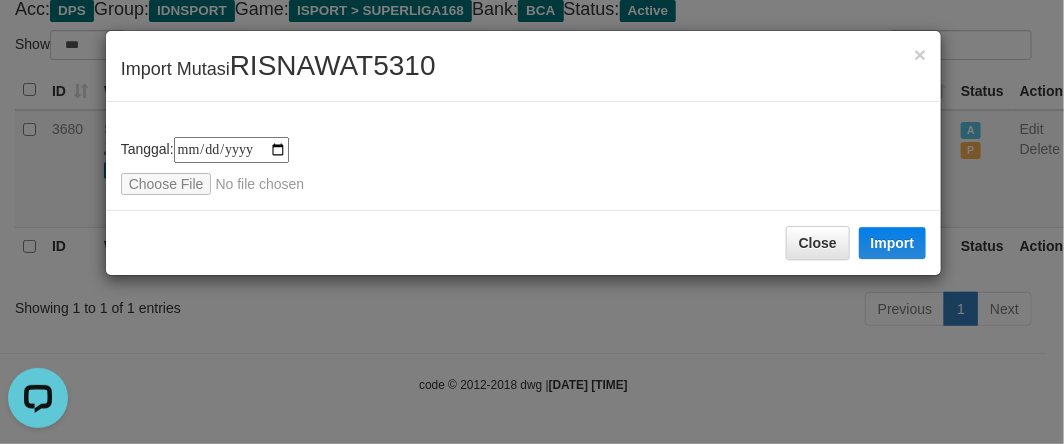 scroll, scrollTop: 0, scrollLeft: 0, axis: both 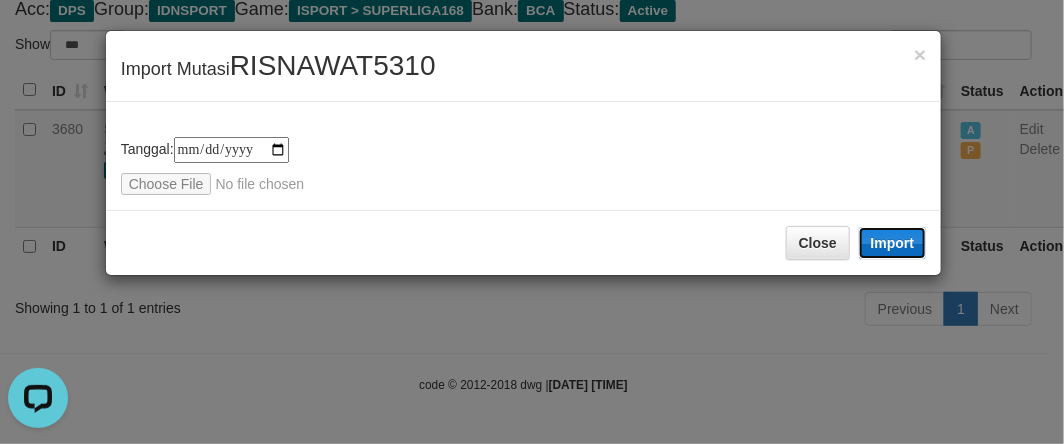 click on "Import" at bounding box center [893, 243] 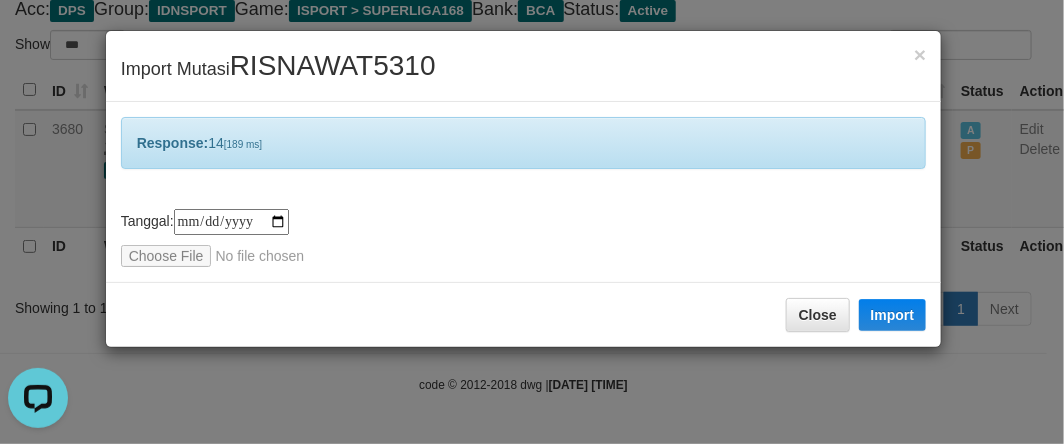 drag, startPoint x: 146, startPoint y: 401, endPoint x: 170, endPoint y: 398, distance: 24.186773 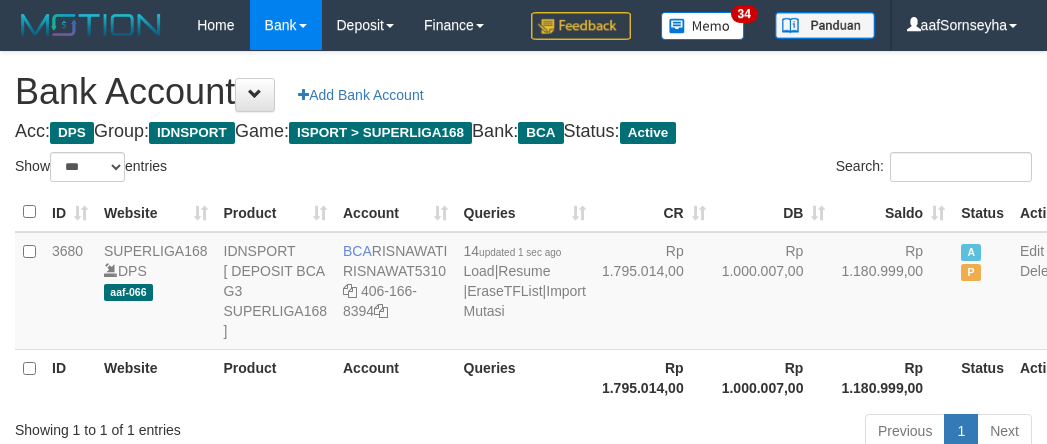 select on "***" 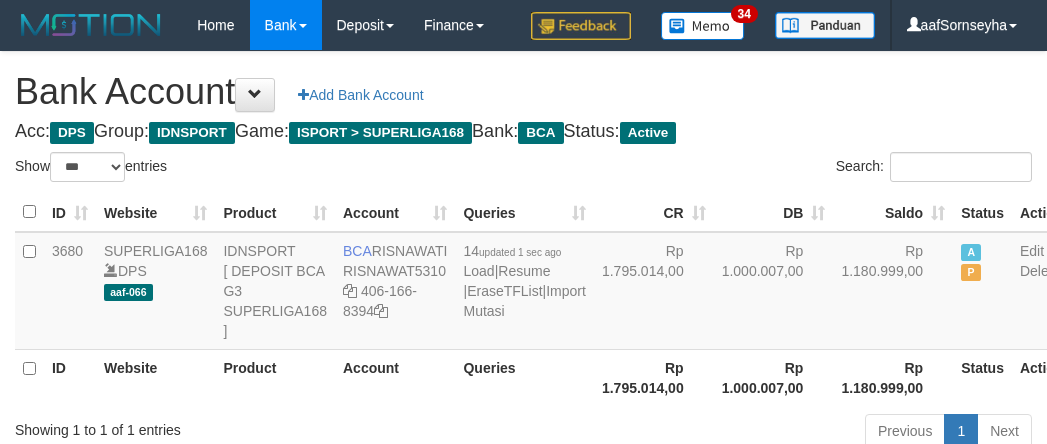 scroll, scrollTop: 147, scrollLeft: 0, axis: vertical 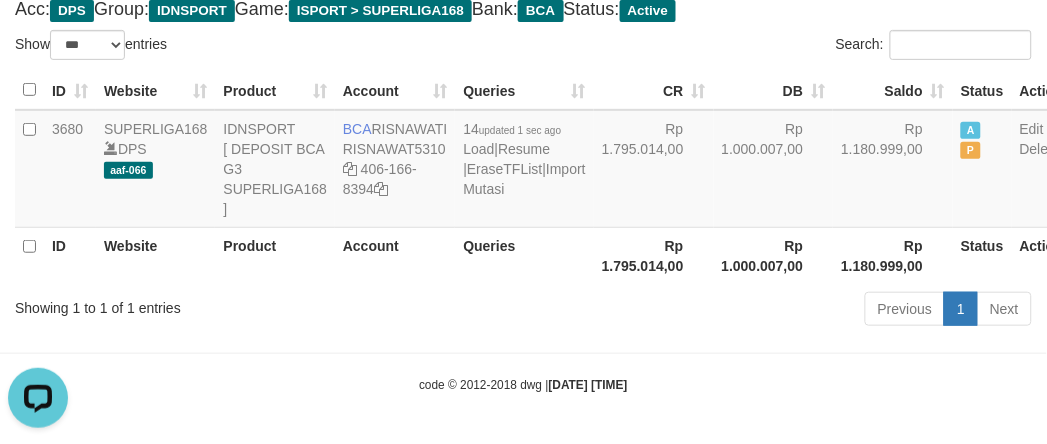 click on "Toggle navigation
Home
Bank
Account List
Load
By Website
Group
[ISPORT]													SUPERLIGA168
By Load Group (DPS)
34" at bounding box center [523, 161] 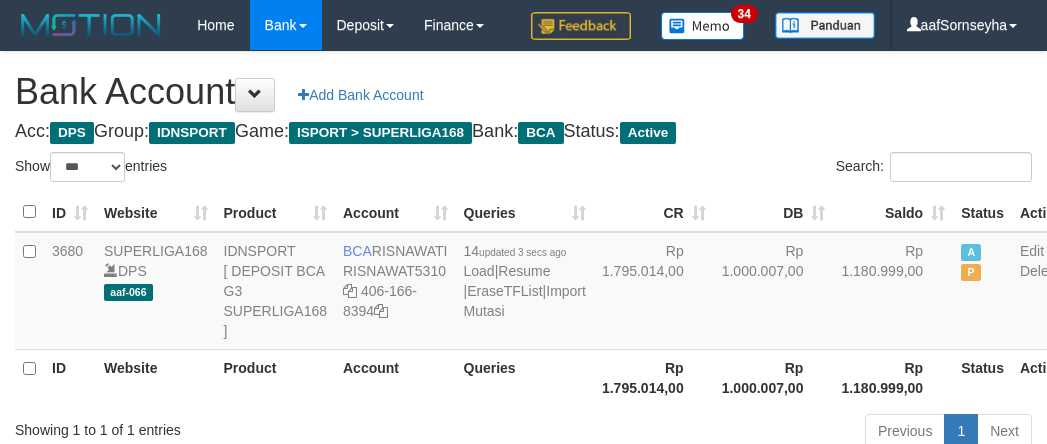 select on "***" 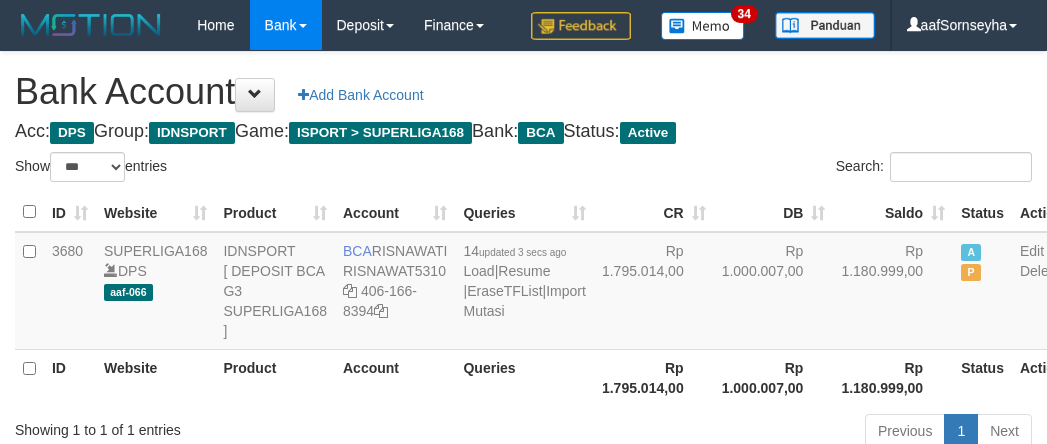 scroll, scrollTop: 147, scrollLeft: 0, axis: vertical 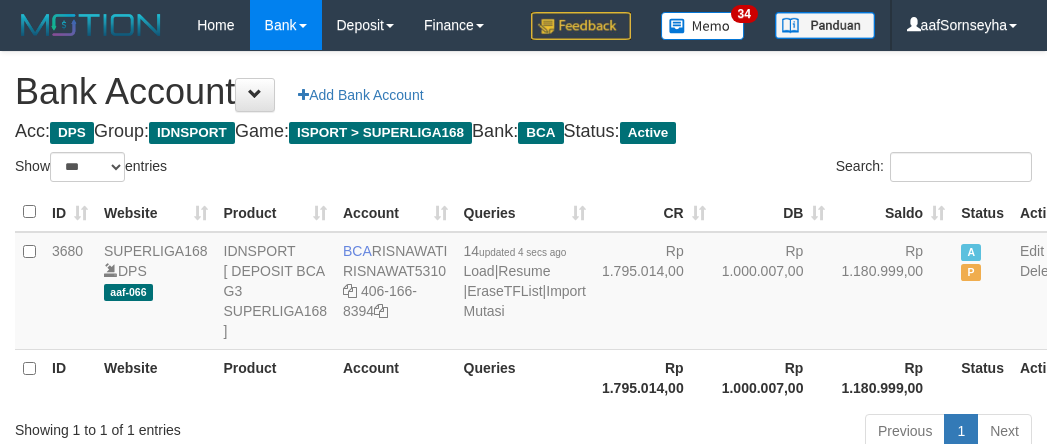 select on "***" 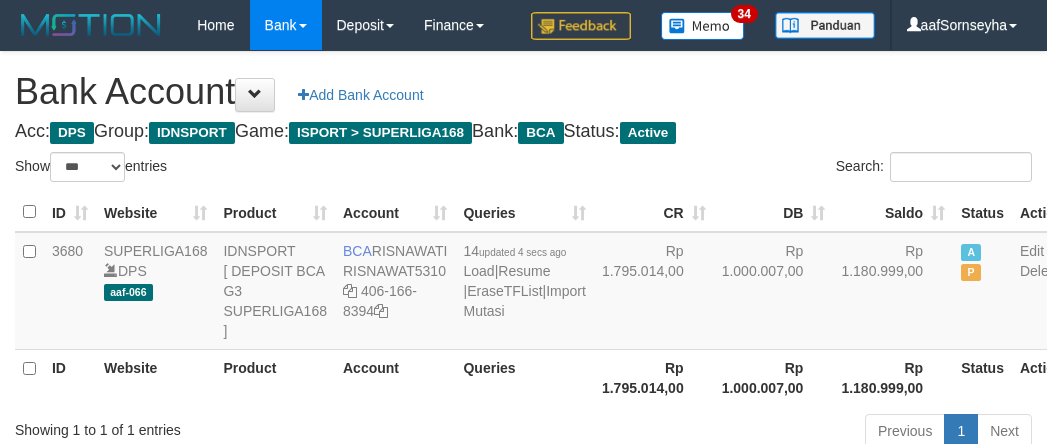 scroll, scrollTop: 147, scrollLeft: 0, axis: vertical 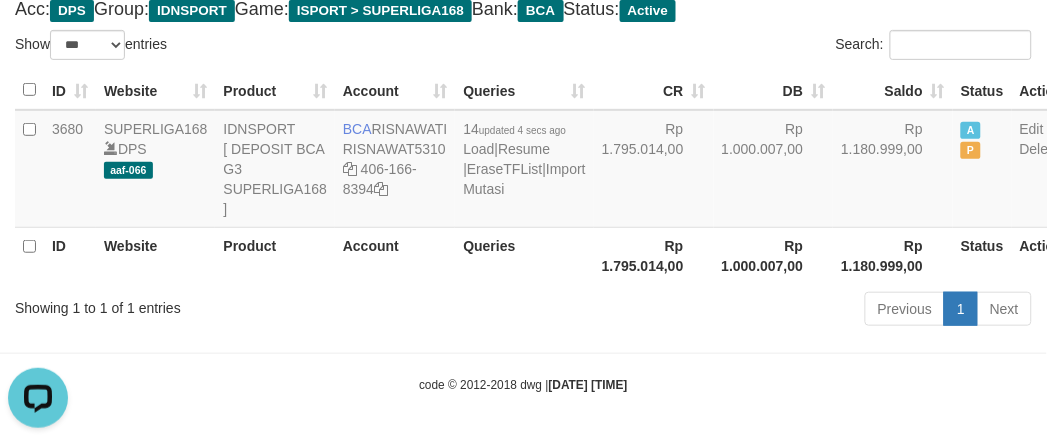 click on "Showing 1 to 1 of 1 entries Previous 1 Next" at bounding box center (523, 311) 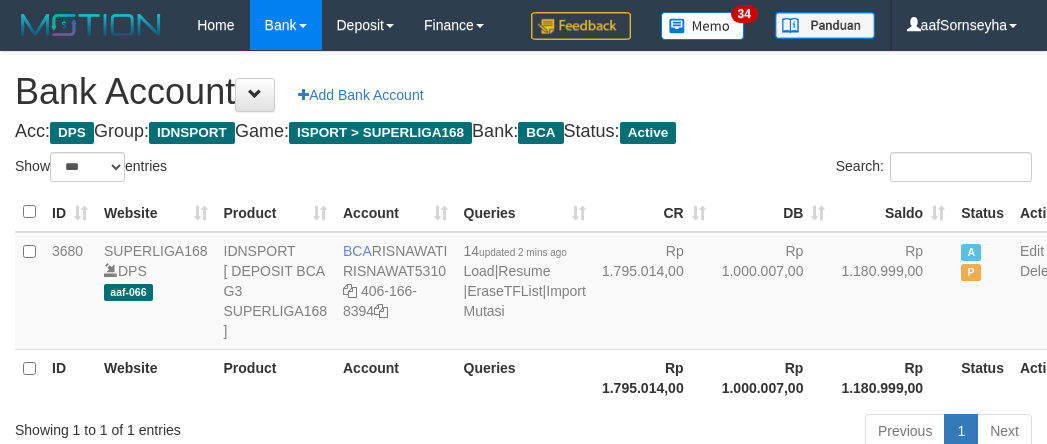 select on "***" 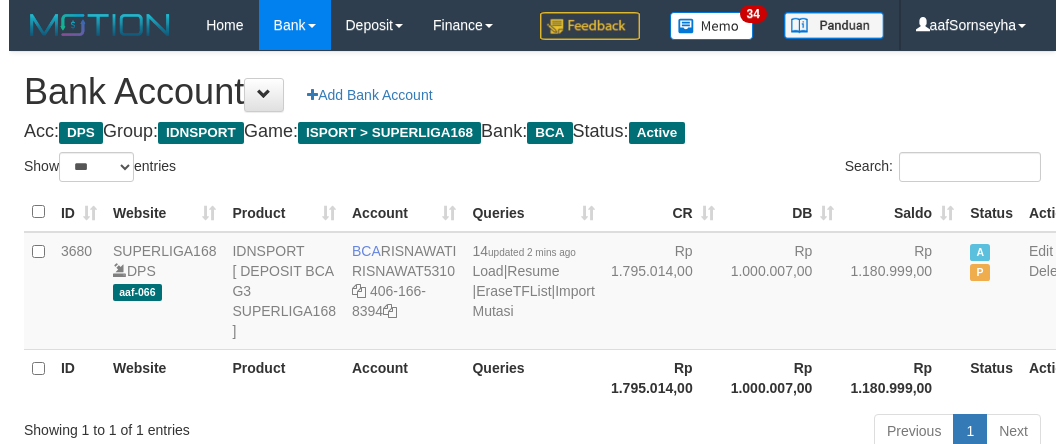 scroll, scrollTop: 147, scrollLeft: 0, axis: vertical 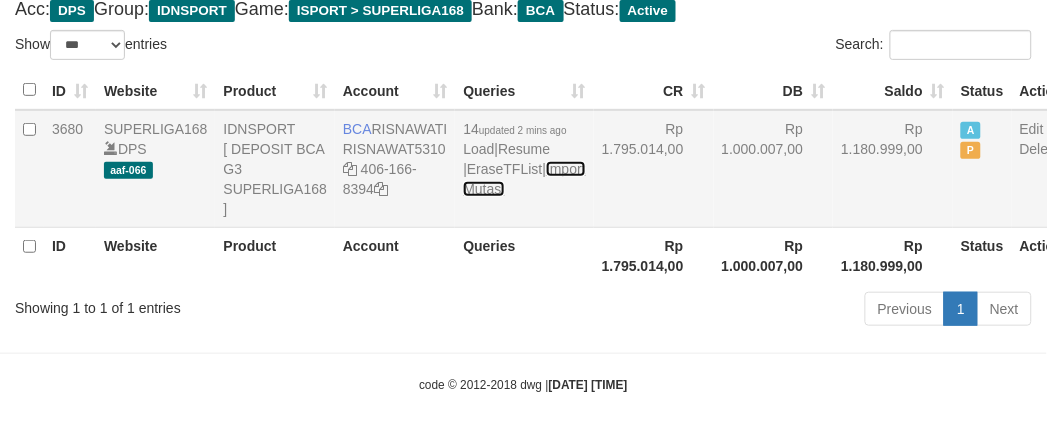 click on "Import Mutasi" at bounding box center (524, 179) 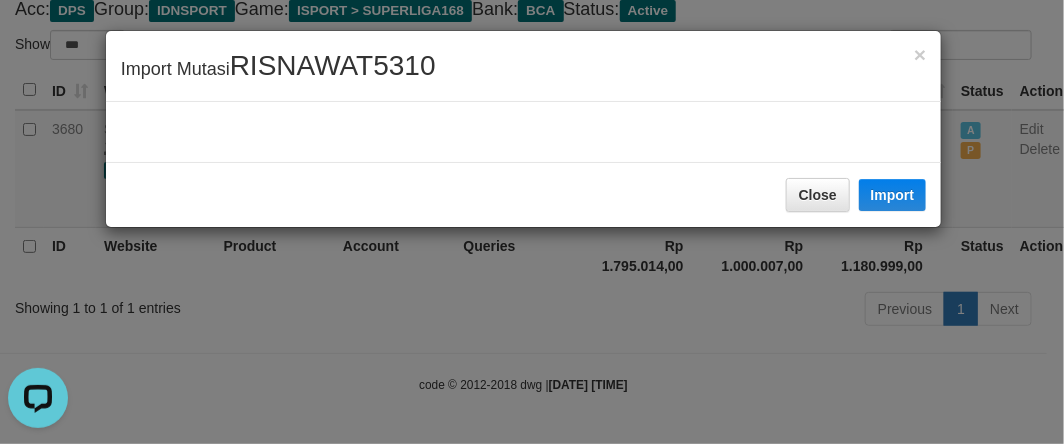 scroll, scrollTop: 0, scrollLeft: 0, axis: both 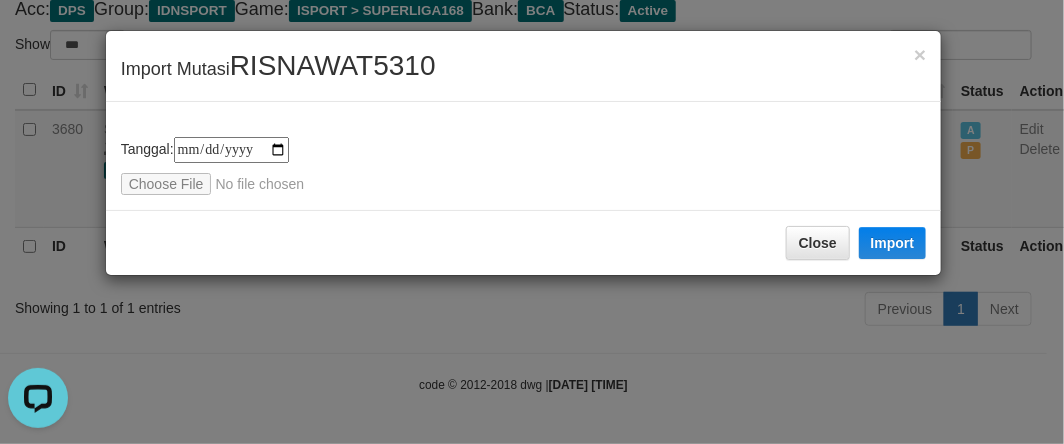 type on "**********" 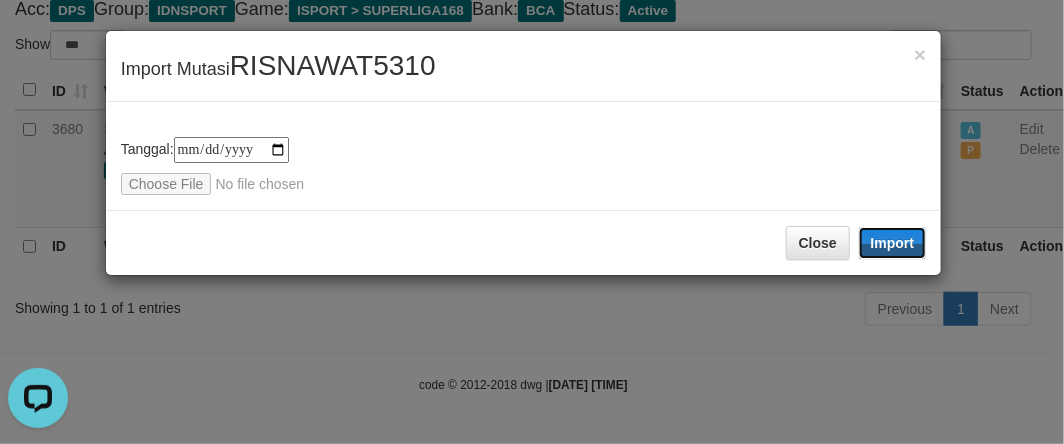 drag, startPoint x: 908, startPoint y: 240, endPoint x: 736, endPoint y: 283, distance: 177.29355 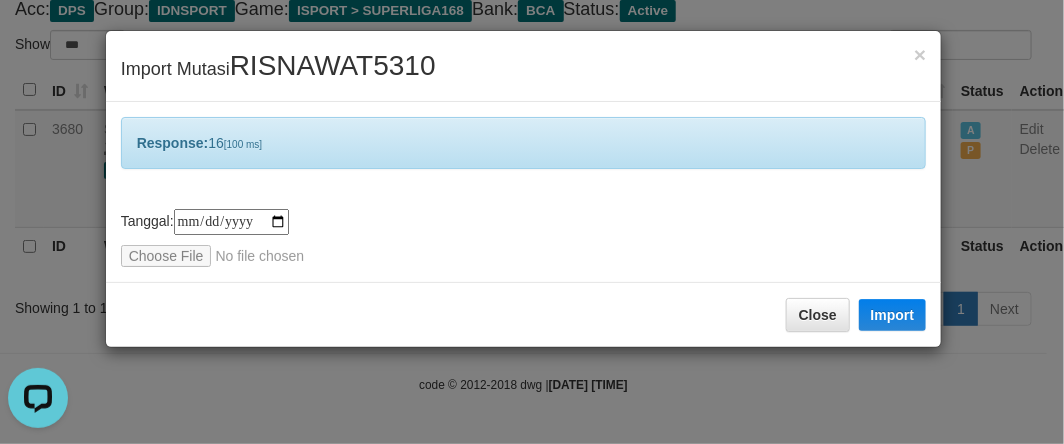 drag, startPoint x: 268, startPoint y: 355, endPoint x: 258, endPoint y: 352, distance: 10.440307 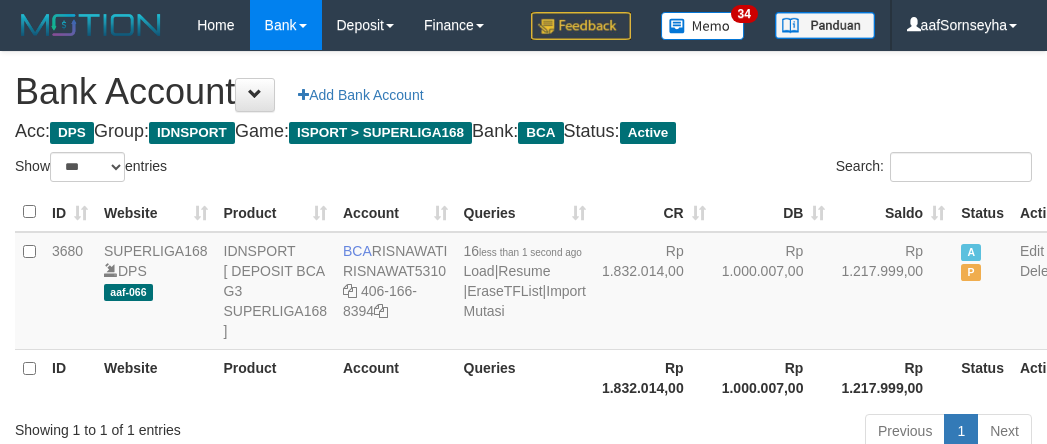 select on "***" 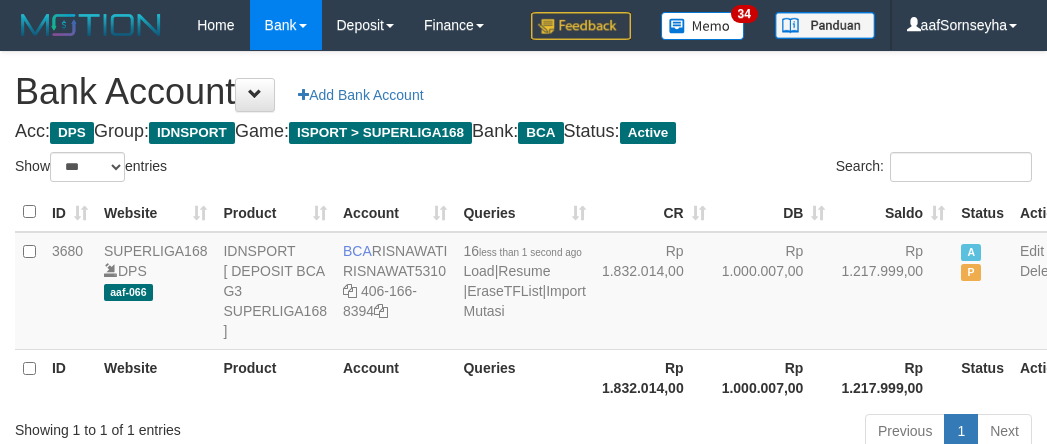 scroll, scrollTop: 147, scrollLeft: 0, axis: vertical 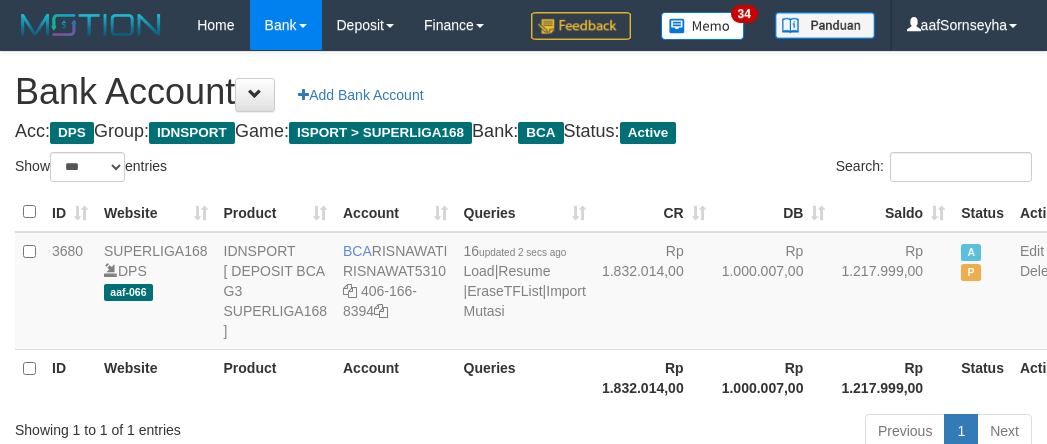 select on "***" 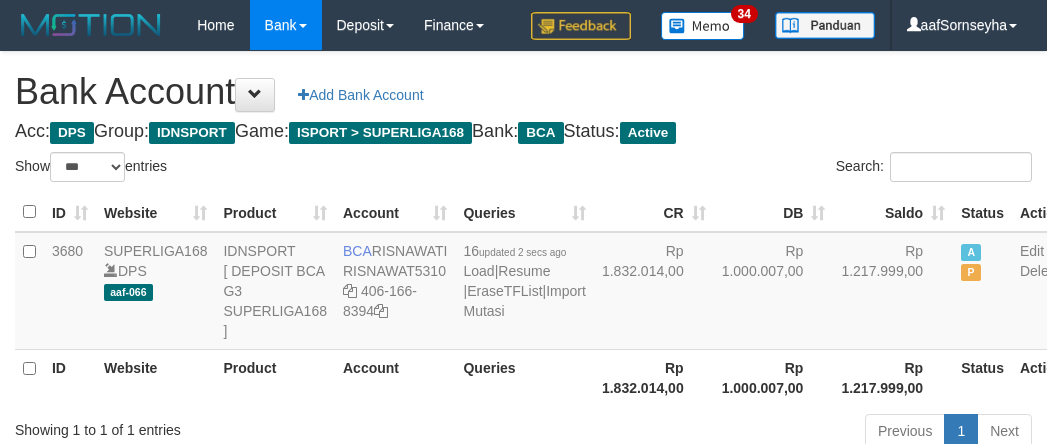 scroll, scrollTop: 147, scrollLeft: 0, axis: vertical 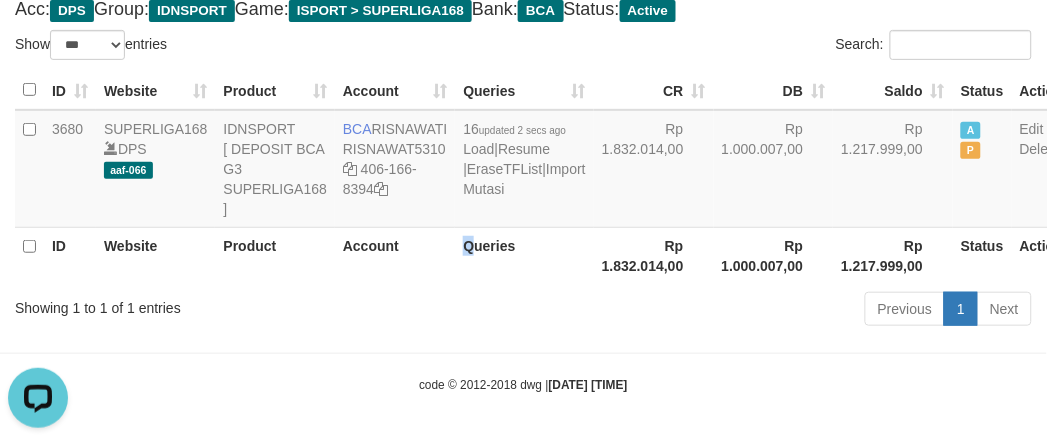 click on "Queries" at bounding box center [524, 255] 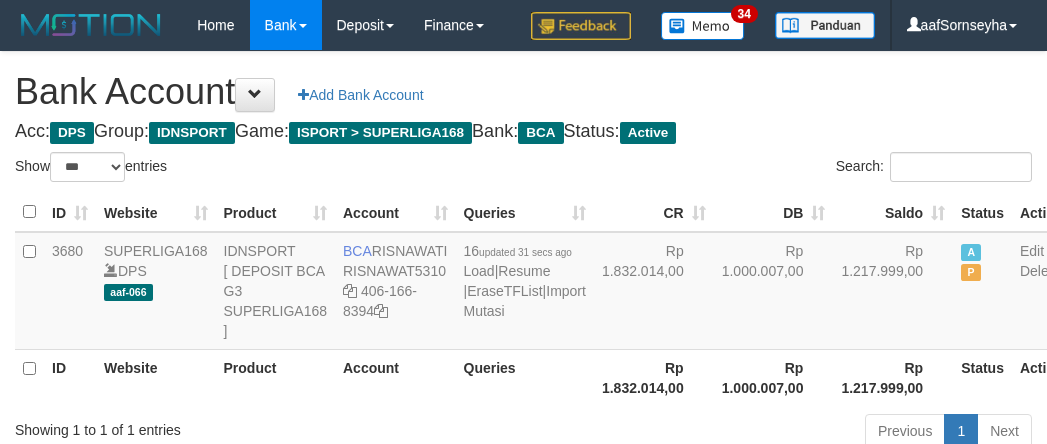 select on "***" 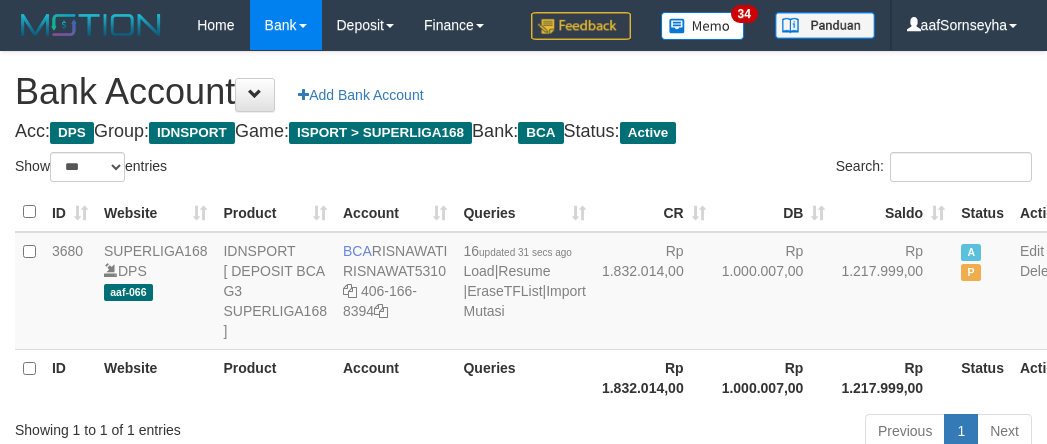 scroll, scrollTop: 147, scrollLeft: 0, axis: vertical 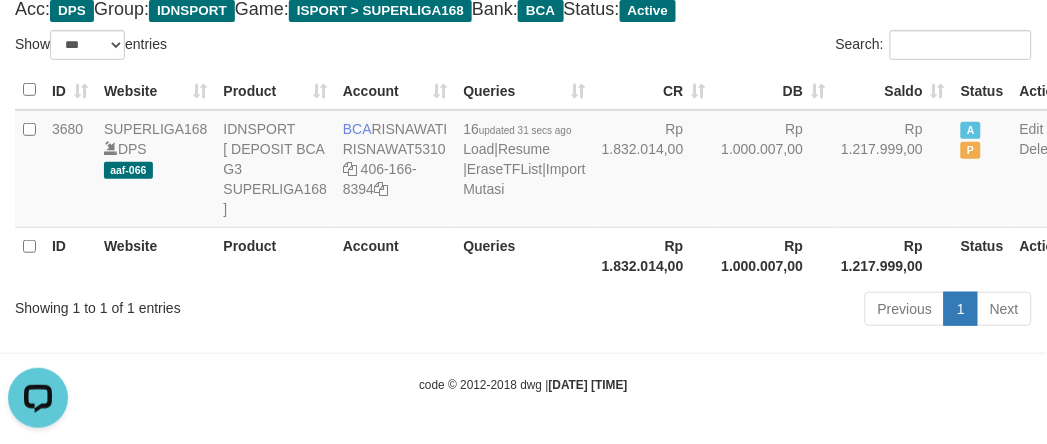click on "Showing 1 to 1 of 1 entries" at bounding box center [218, 304] 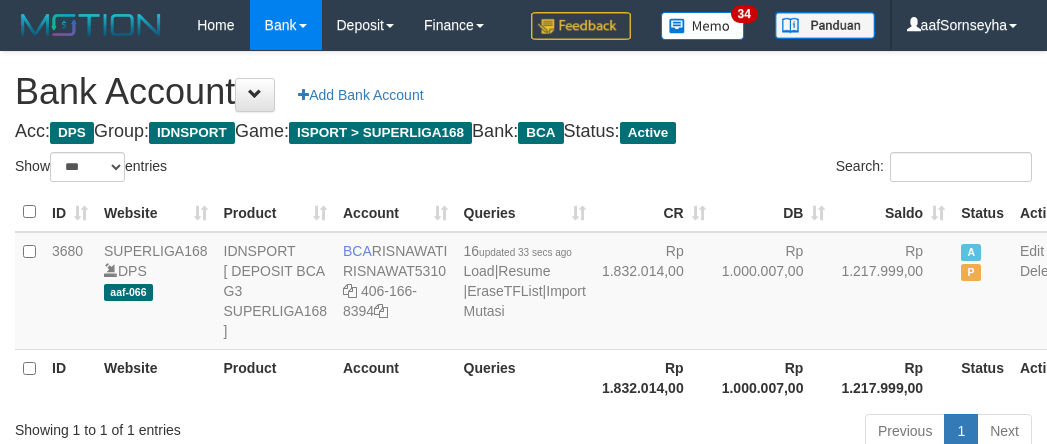 select on "***" 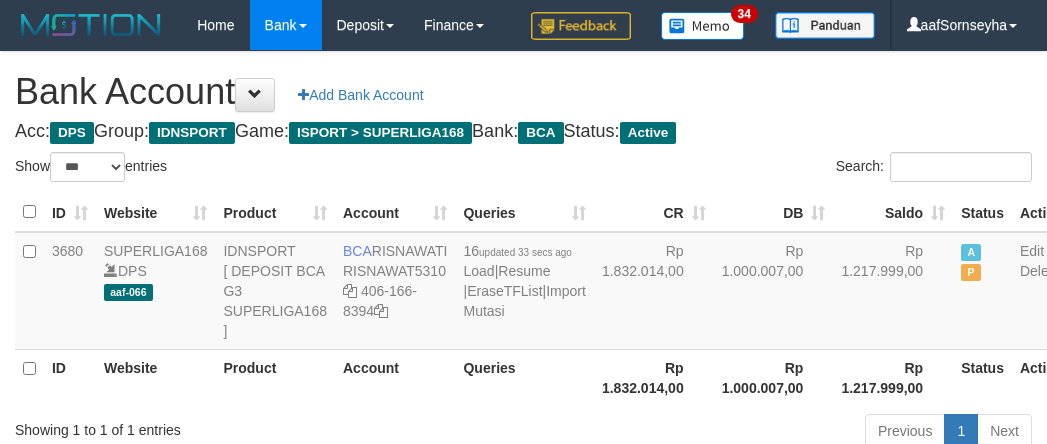 scroll, scrollTop: 147, scrollLeft: 0, axis: vertical 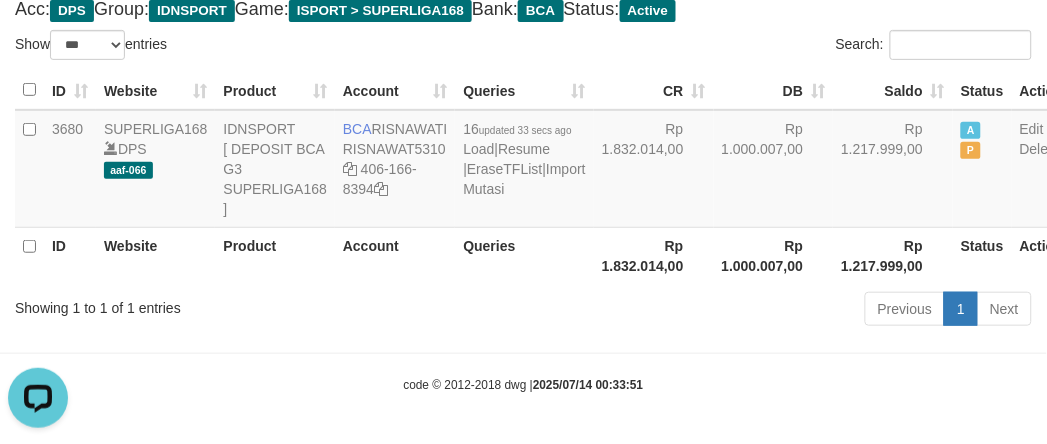 click on "Account" at bounding box center (395, 255) 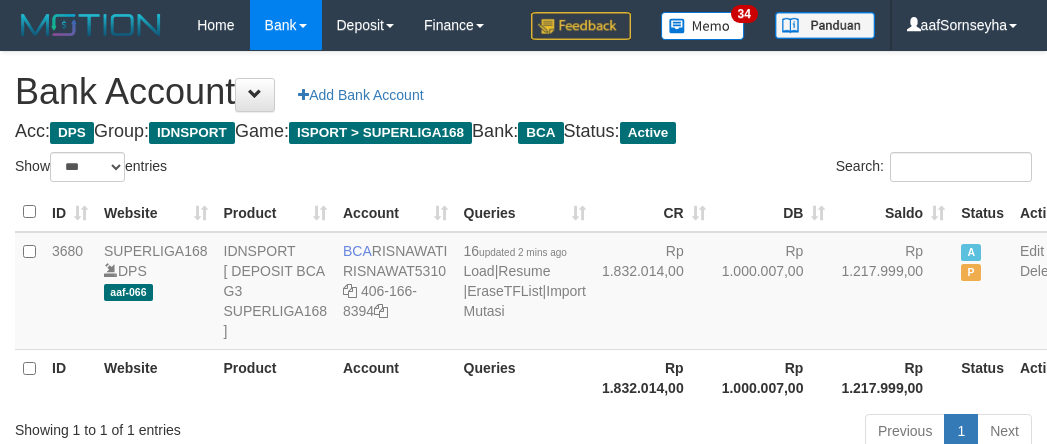 select on "***" 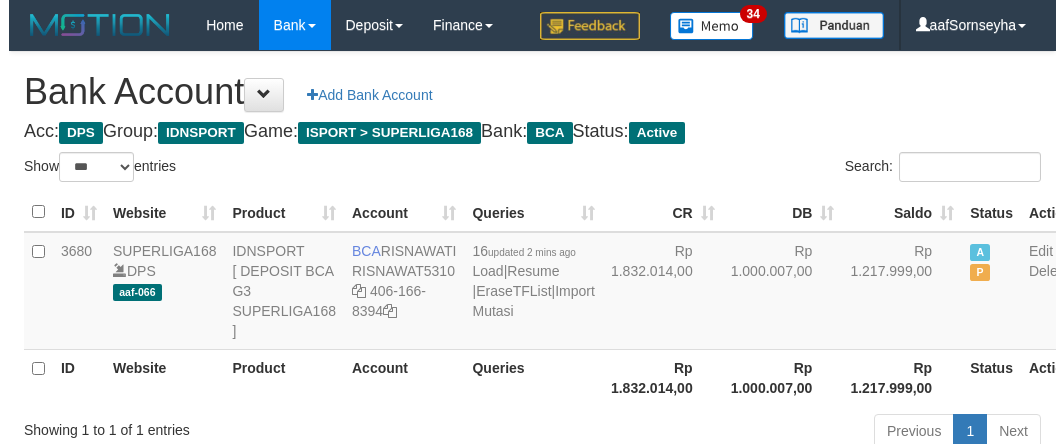 scroll, scrollTop: 147, scrollLeft: 0, axis: vertical 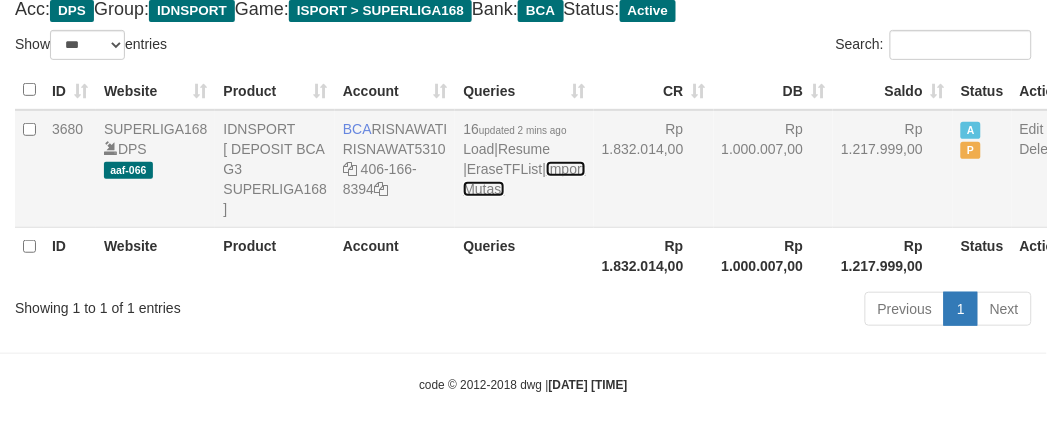 click on "Import Mutasi" at bounding box center [524, 179] 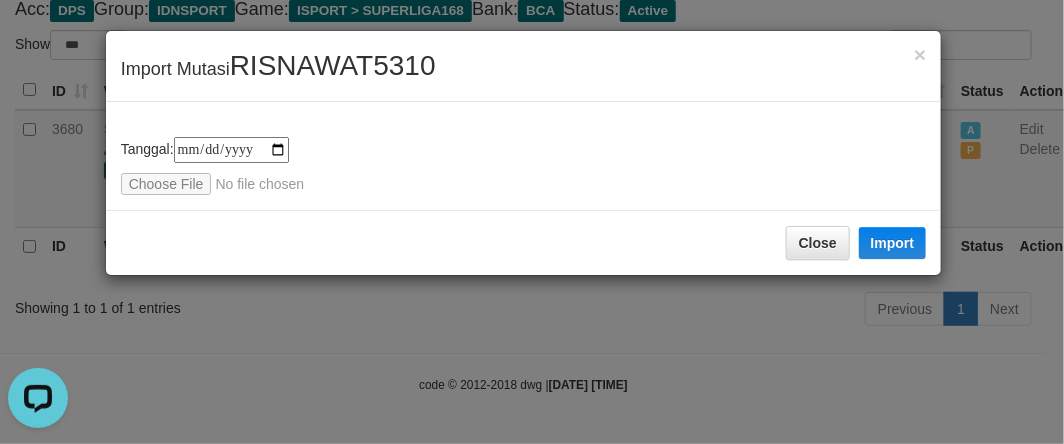 scroll, scrollTop: 0, scrollLeft: 0, axis: both 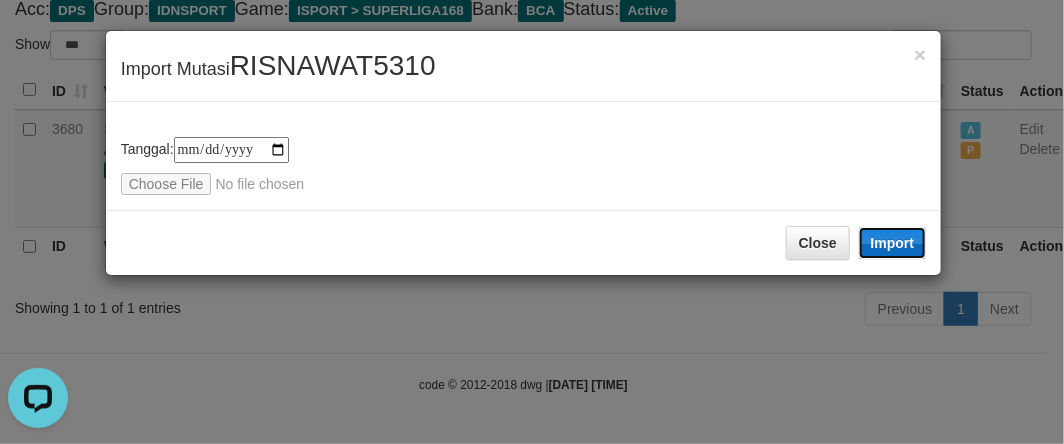 click on "Import" at bounding box center (893, 243) 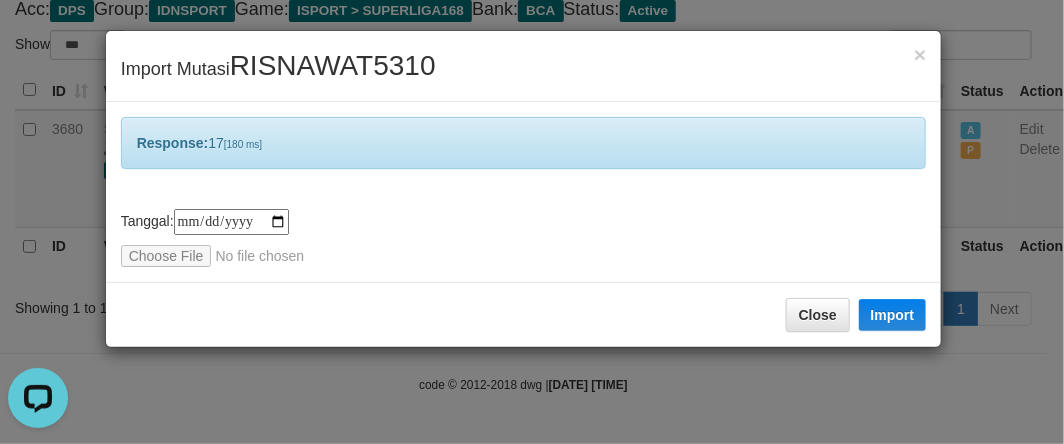 drag, startPoint x: 194, startPoint y: 382, endPoint x: 224, endPoint y: 386, distance: 30.265491 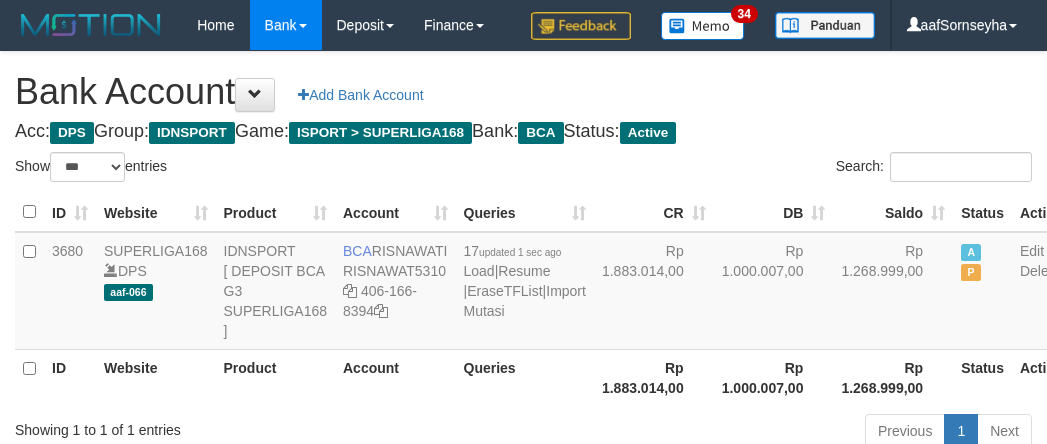 select on "***" 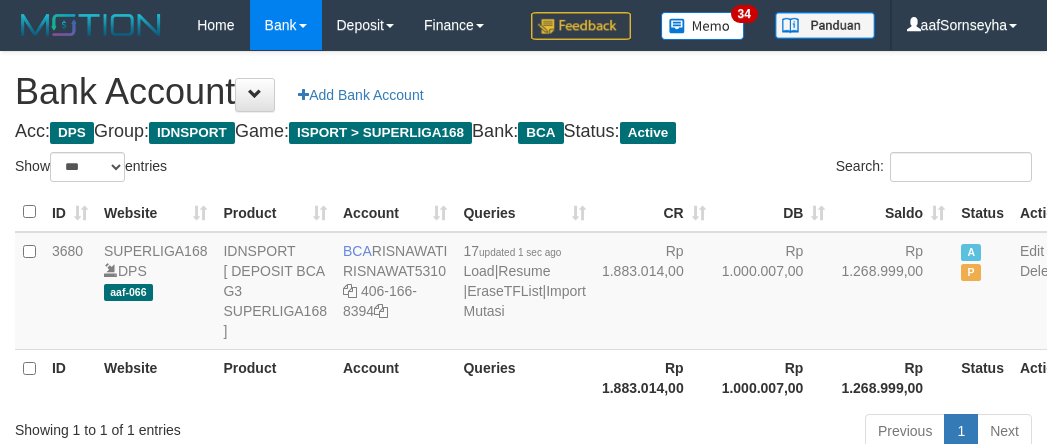 scroll, scrollTop: 147, scrollLeft: 0, axis: vertical 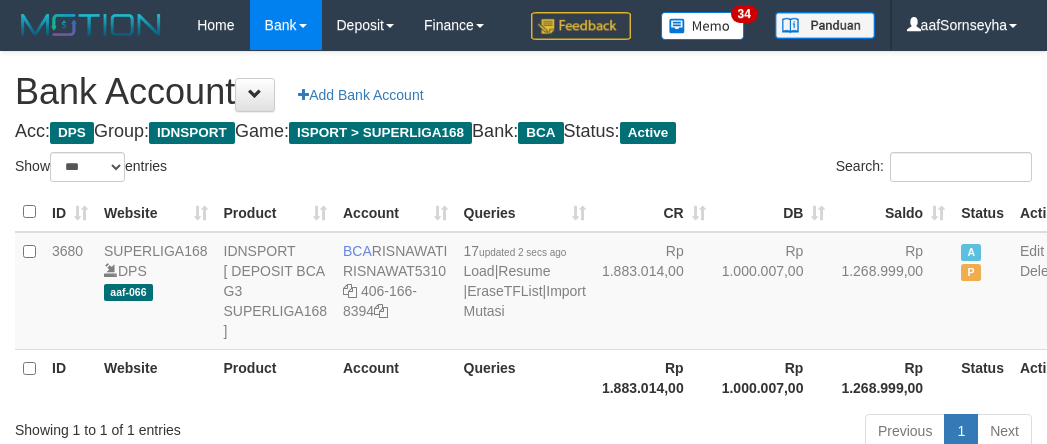 select on "***" 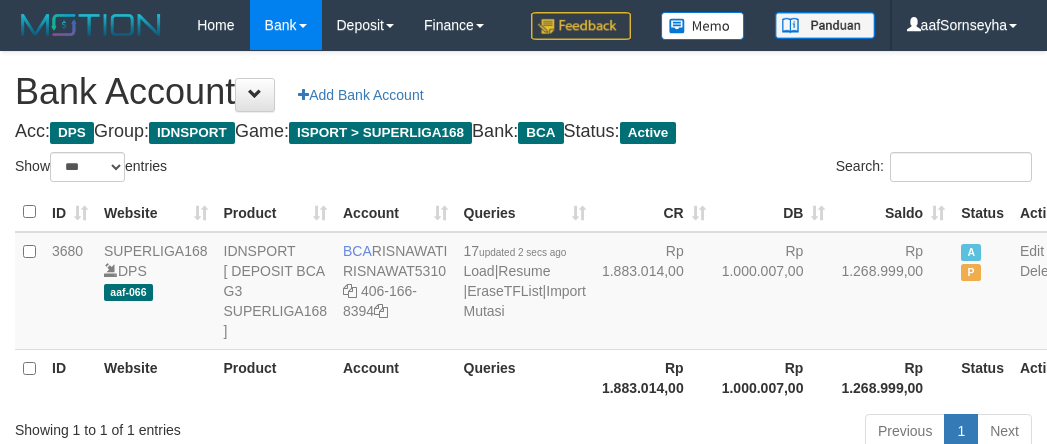 select on "***" 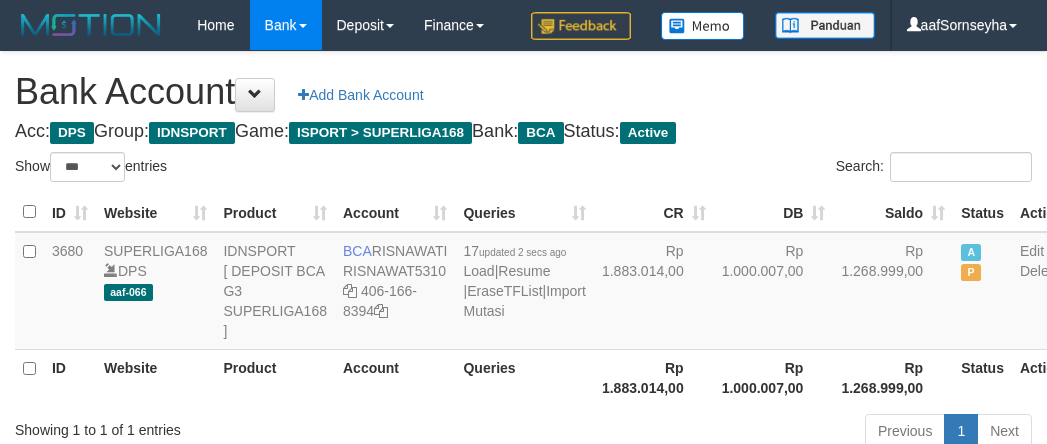 scroll, scrollTop: 147, scrollLeft: 0, axis: vertical 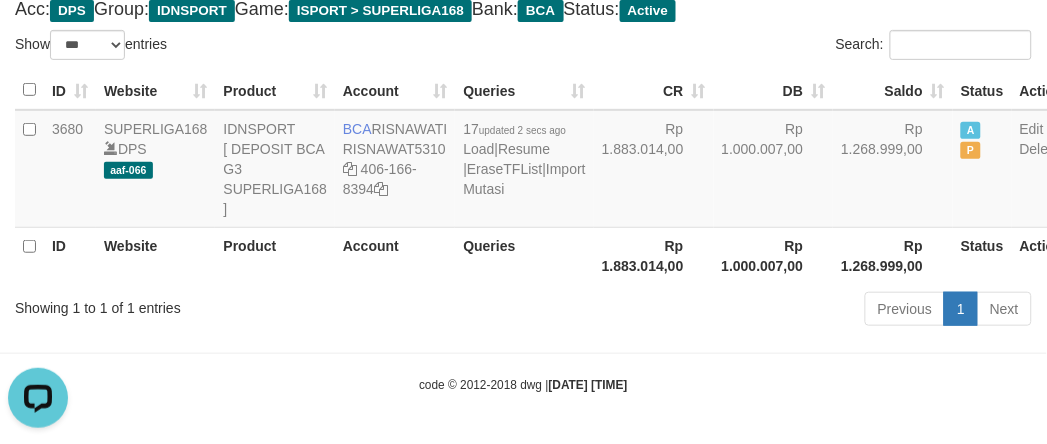 drag, startPoint x: 285, startPoint y: 333, endPoint x: 298, endPoint y: 334, distance: 13.038404 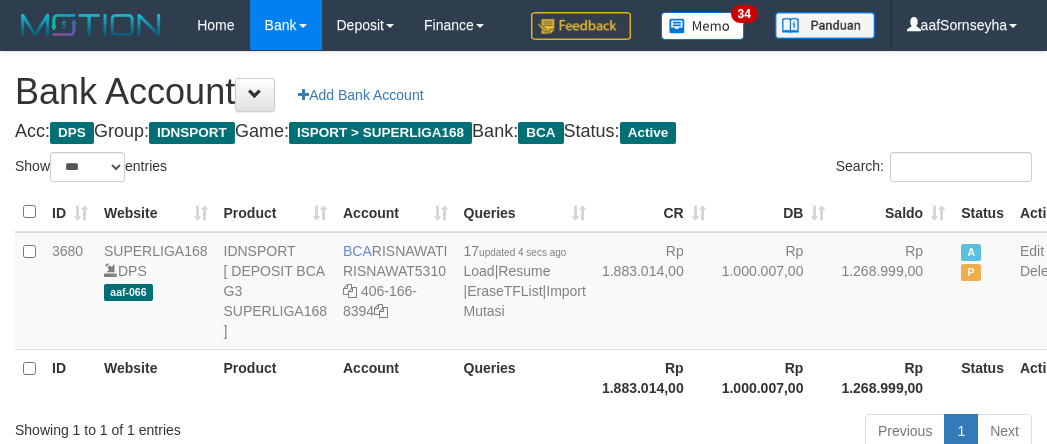 select on "***" 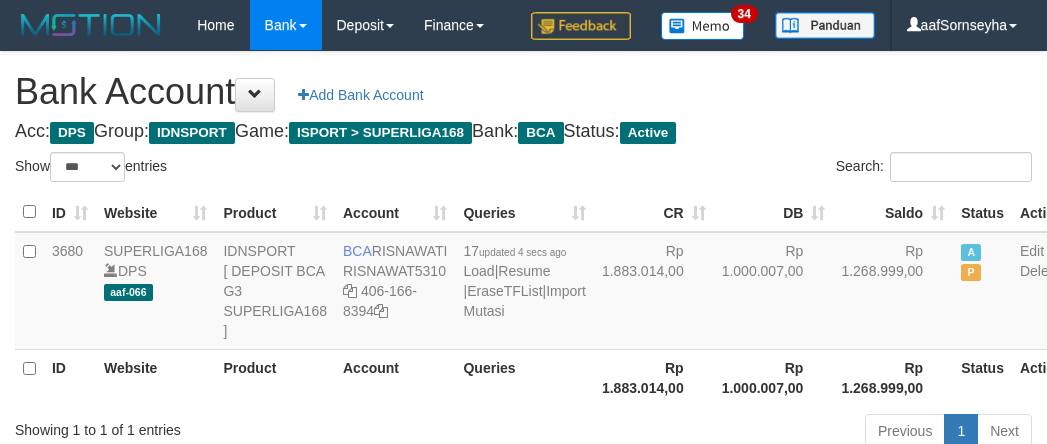 scroll, scrollTop: 147, scrollLeft: 0, axis: vertical 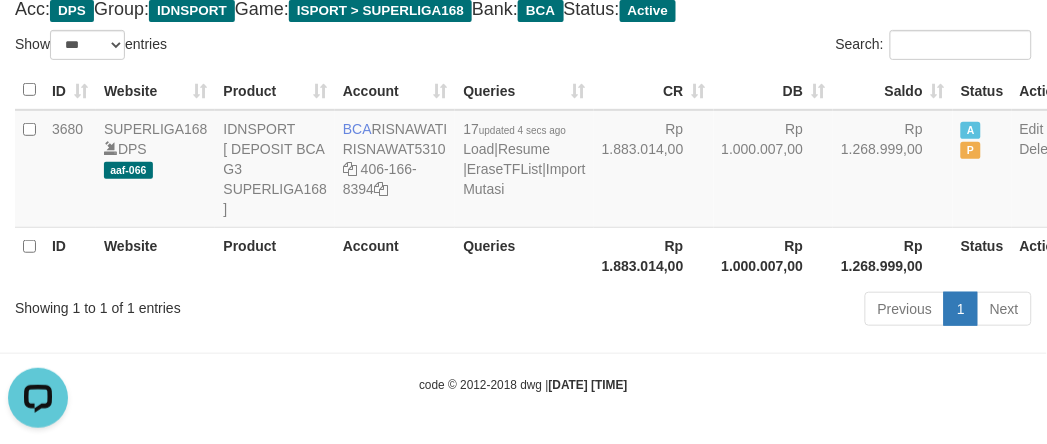 click at bounding box center [523, 353] 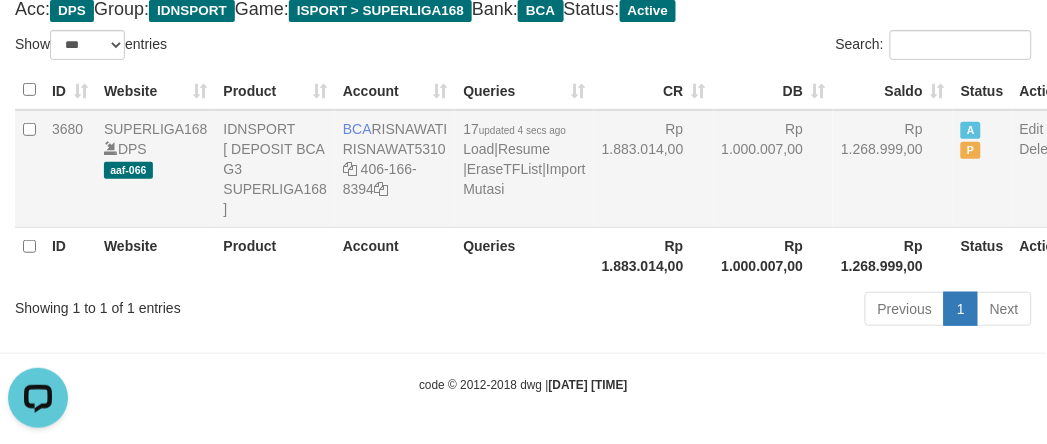 click on "Rp 1.268.999,00" at bounding box center [893, 169] 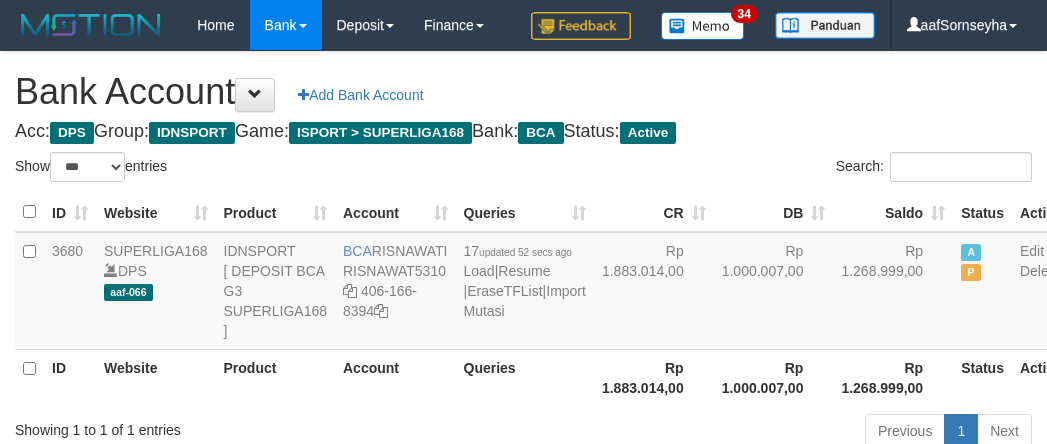select on "***" 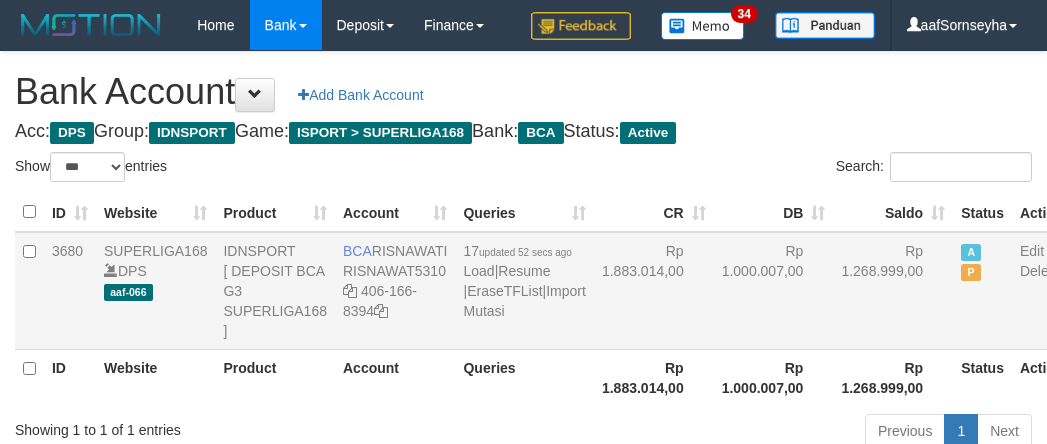 scroll, scrollTop: 147, scrollLeft: 0, axis: vertical 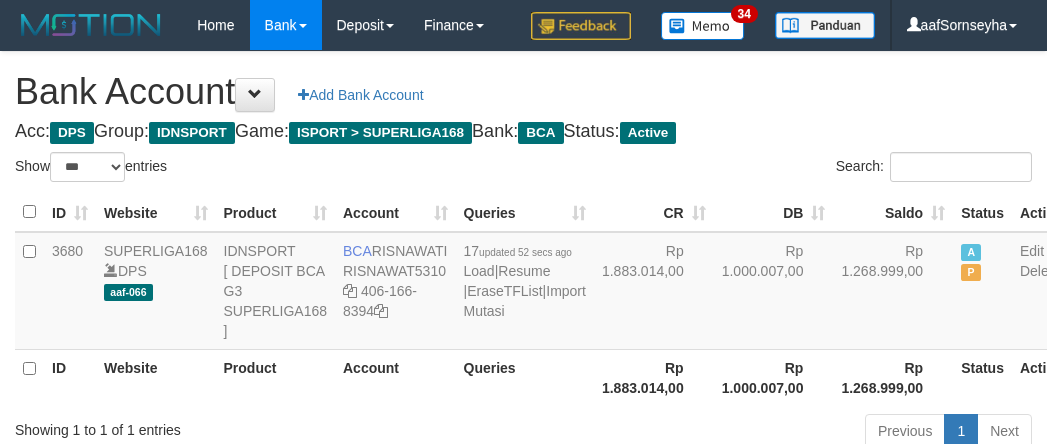 select on "***" 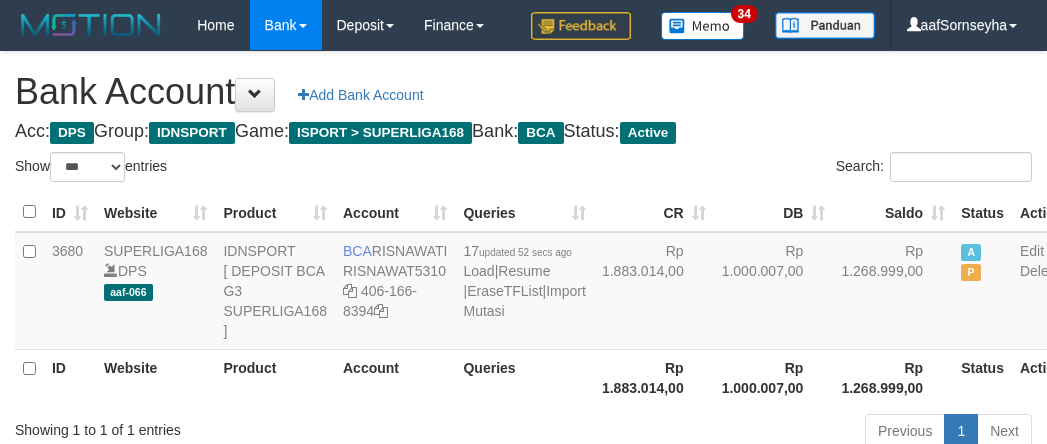 scroll, scrollTop: 147, scrollLeft: 0, axis: vertical 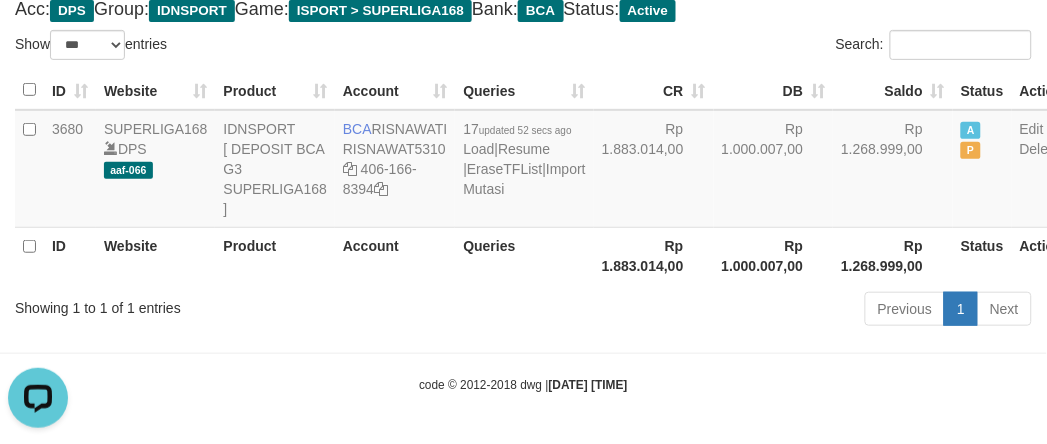 click on "Toggle navigation
Home
Bank
Account List
Load
By Website
Group
[ISPORT]													SUPERLIGA168
By Load Group (DPS)
34" at bounding box center [523, 161] 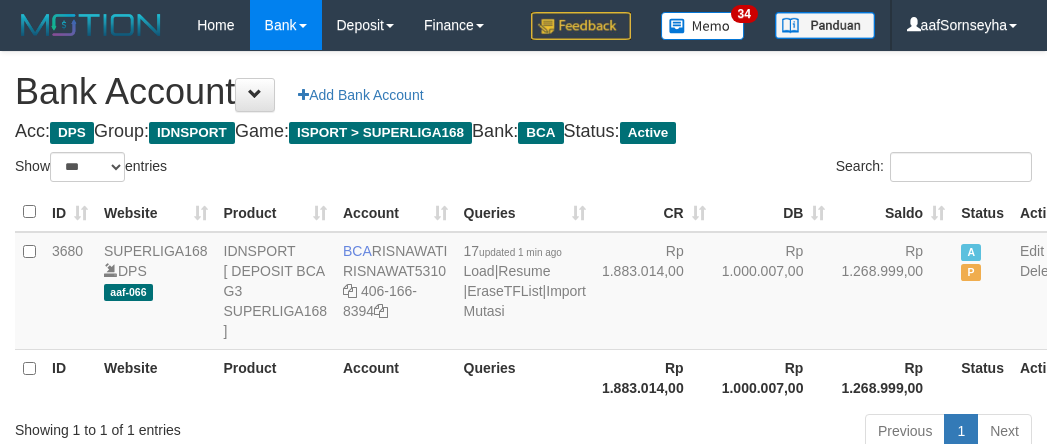 select on "***" 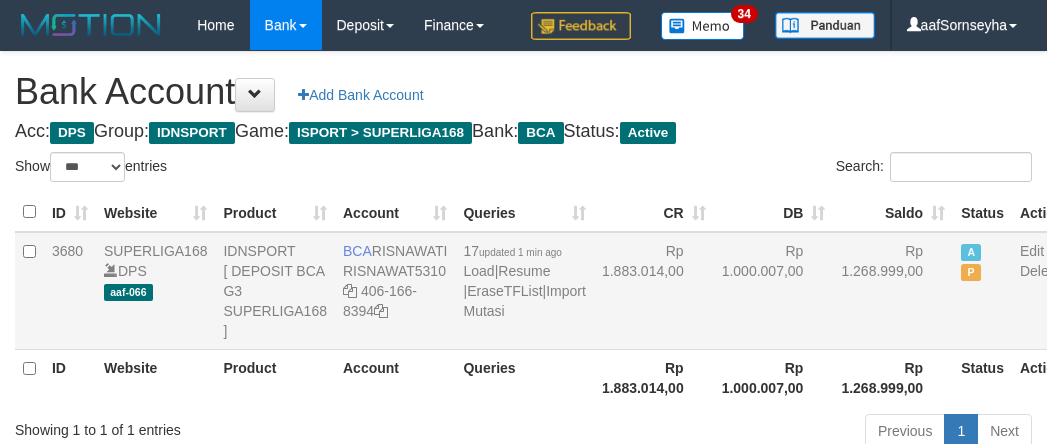 scroll, scrollTop: 147, scrollLeft: 0, axis: vertical 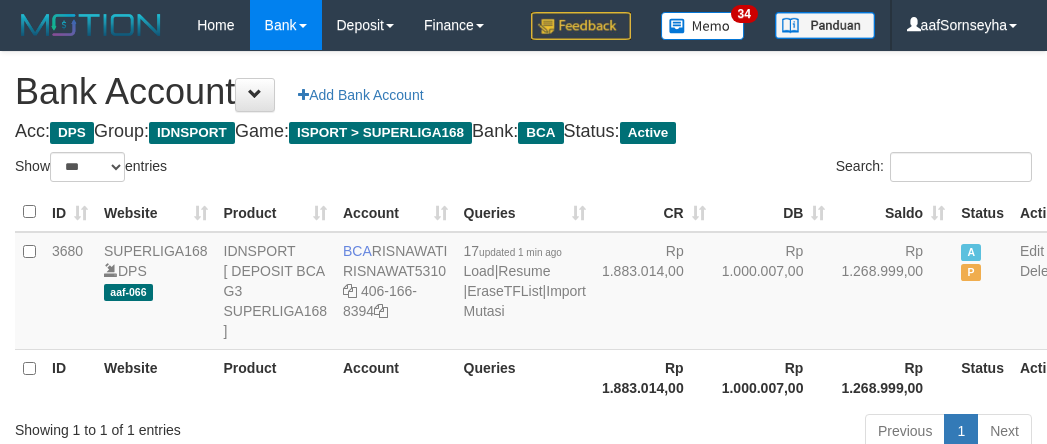 select on "***" 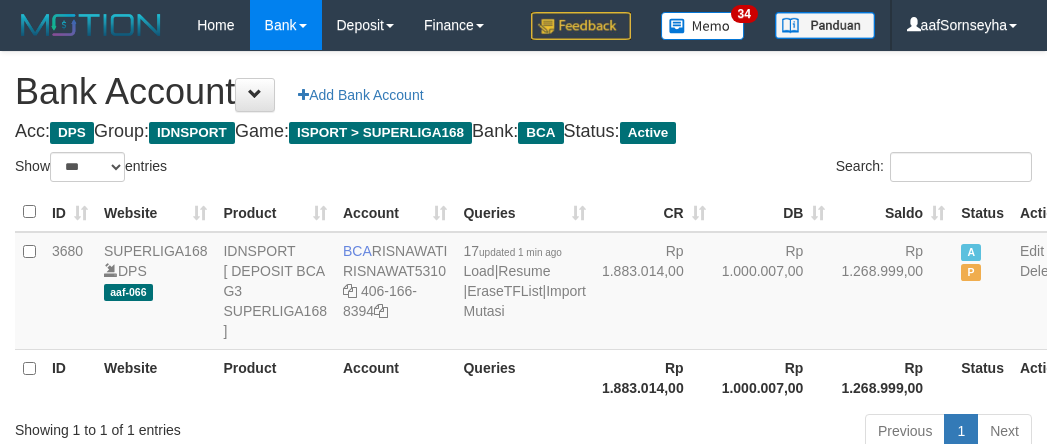scroll, scrollTop: 147, scrollLeft: 0, axis: vertical 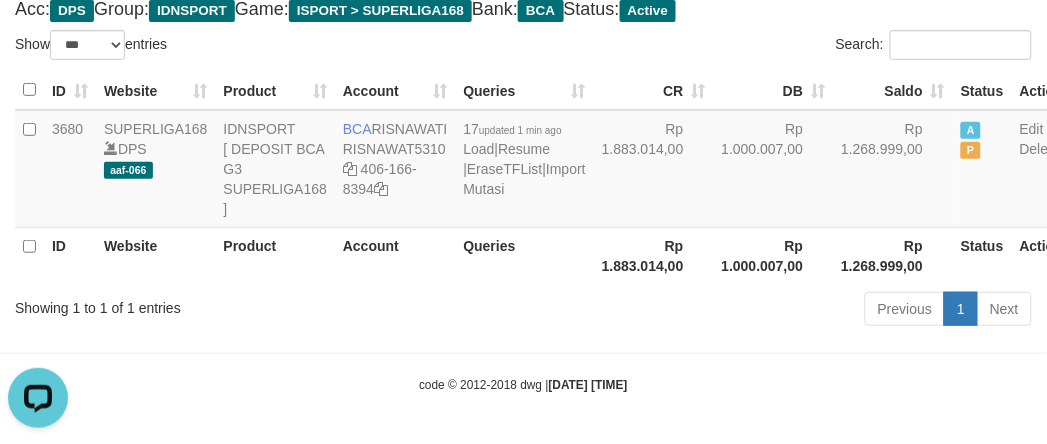 click on "Toggle navigation
Home
Bank
Account List
Load
By Website
Group
[ISPORT]													SUPERLIGA168
By Load Group (DPS)
34" at bounding box center (523, 161) 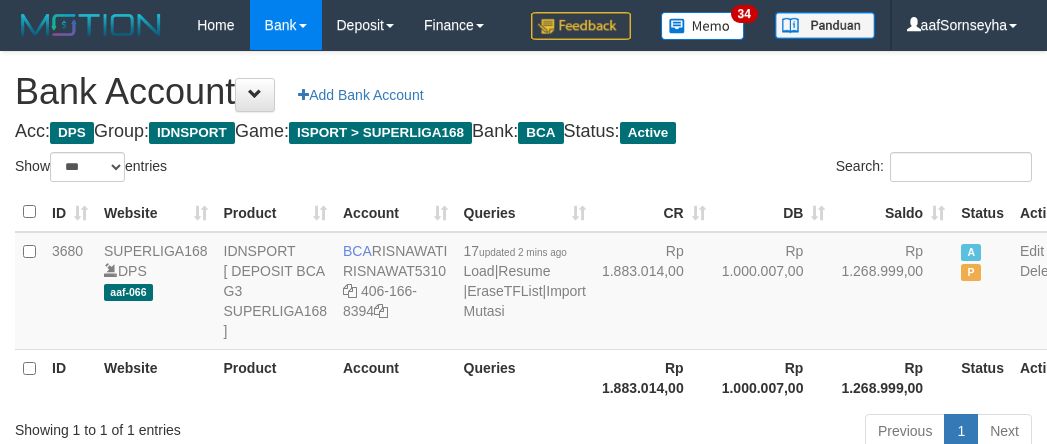 select on "***" 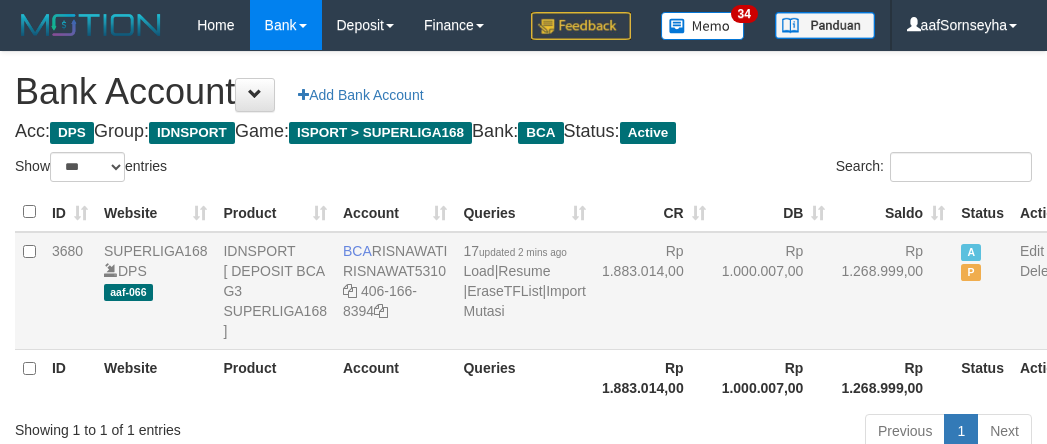 scroll, scrollTop: 147, scrollLeft: 0, axis: vertical 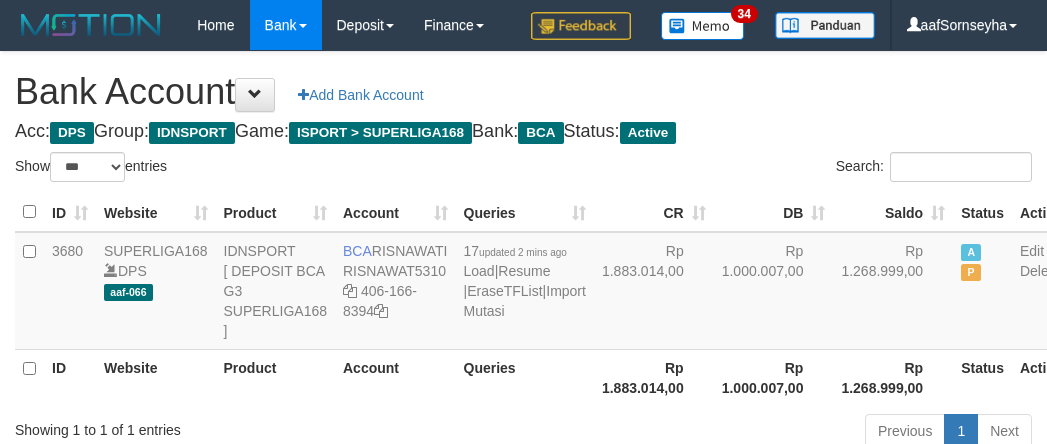select on "***" 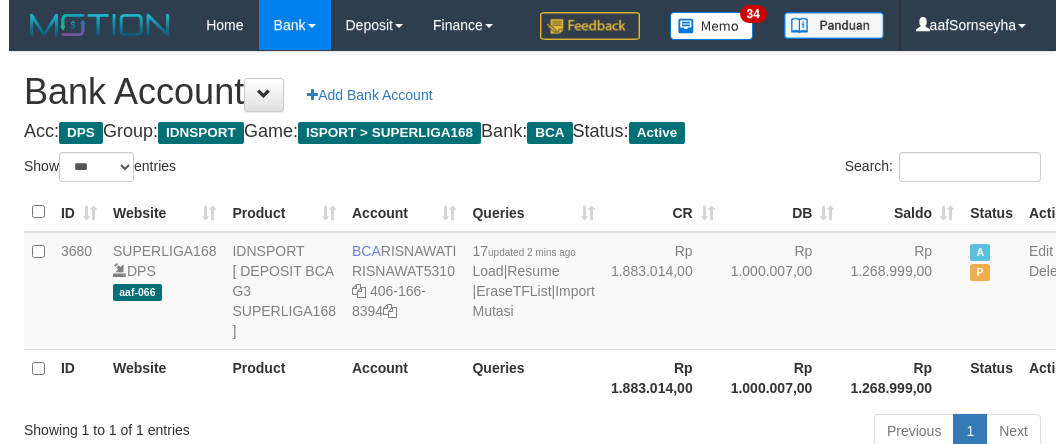 scroll, scrollTop: 147, scrollLeft: 0, axis: vertical 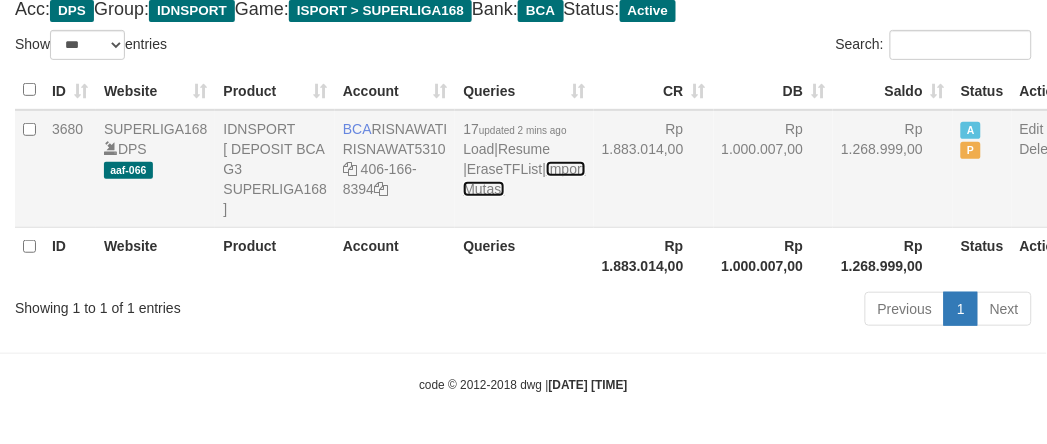 click on "Import Mutasi" at bounding box center [524, 179] 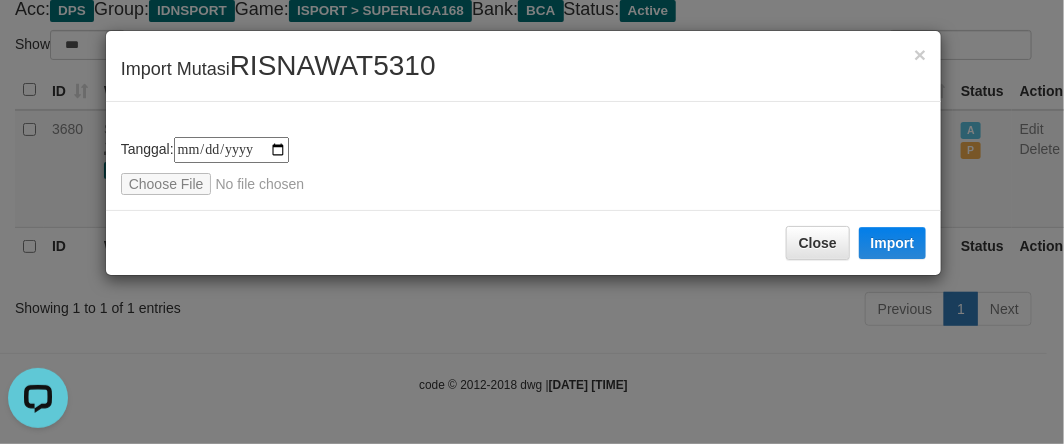 scroll, scrollTop: 0, scrollLeft: 0, axis: both 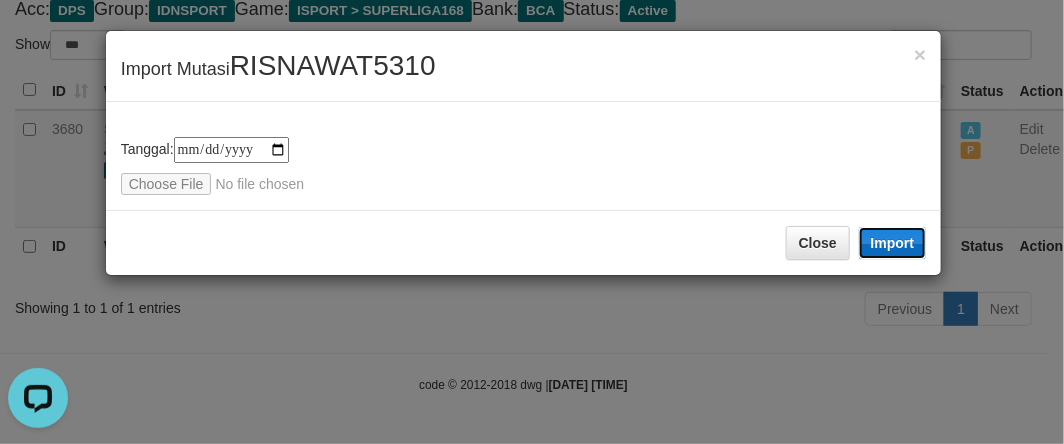click on "Import" at bounding box center (893, 243) 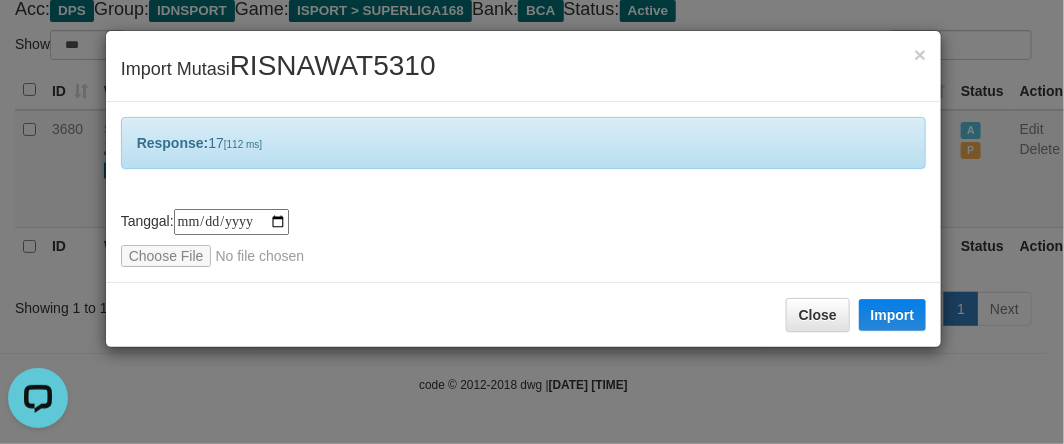 drag, startPoint x: 612, startPoint y: 268, endPoint x: 622, endPoint y: 264, distance: 10.770329 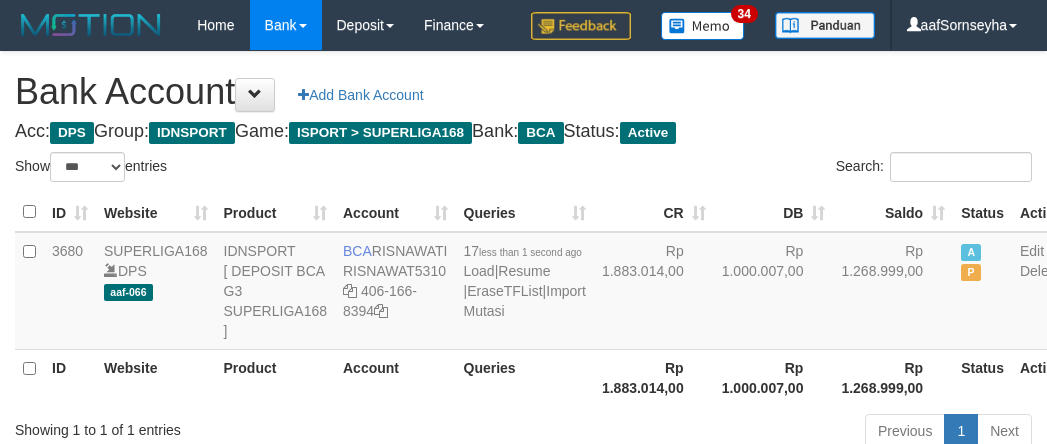 select on "***" 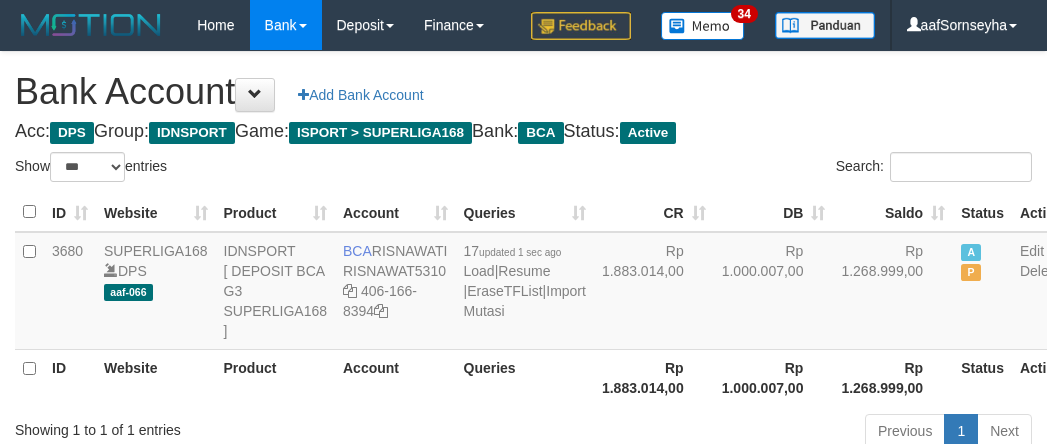 select on "***" 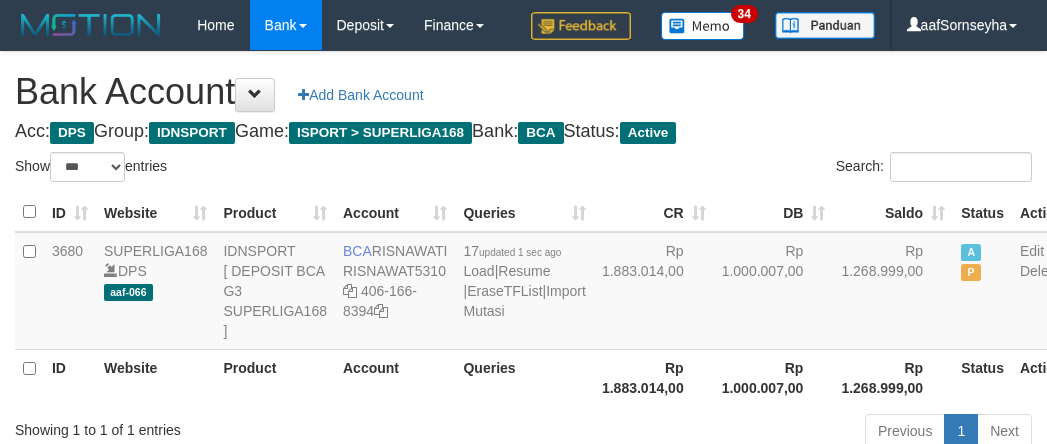 scroll, scrollTop: 147, scrollLeft: 0, axis: vertical 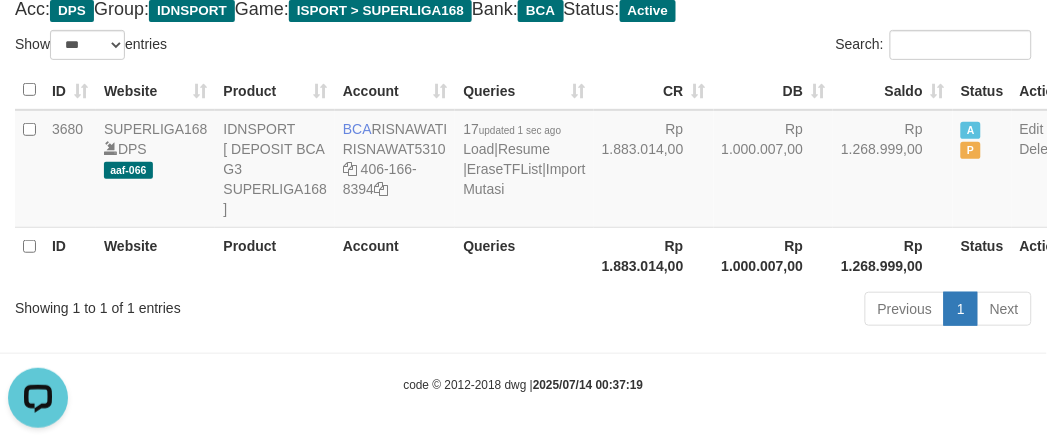 click on "Previous 1 Next" at bounding box center (741, 311) 